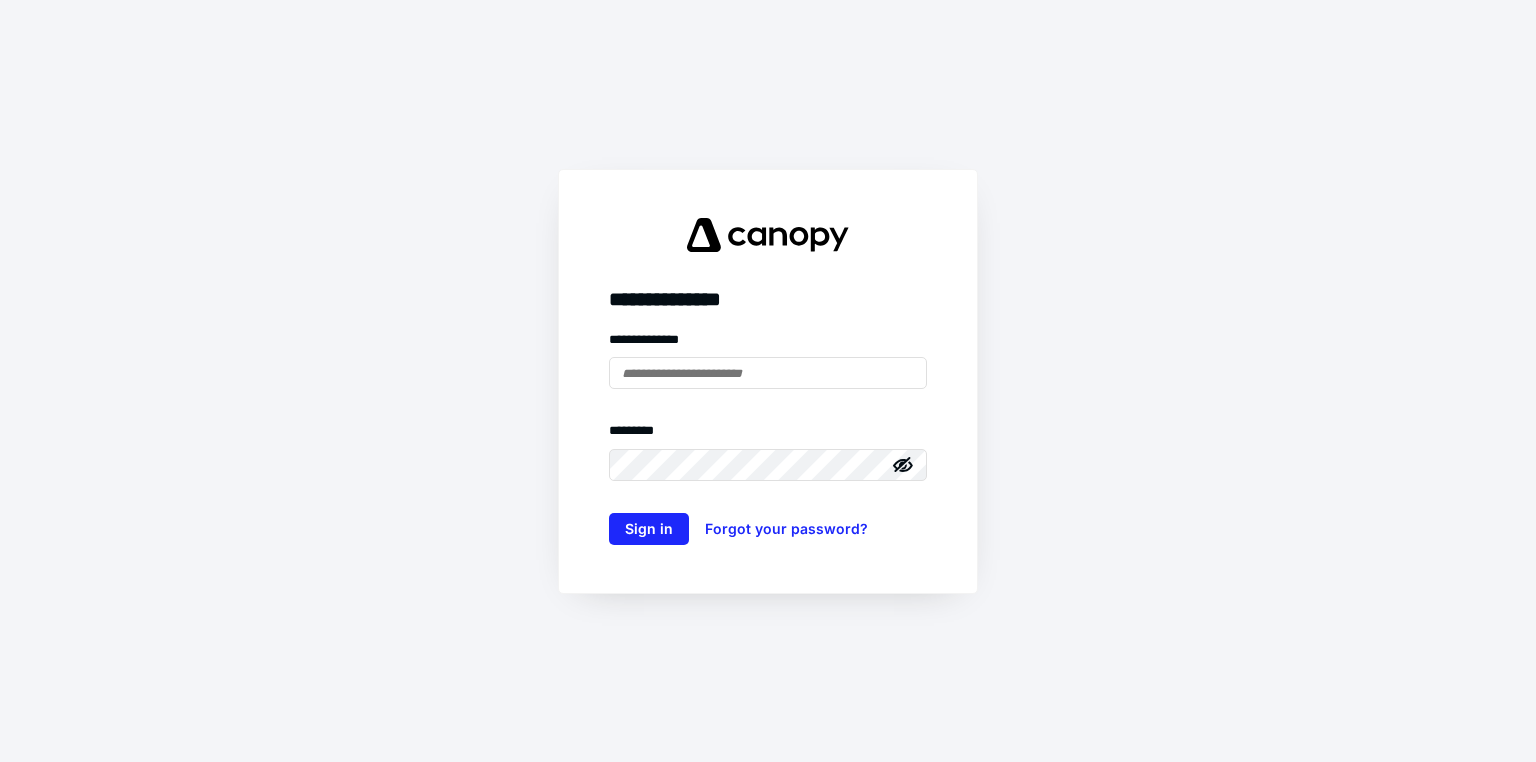 scroll, scrollTop: 0, scrollLeft: 0, axis: both 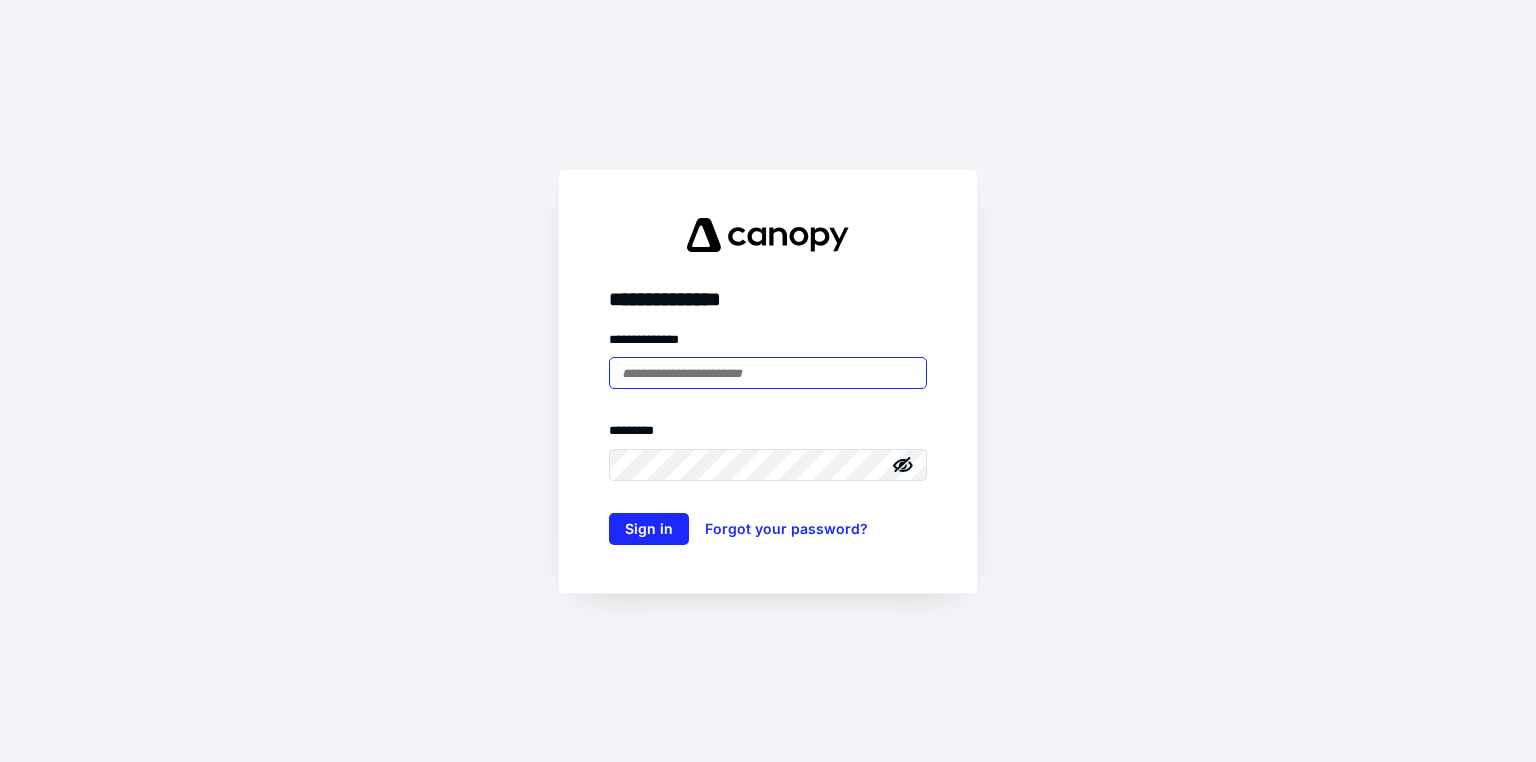 click at bounding box center [768, 373] 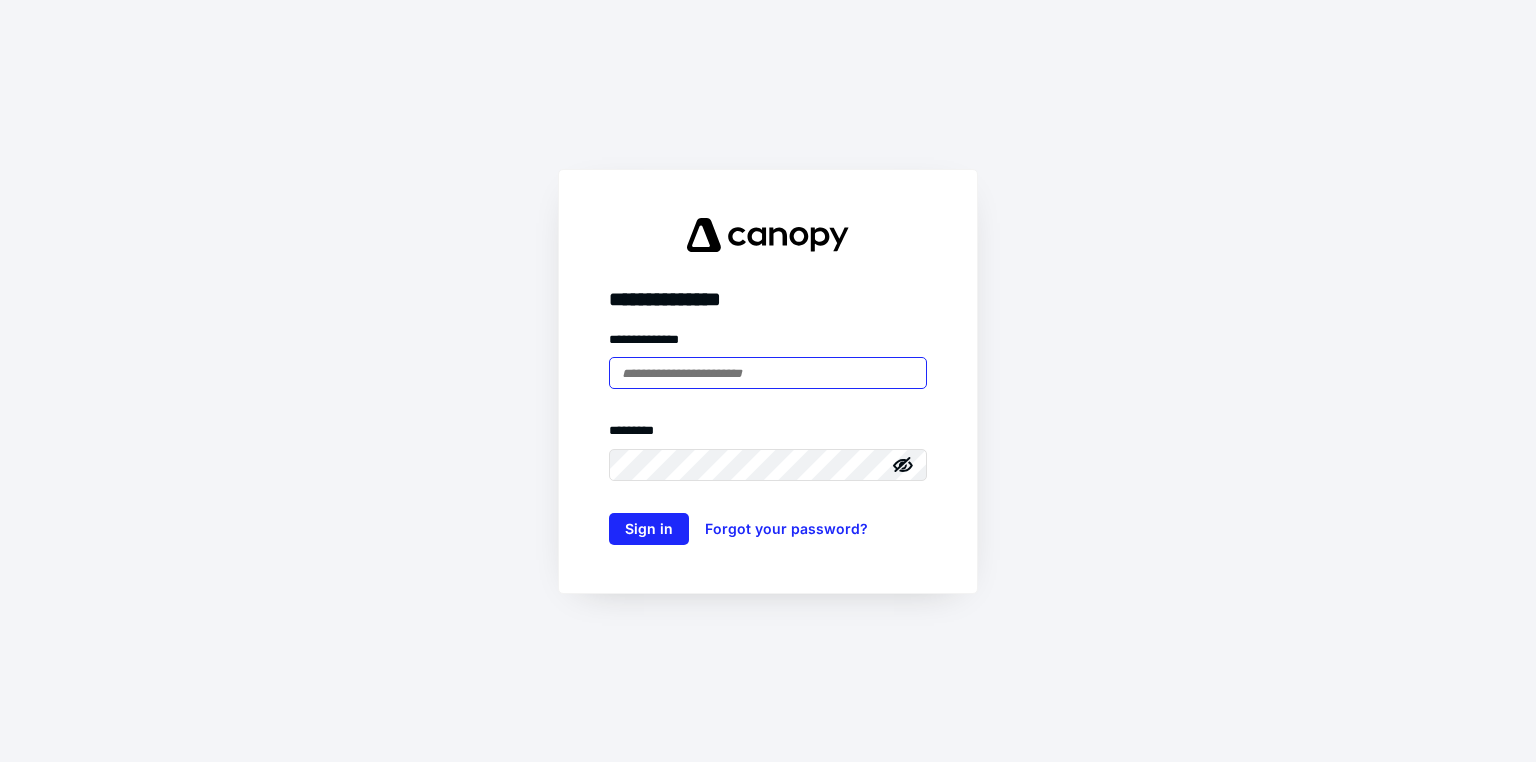 type on "**********" 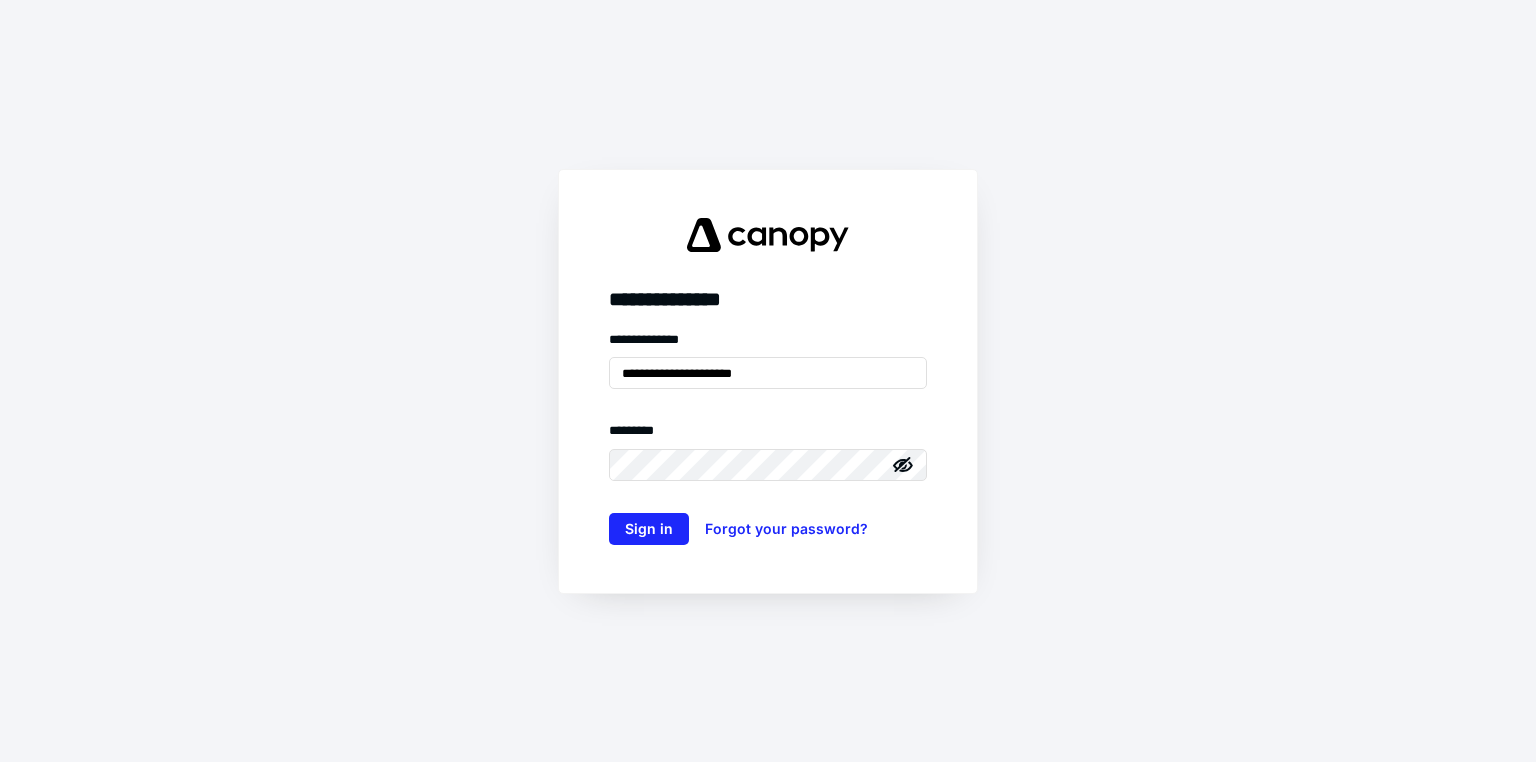 click 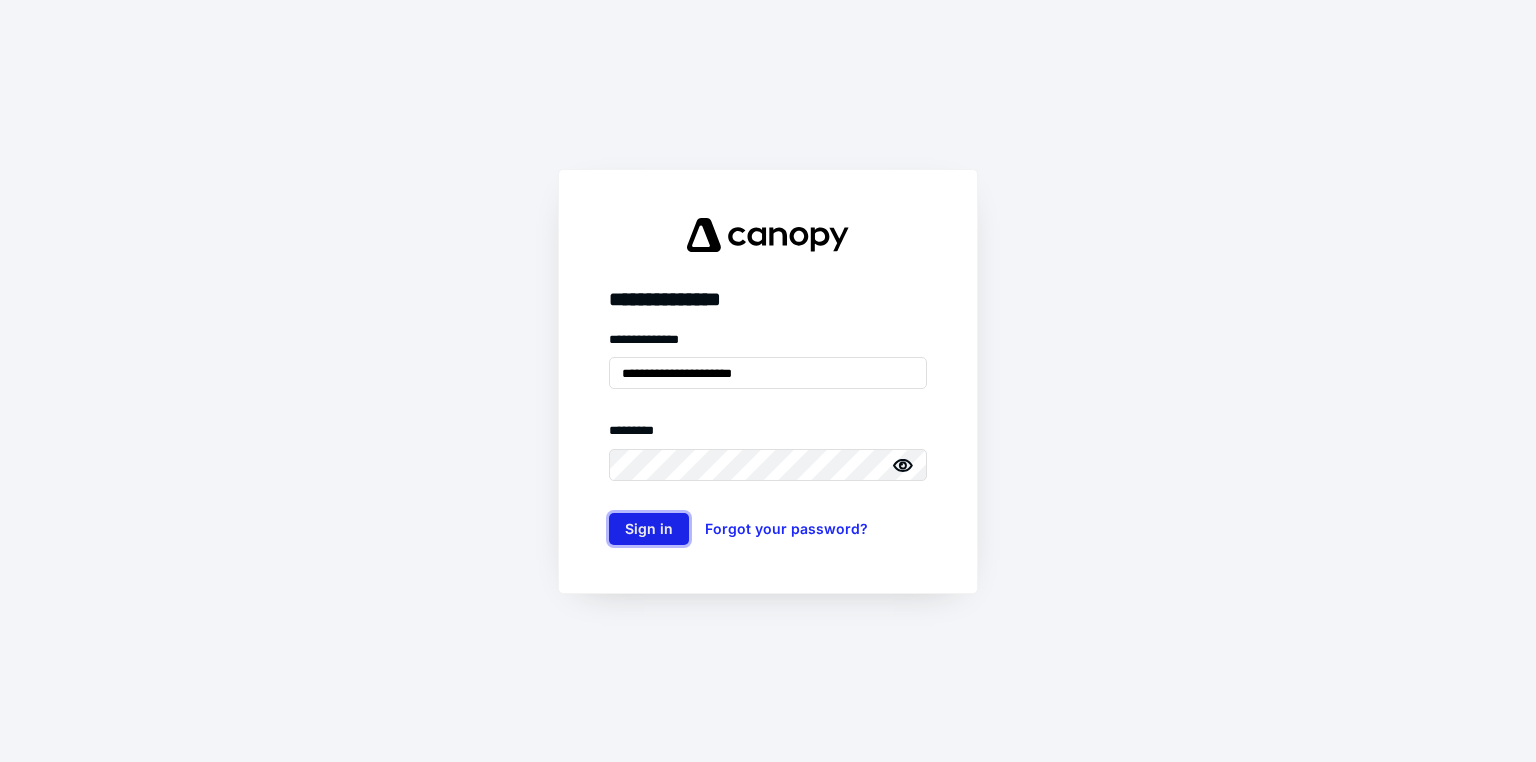 click on "Sign in" at bounding box center [649, 529] 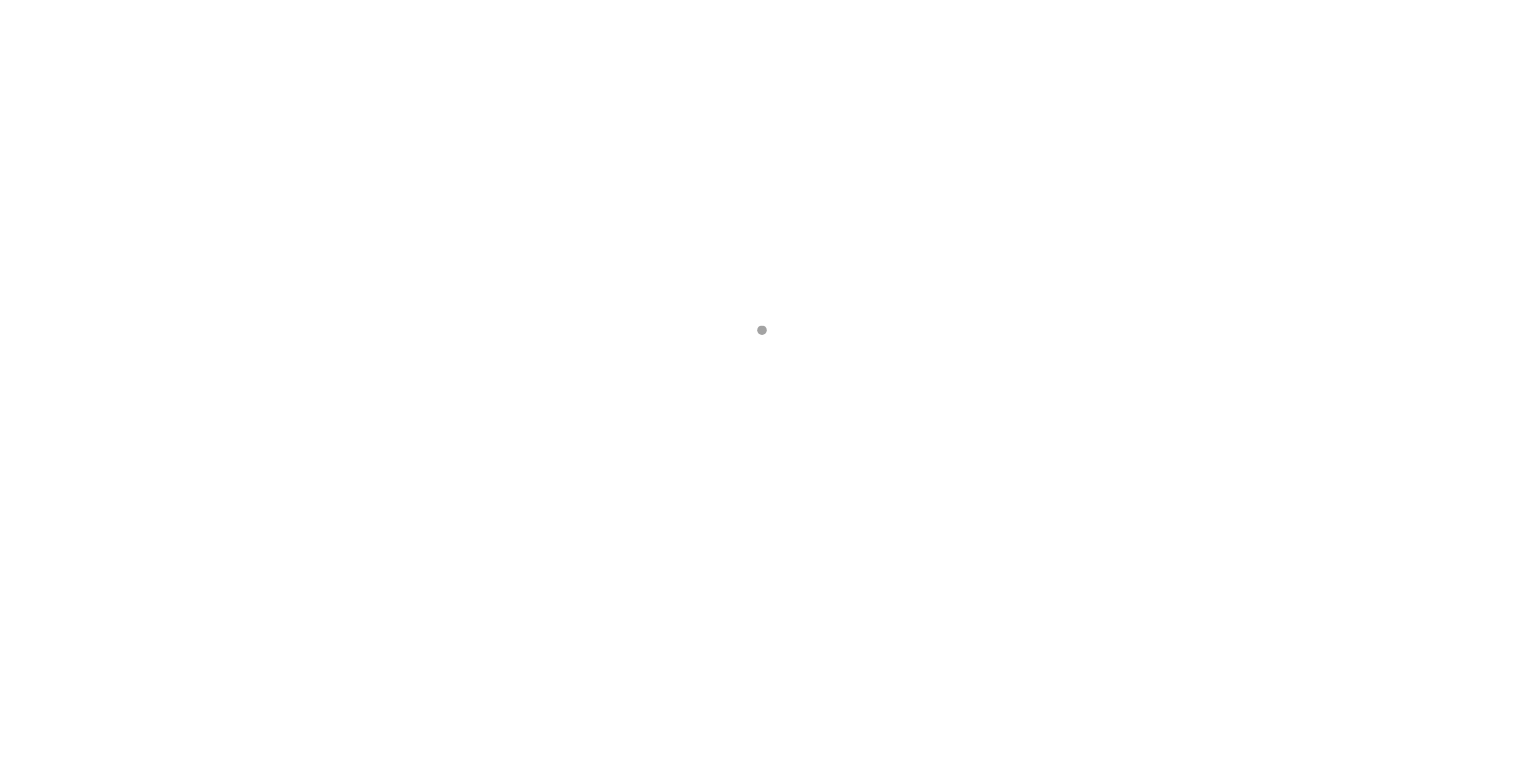 scroll, scrollTop: 0, scrollLeft: 0, axis: both 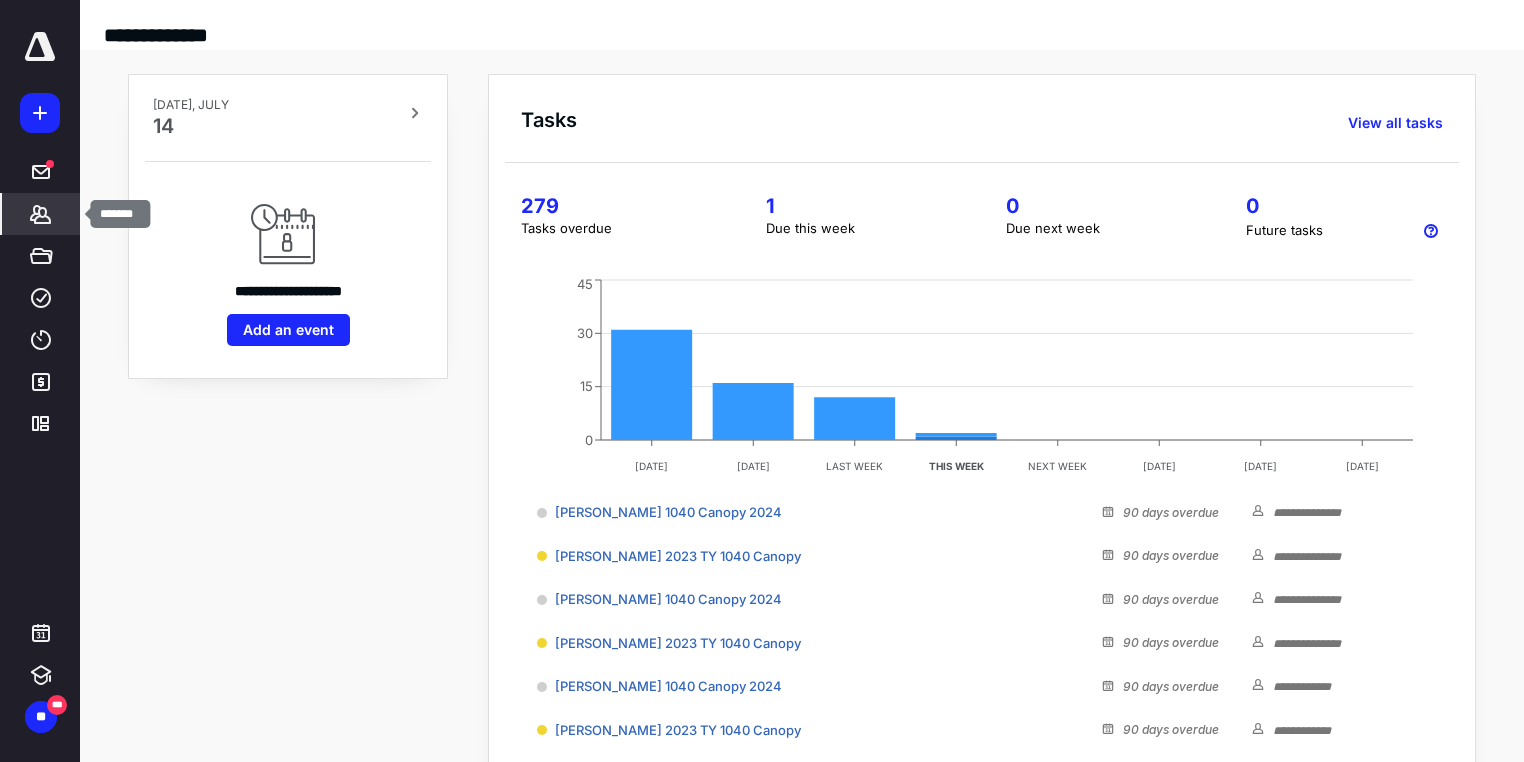 click 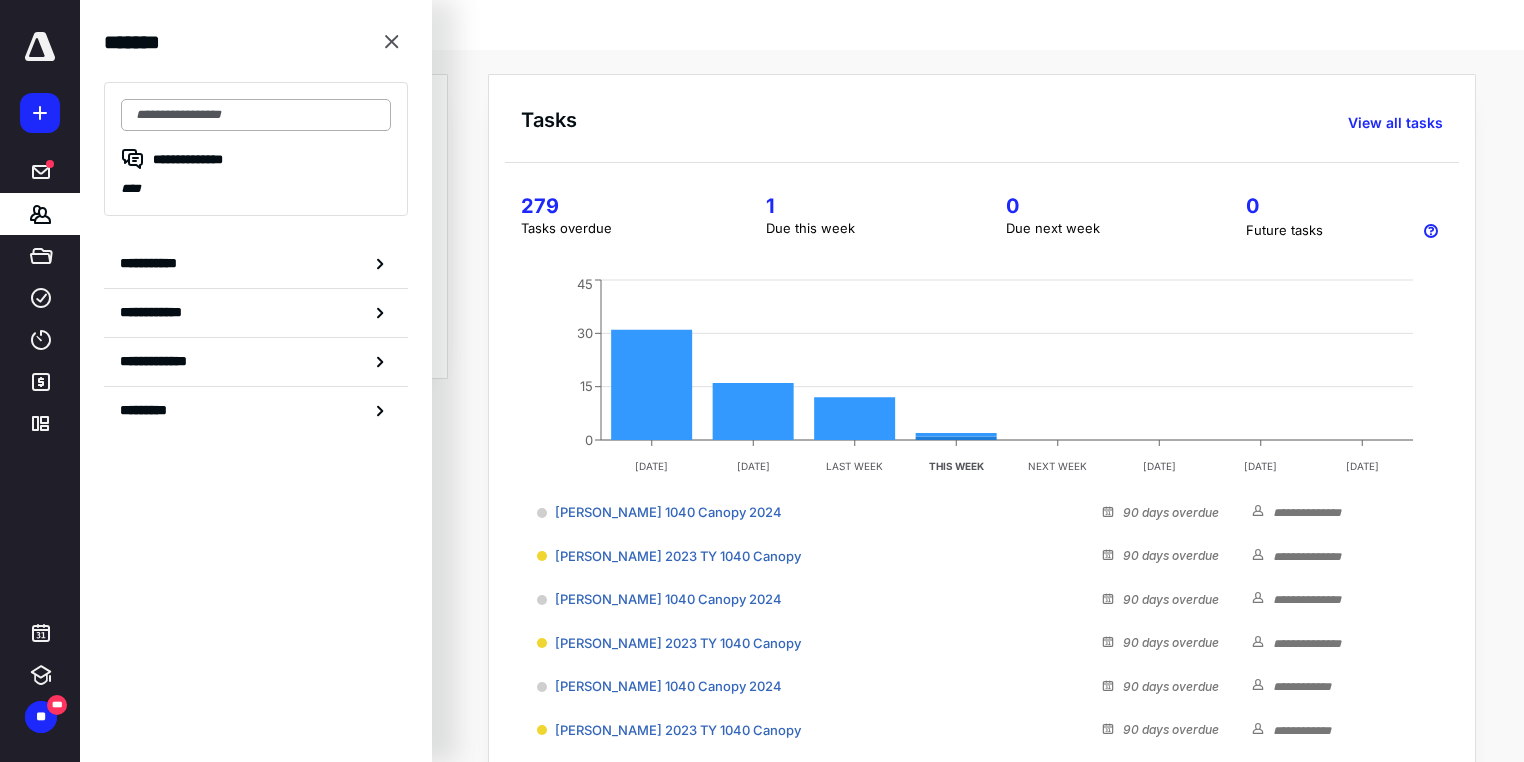 click at bounding box center (256, 115) 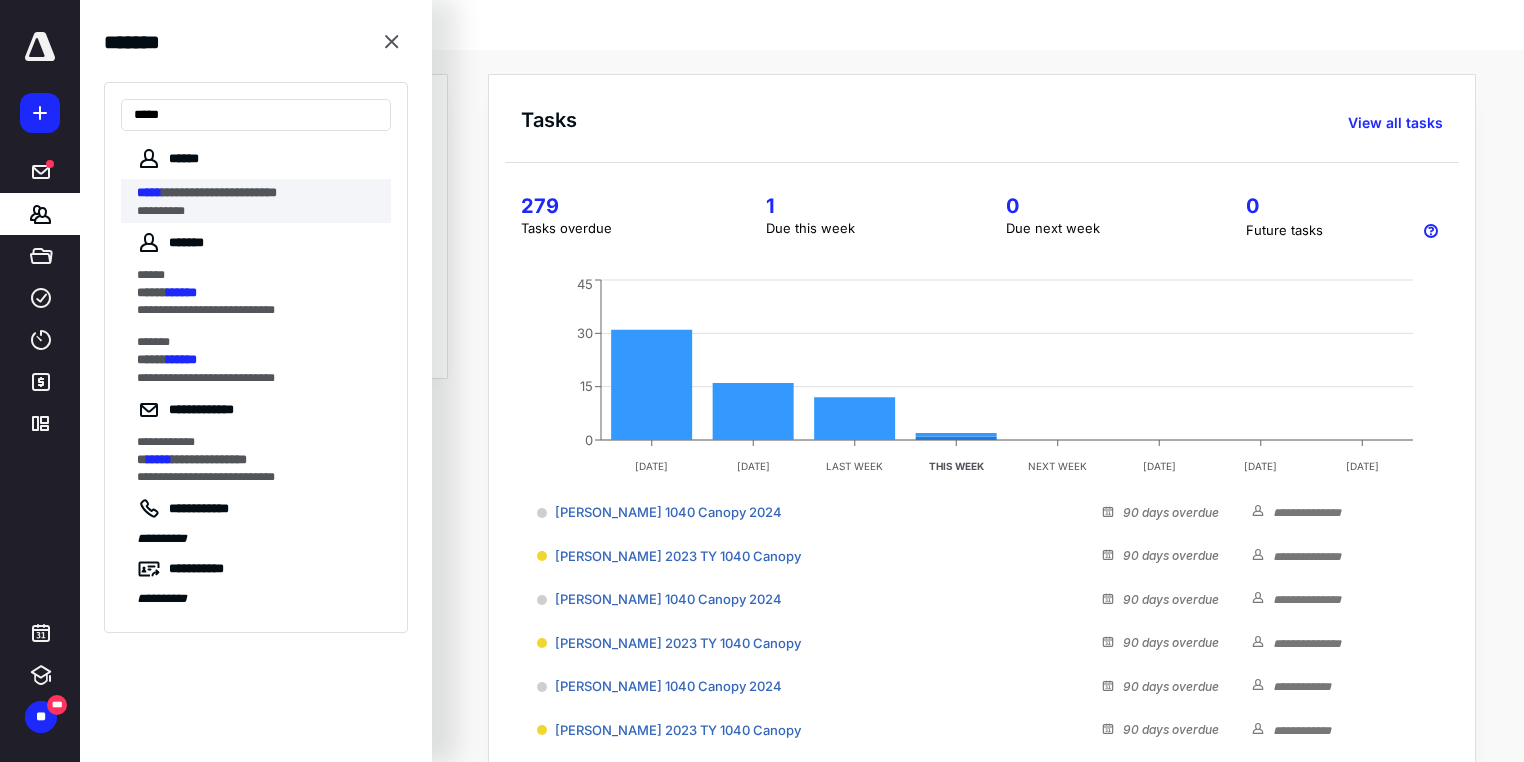 type on "*****" 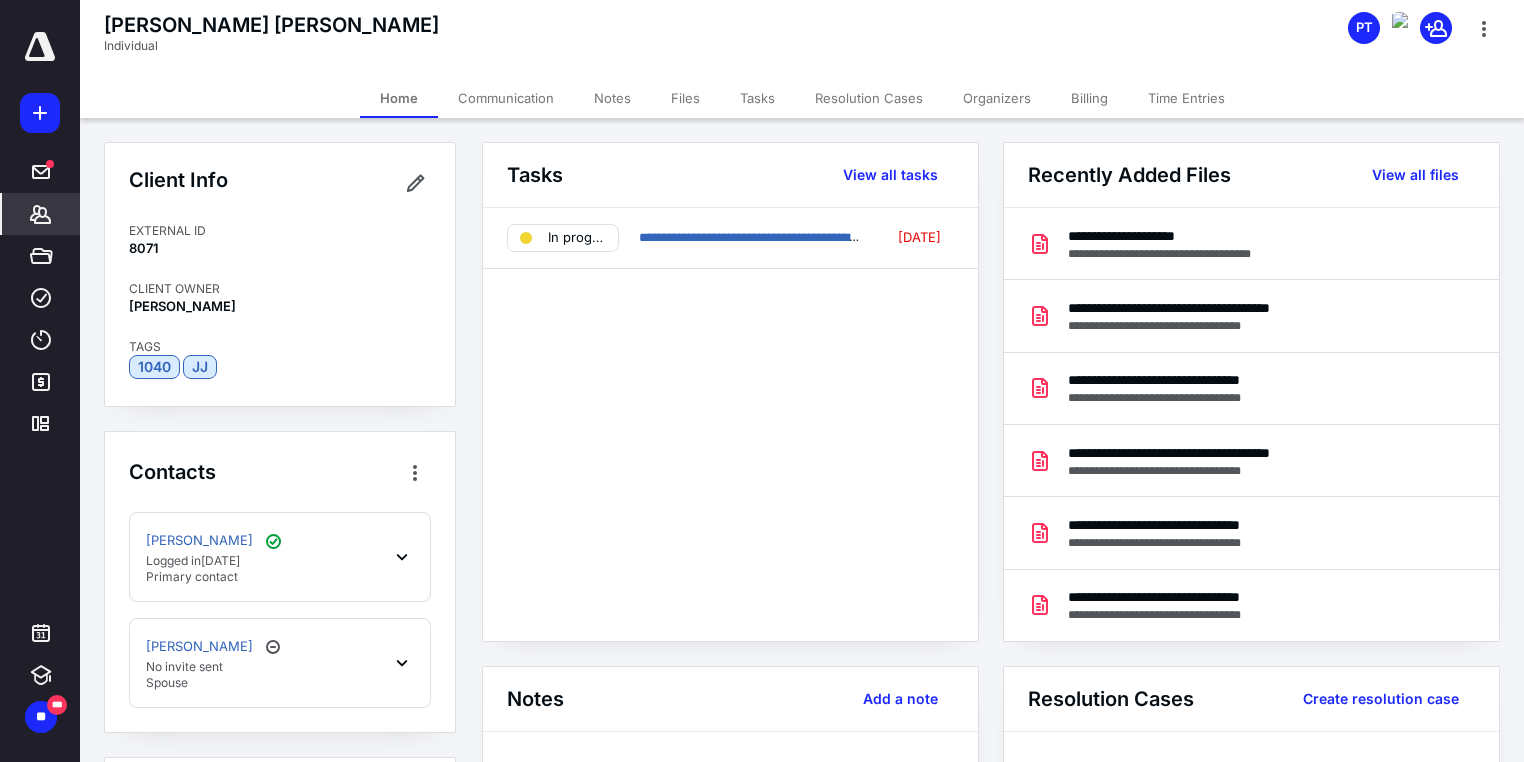 click on "Files" at bounding box center [685, 98] 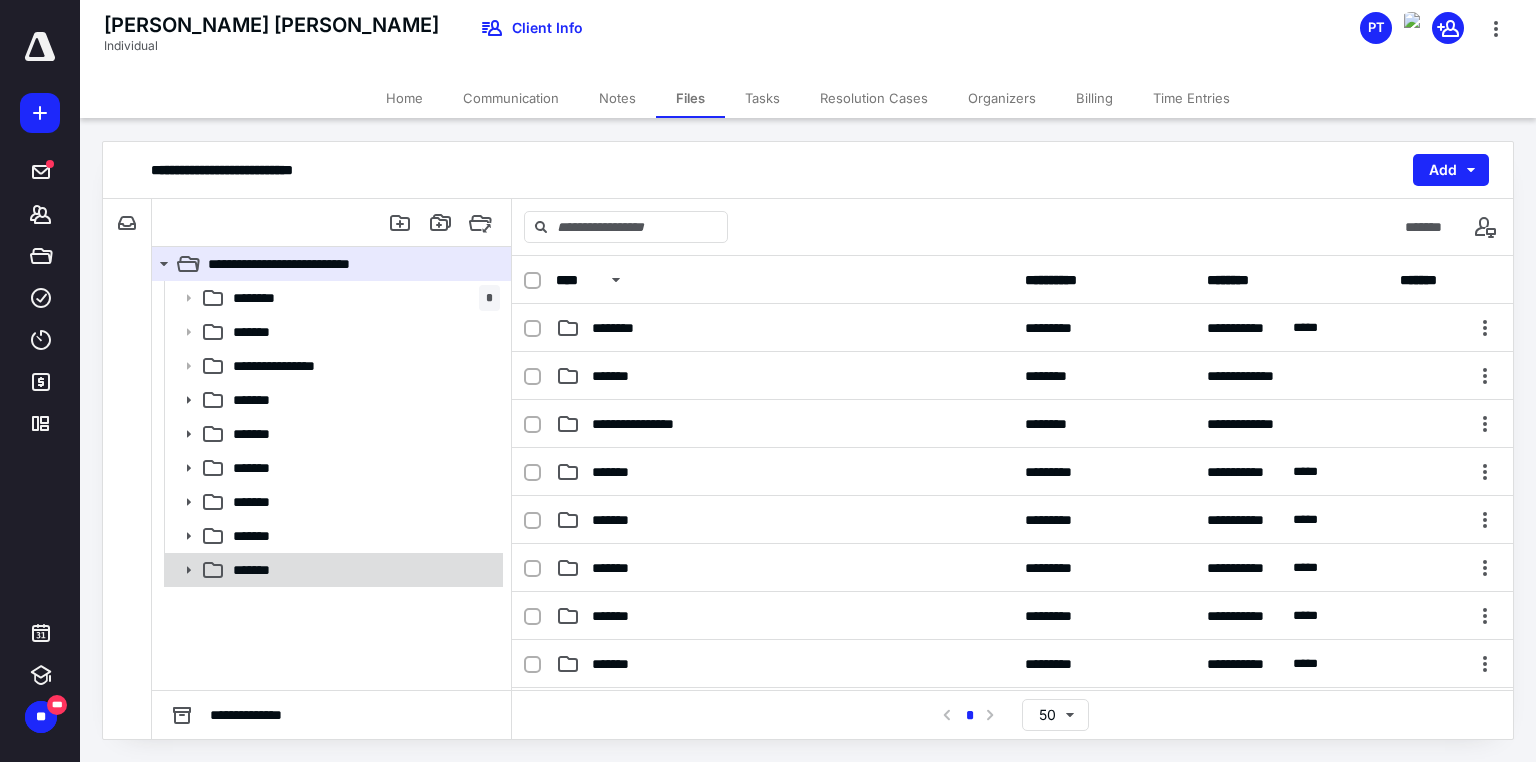 click 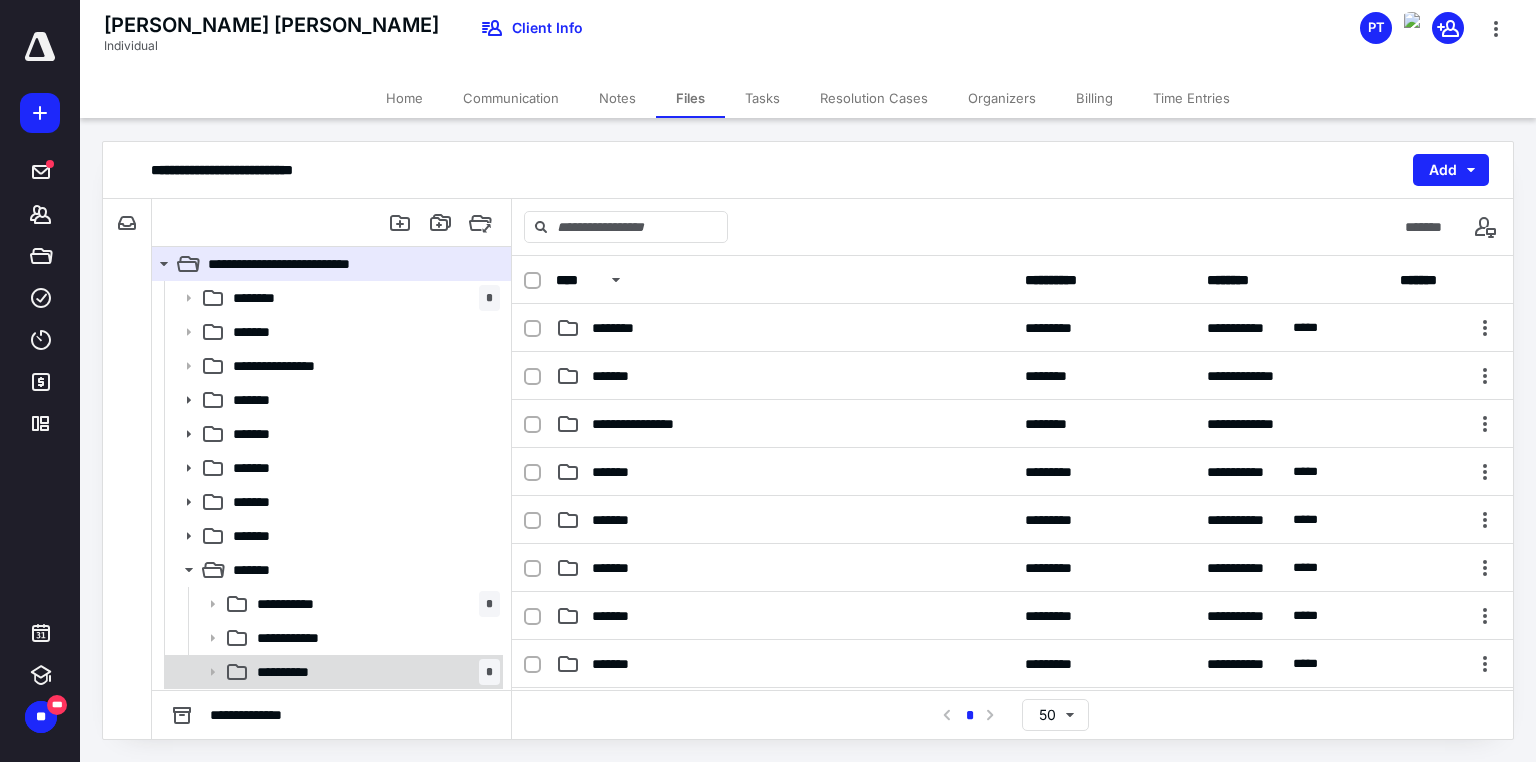 click on "**********" at bounding box center [374, 672] 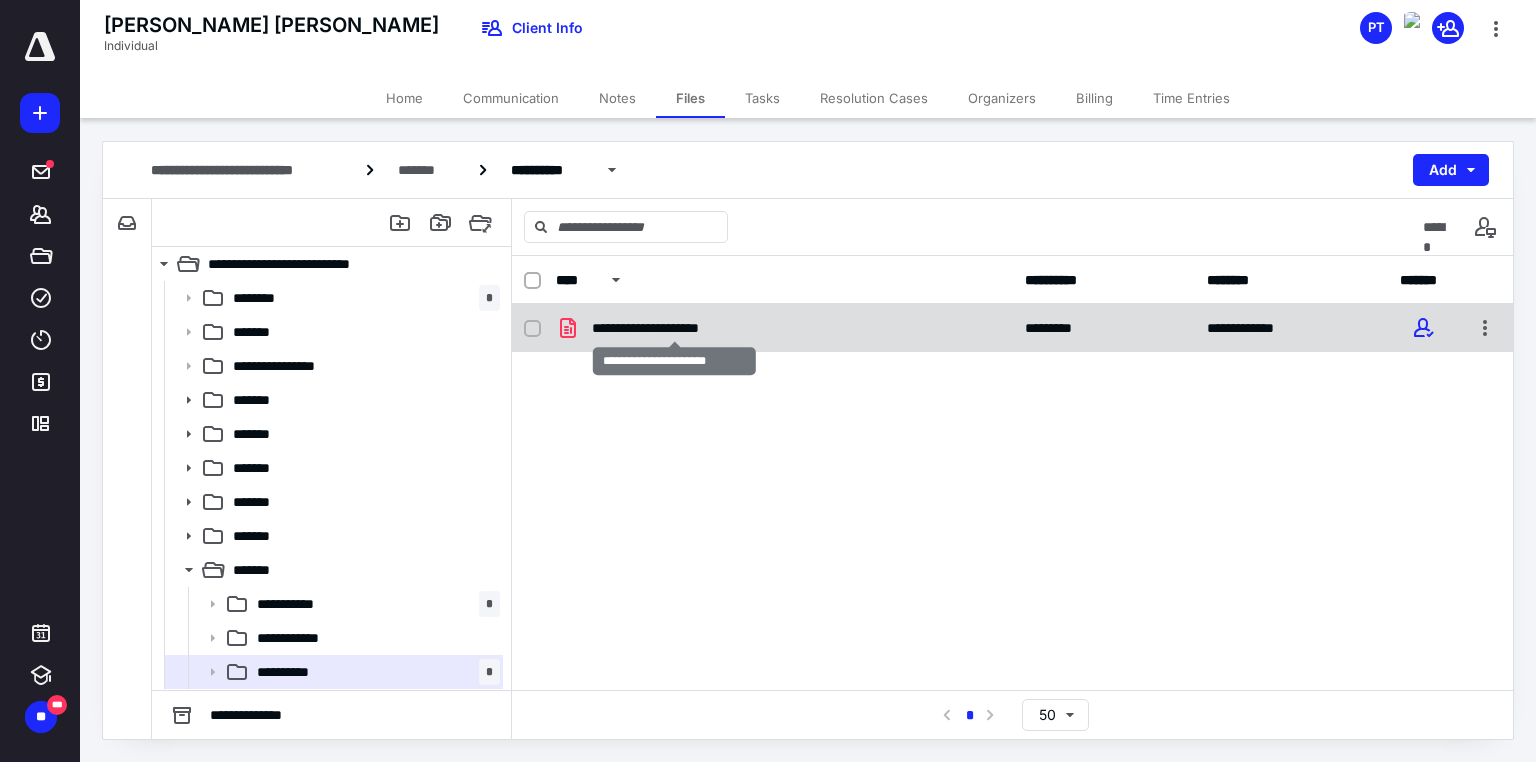 click on "**********" at bounding box center (675, 328) 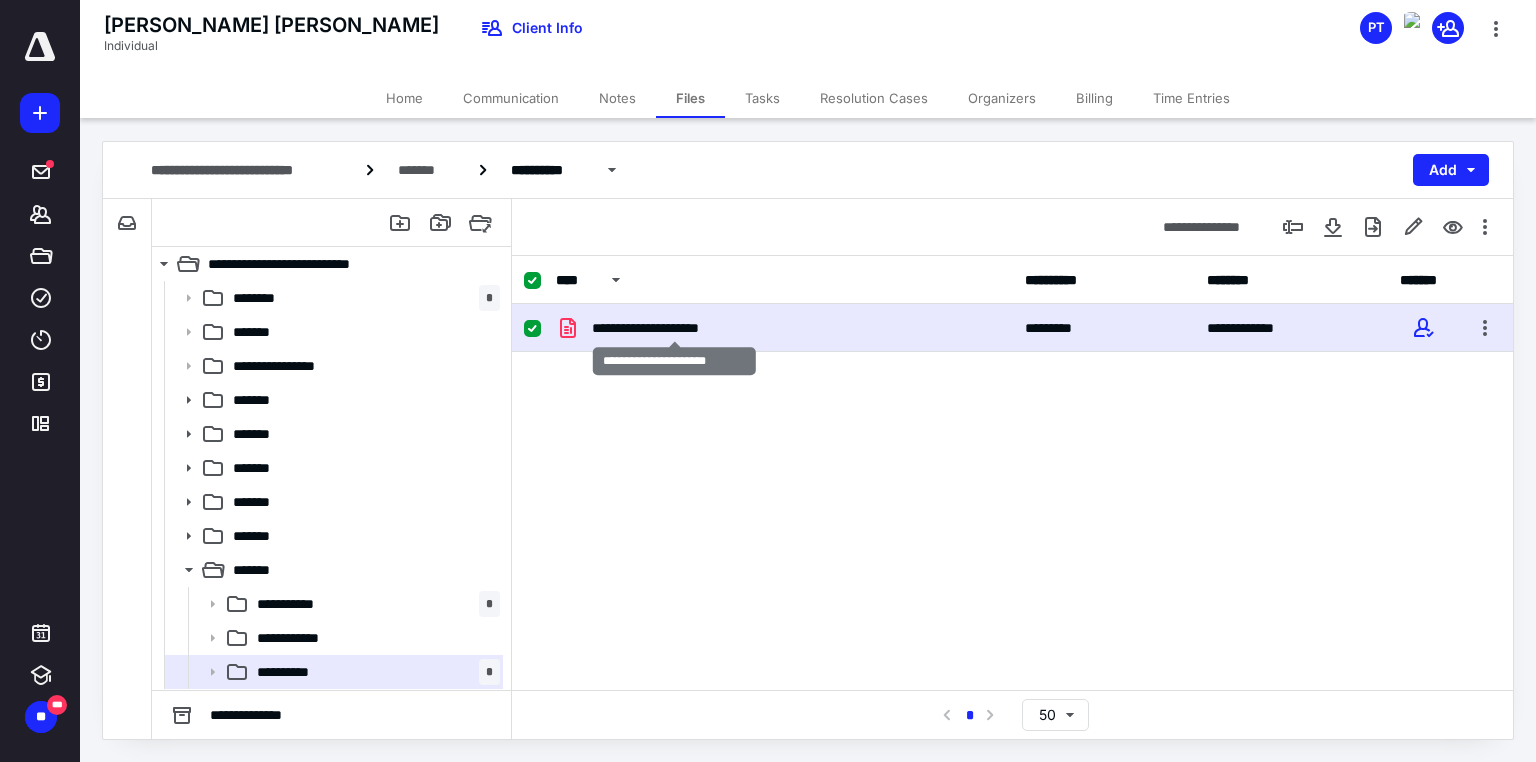 click on "**********" at bounding box center (675, 328) 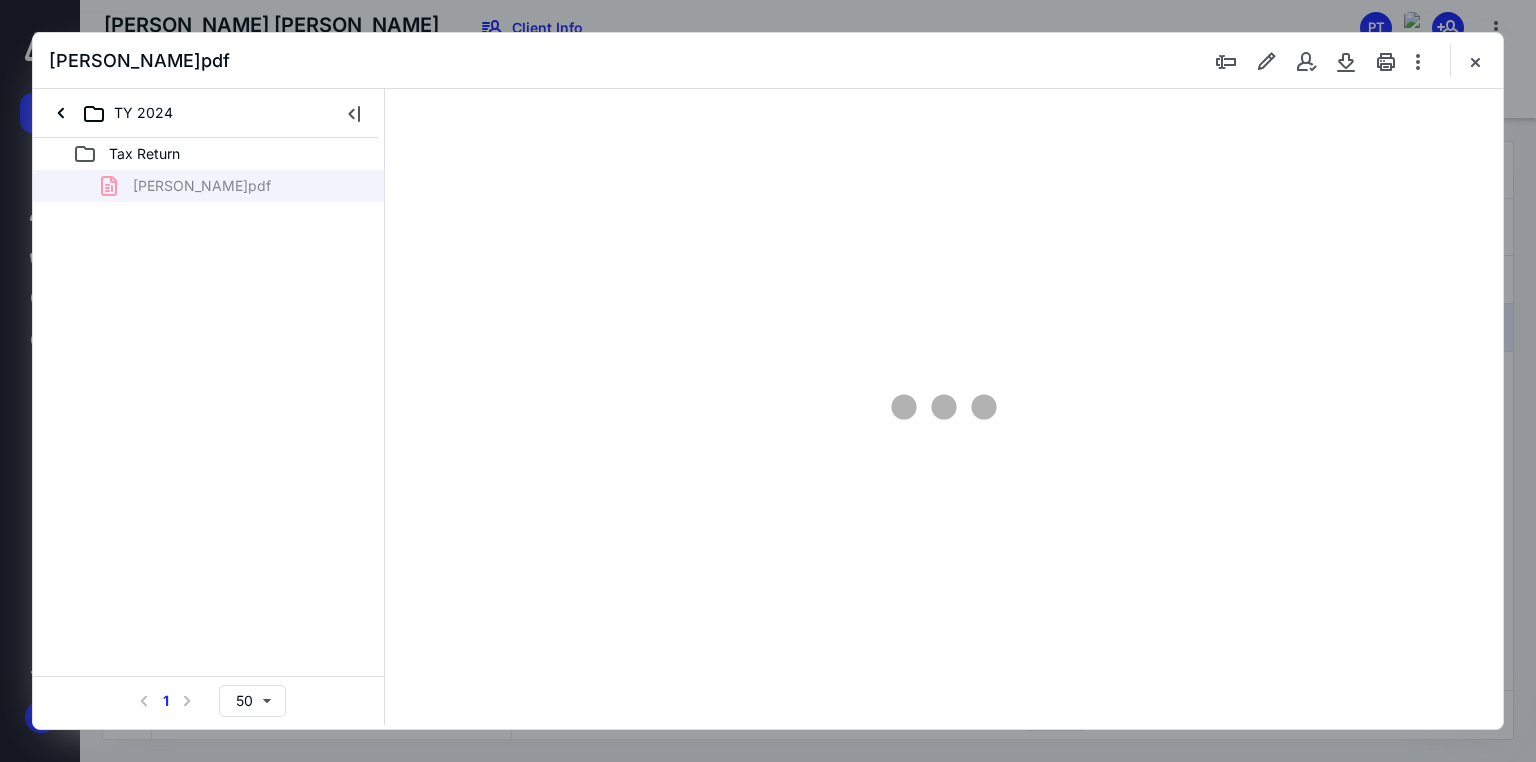 scroll, scrollTop: 0, scrollLeft: 0, axis: both 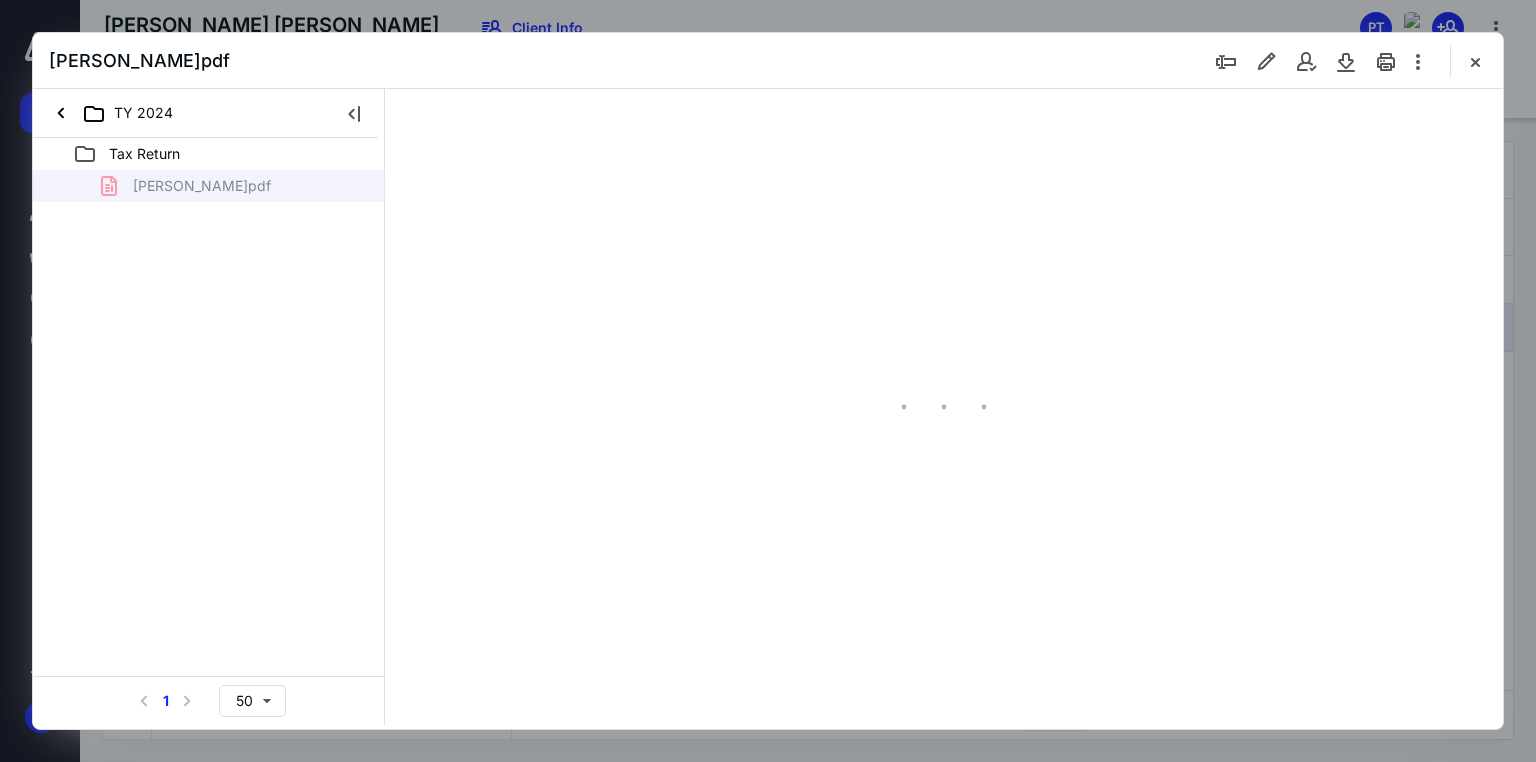 type on "71" 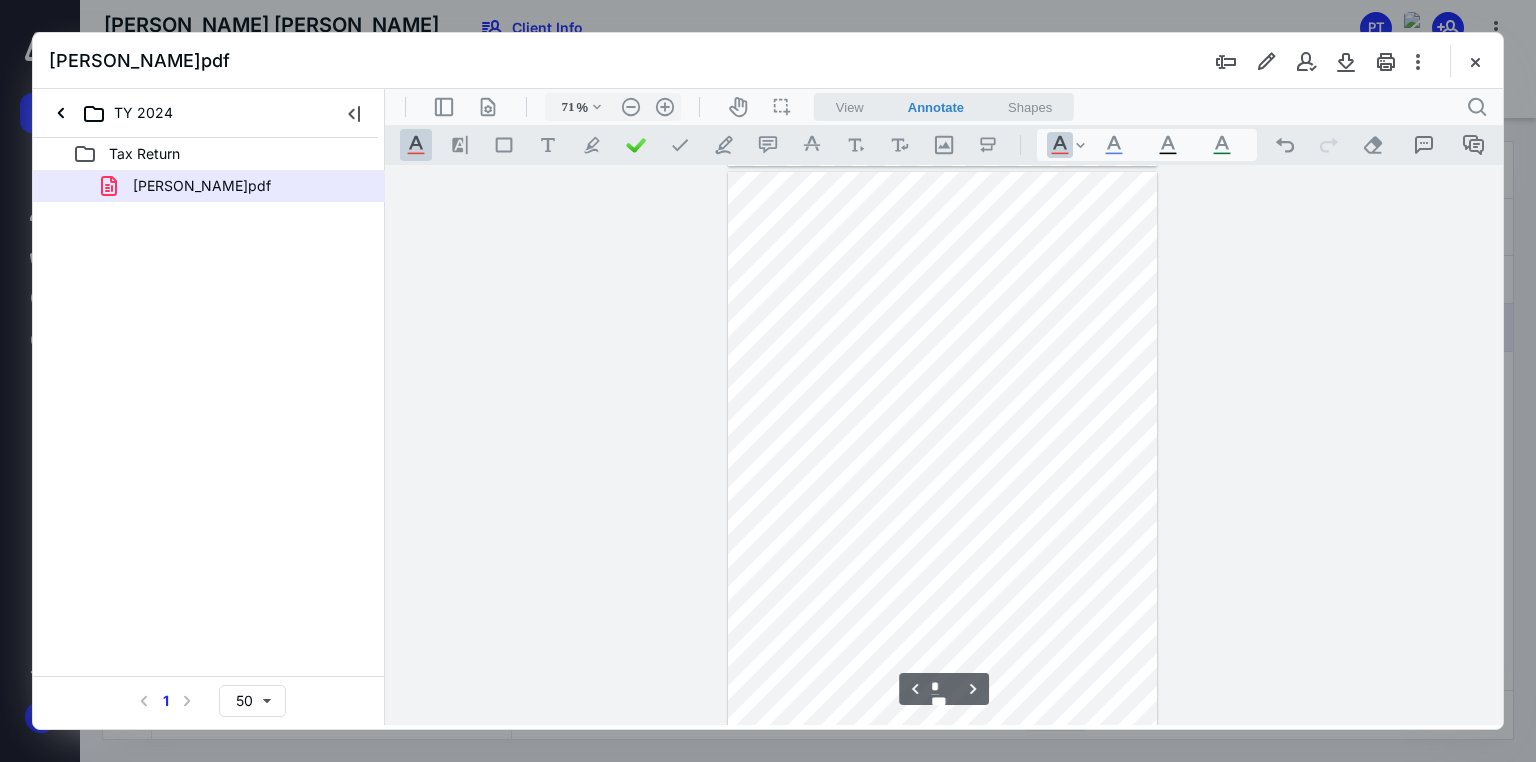 scroll, scrollTop: 1919, scrollLeft: 0, axis: vertical 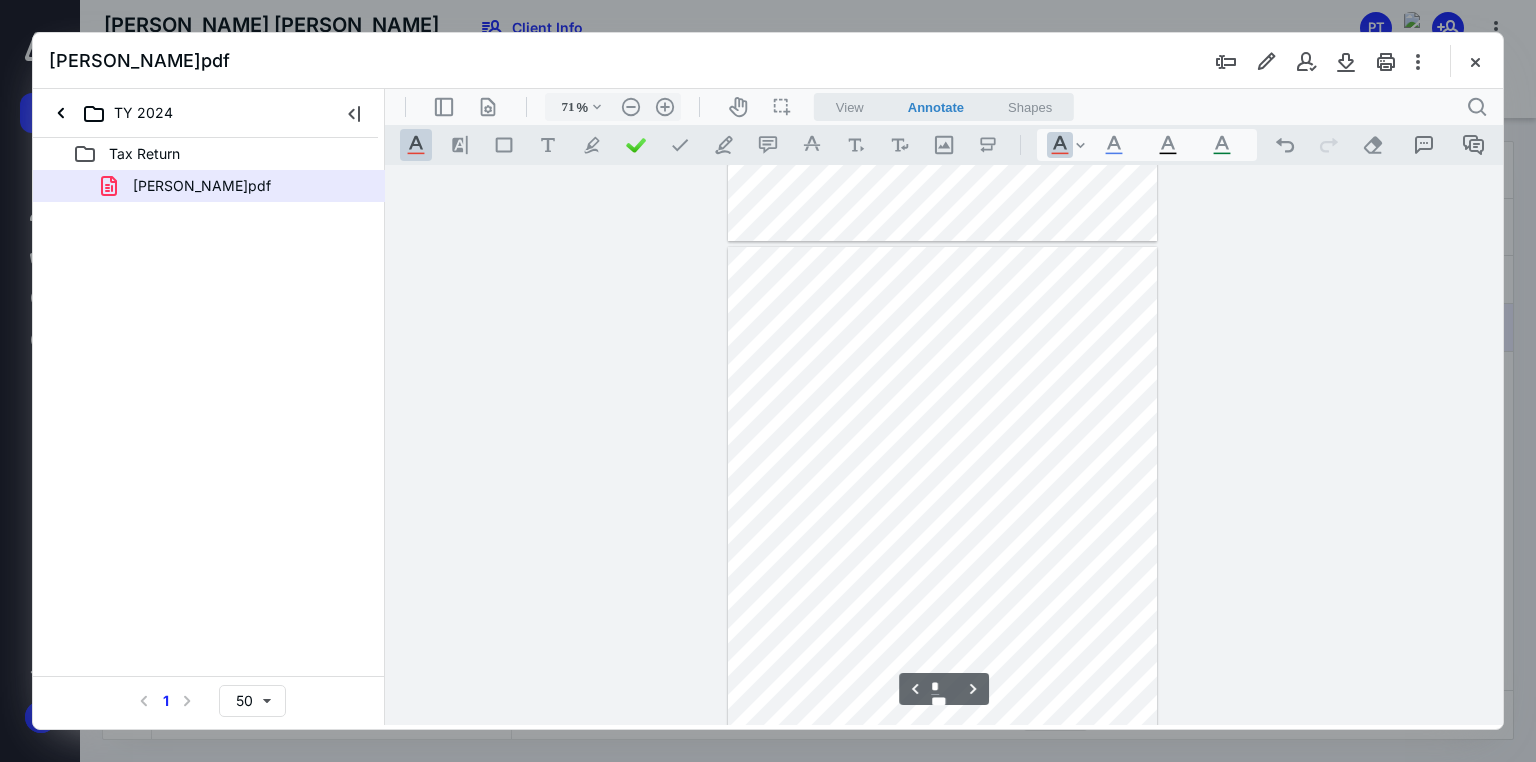 type on "*" 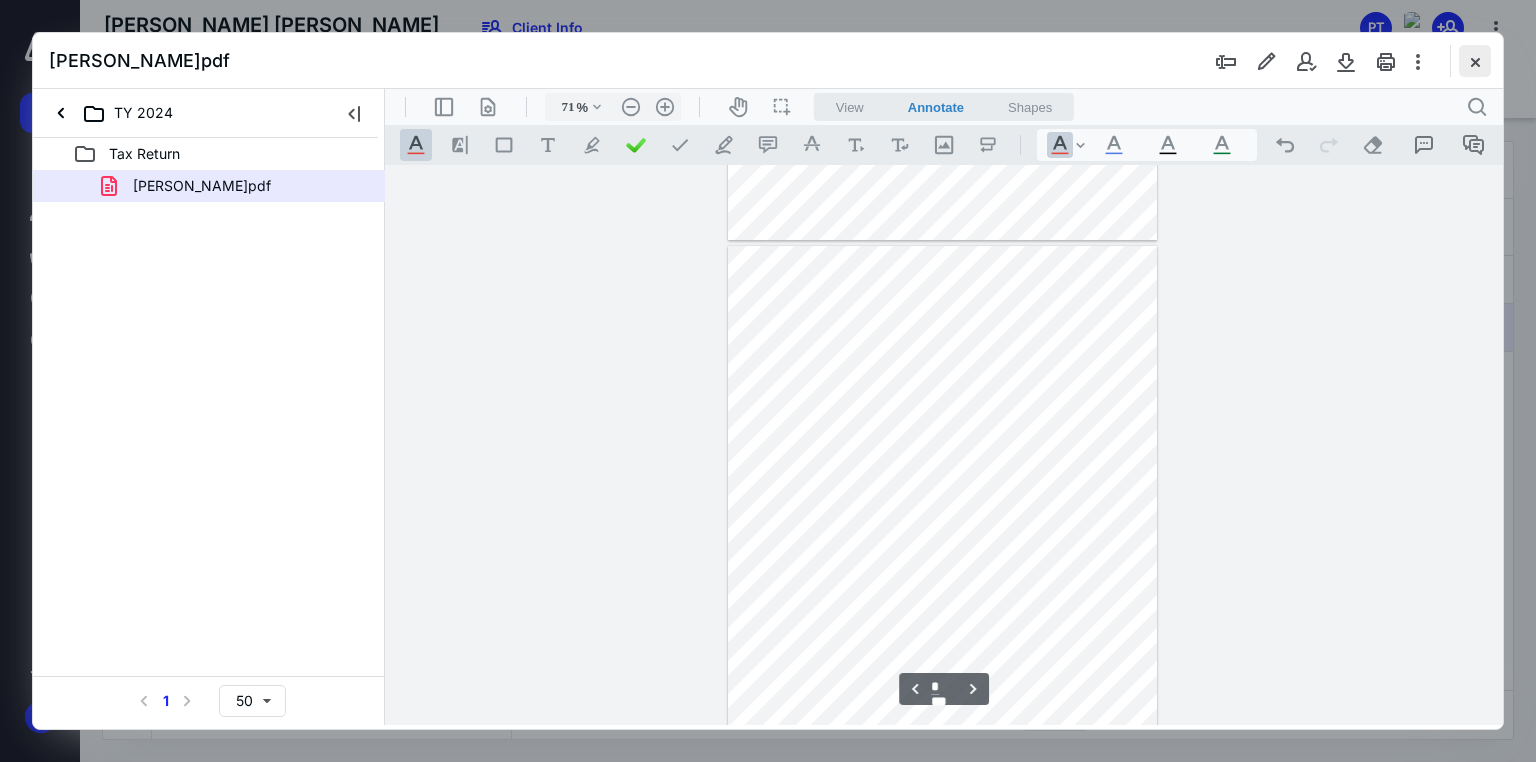 click at bounding box center (1475, 61) 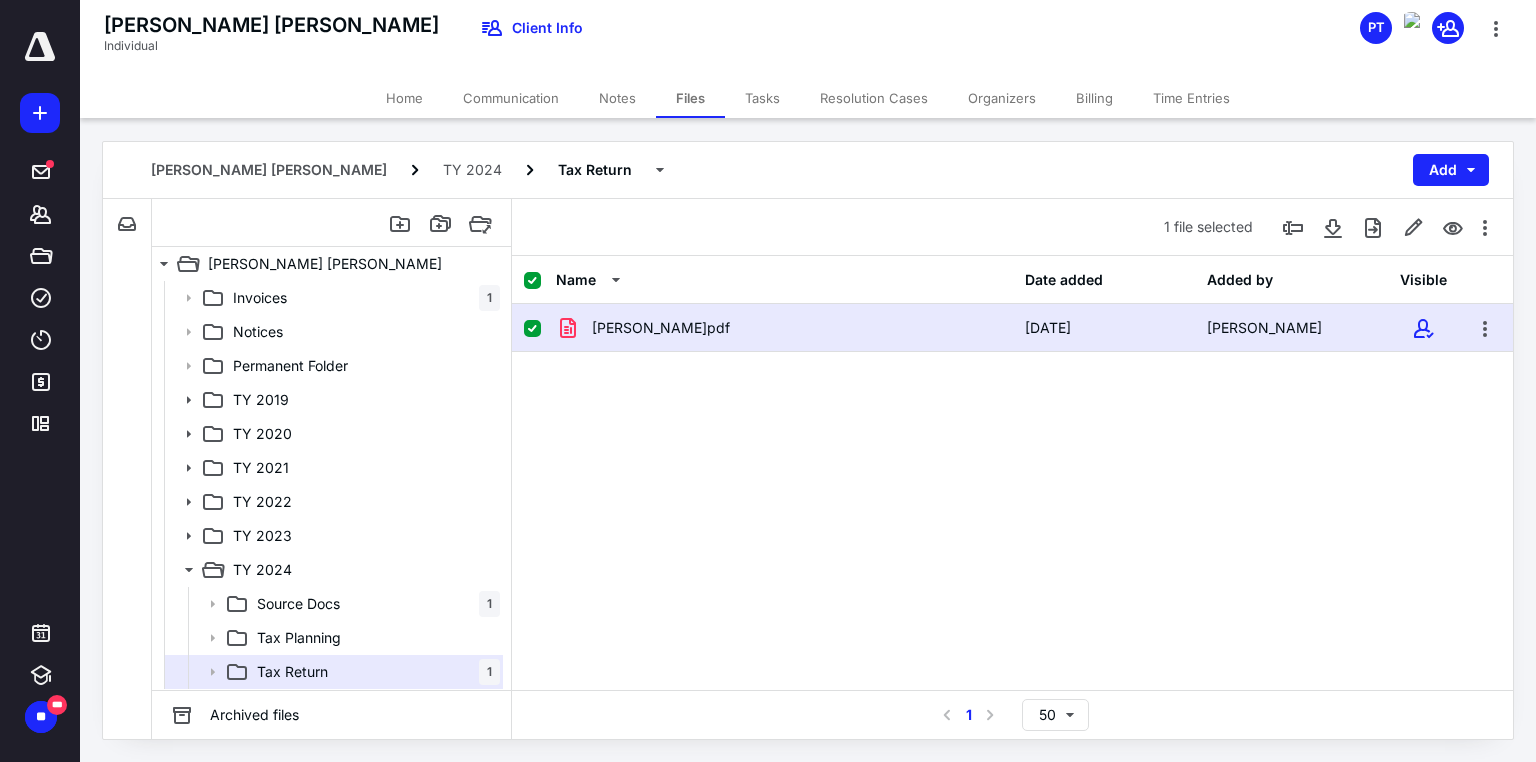 click on "Tasks" at bounding box center [762, 98] 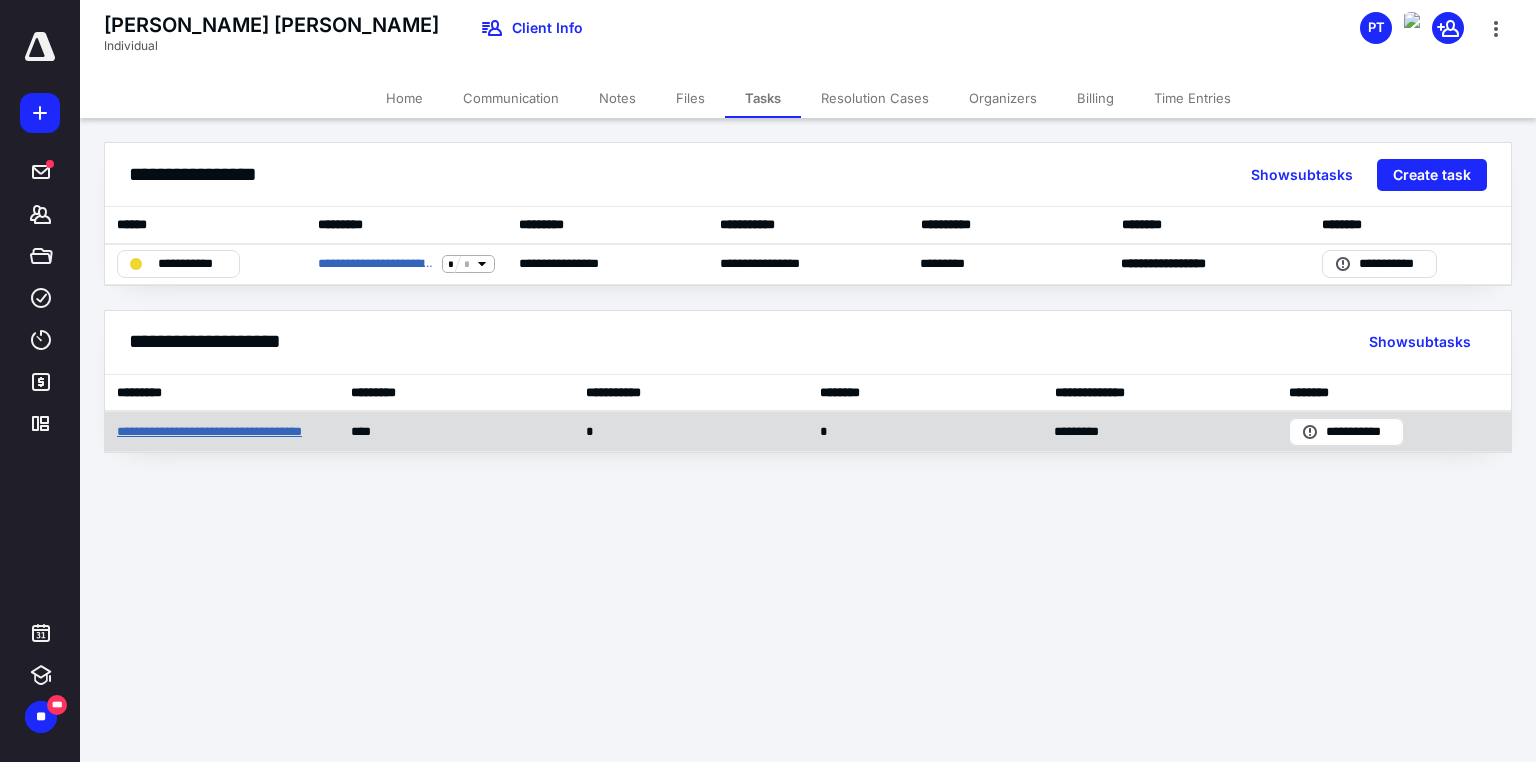 click on "**********" at bounding box center (222, 432) 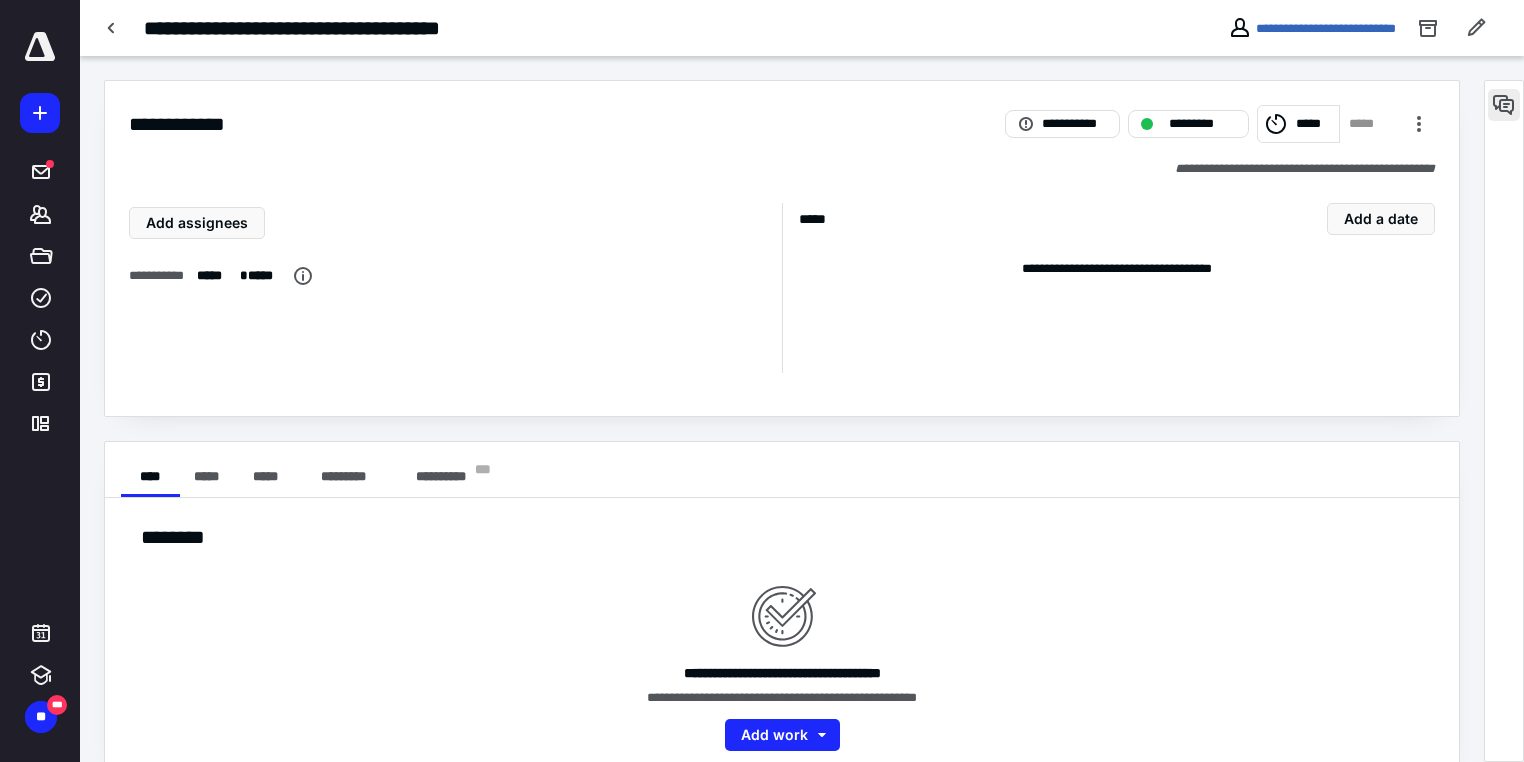 click at bounding box center [1504, 105] 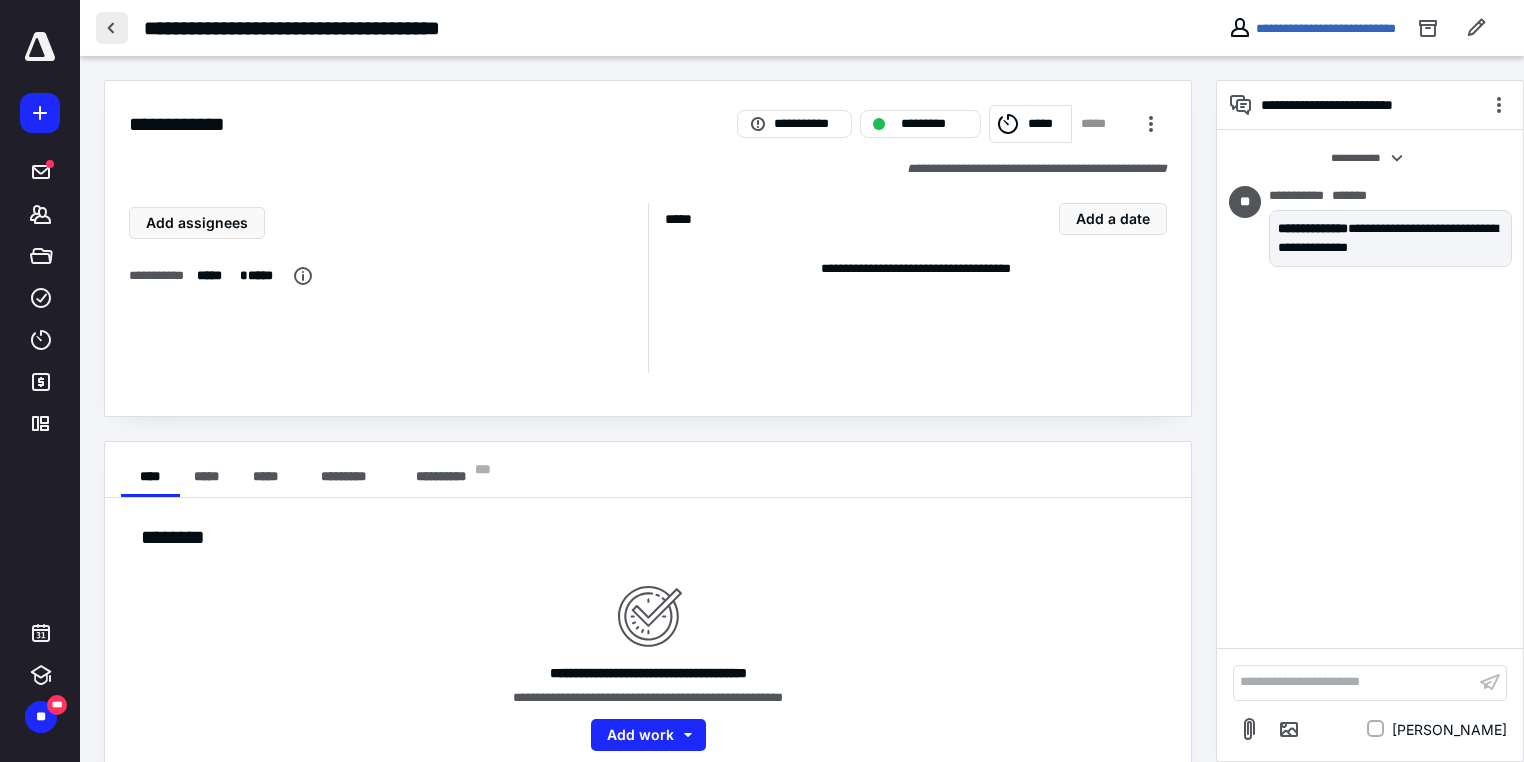 click at bounding box center [112, 28] 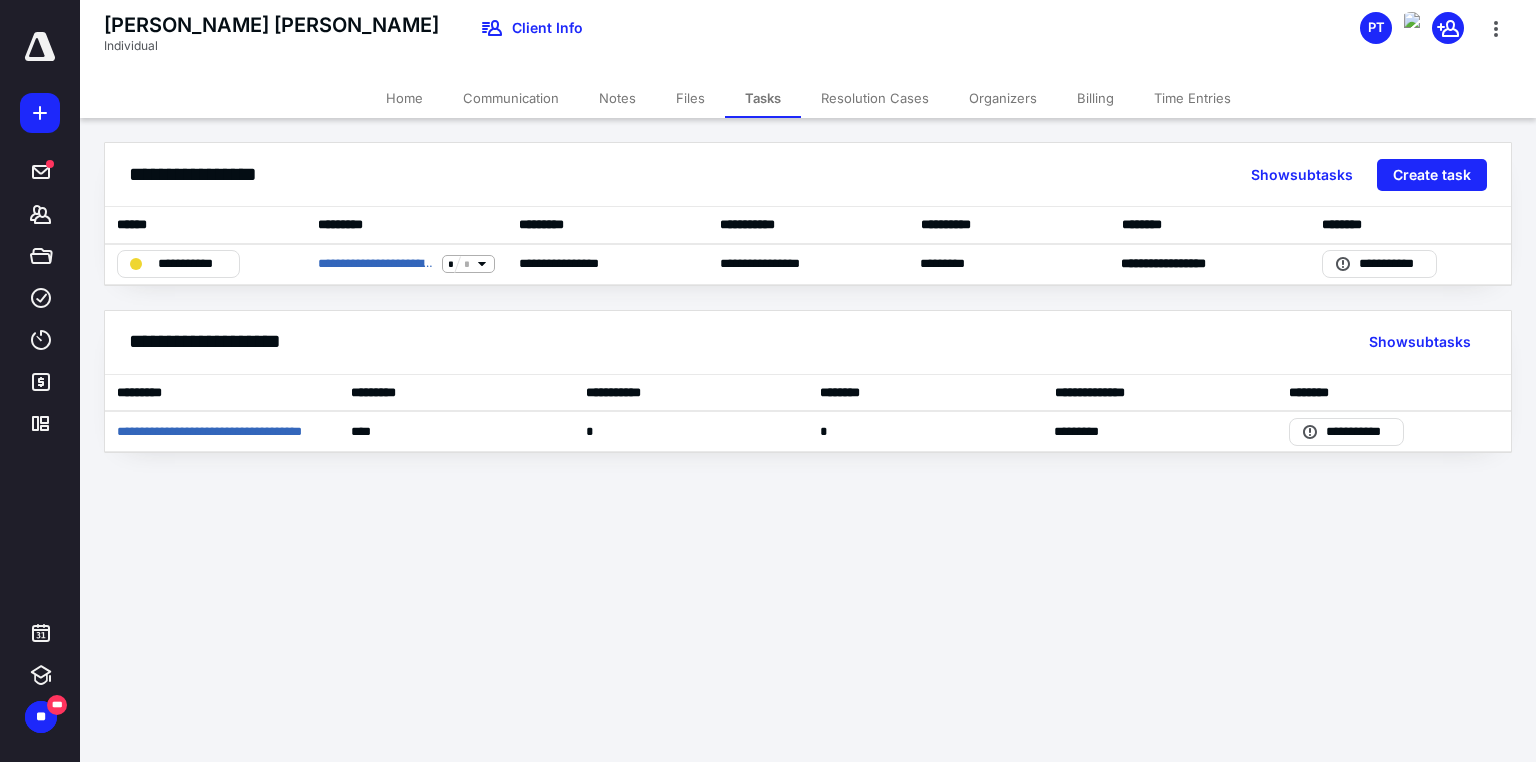 click on "Home" at bounding box center (404, 98) 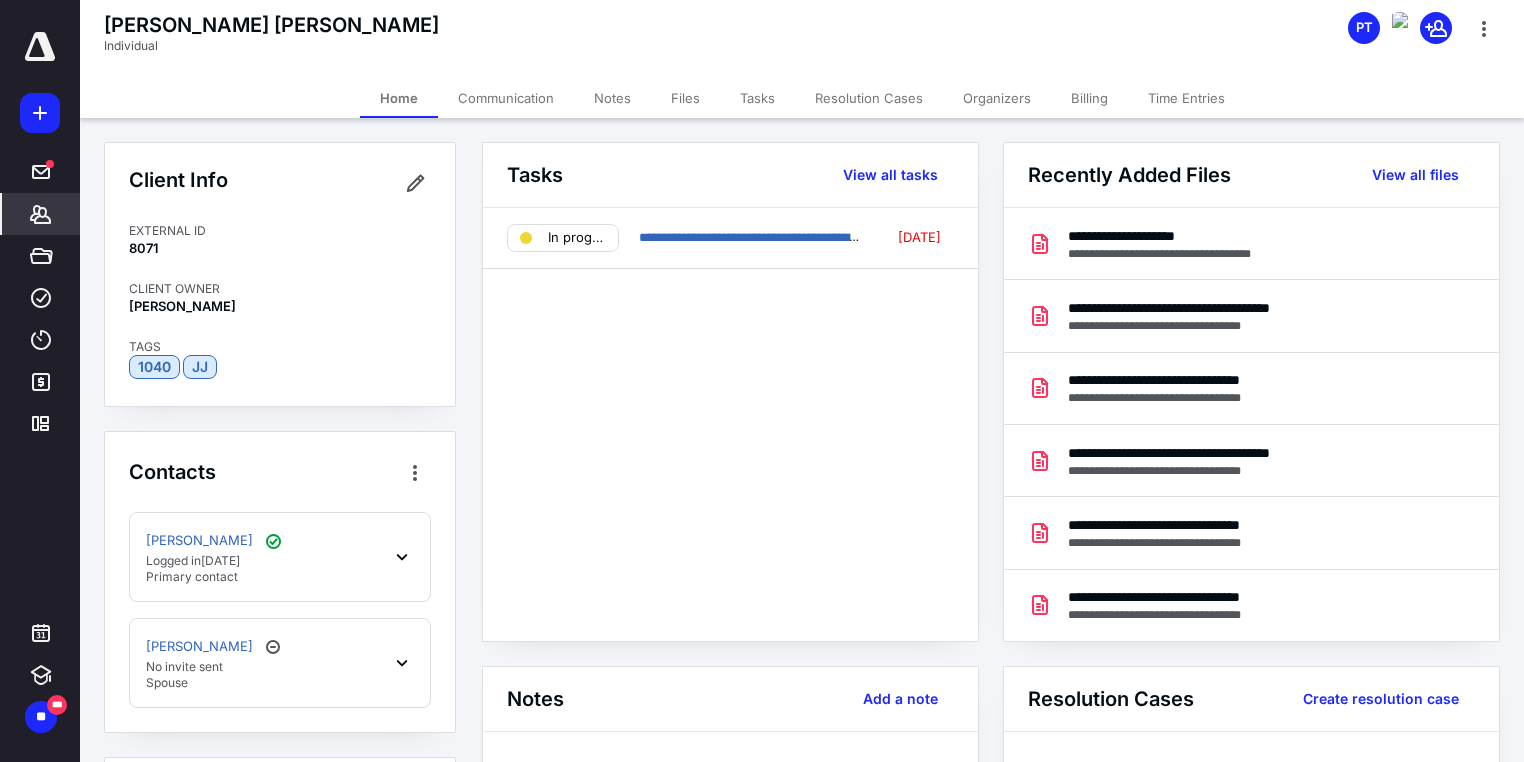 click on "Home" at bounding box center (399, 98) 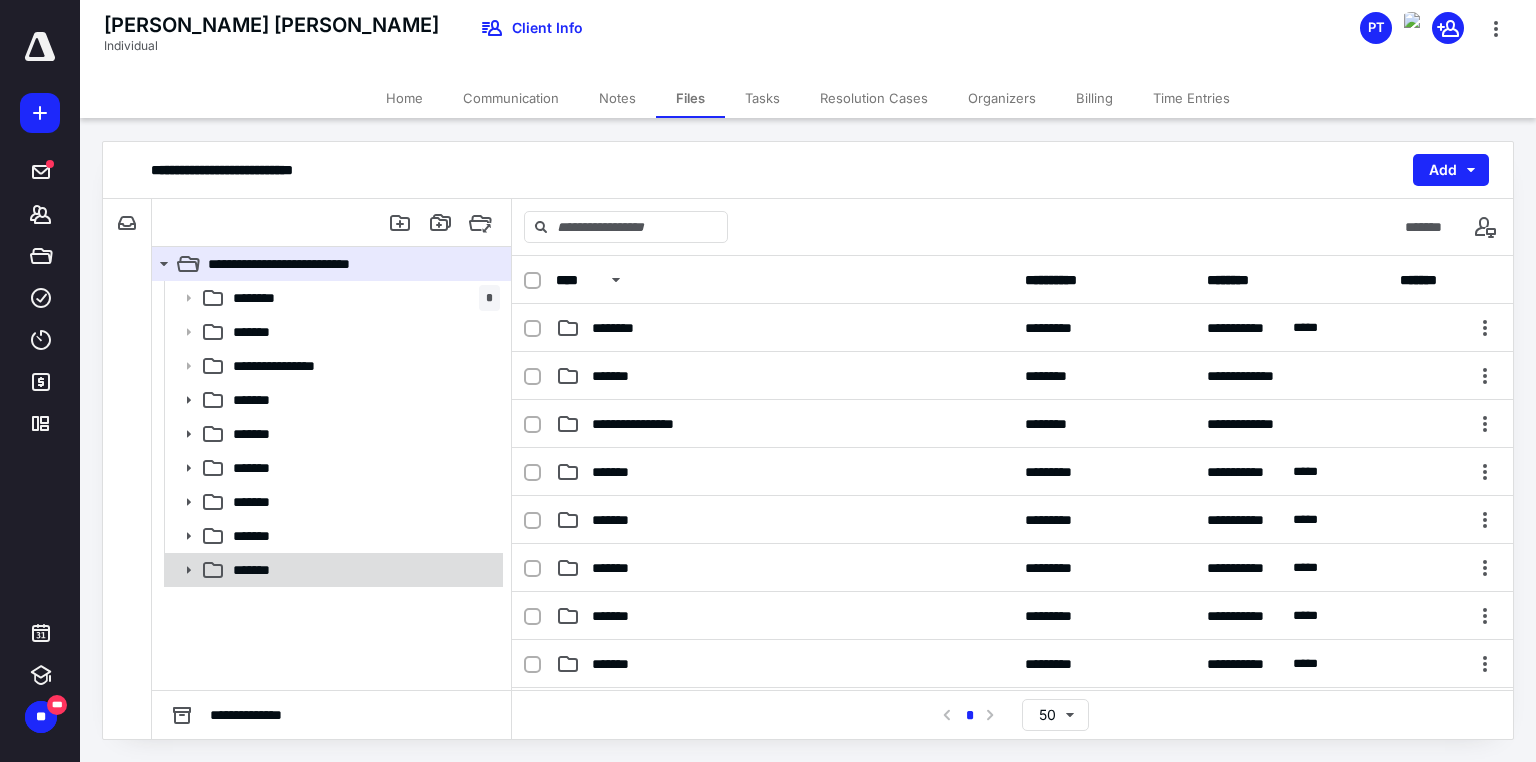 click 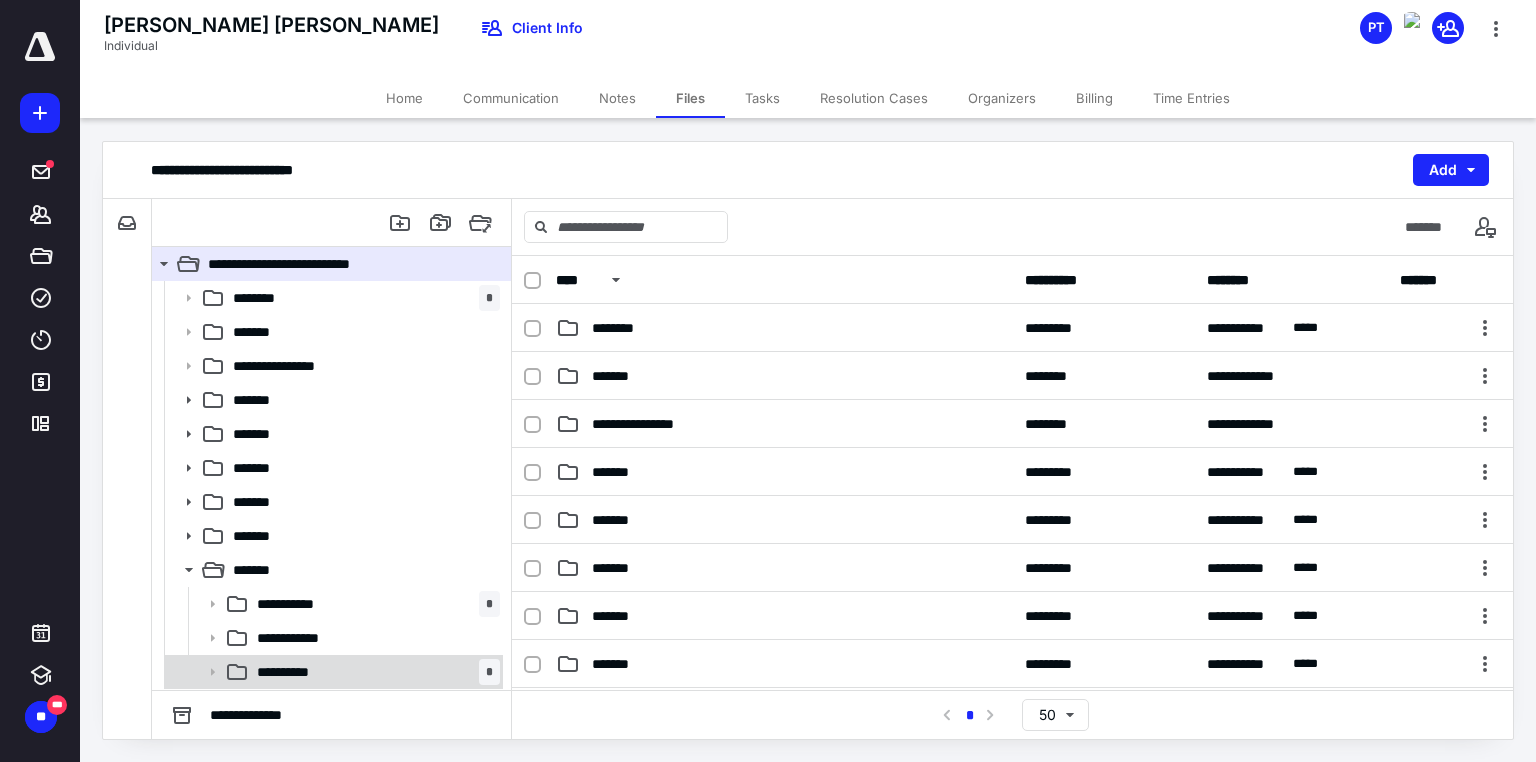 click on "**********" at bounding box center (292, 672) 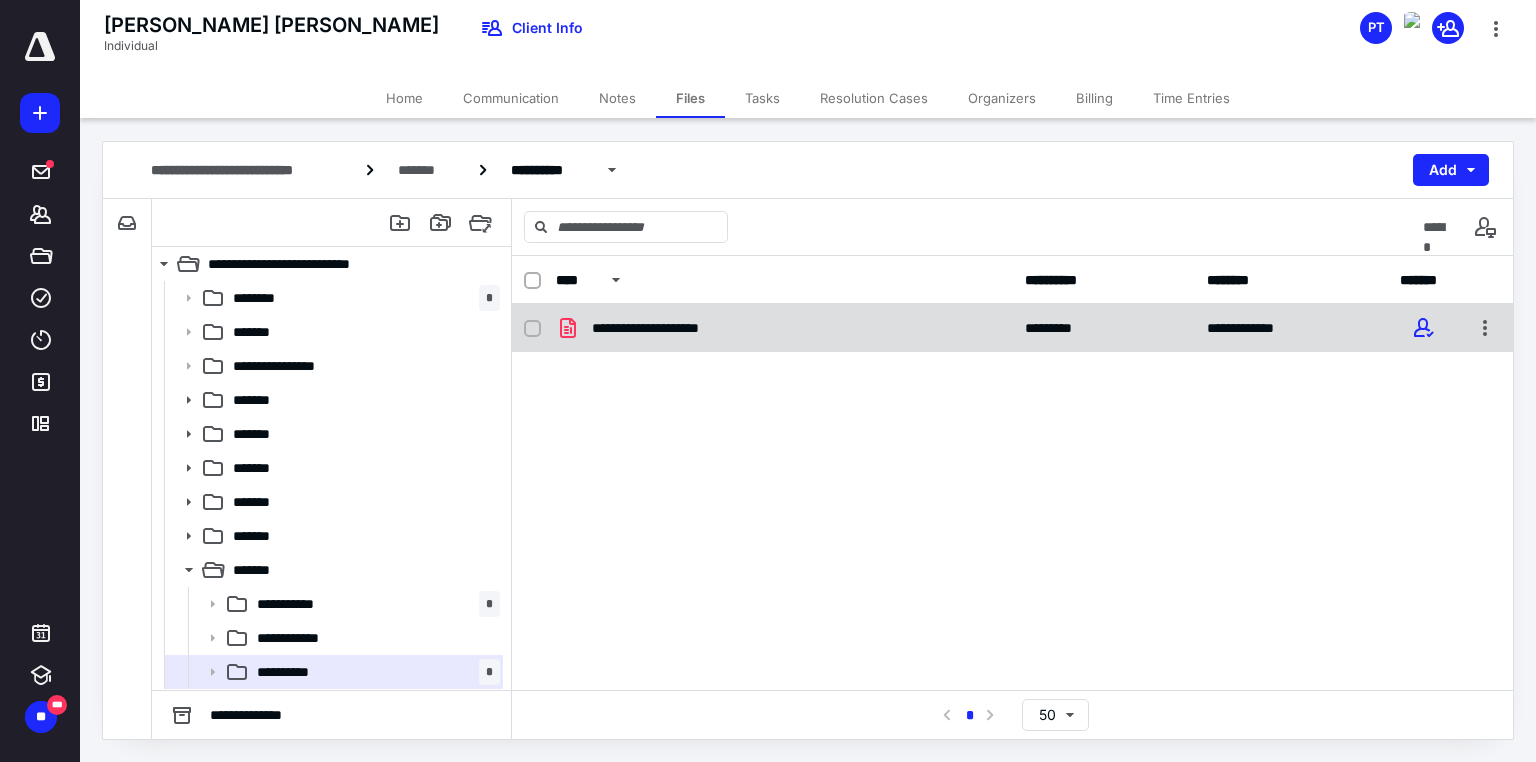 click on "**********" at bounding box center (675, 328) 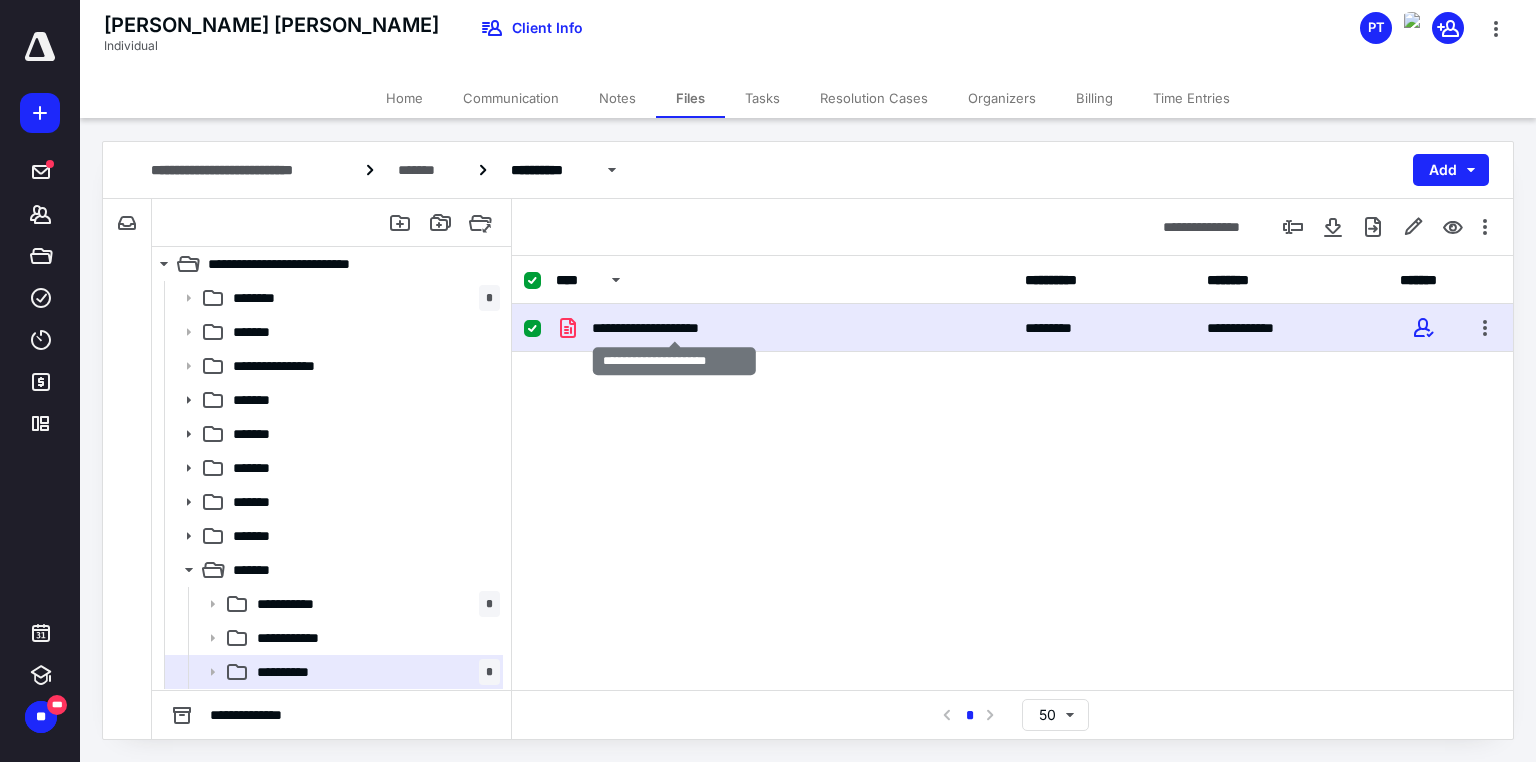 click on "**********" at bounding box center [675, 328] 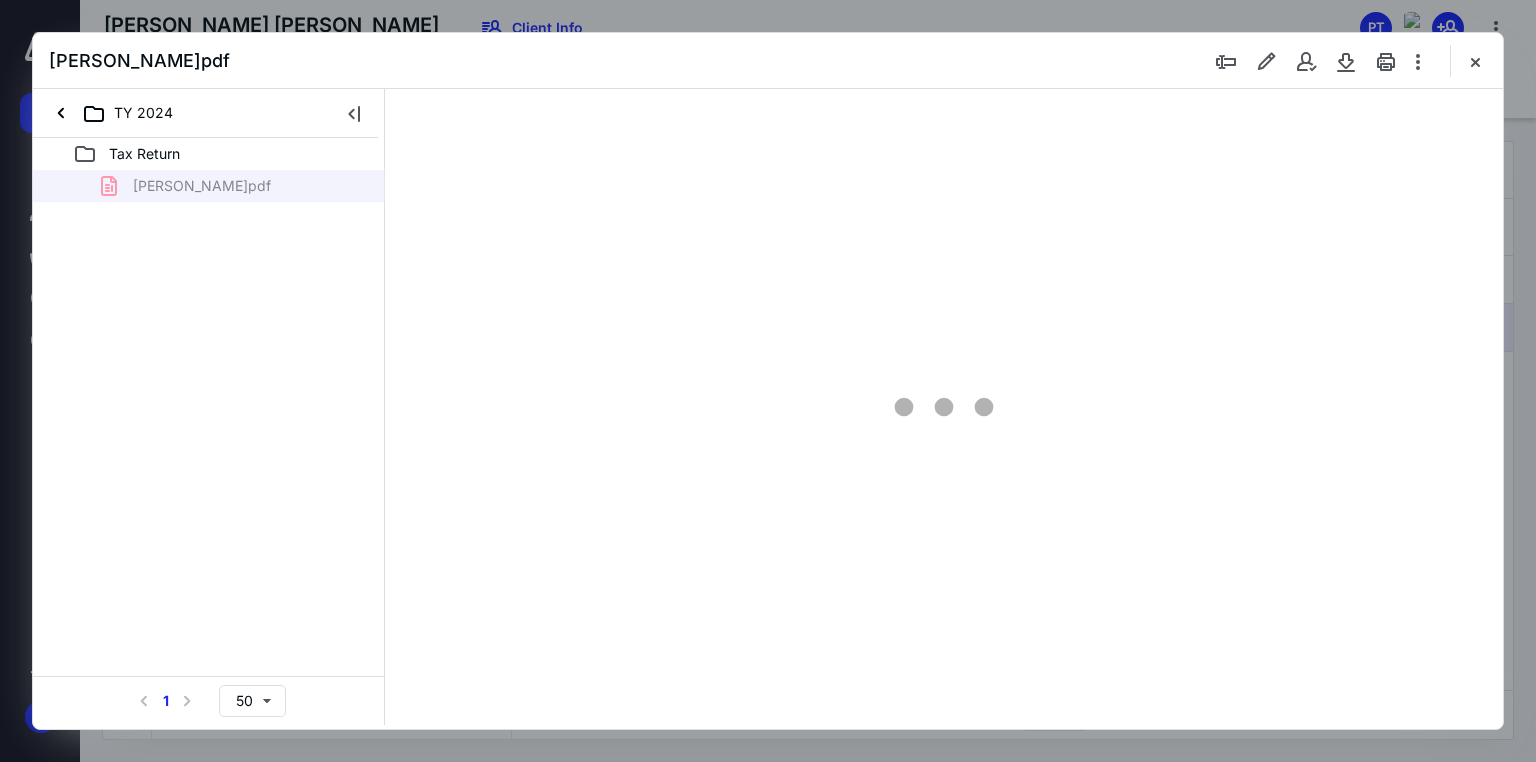 scroll, scrollTop: 0, scrollLeft: 0, axis: both 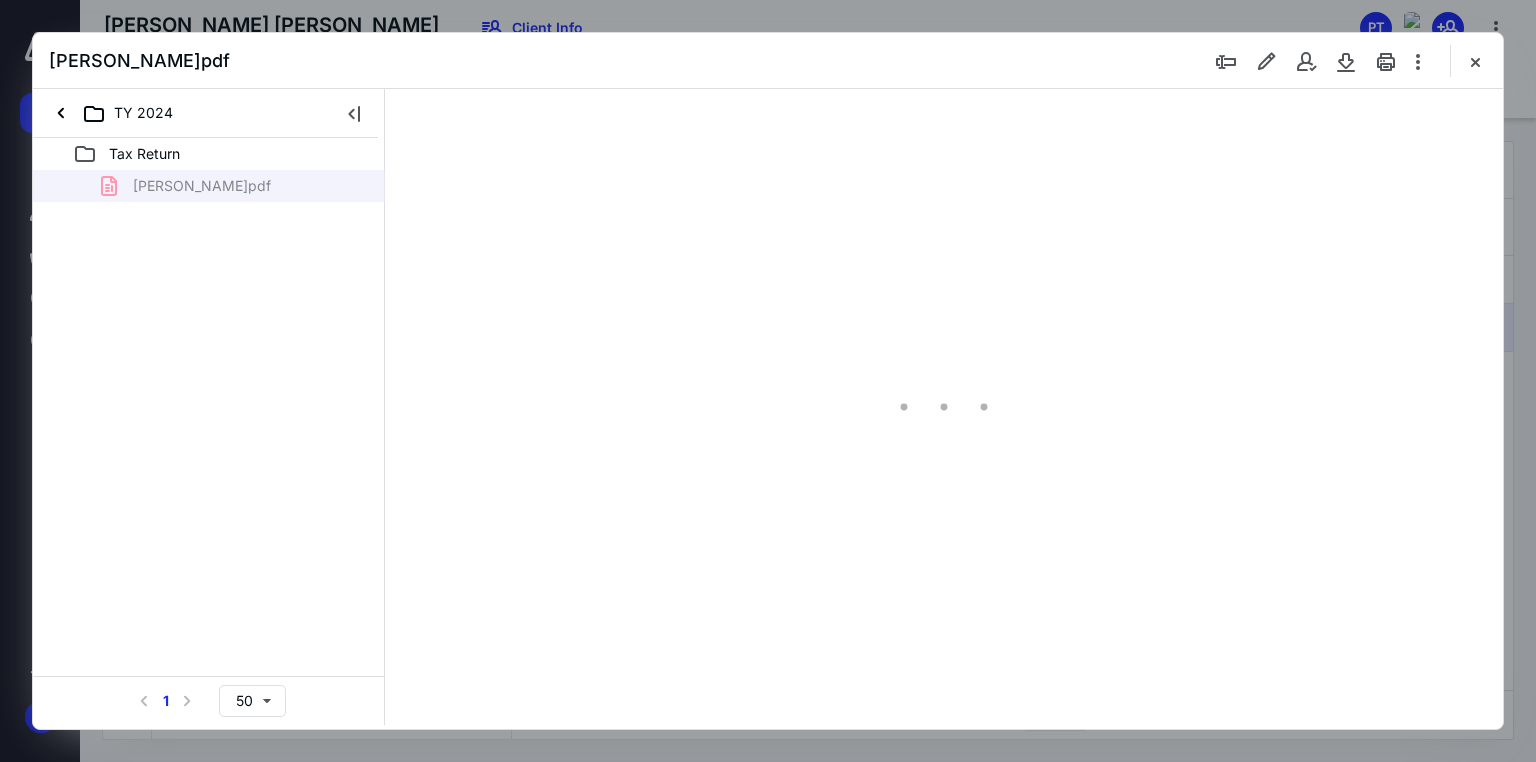 type on "71" 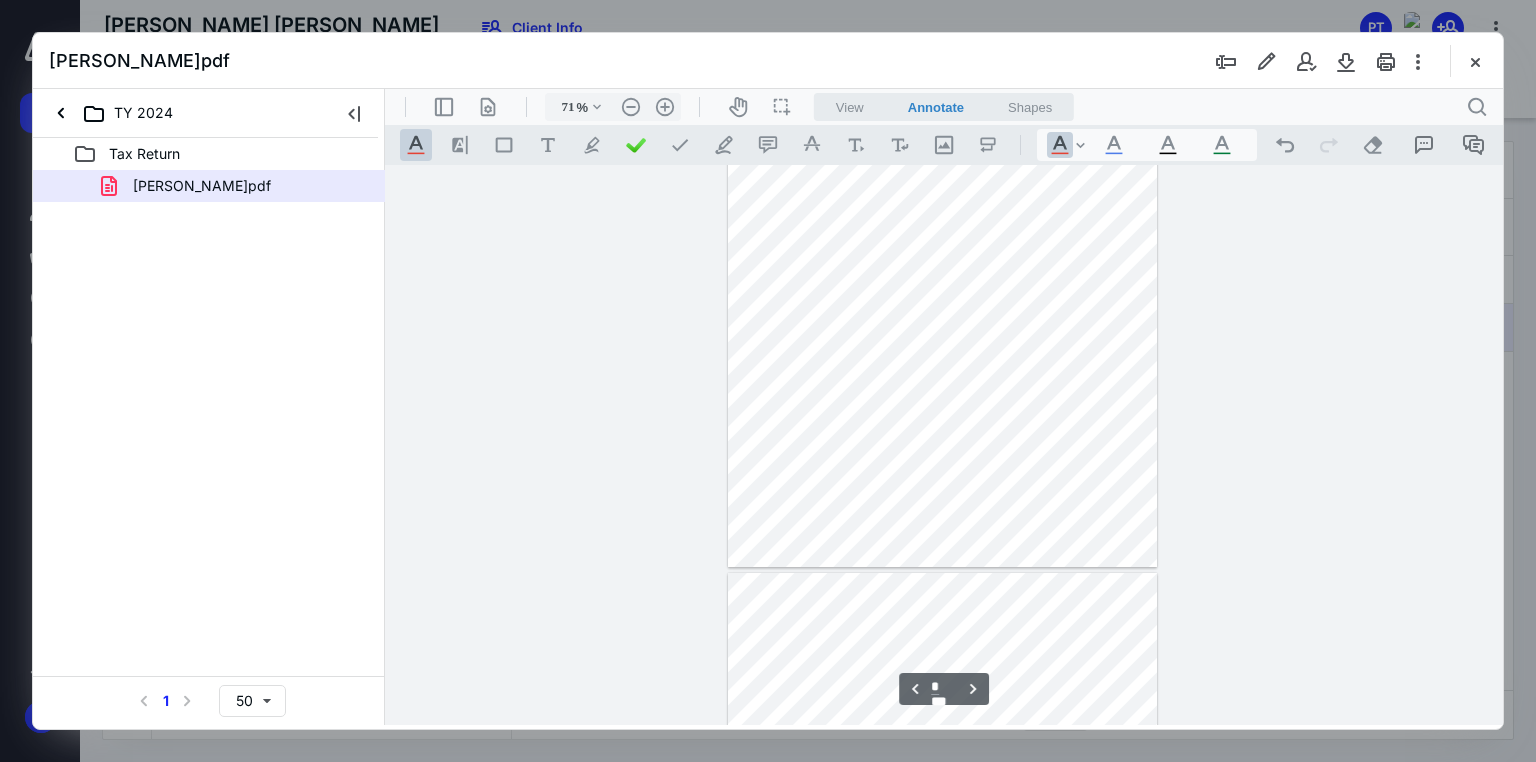 scroll, scrollTop: 1919, scrollLeft: 0, axis: vertical 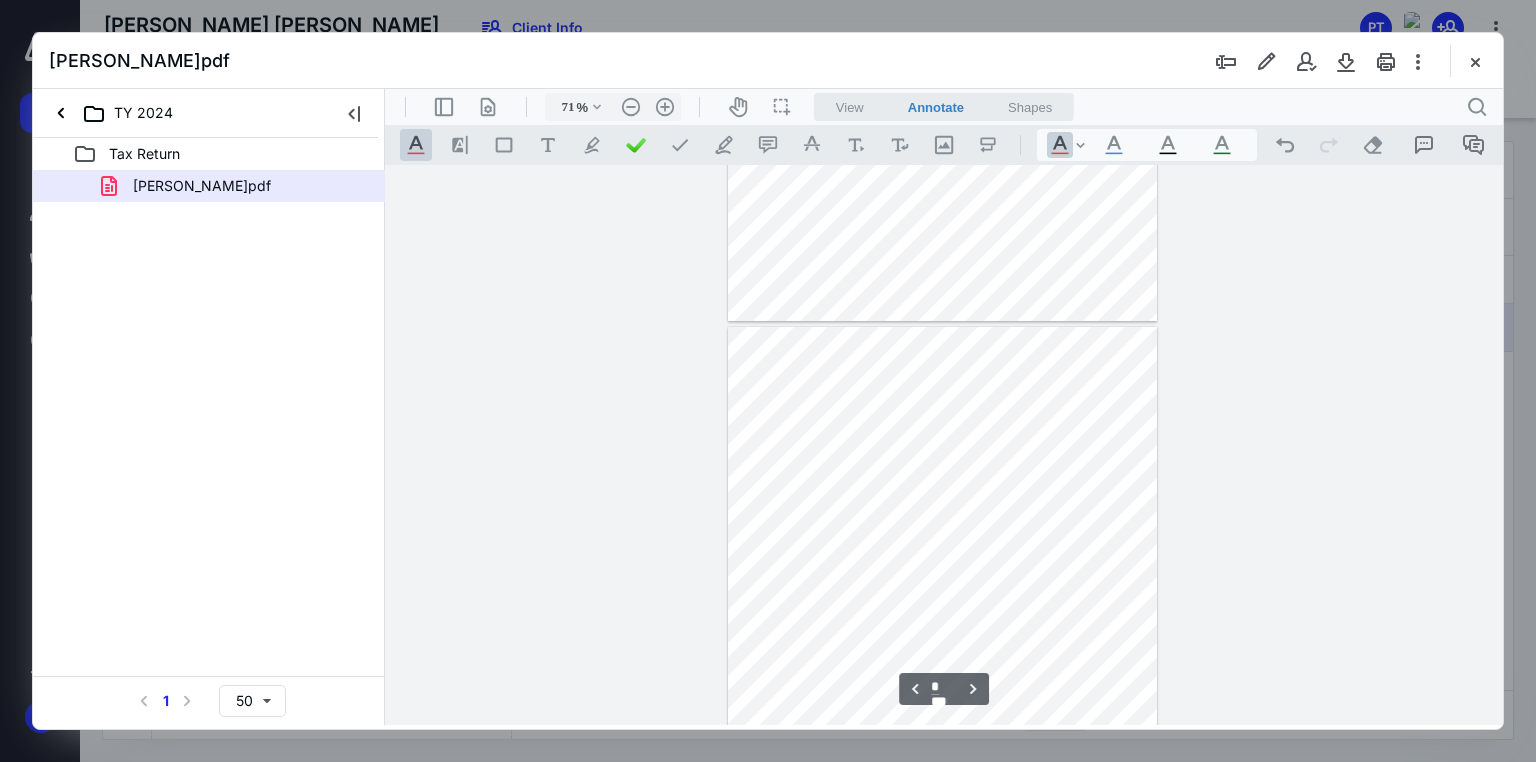 type on "*" 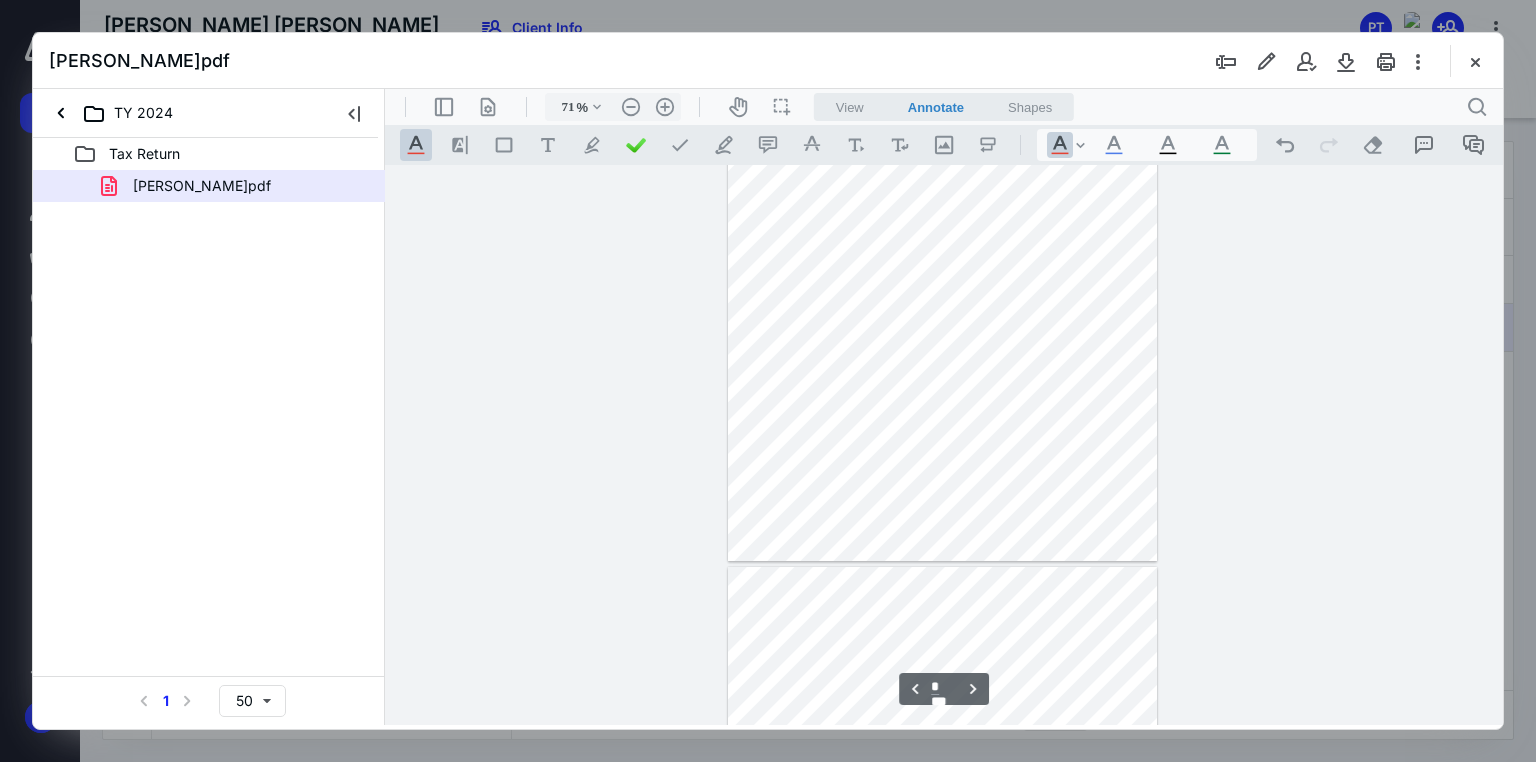 scroll, scrollTop: 1765, scrollLeft: 0, axis: vertical 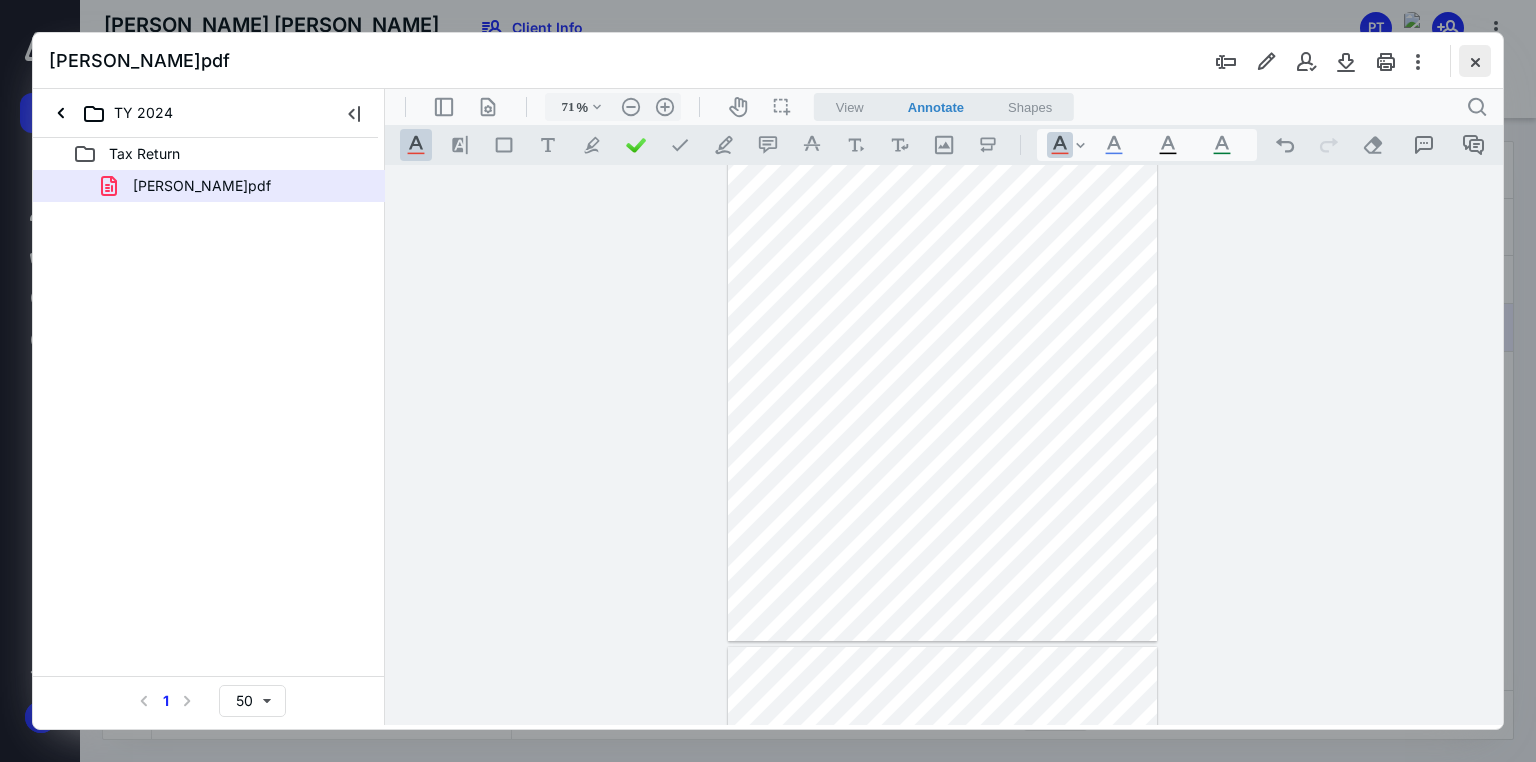 click at bounding box center [1475, 61] 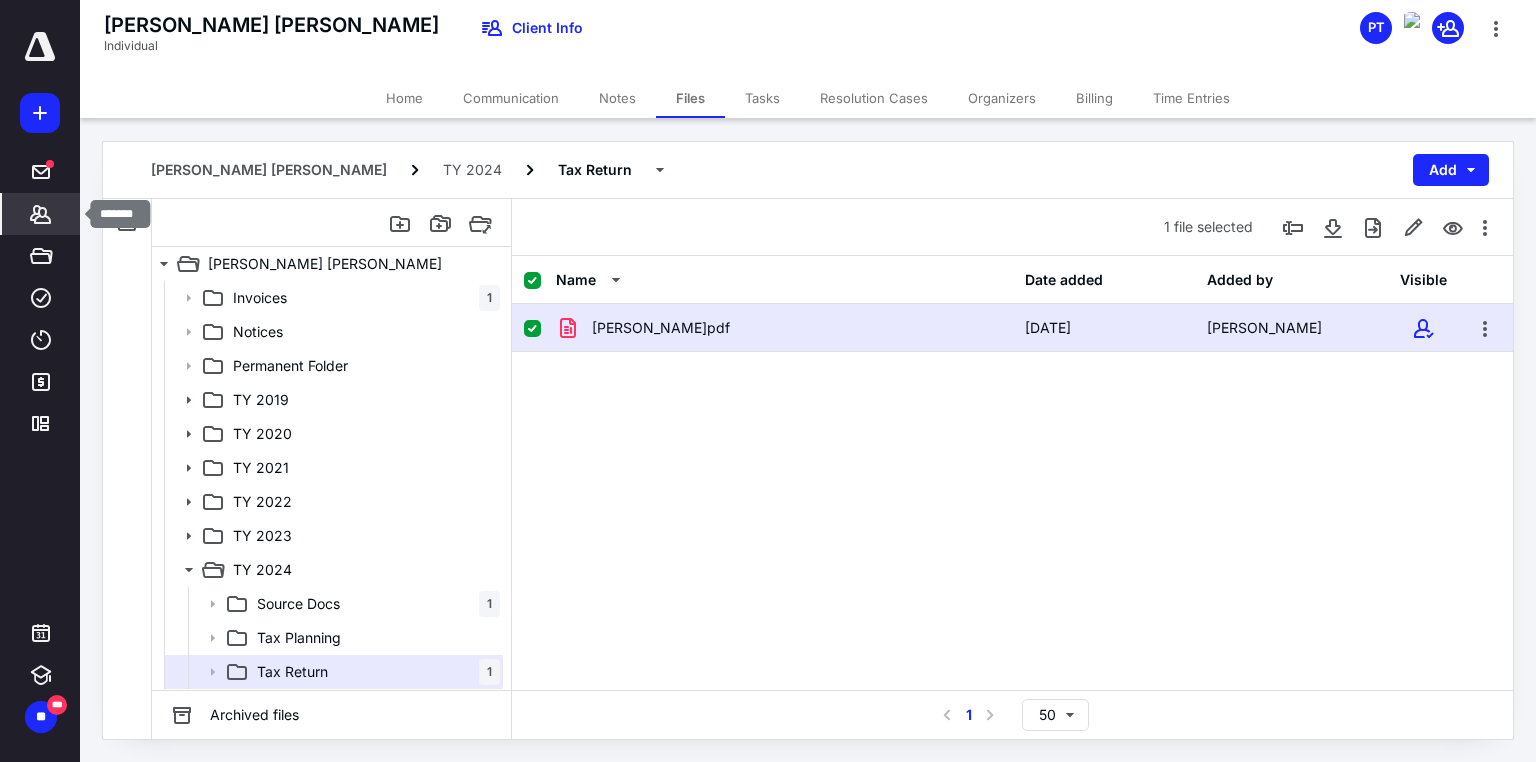 click on "*******" at bounding box center [41, 214] 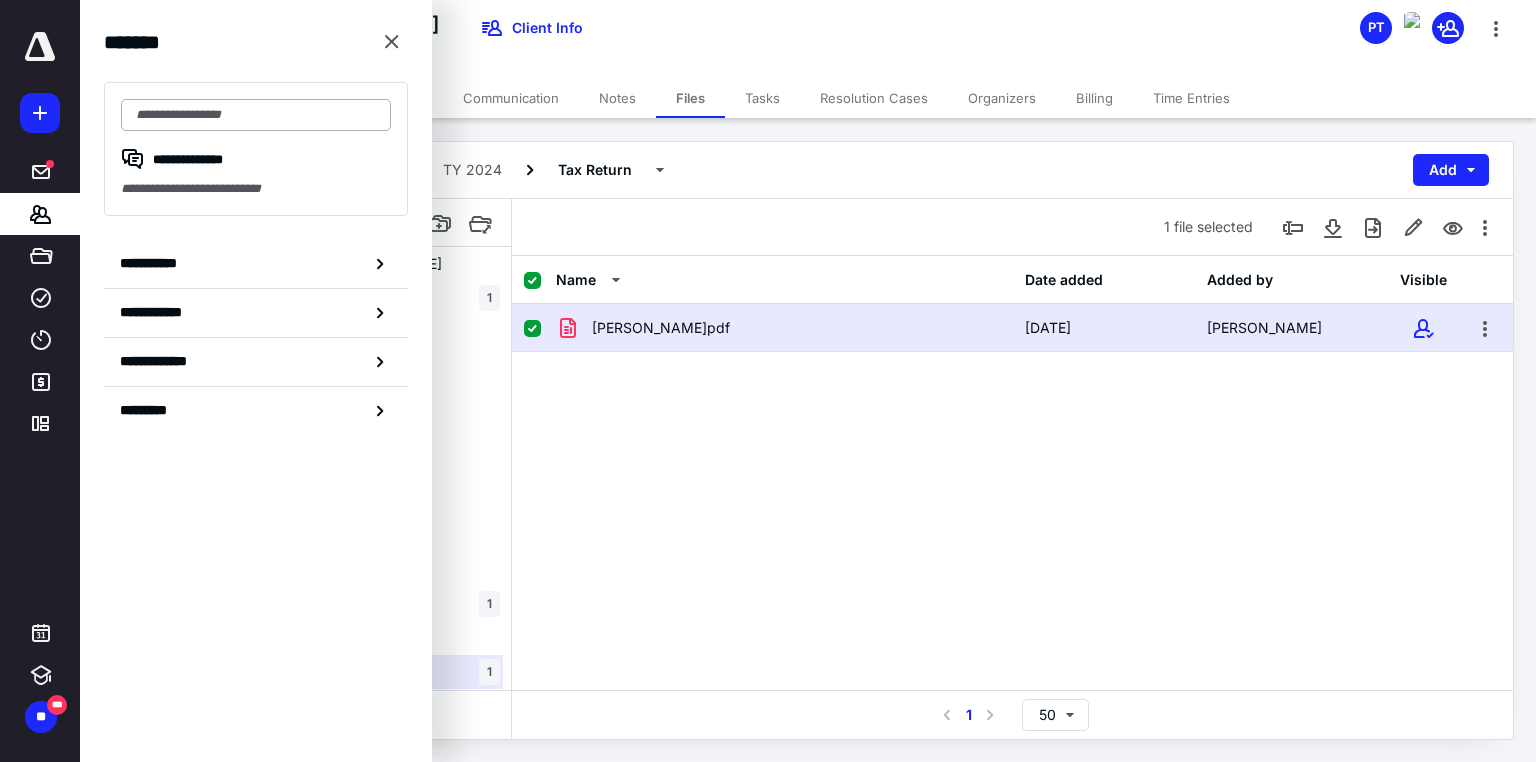 click at bounding box center (256, 115) 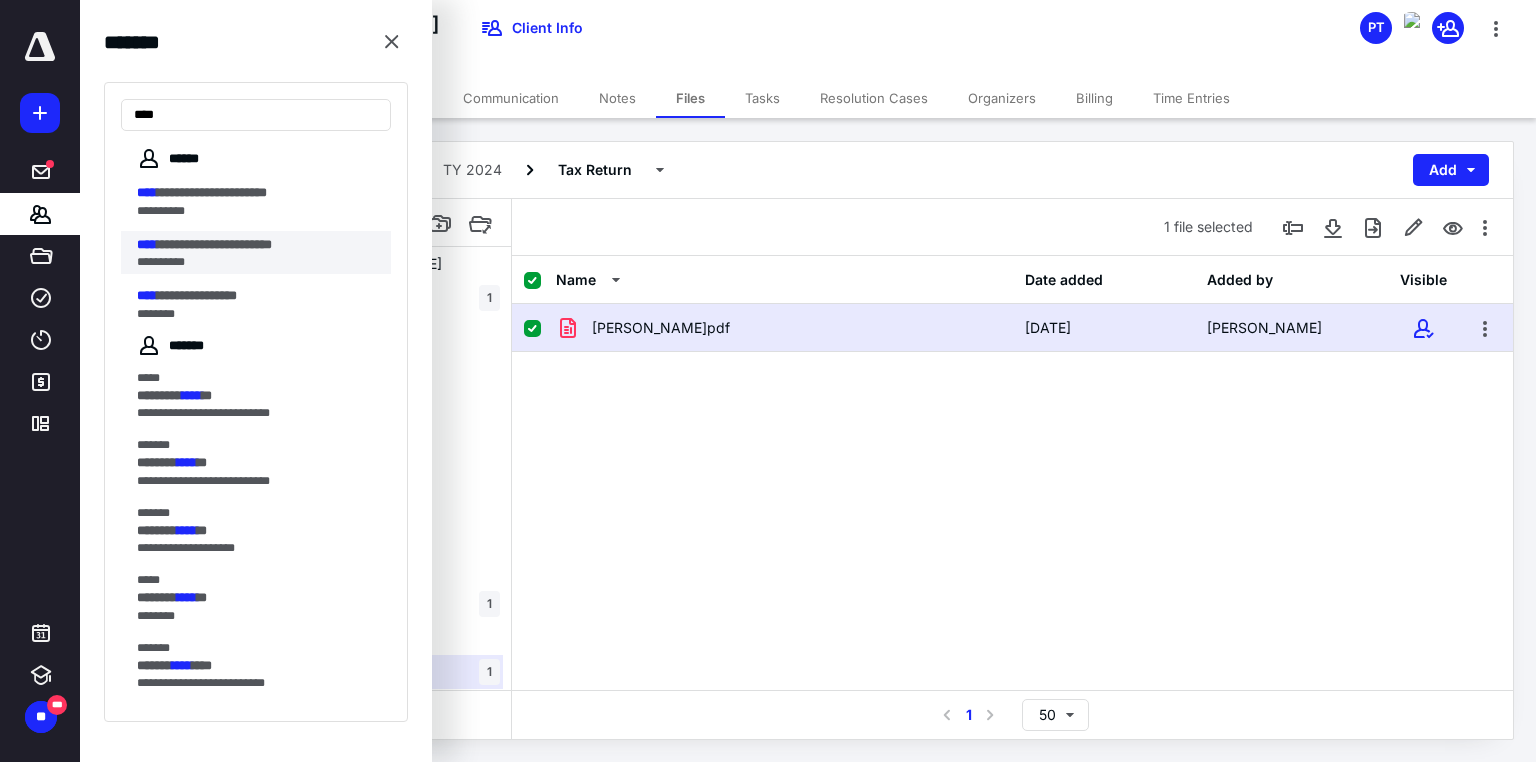 type on "****" 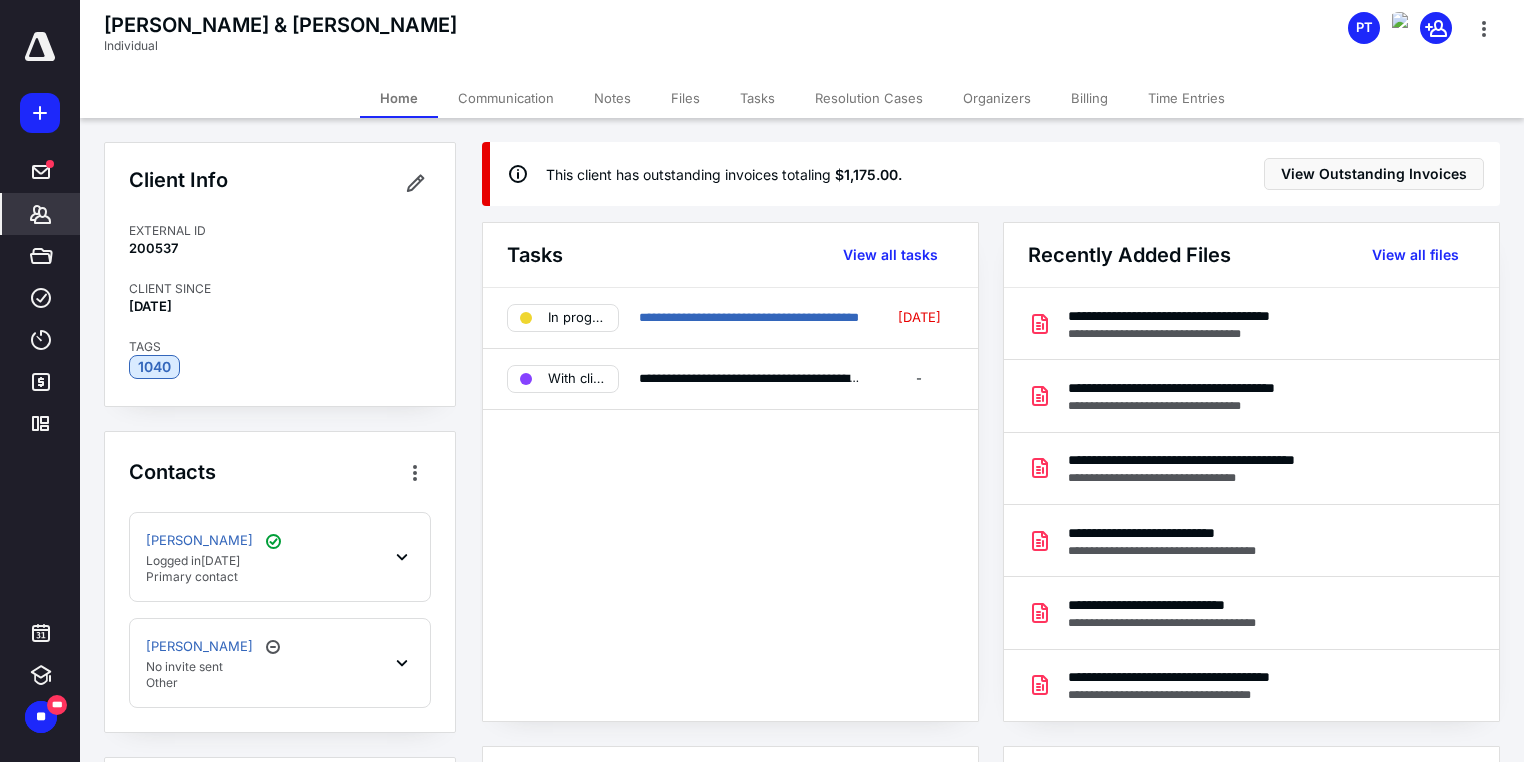 click on "Files" at bounding box center [685, 98] 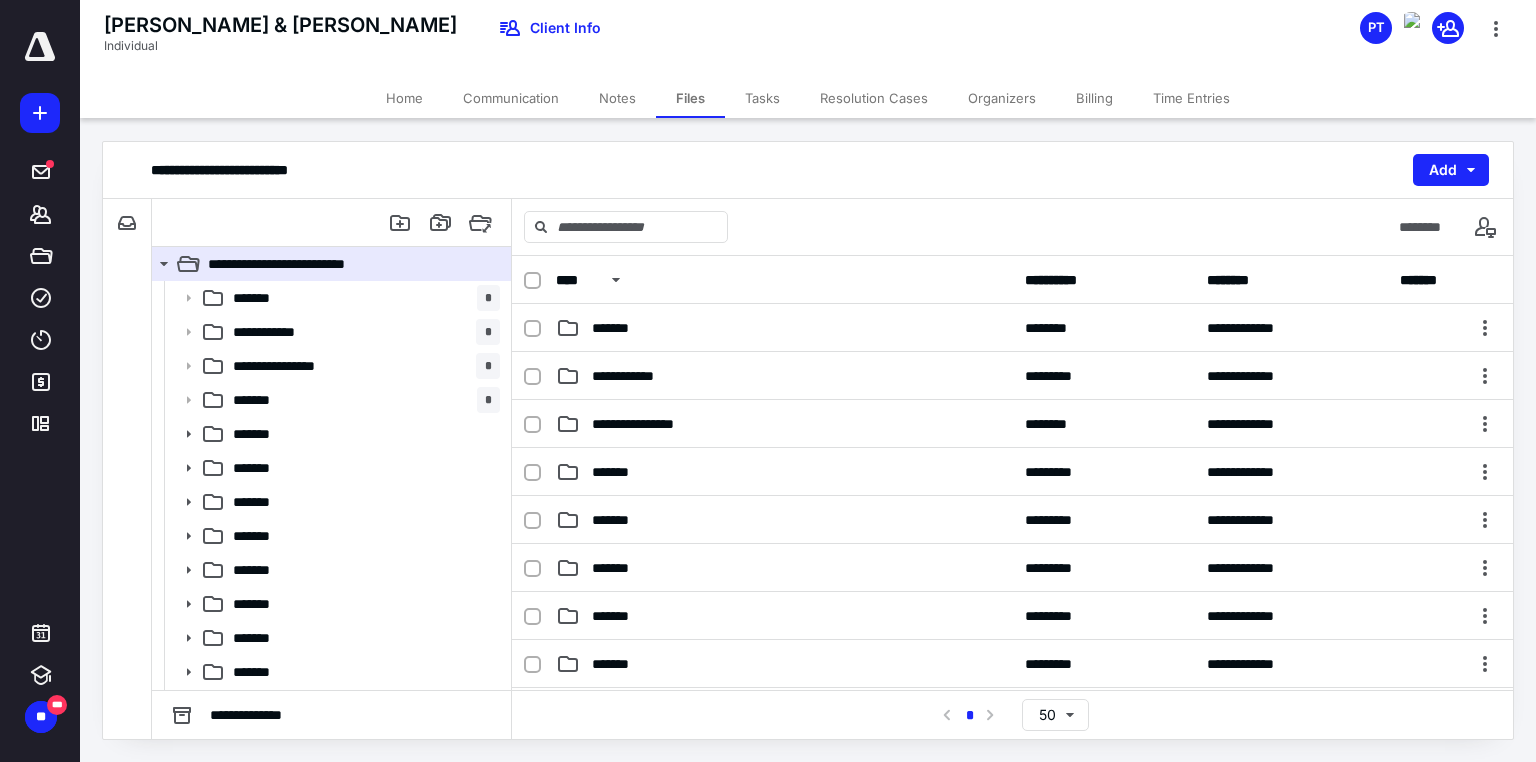 click on "Home" at bounding box center (404, 98) 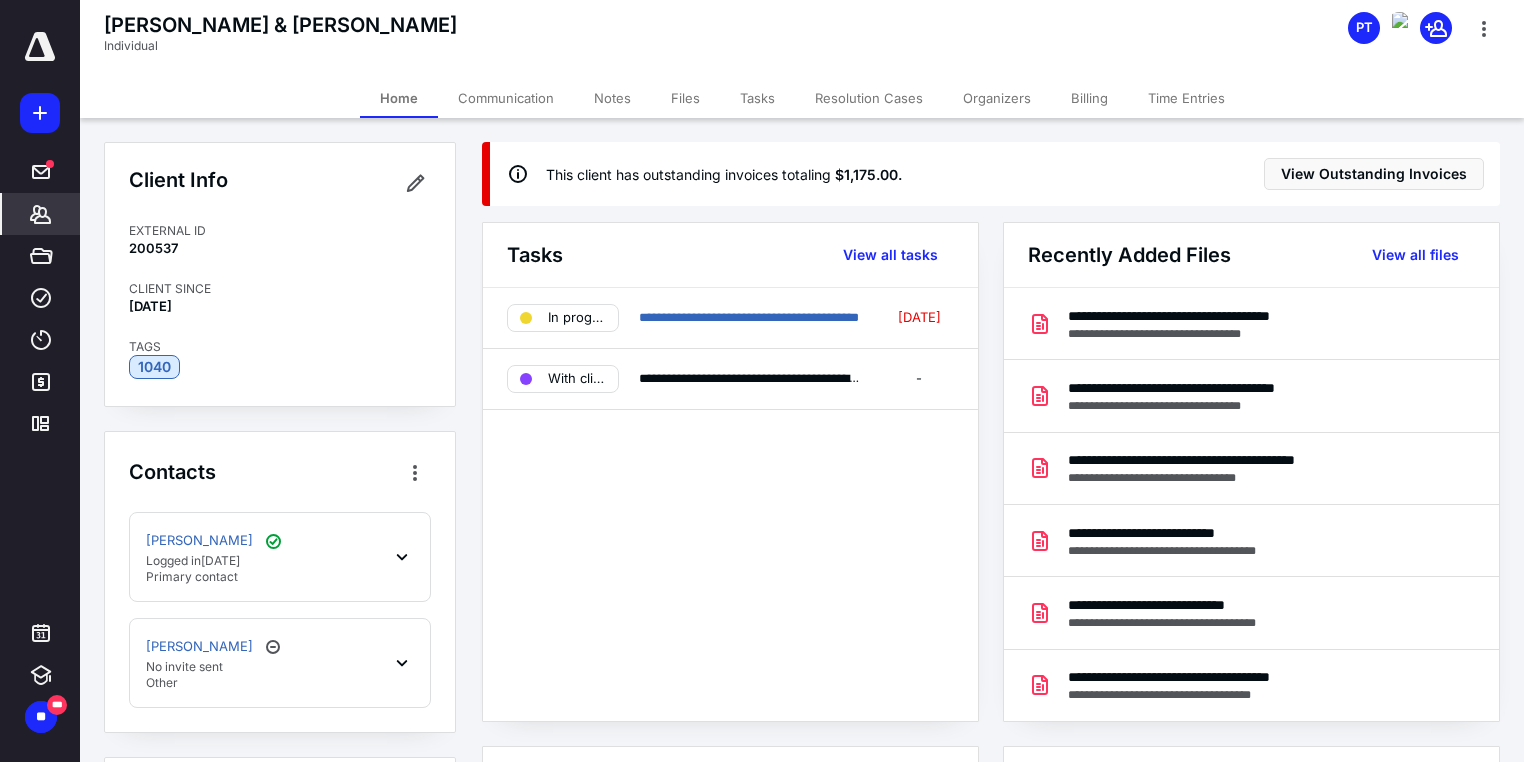 click on "Files" at bounding box center (685, 98) 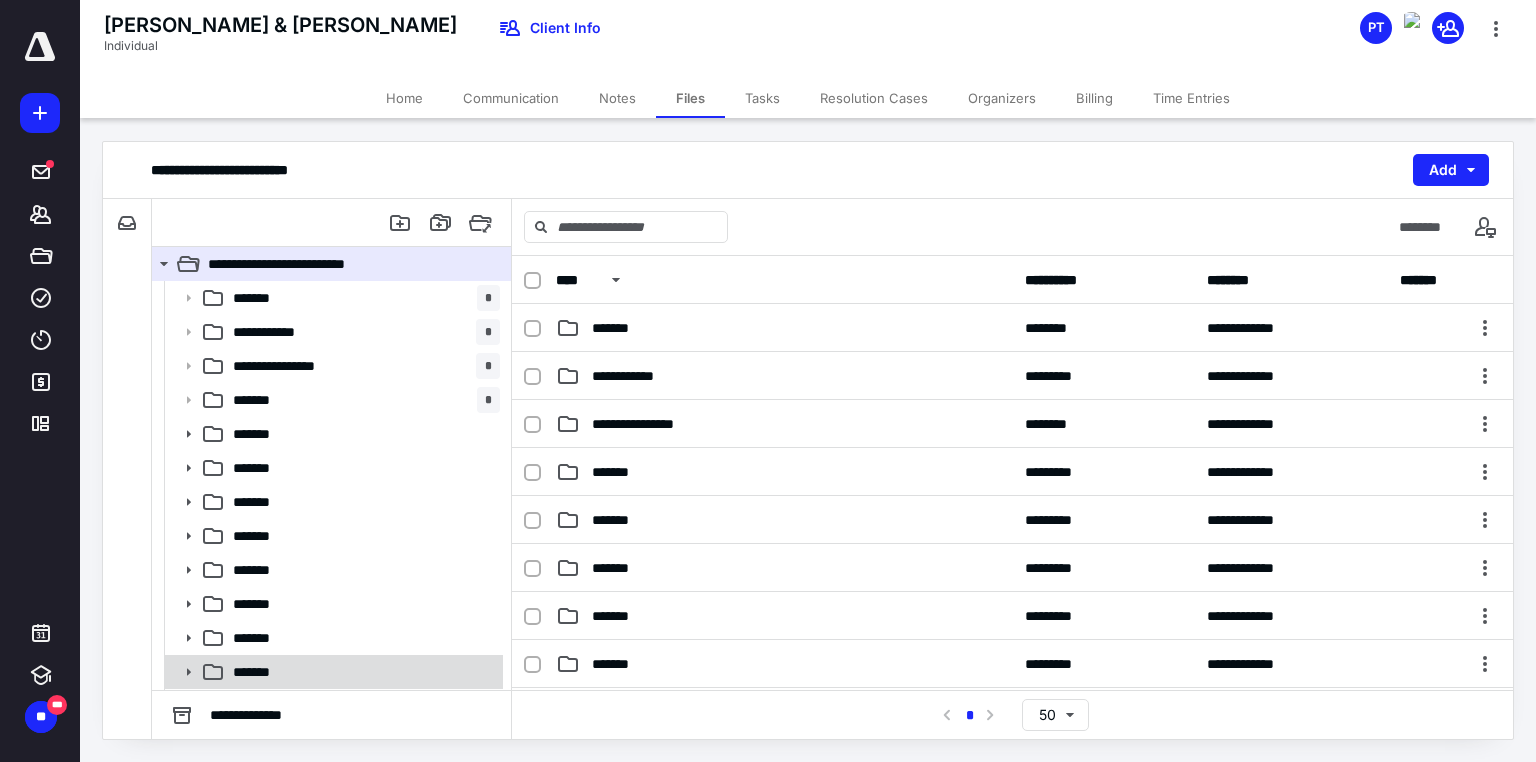 scroll, scrollTop: 31, scrollLeft: 0, axis: vertical 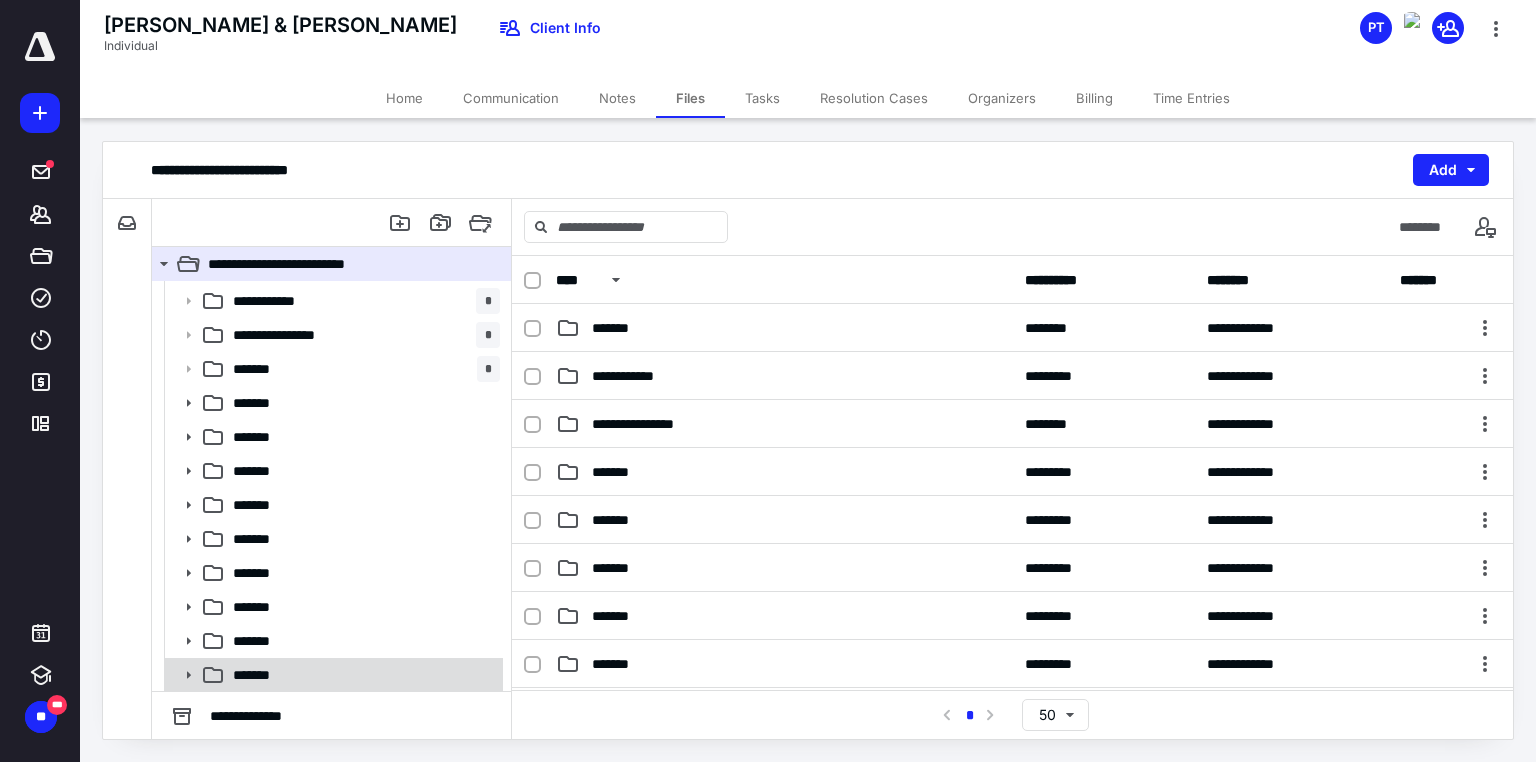 click 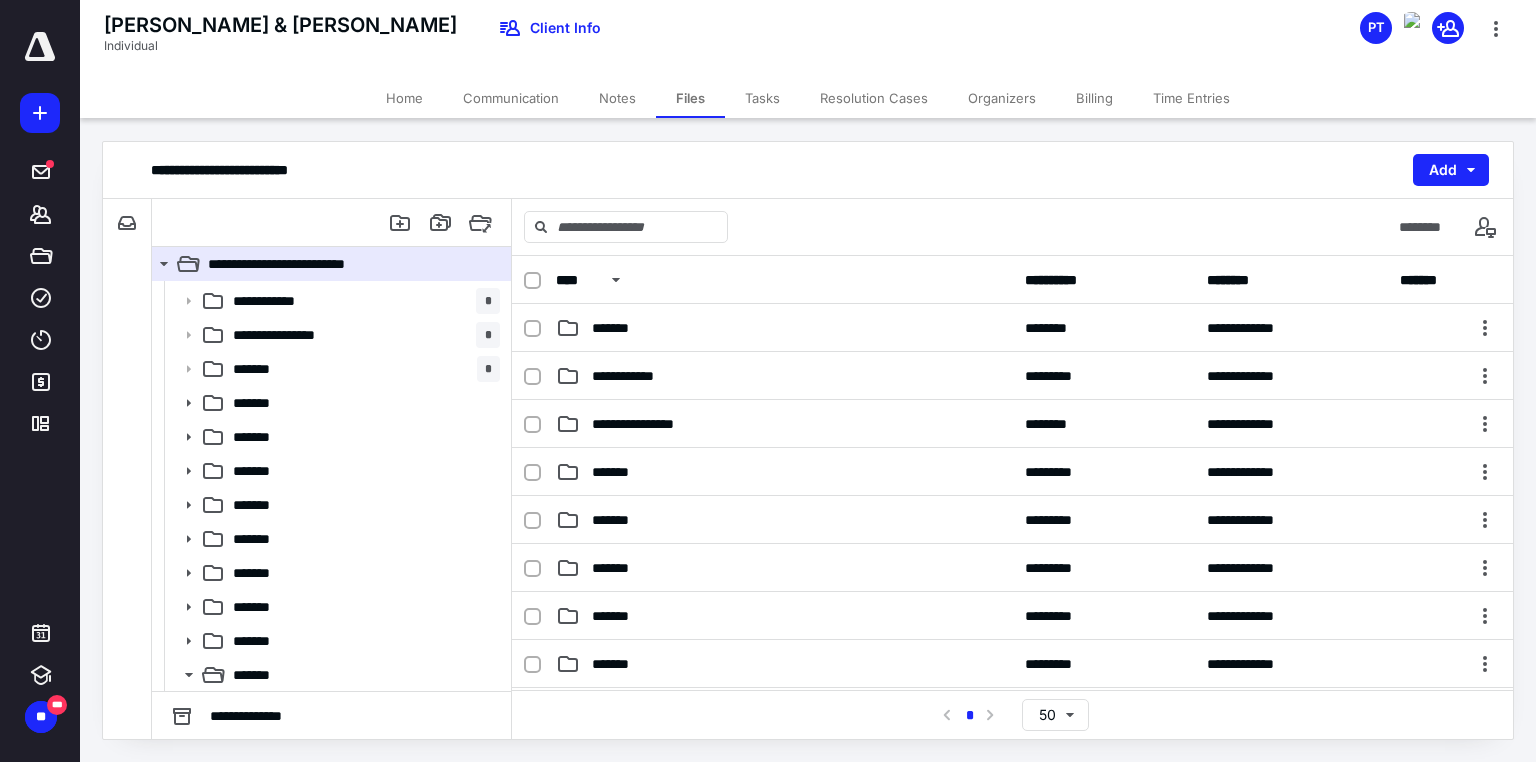 scroll, scrollTop: 167, scrollLeft: 0, axis: vertical 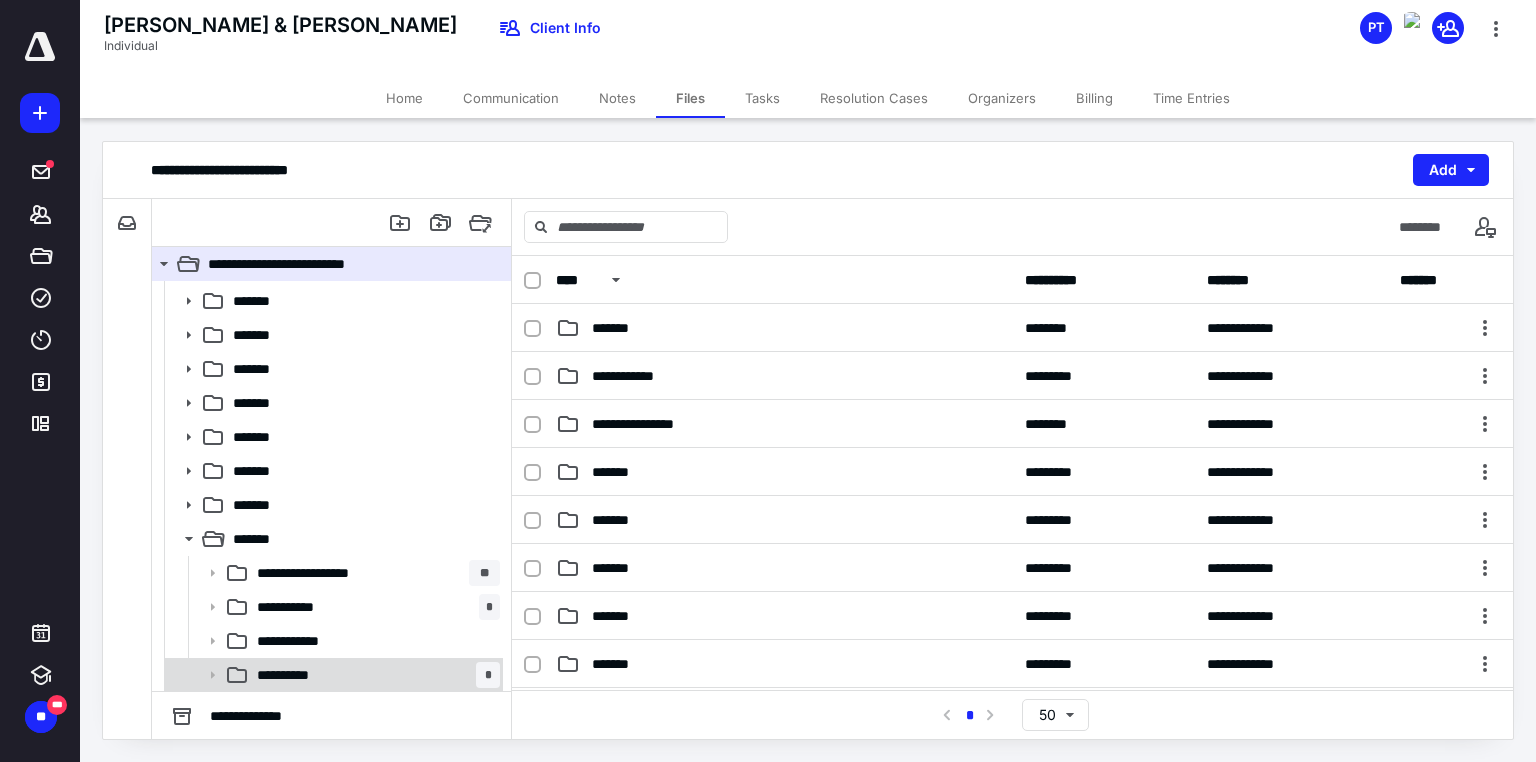 click on "**********" at bounding box center (292, 675) 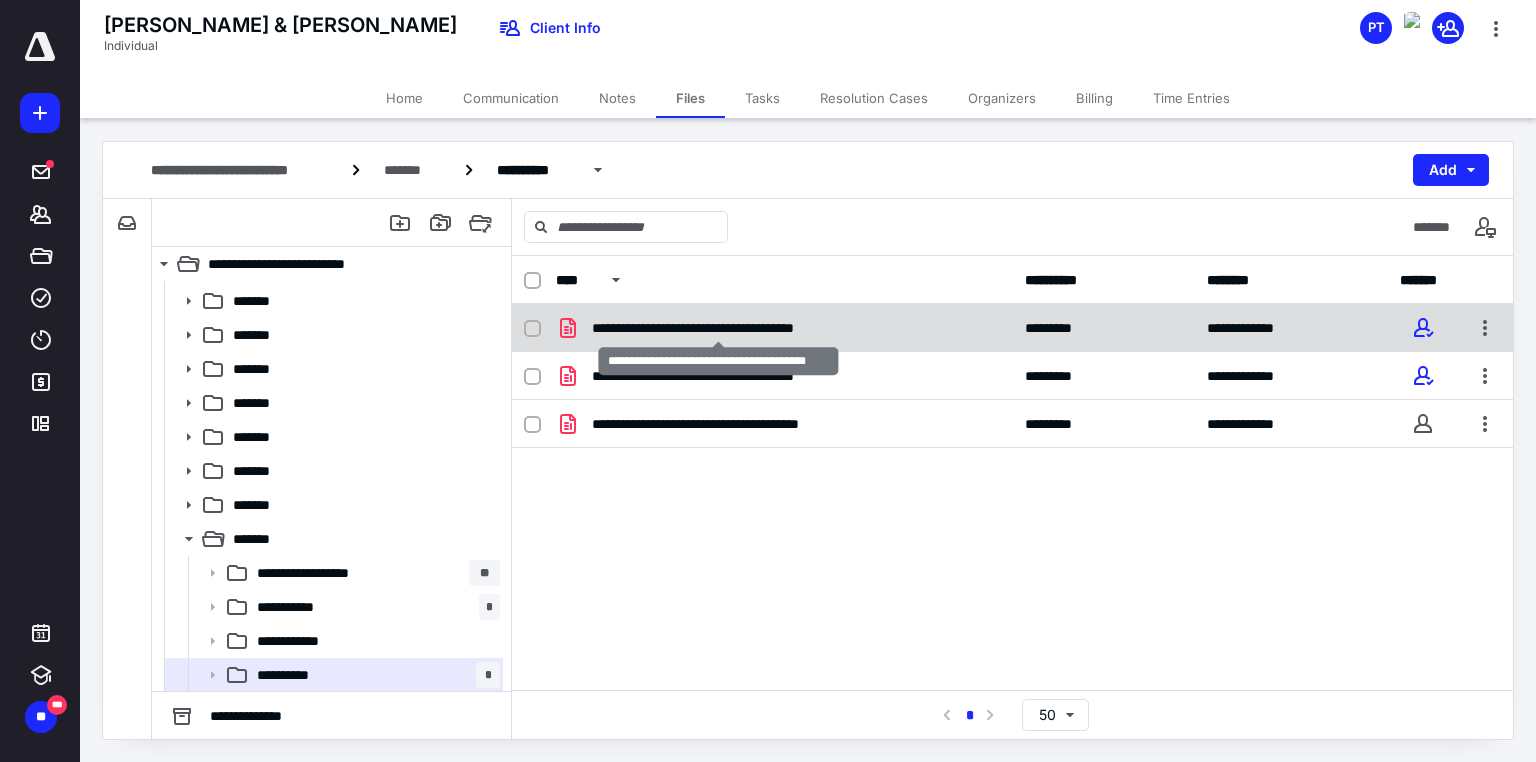 click on "**********" at bounding box center [719, 328] 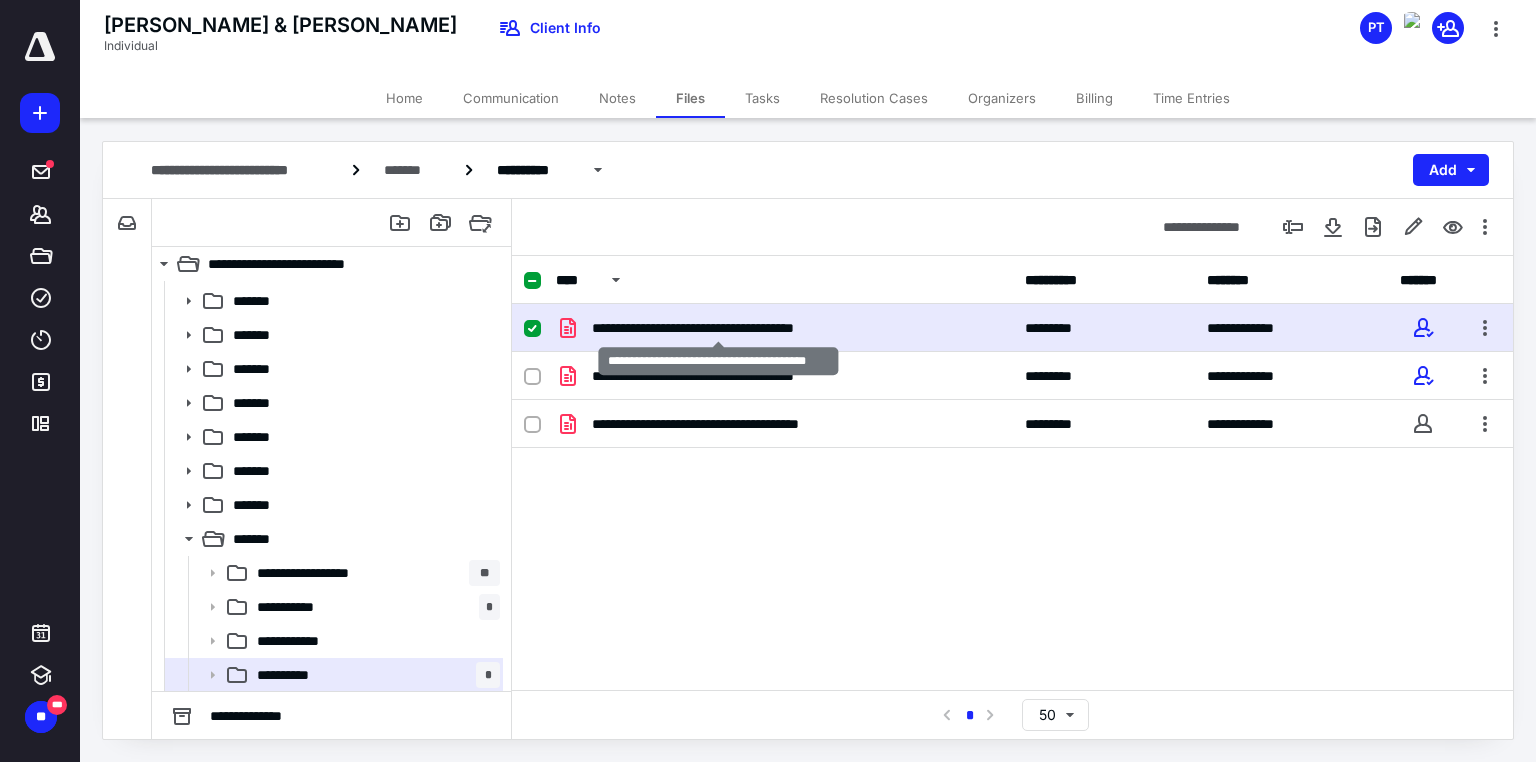 click on "**********" at bounding box center [719, 328] 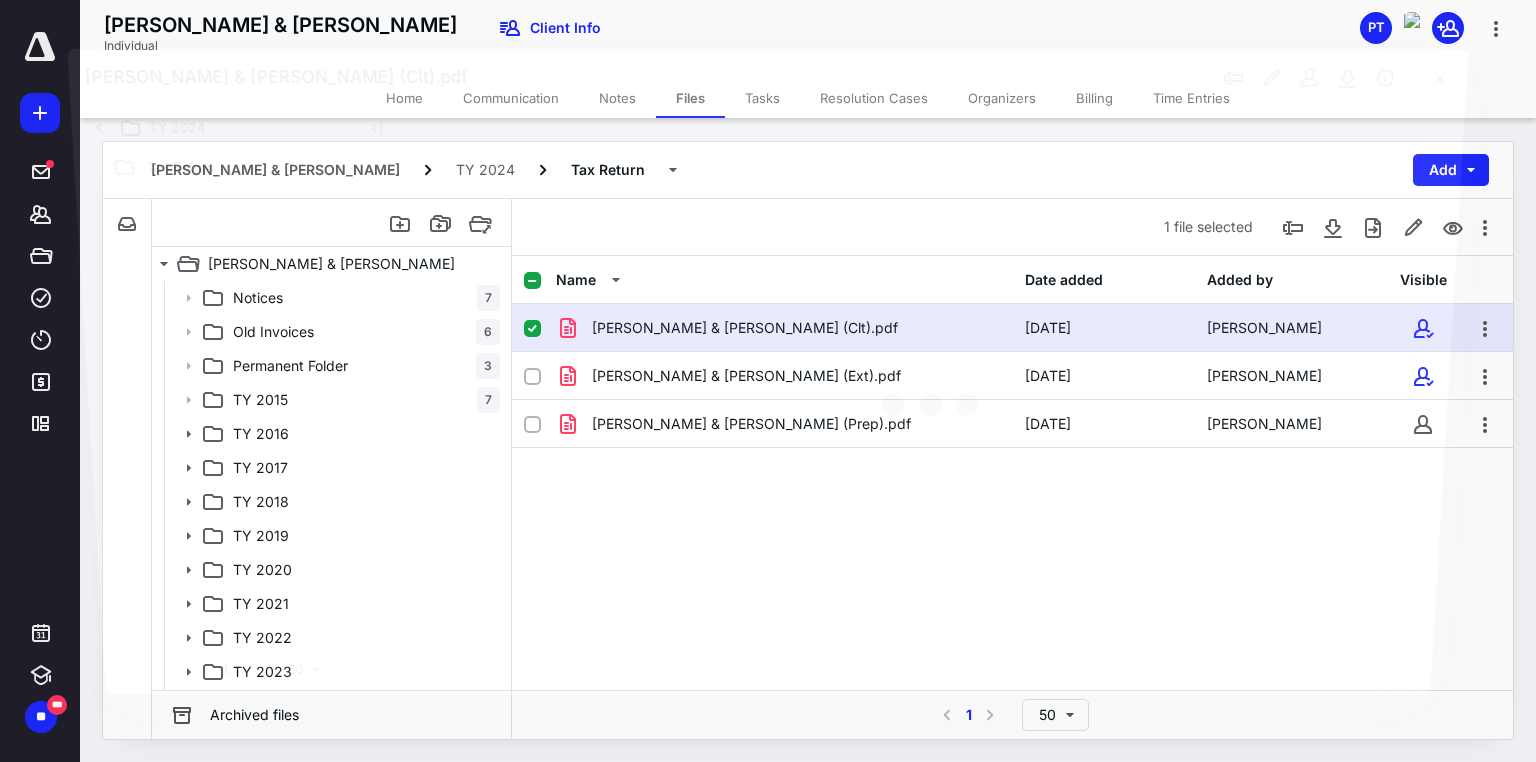 scroll, scrollTop: 167, scrollLeft: 0, axis: vertical 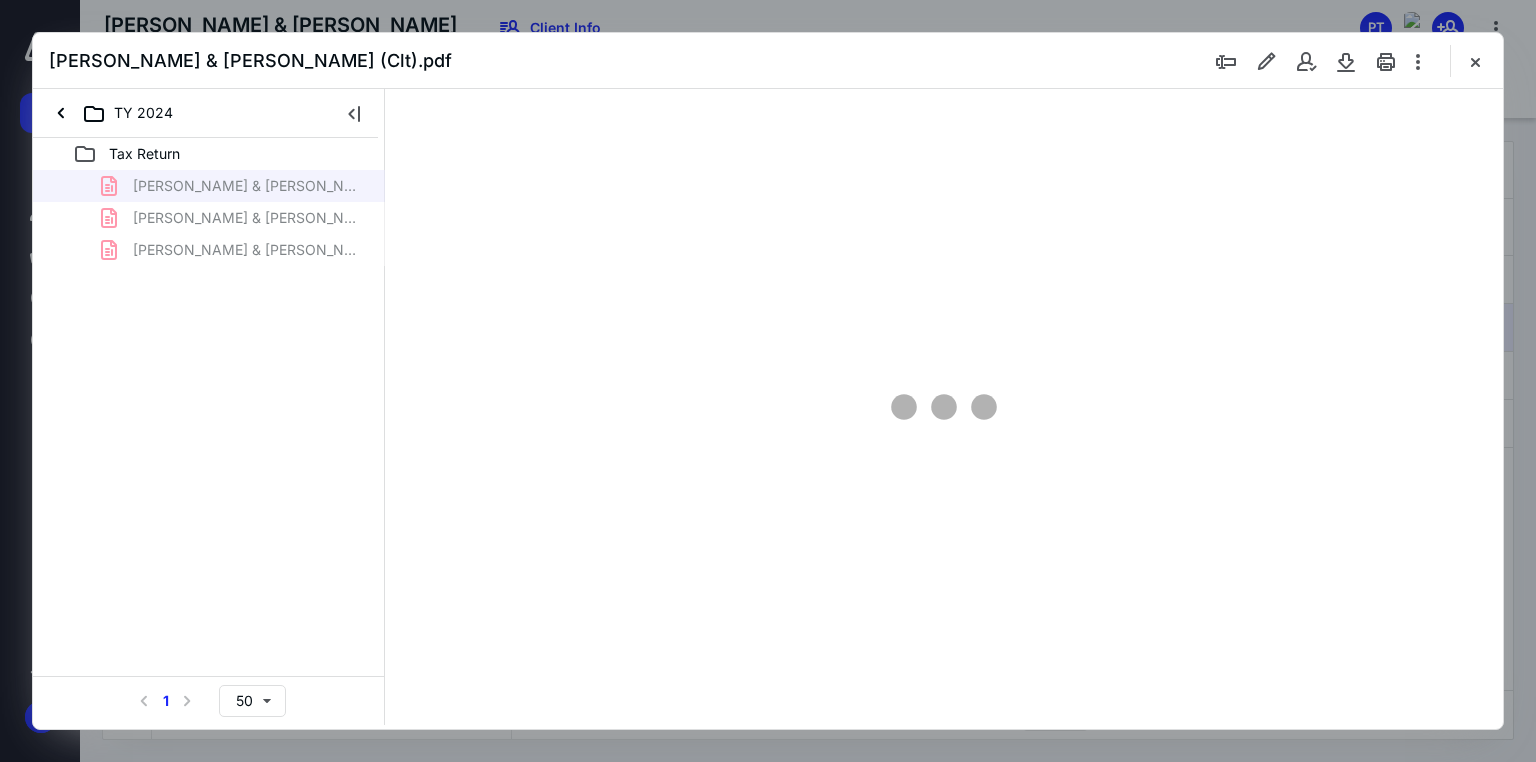 type on "71" 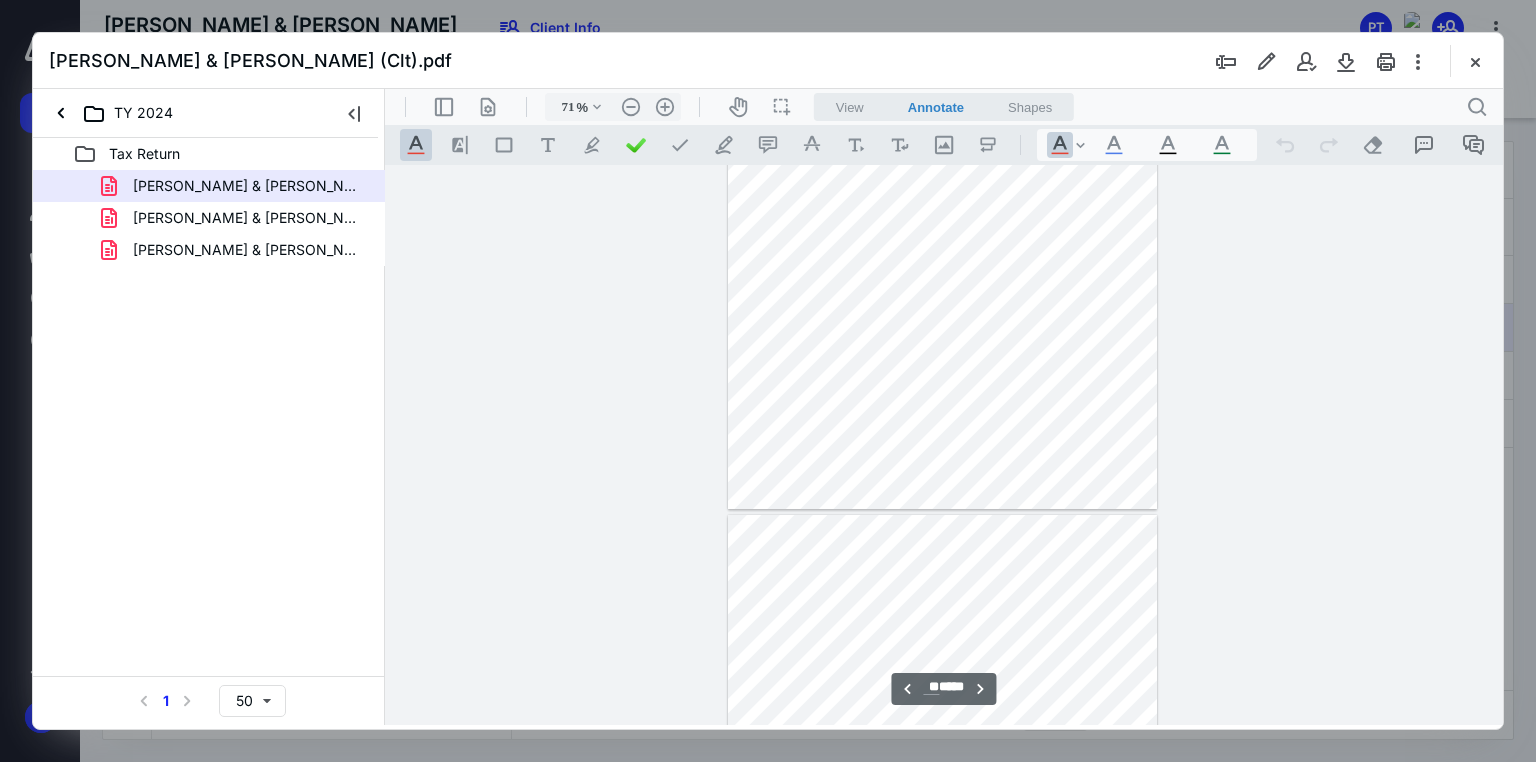 scroll, scrollTop: 14639, scrollLeft: 0, axis: vertical 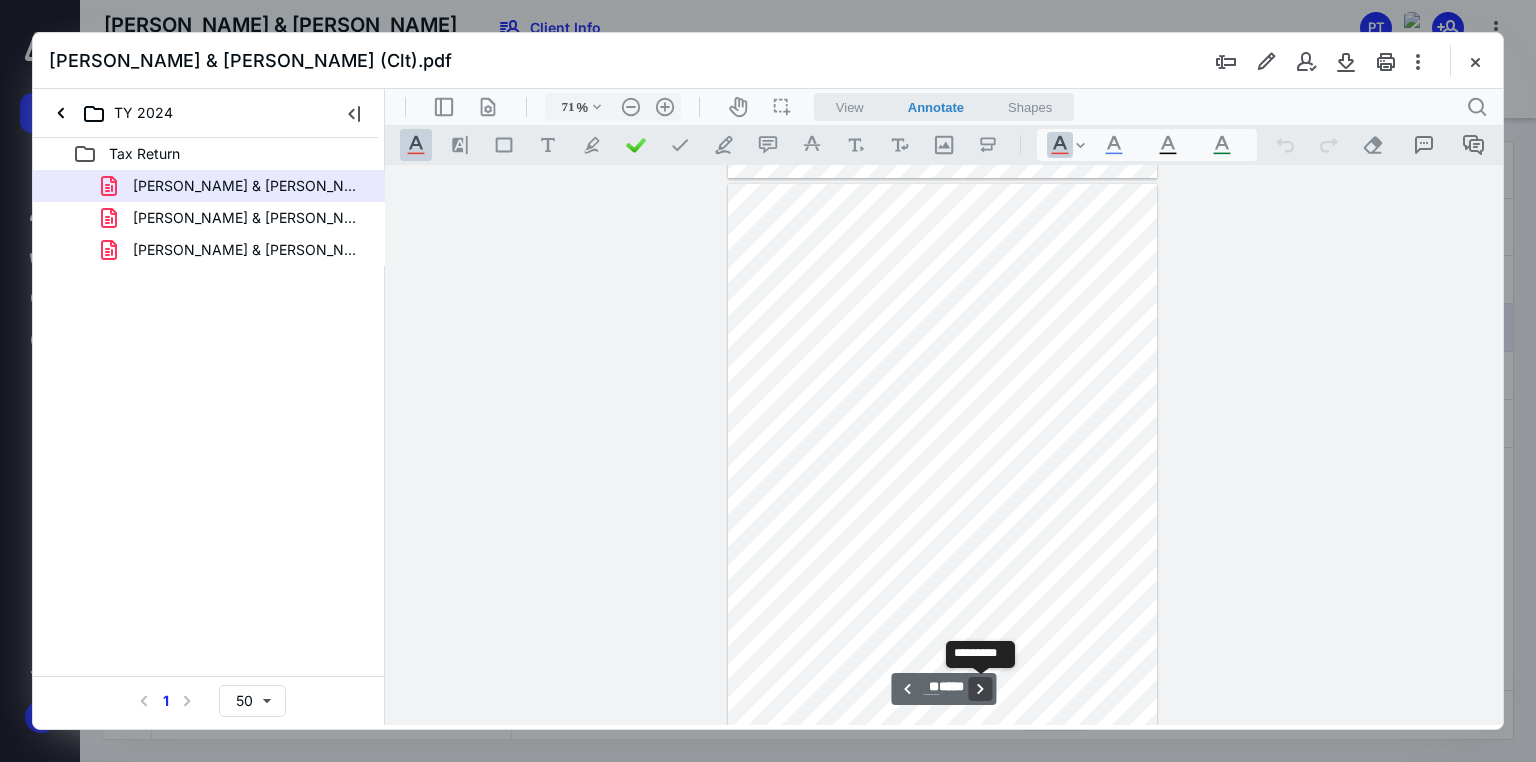 click on "**********" at bounding box center (981, 689) 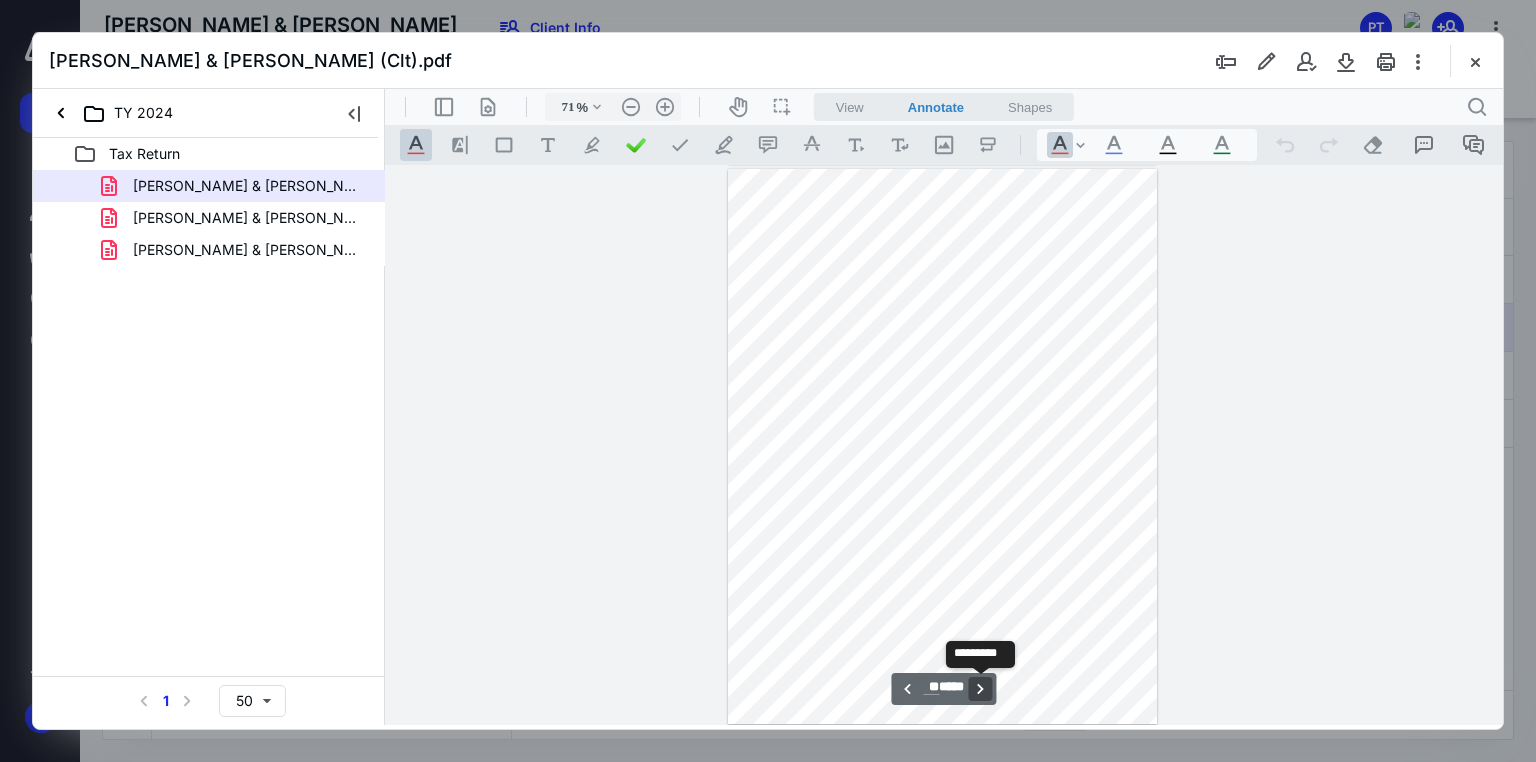 click on "**********" at bounding box center [981, 689] 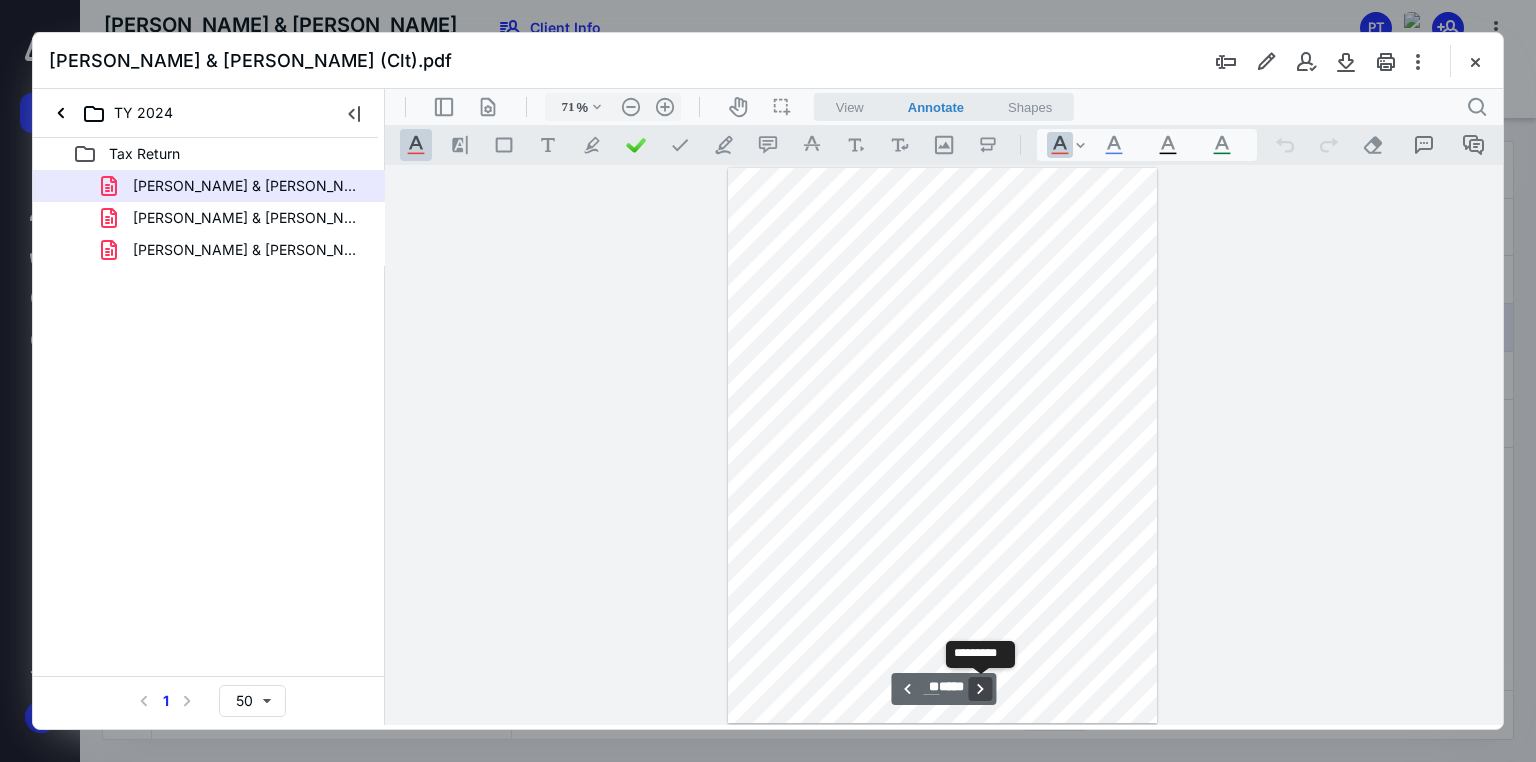 click on "**********" at bounding box center (981, 689) 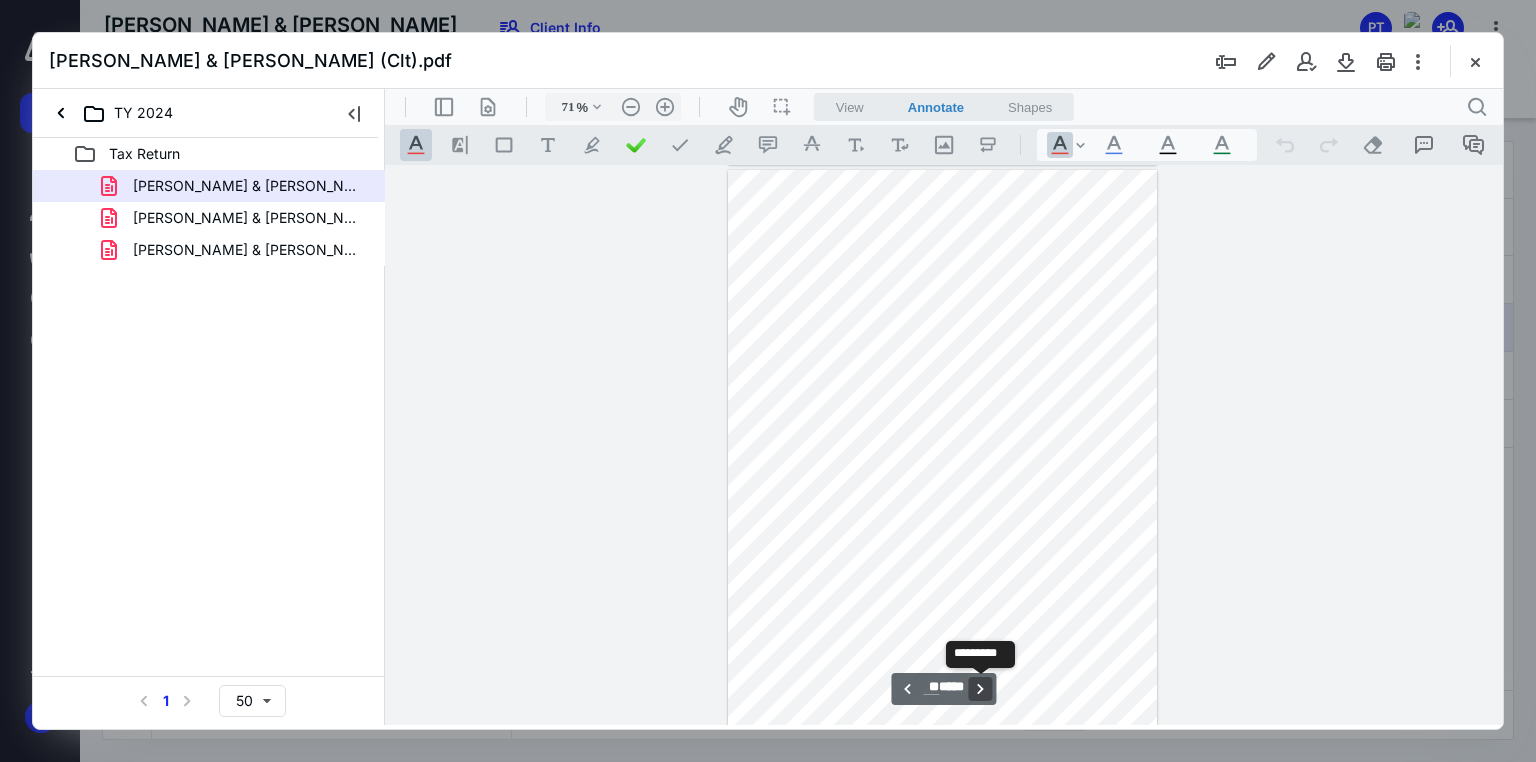 click on "**********" at bounding box center (981, 689) 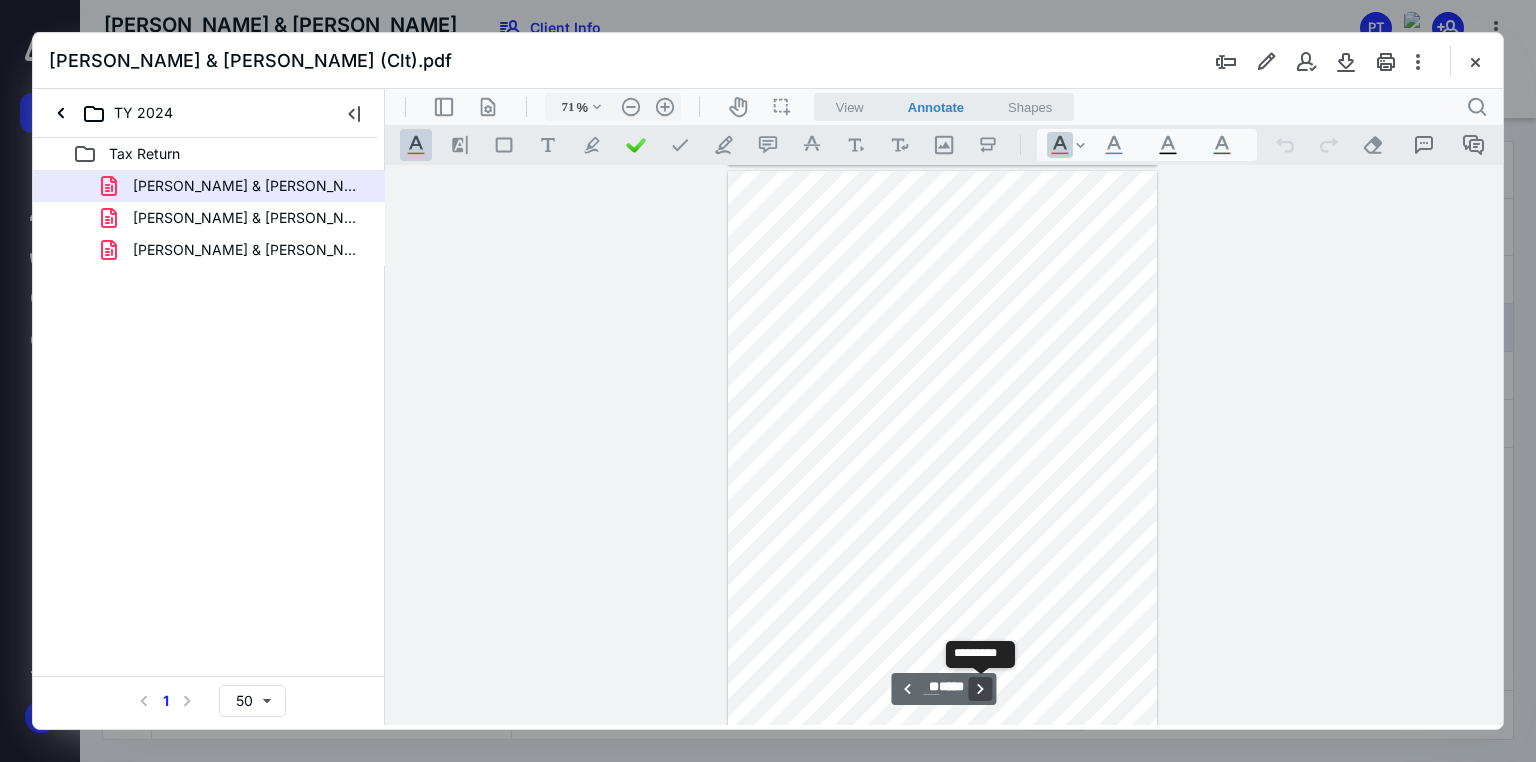 click on "**********" at bounding box center [981, 689] 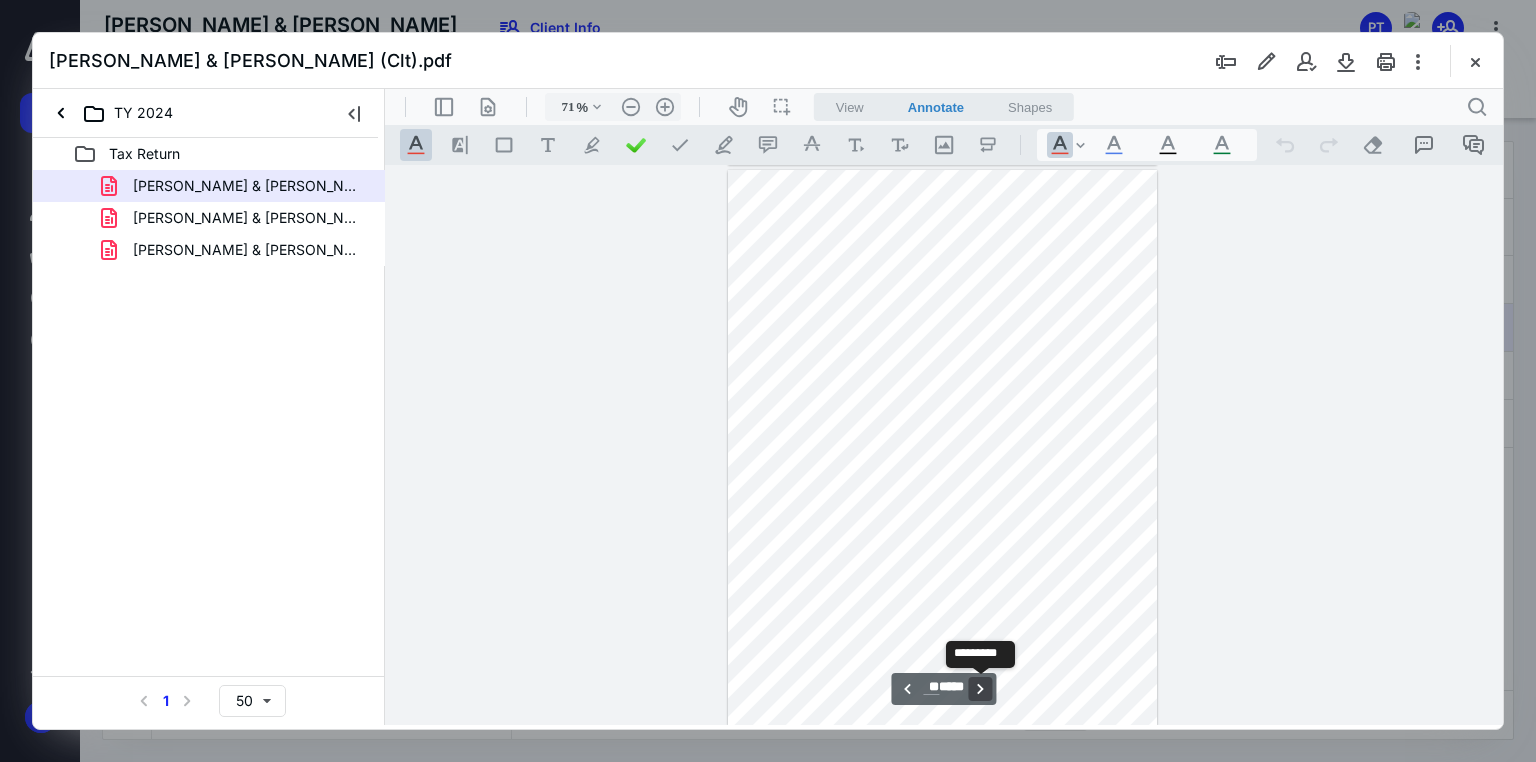 click on "**********" at bounding box center (981, 689) 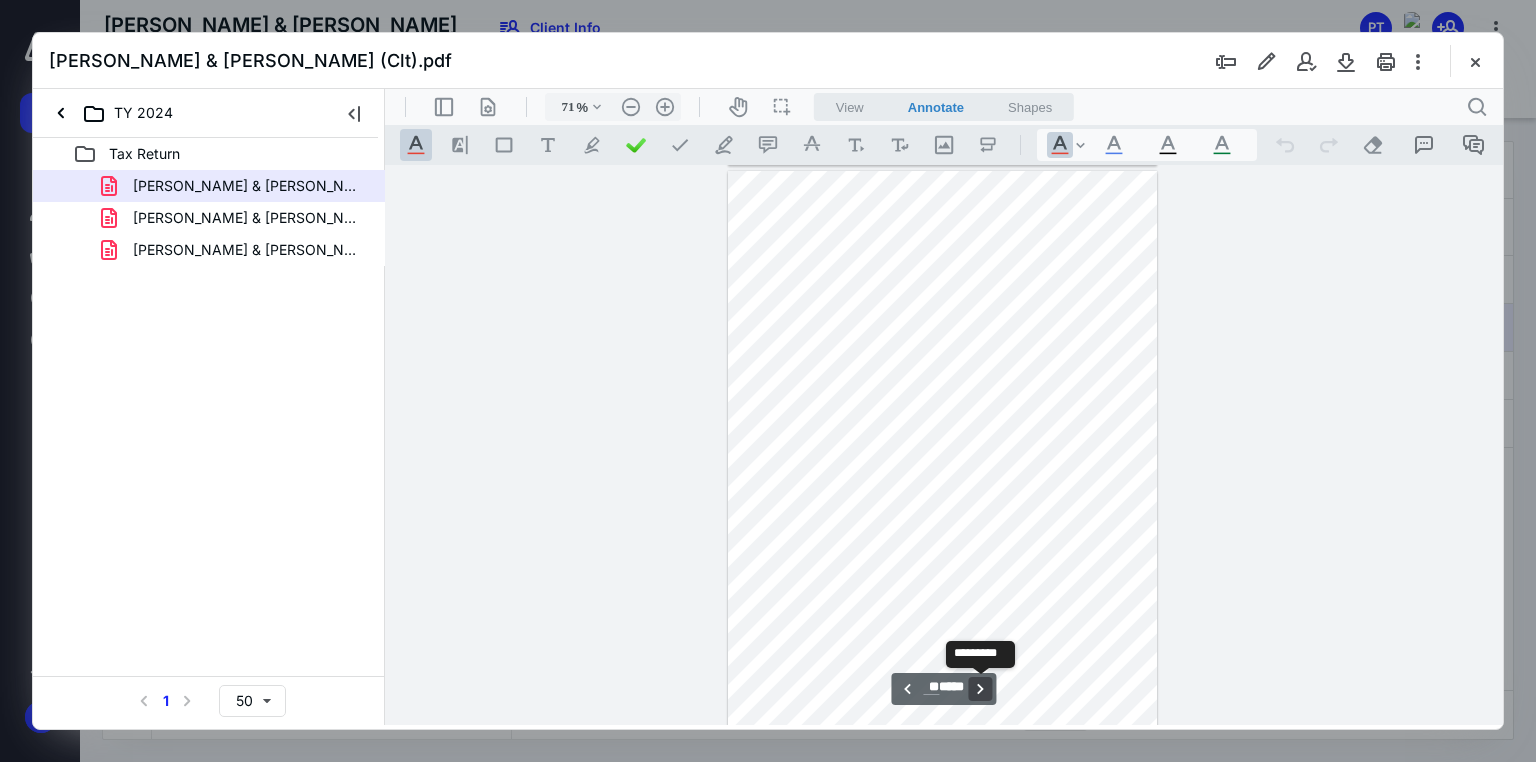 click on "**********" at bounding box center [981, 689] 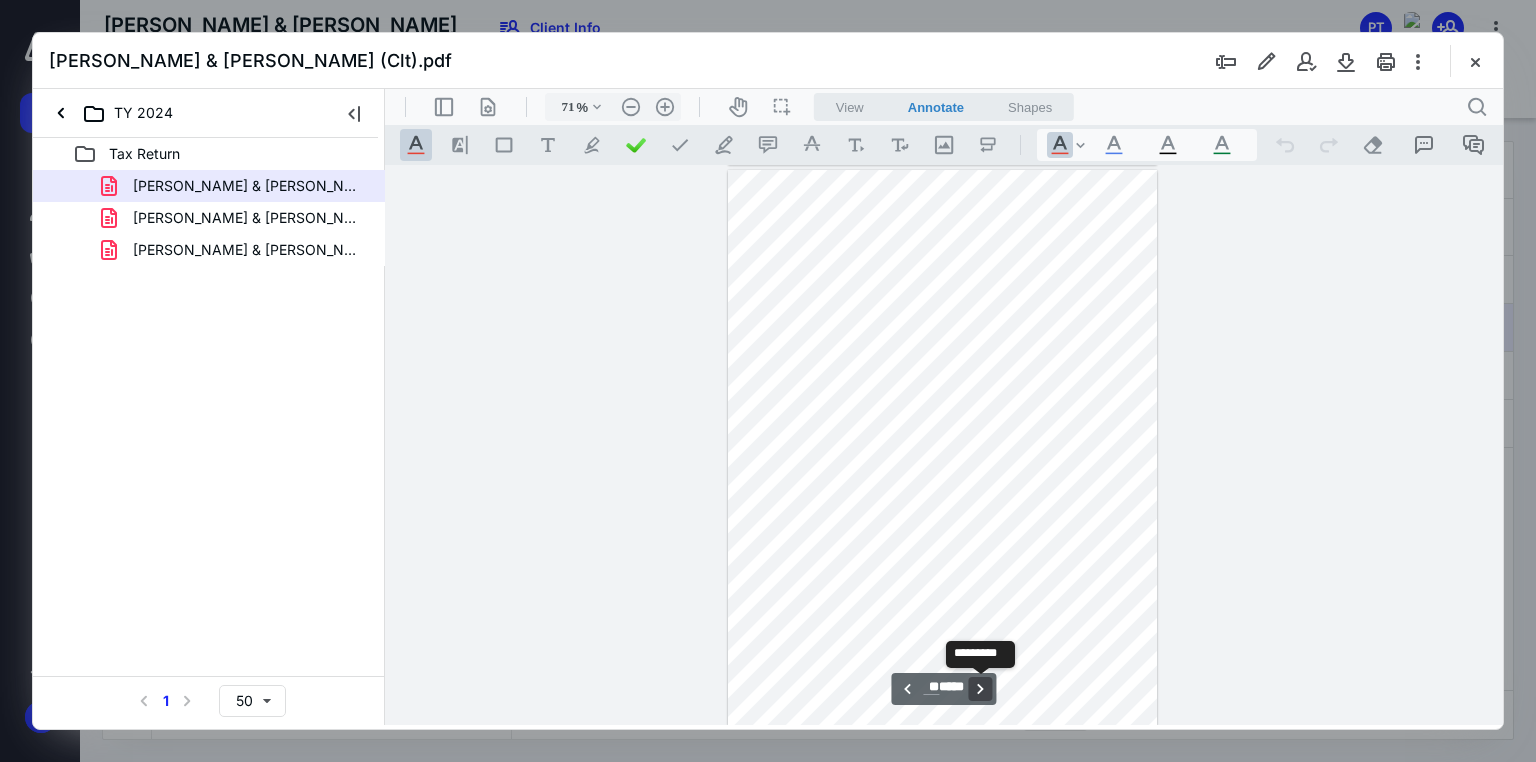 click on "**********" at bounding box center [981, 689] 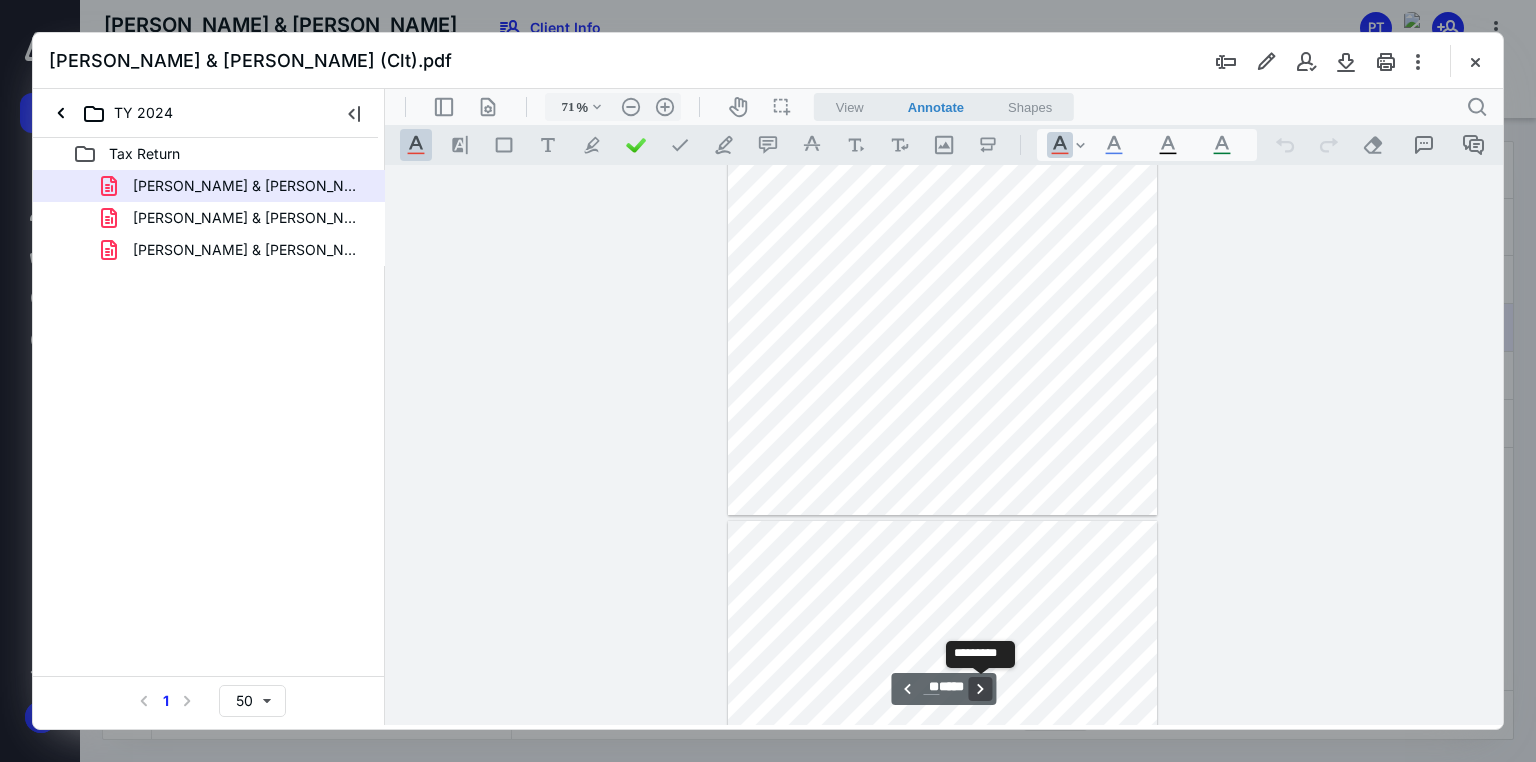 click on "**********" at bounding box center (981, 689) 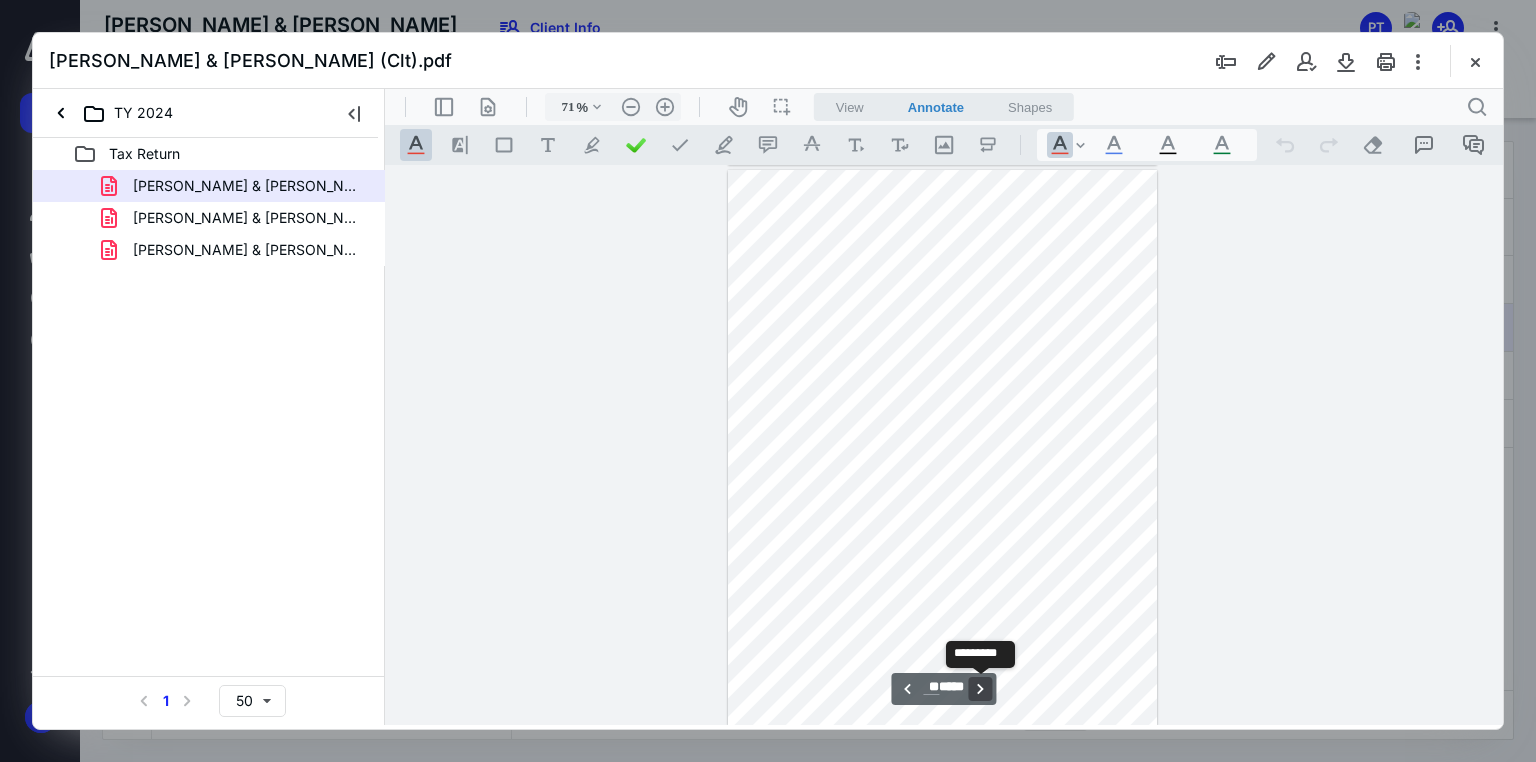 click on "**********" at bounding box center (981, 689) 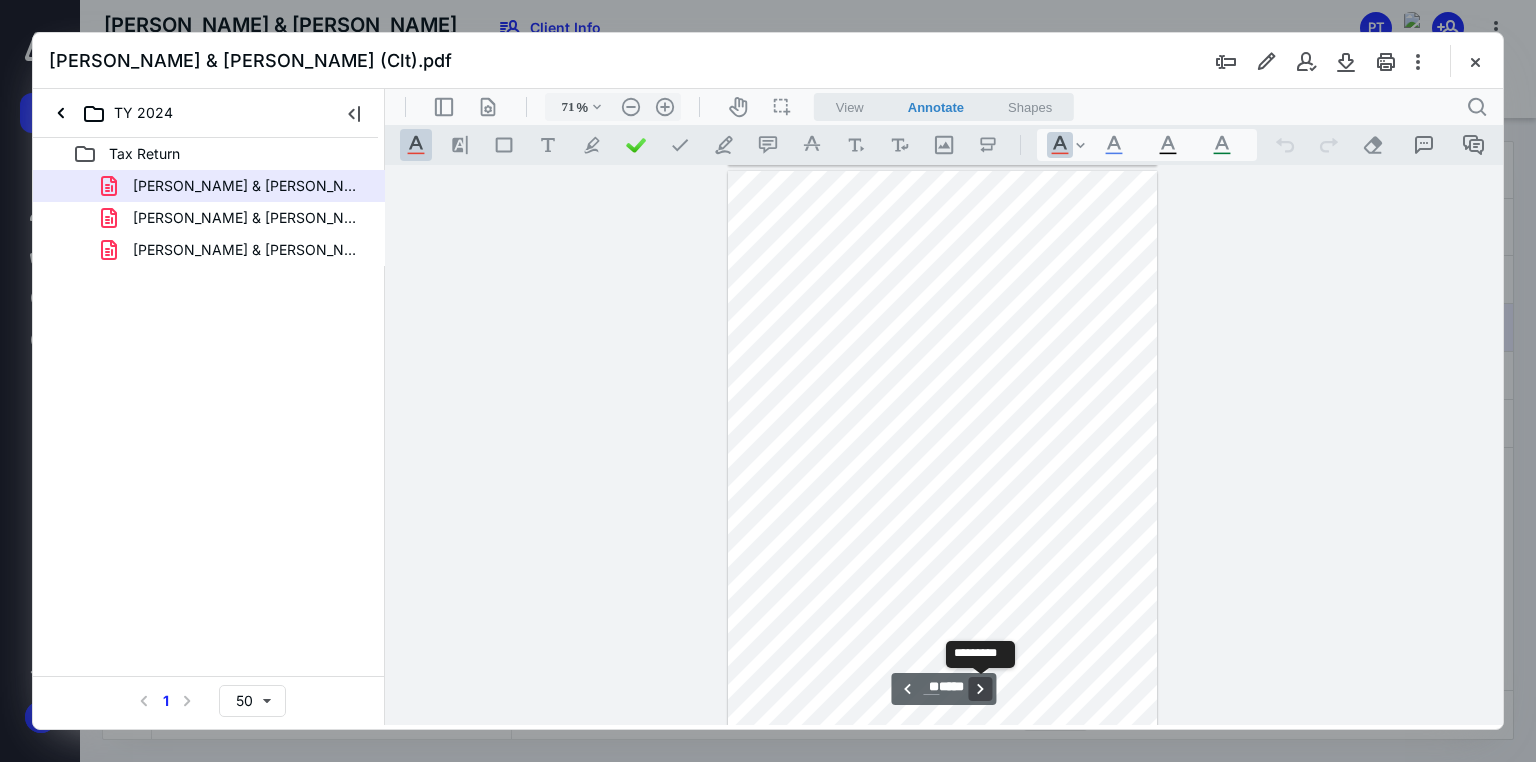 click on "**********" at bounding box center (981, 689) 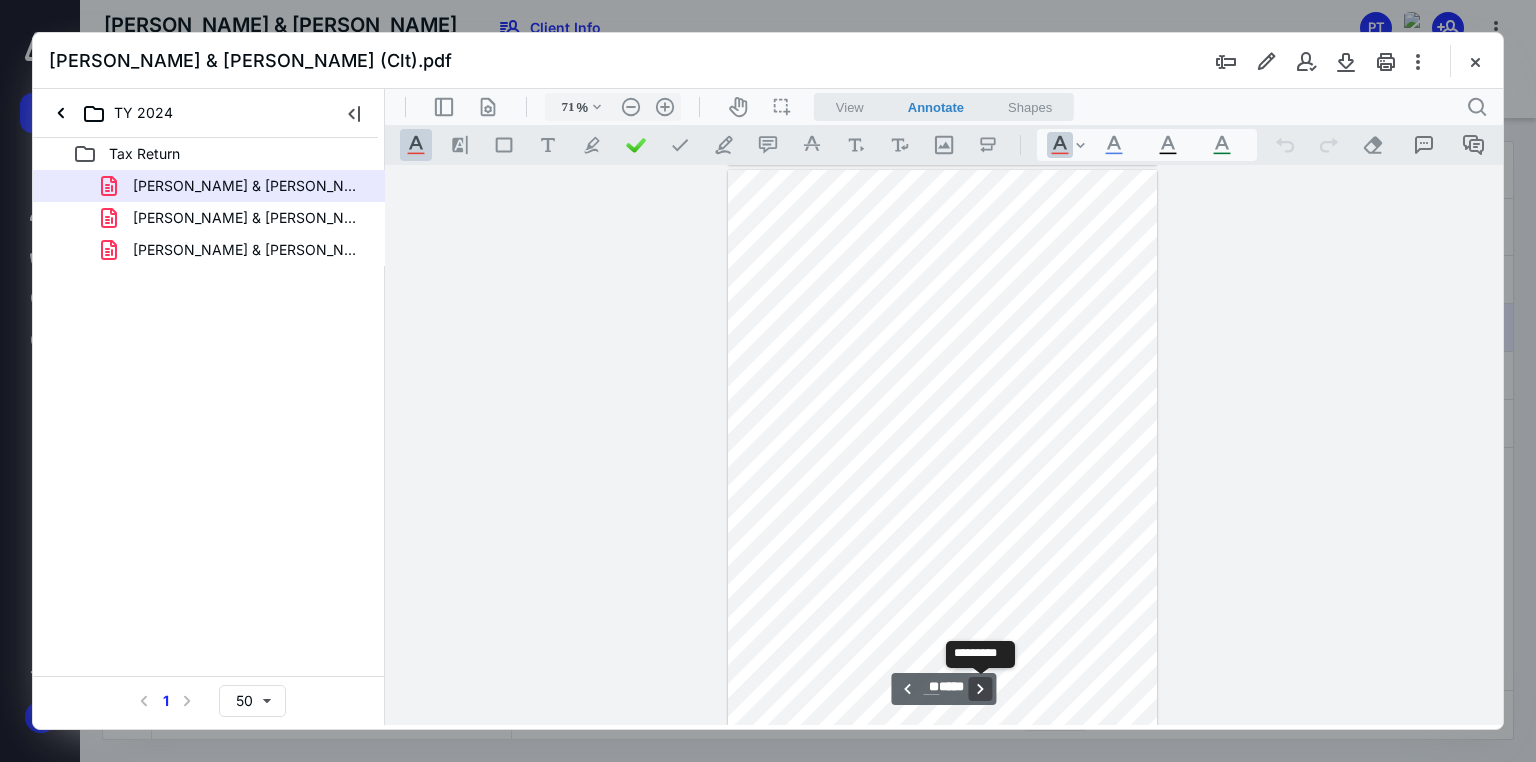 click on "**********" at bounding box center [981, 689] 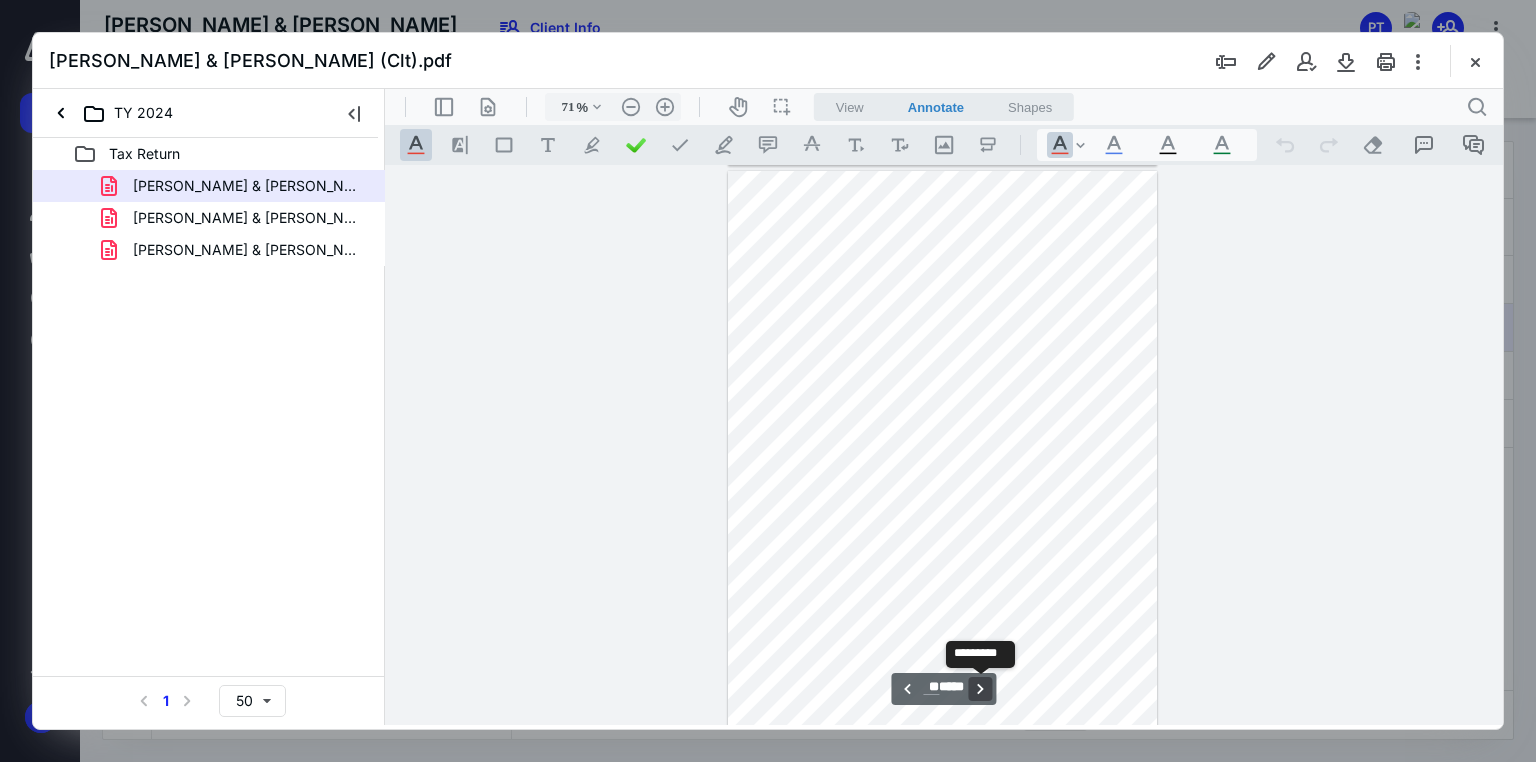 click on "**********" at bounding box center (981, 689) 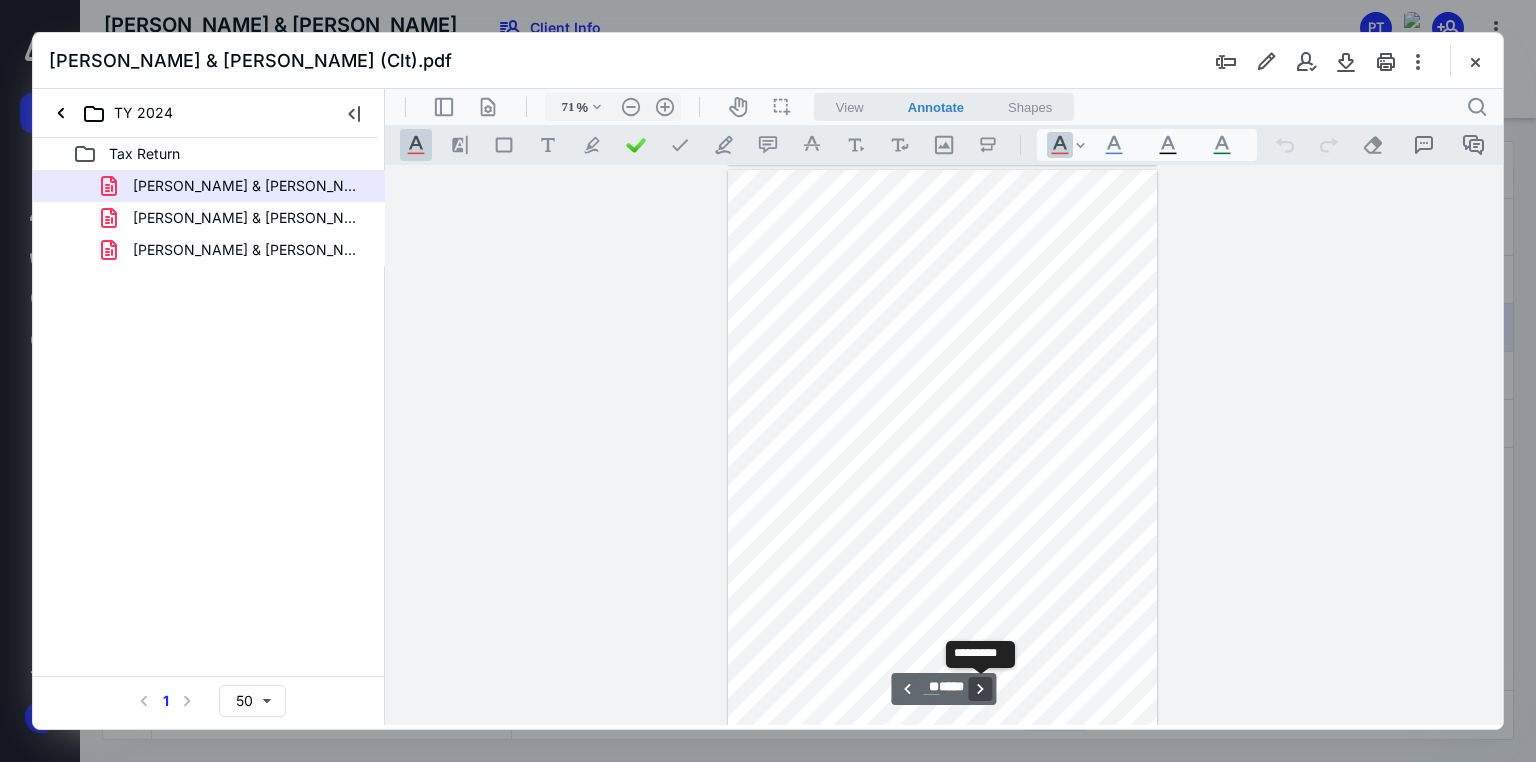 click on "**********" at bounding box center (981, 689) 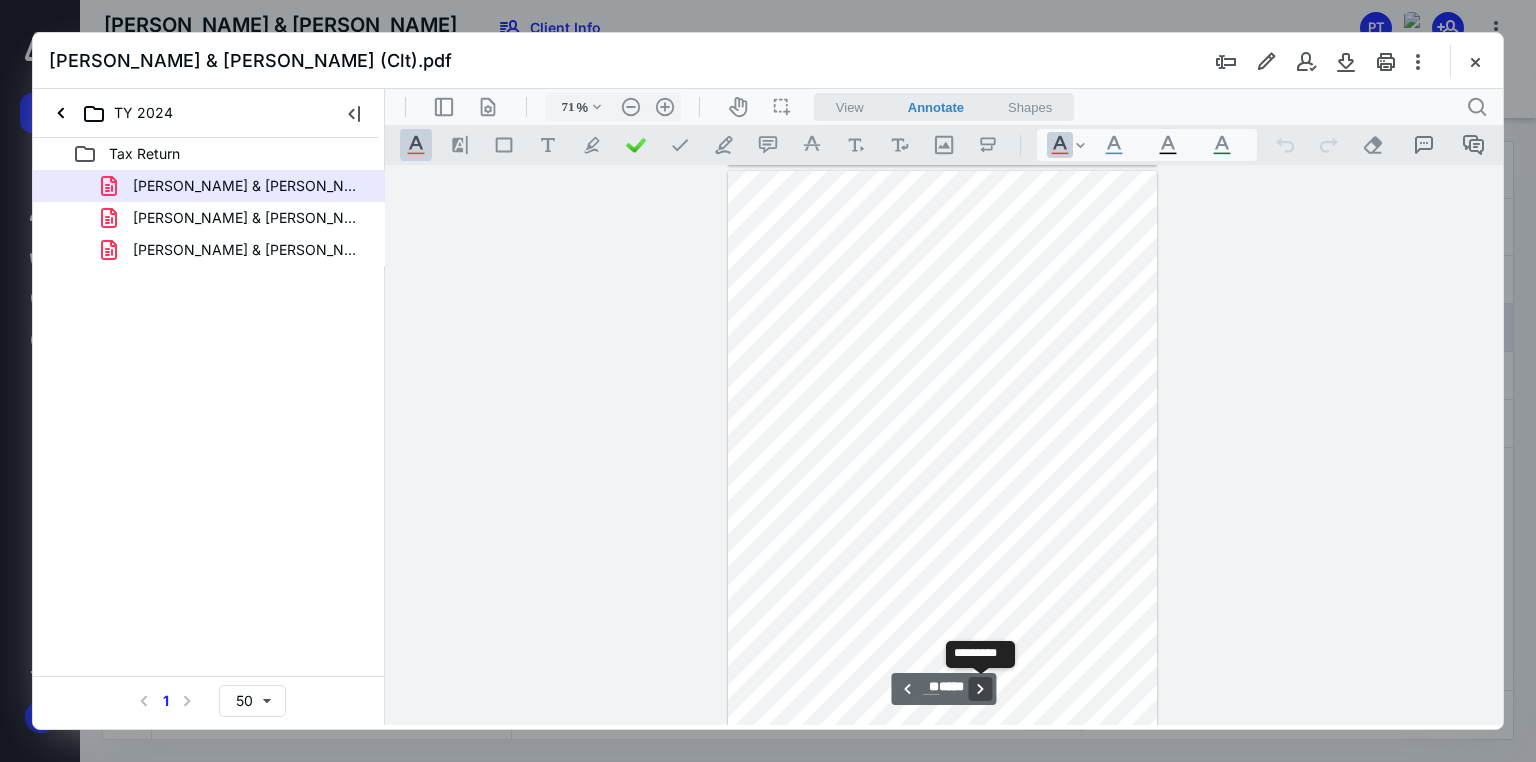 click on "**********" at bounding box center [981, 689] 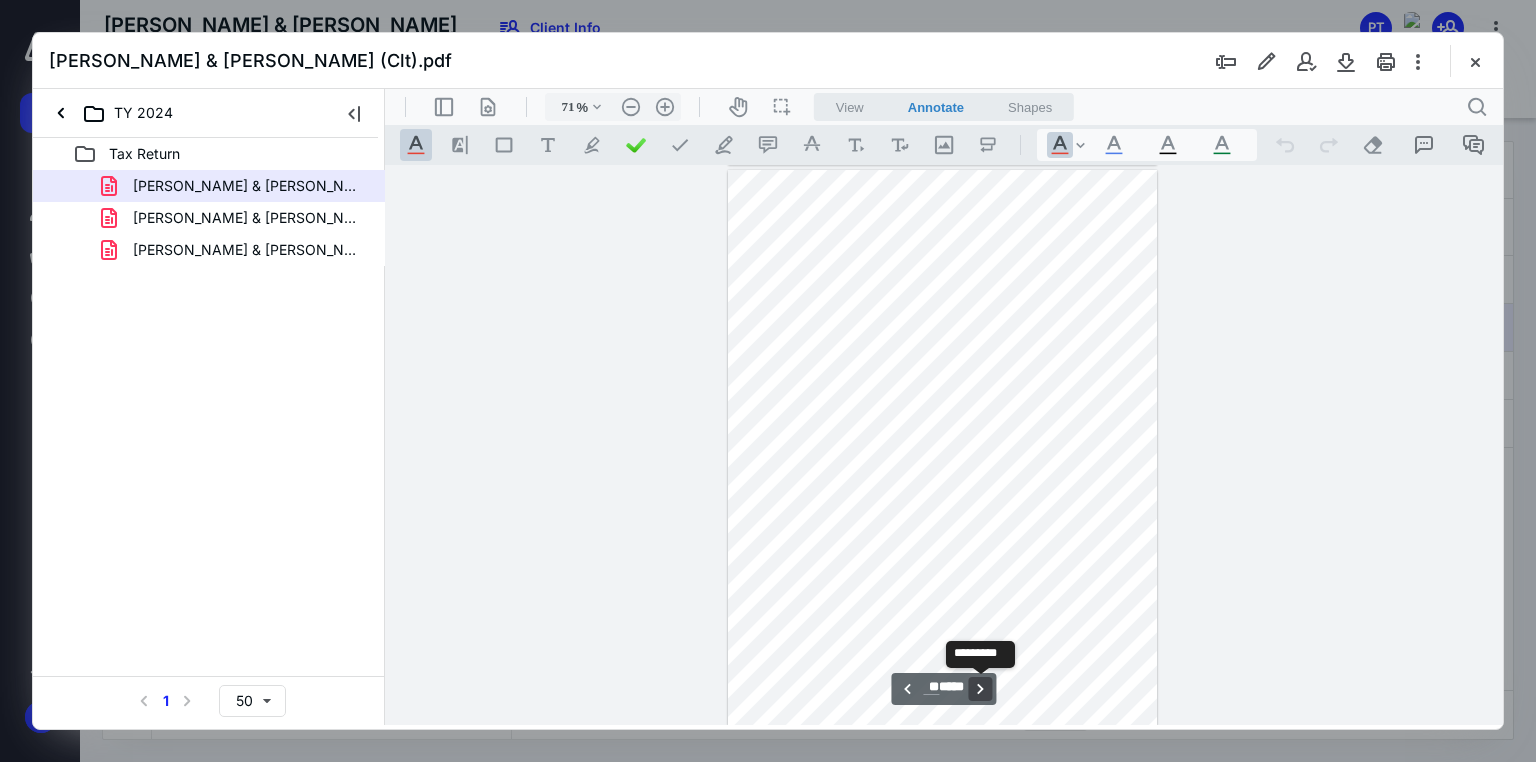 click on "**********" at bounding box center (981, 689) 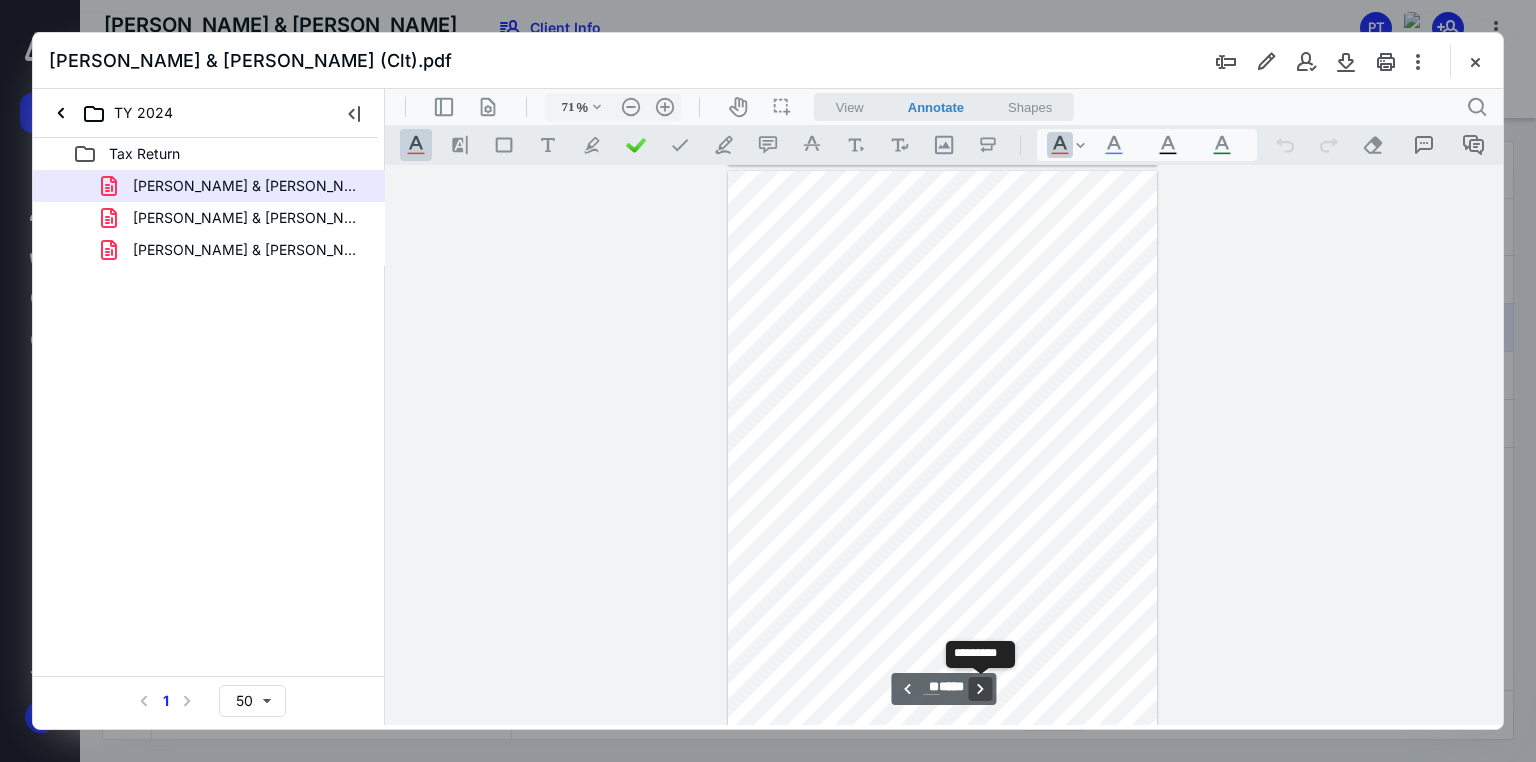click on "**********" at bounding box center (981, 689) 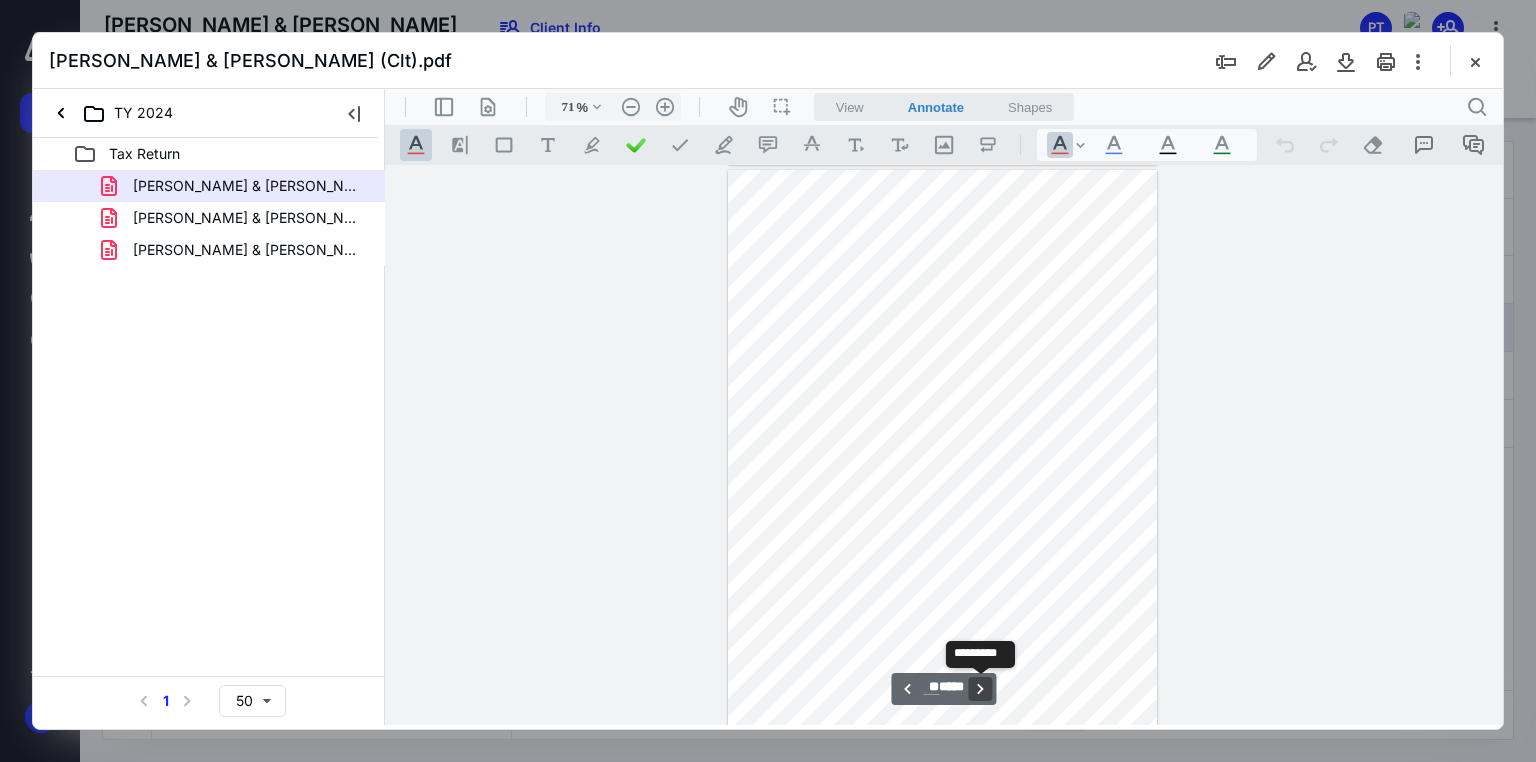 click on "**********" at bounding box center [981, 689] 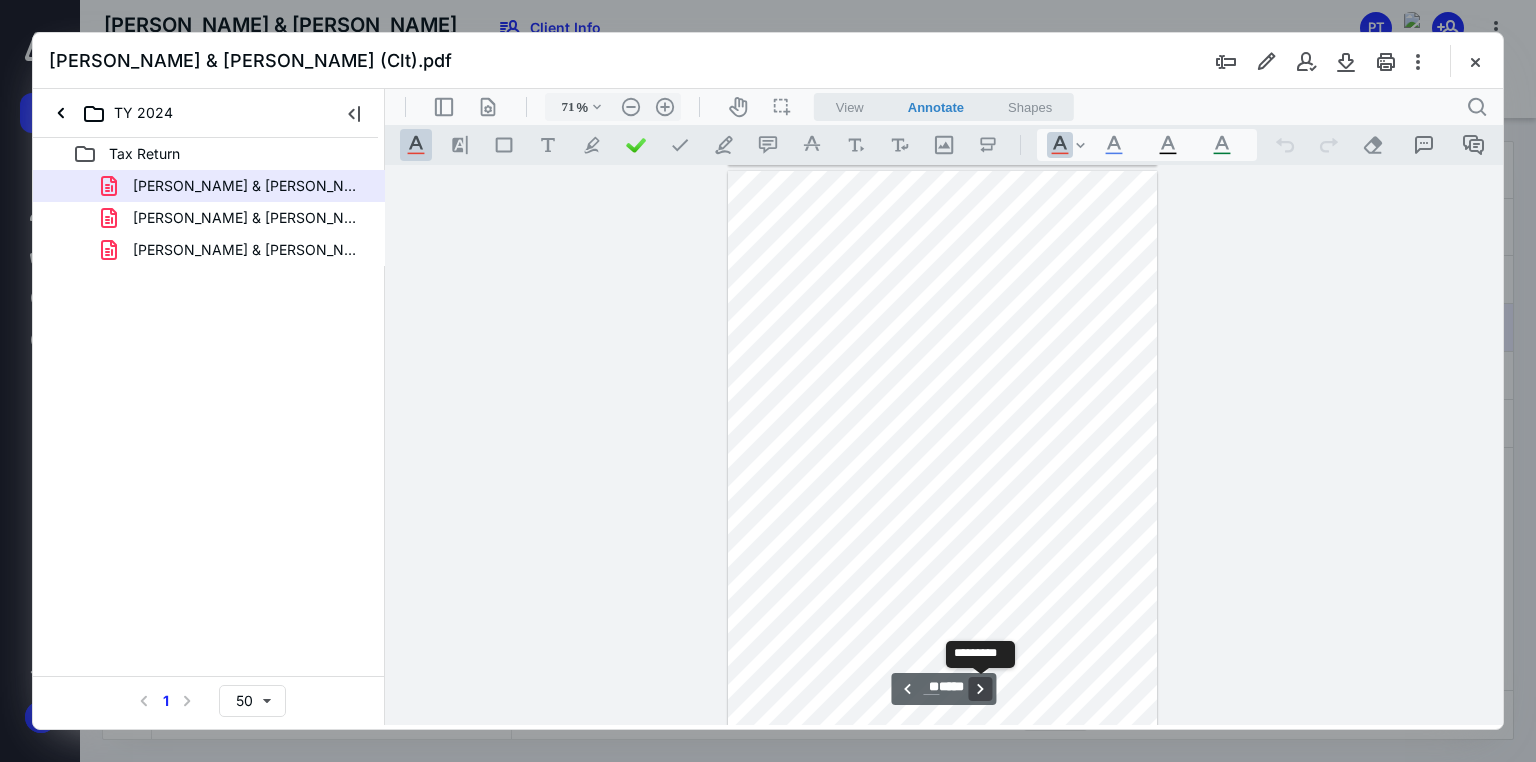 click on "**********" at bounding box center [981, 689] 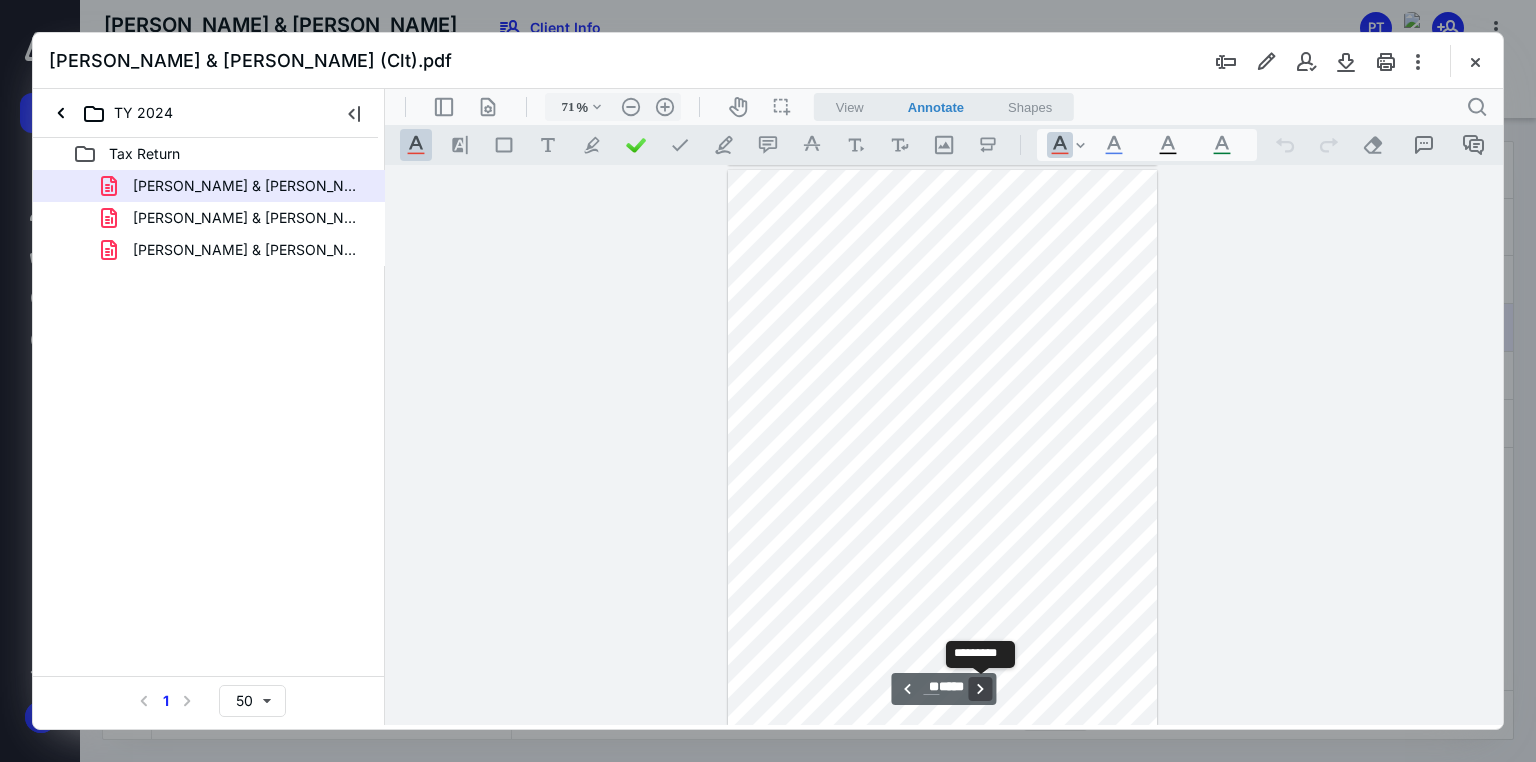click on "**********" at bounding box center (981, 689) 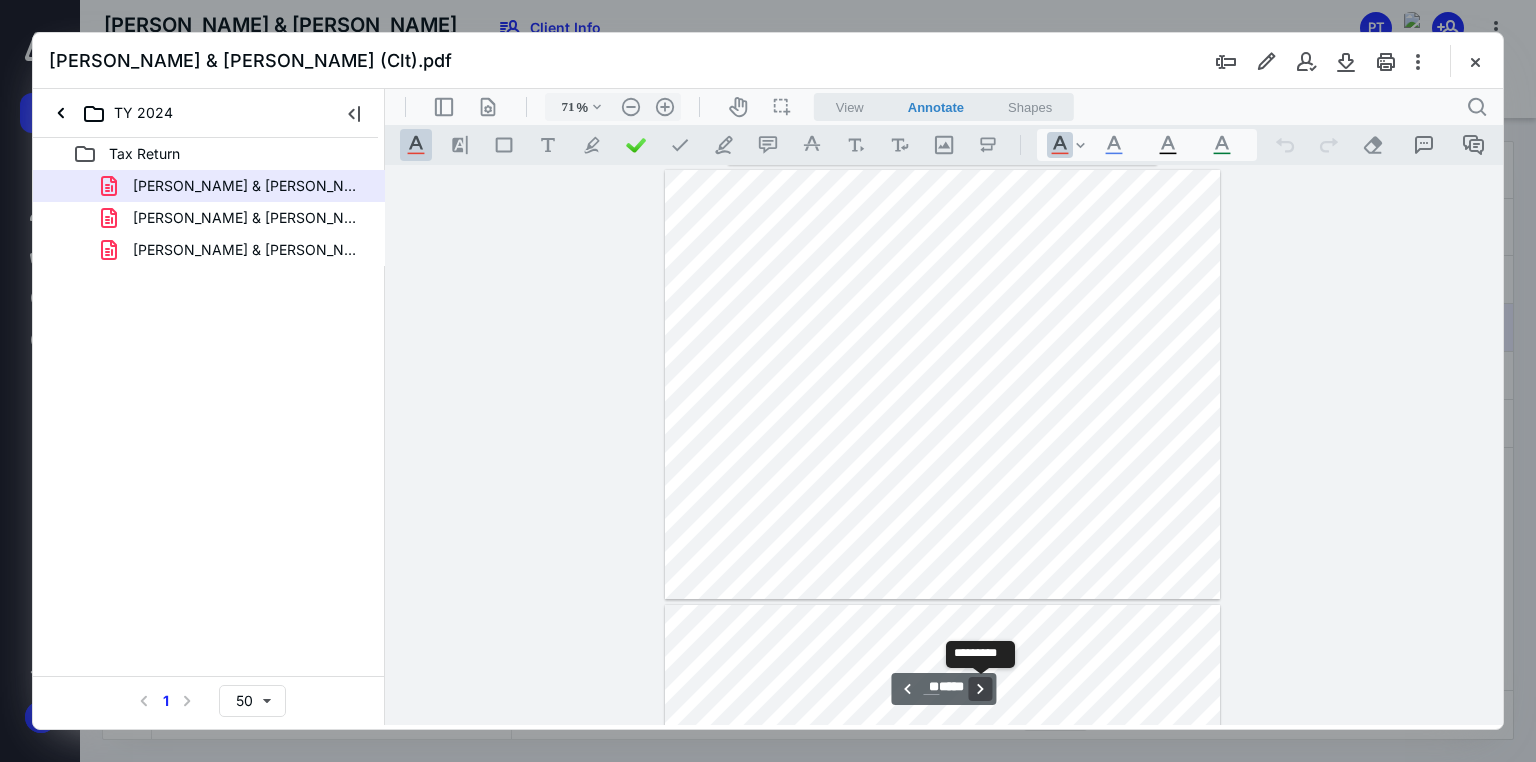 click on "**********" at bounding box center [981, 689] 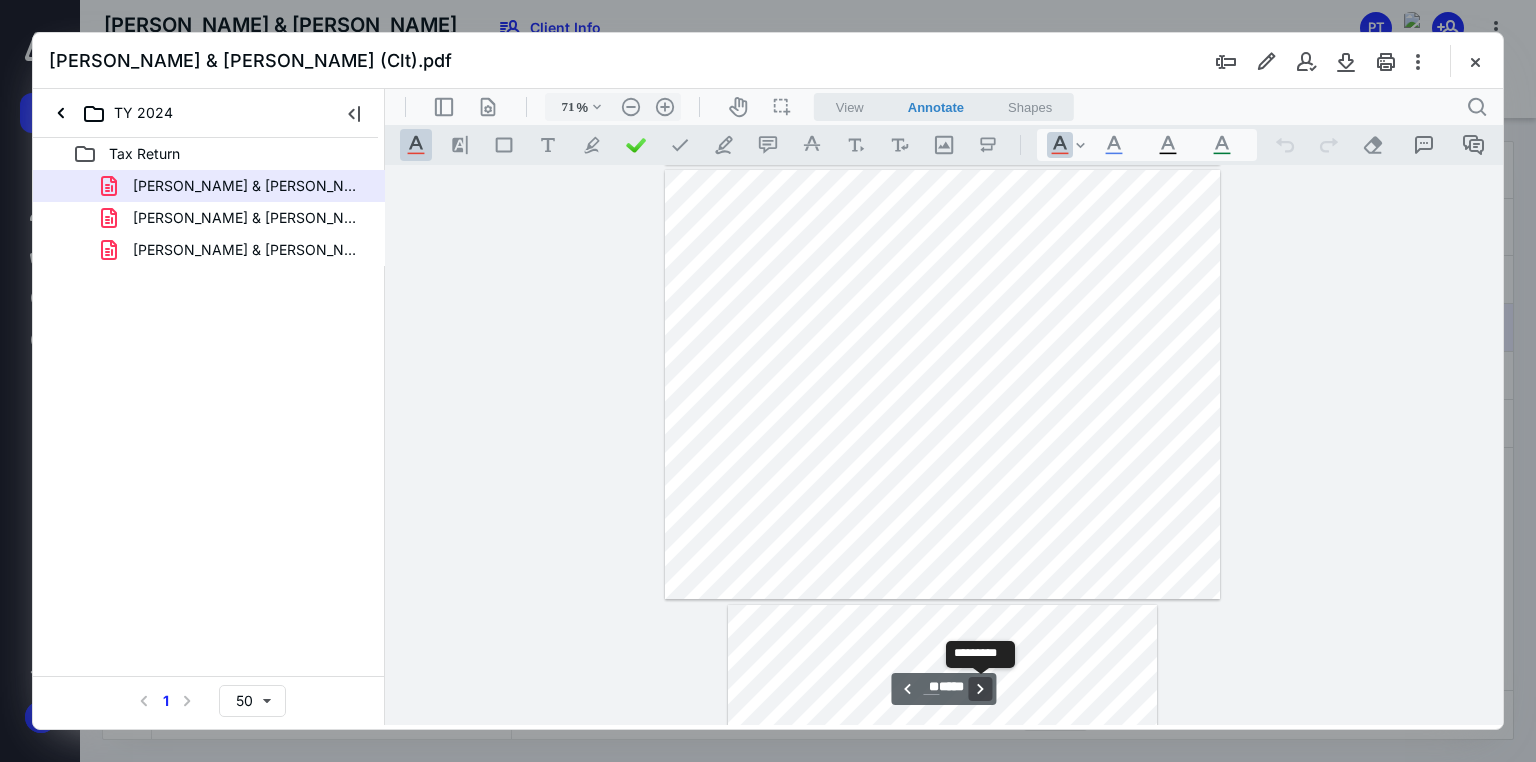 click on "**********" at bounding box center (981, 689) 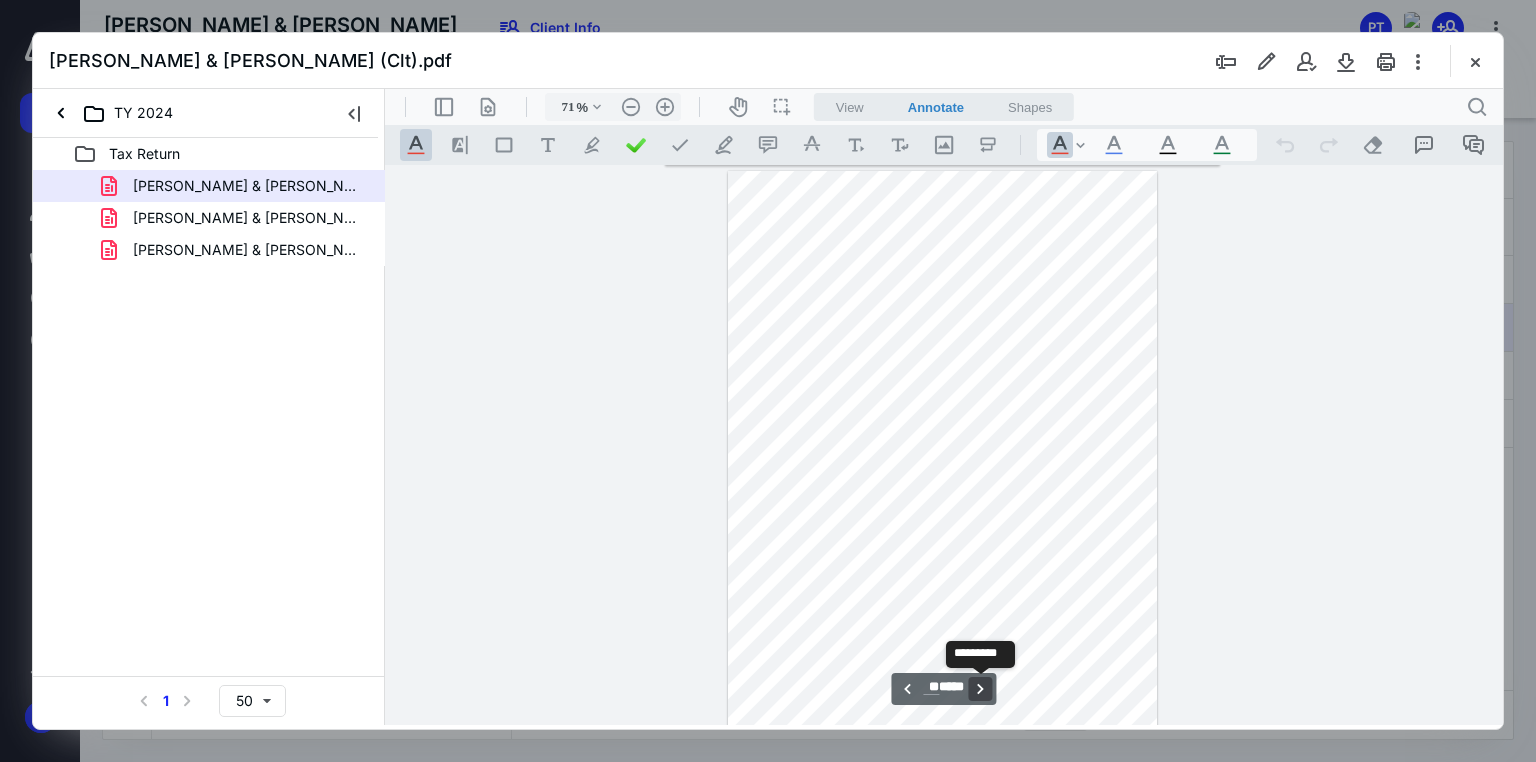 click on "**********" at bounding box center [981, 689] 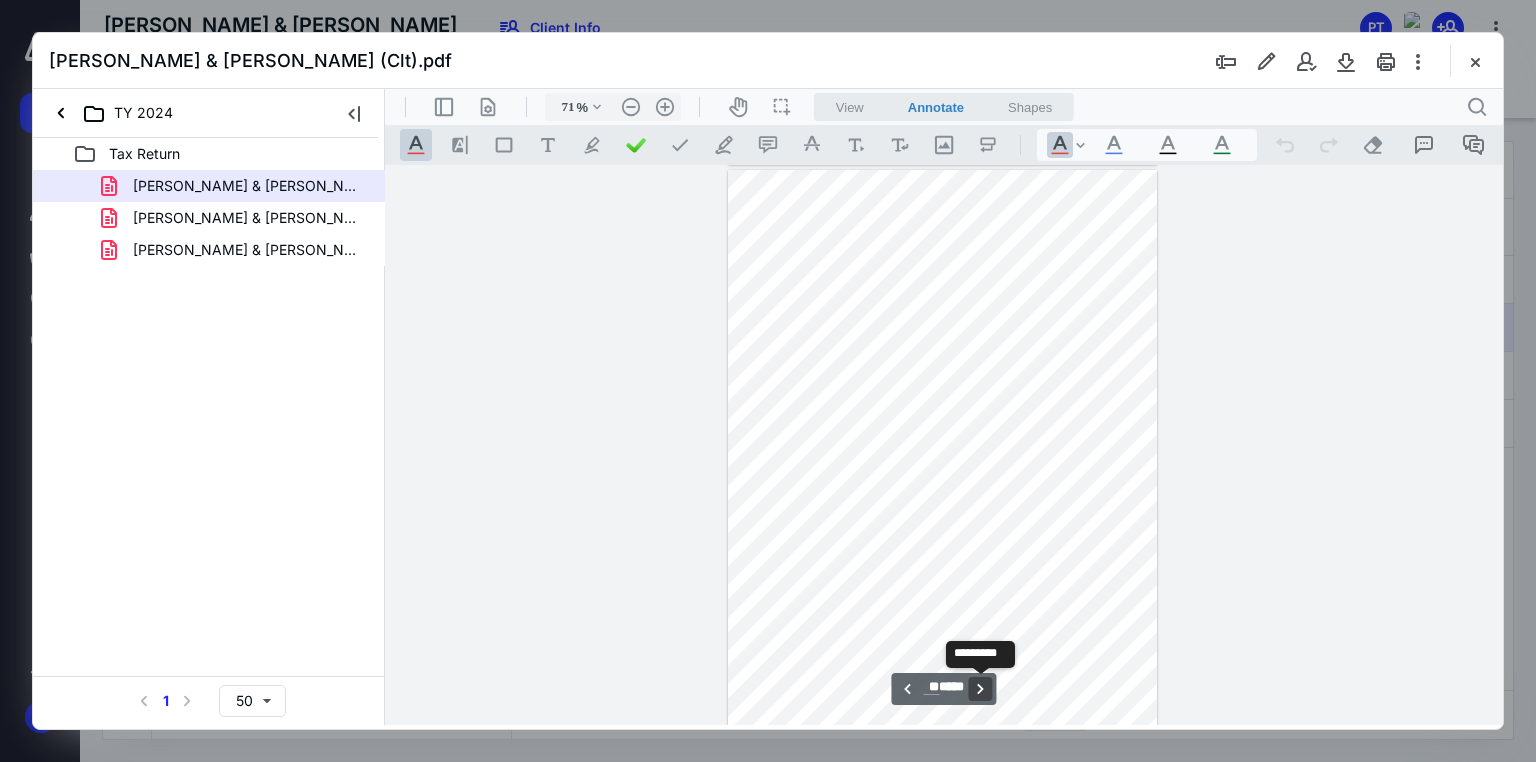 click on "**********" at bounding box center [981, 689] 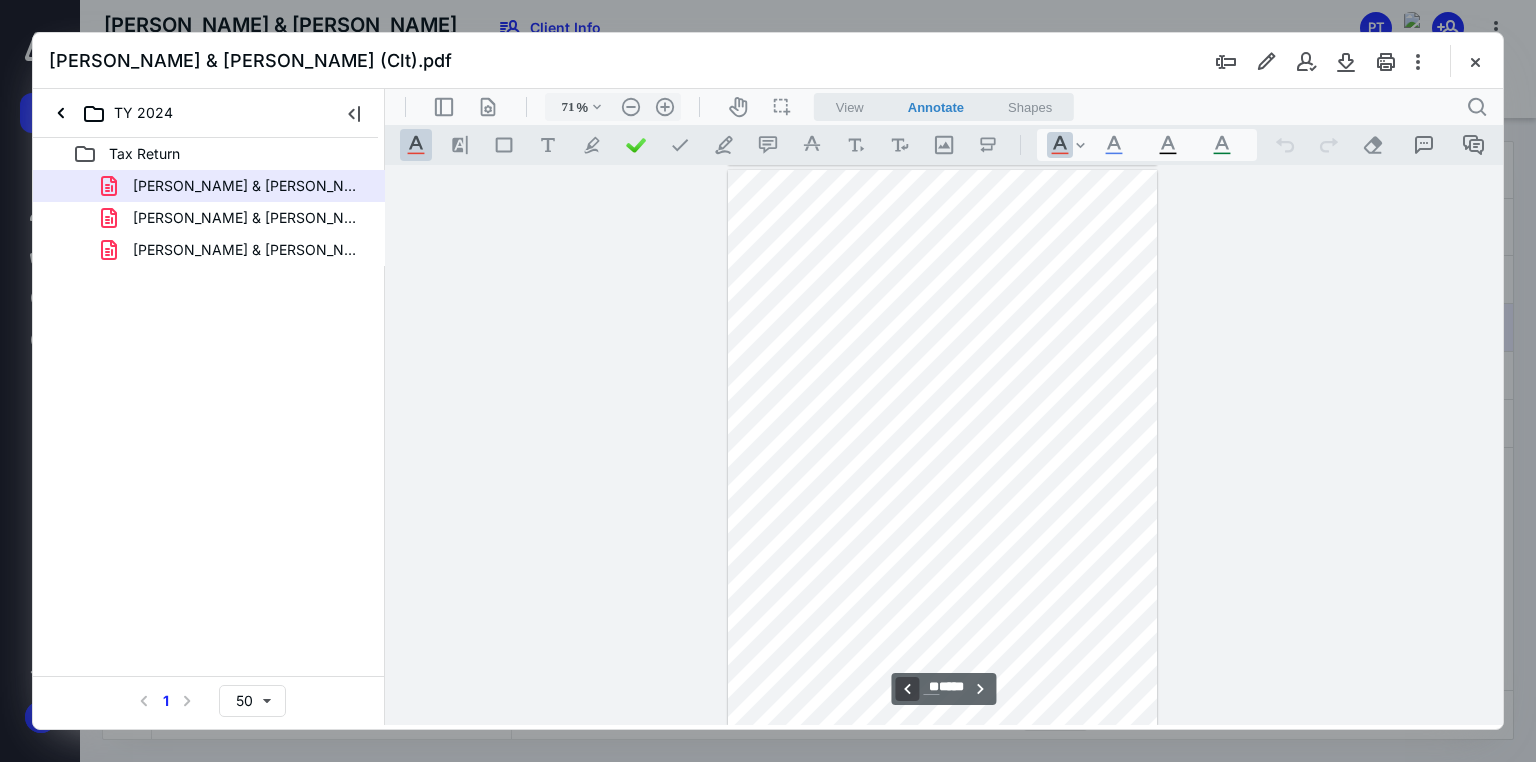 click on "**********" at bounding box center (907, 689) 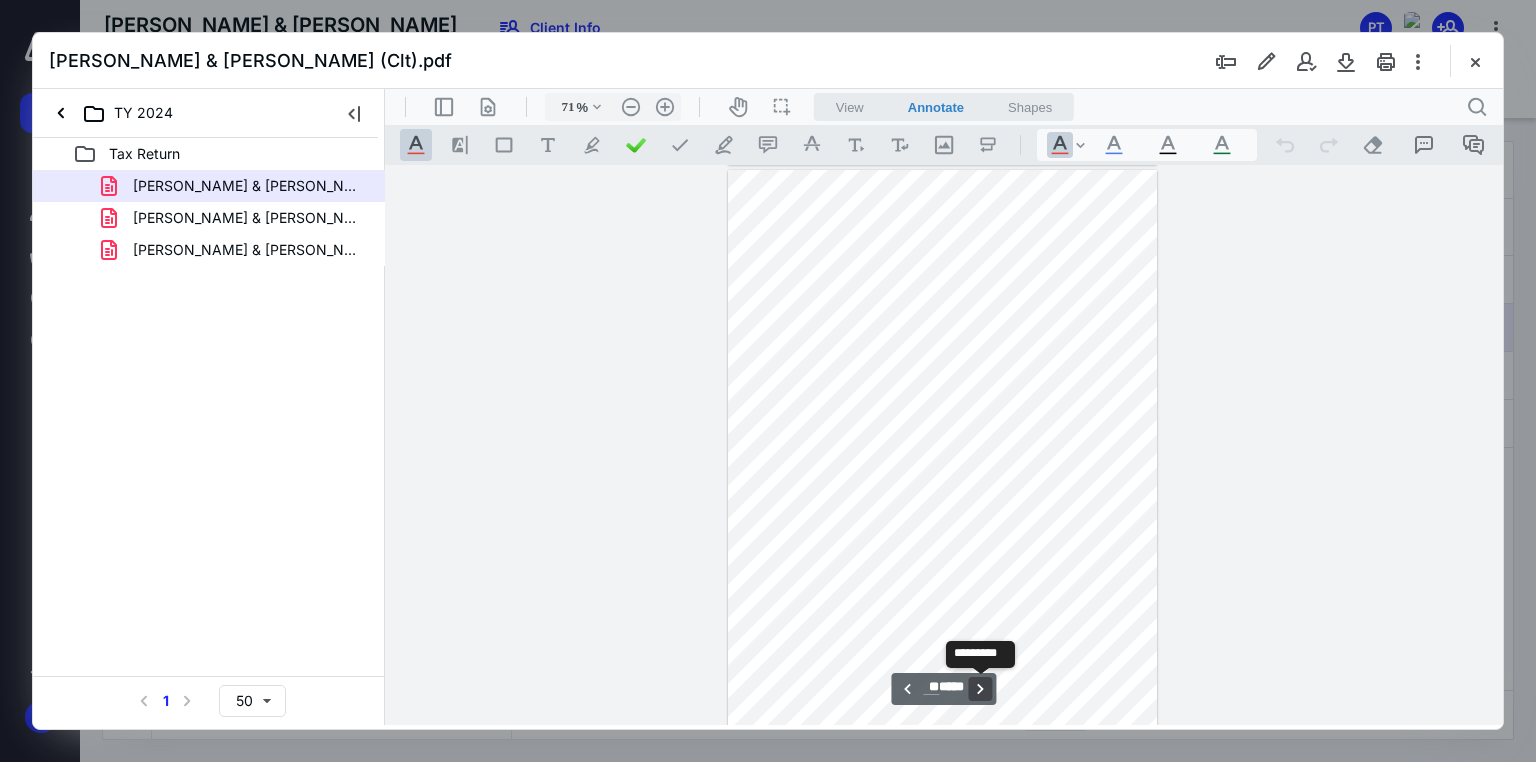 click on "**********" at bounding box center (981, 689) 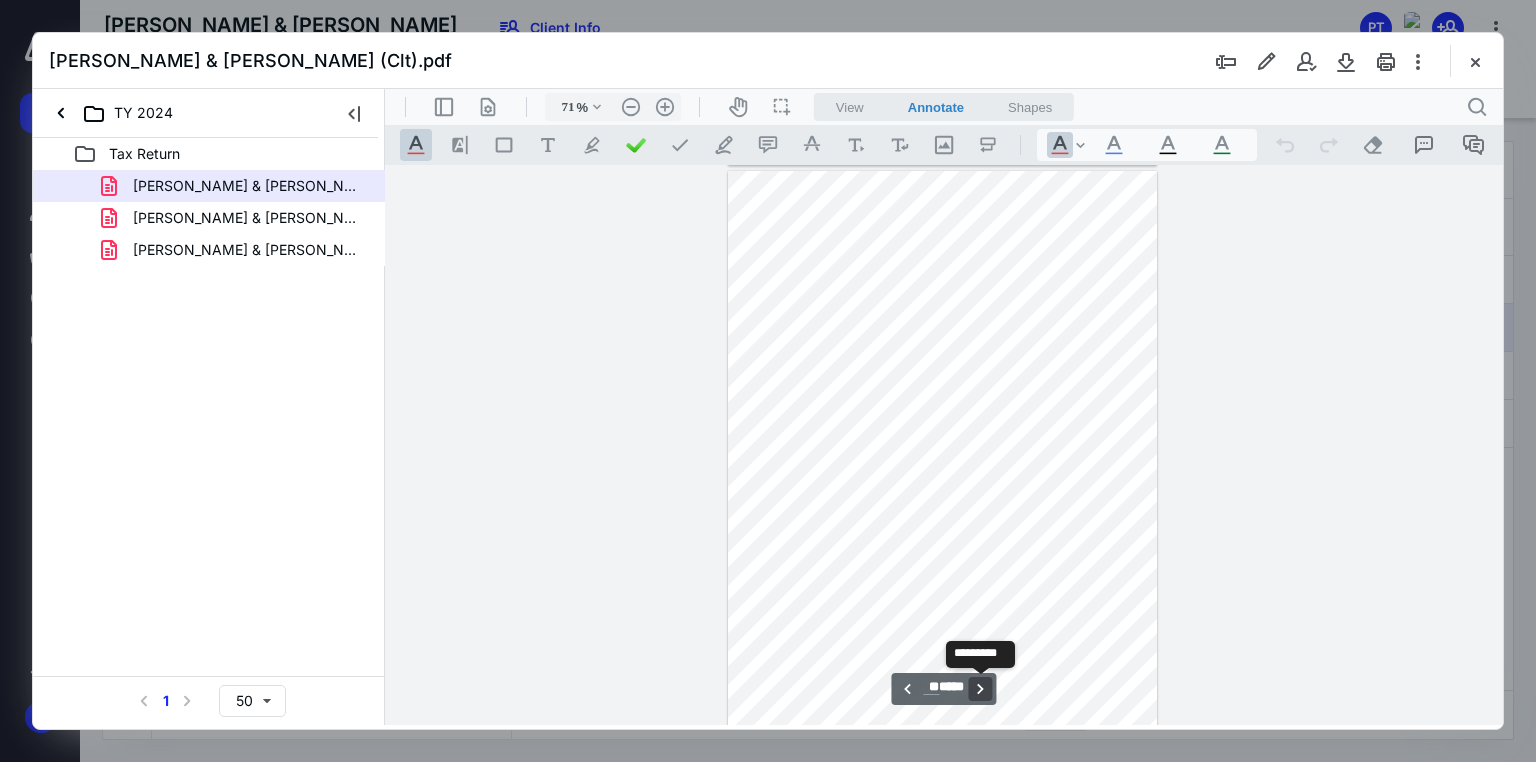 click on "**********" at bounding box center (981, 689) 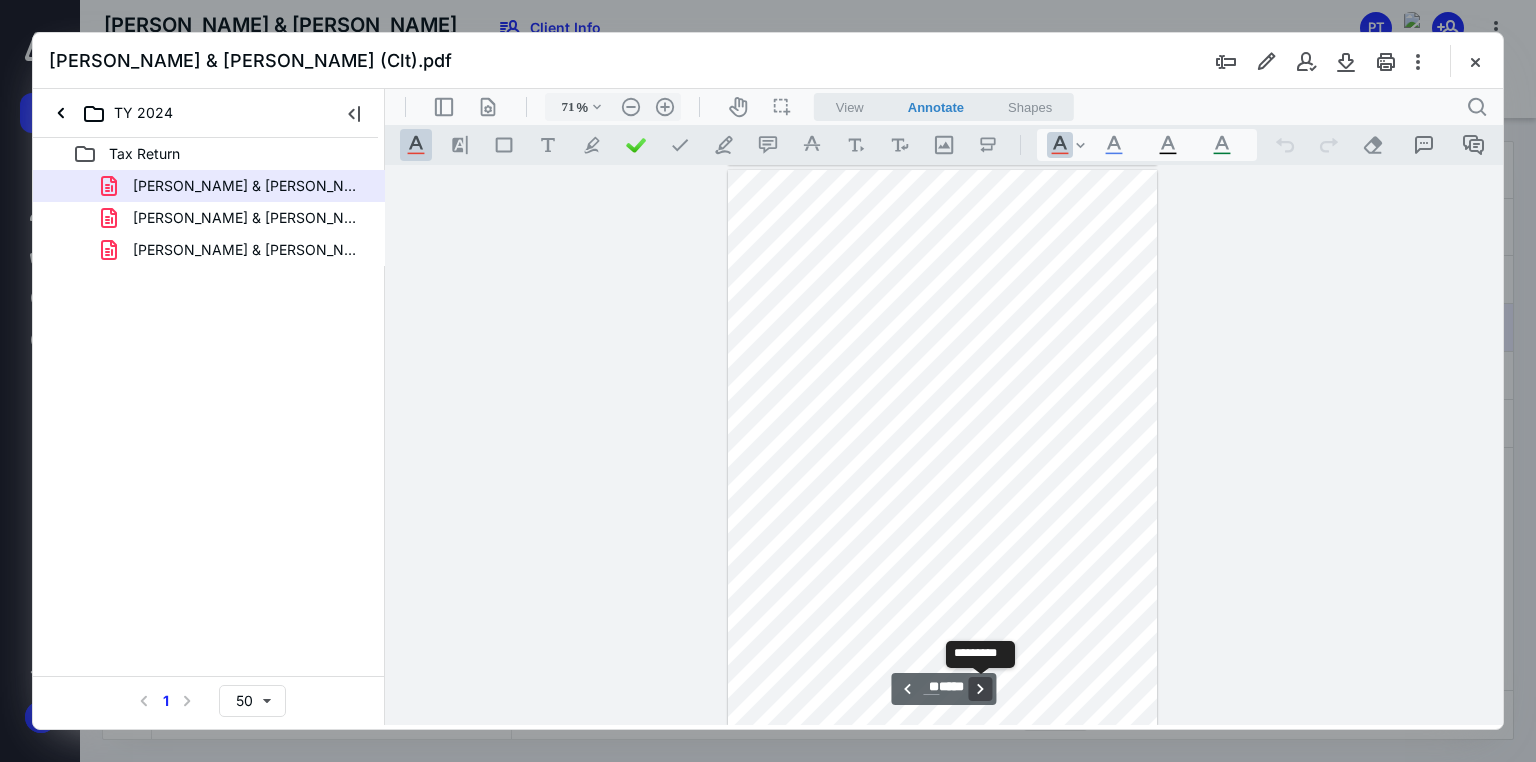 click on "**********" at bounding box center [981, 689] 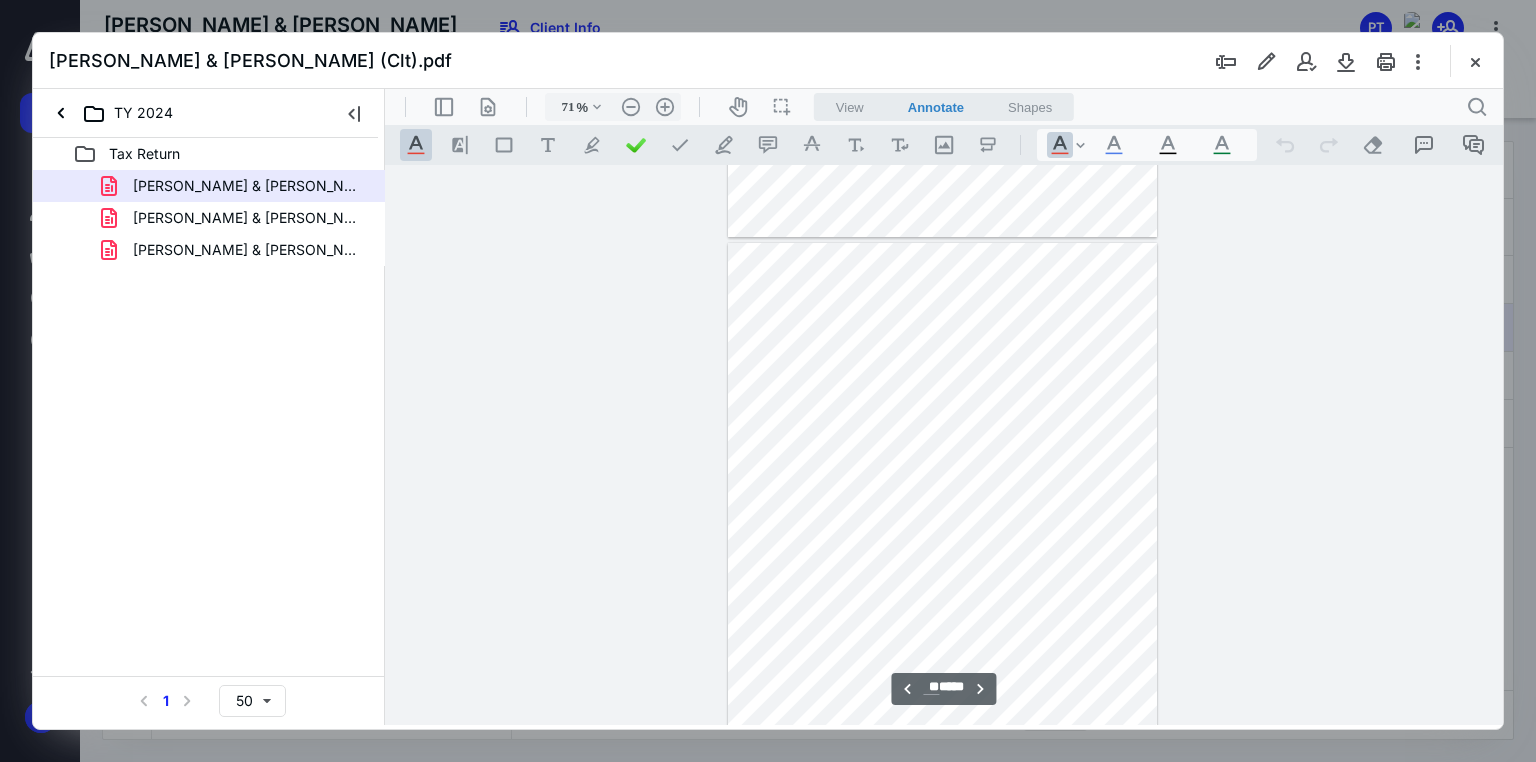 scroll, scrollTop: 37420, scrollLeft: 0, axis: vertical 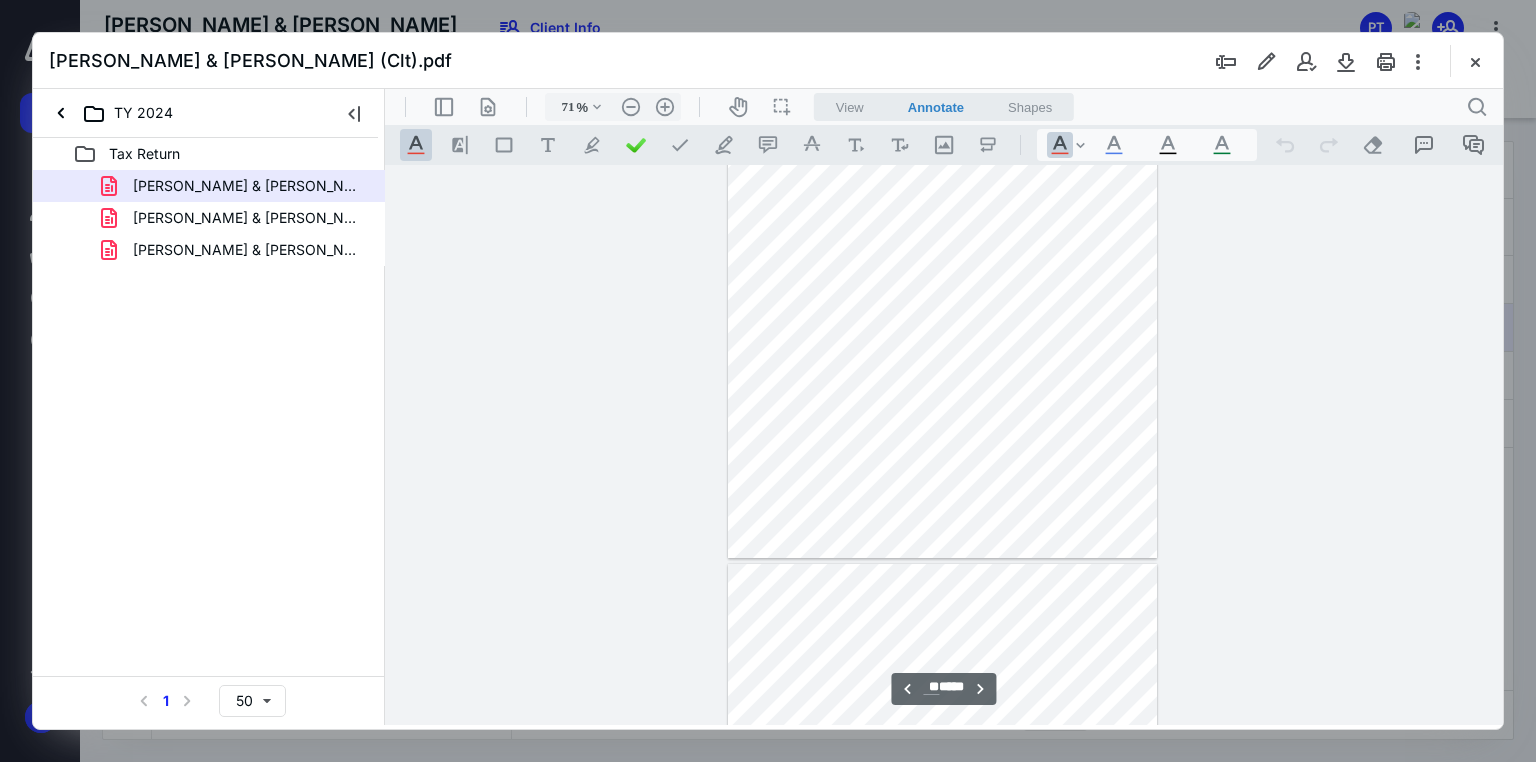 type on "**" 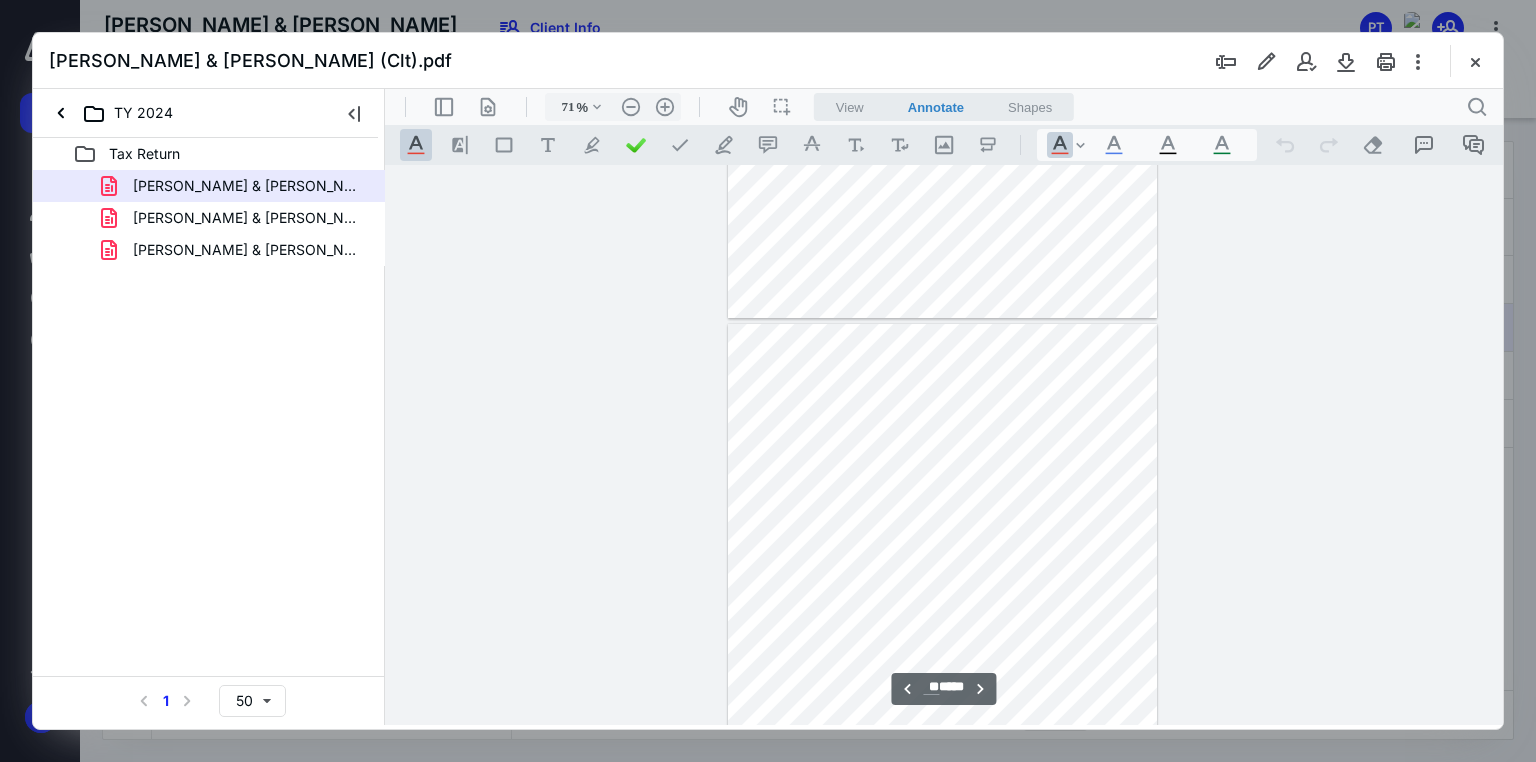 scroll, scrollTop: 37900, scrollLeft: 0, axis: vertical 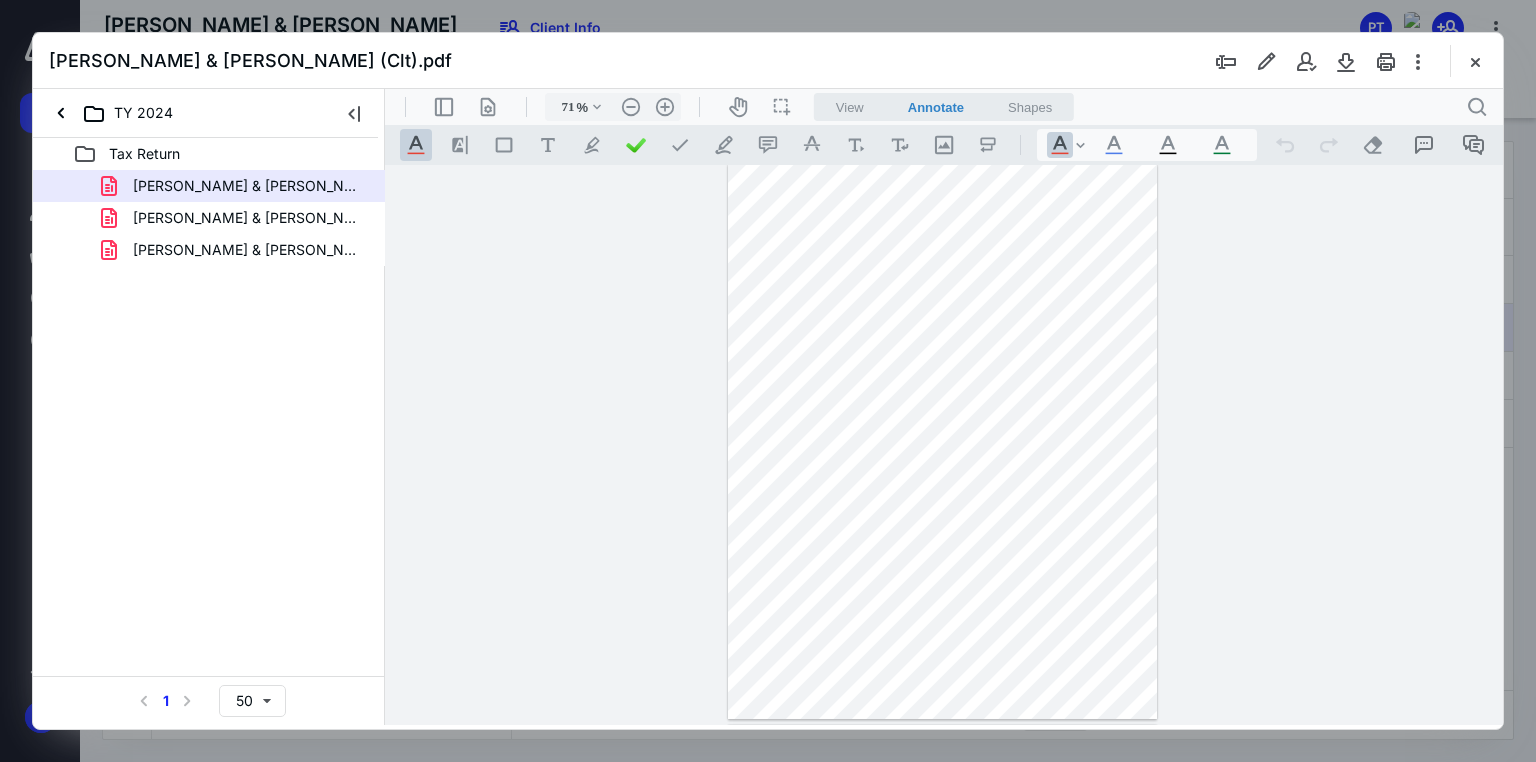 drag, startPoint x: 1472, startPoint y: 59, endPoint x: 1464, endPoint y: 131, distance: 72.443085 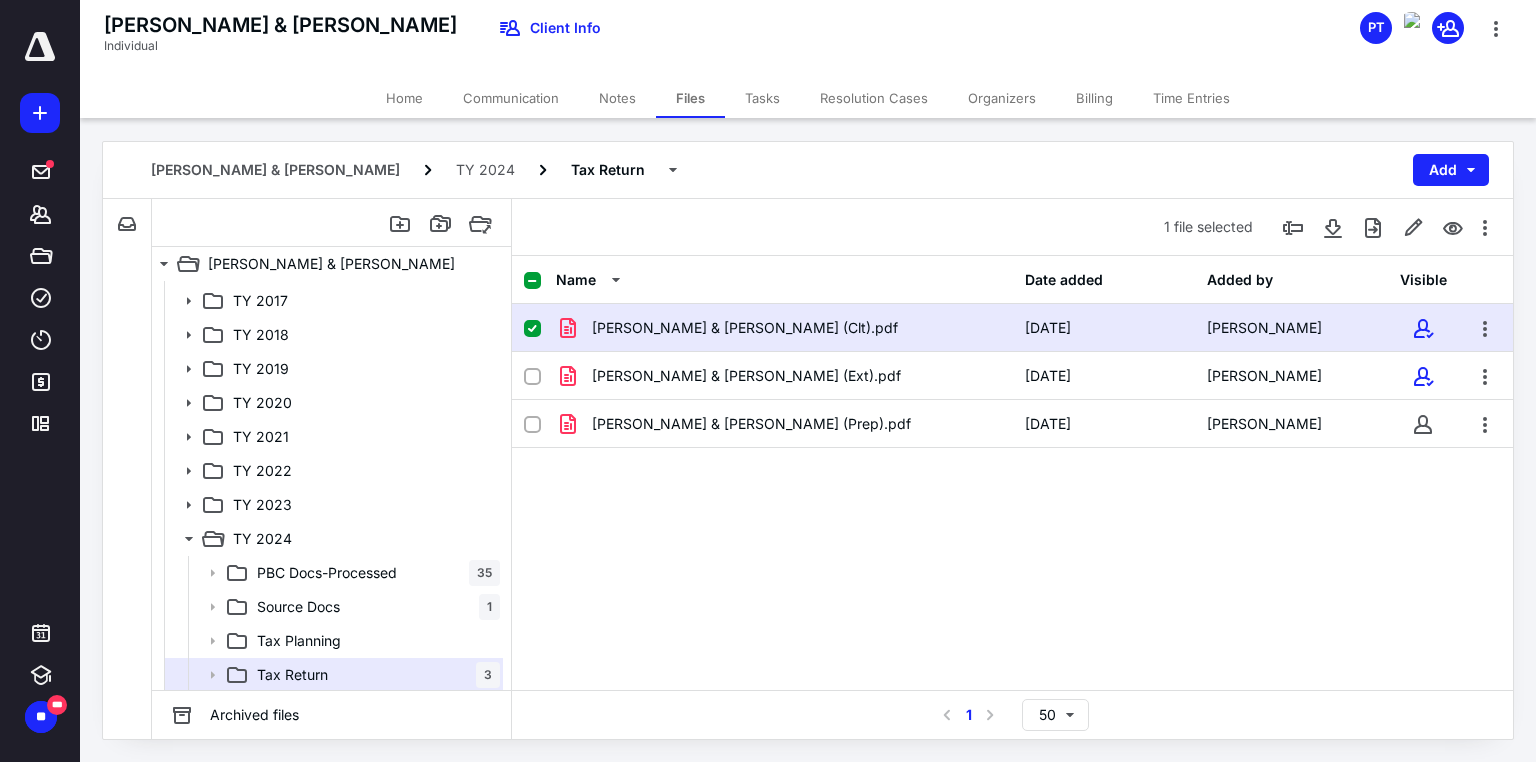 click on "Communication" at bounding box center [511, 98] 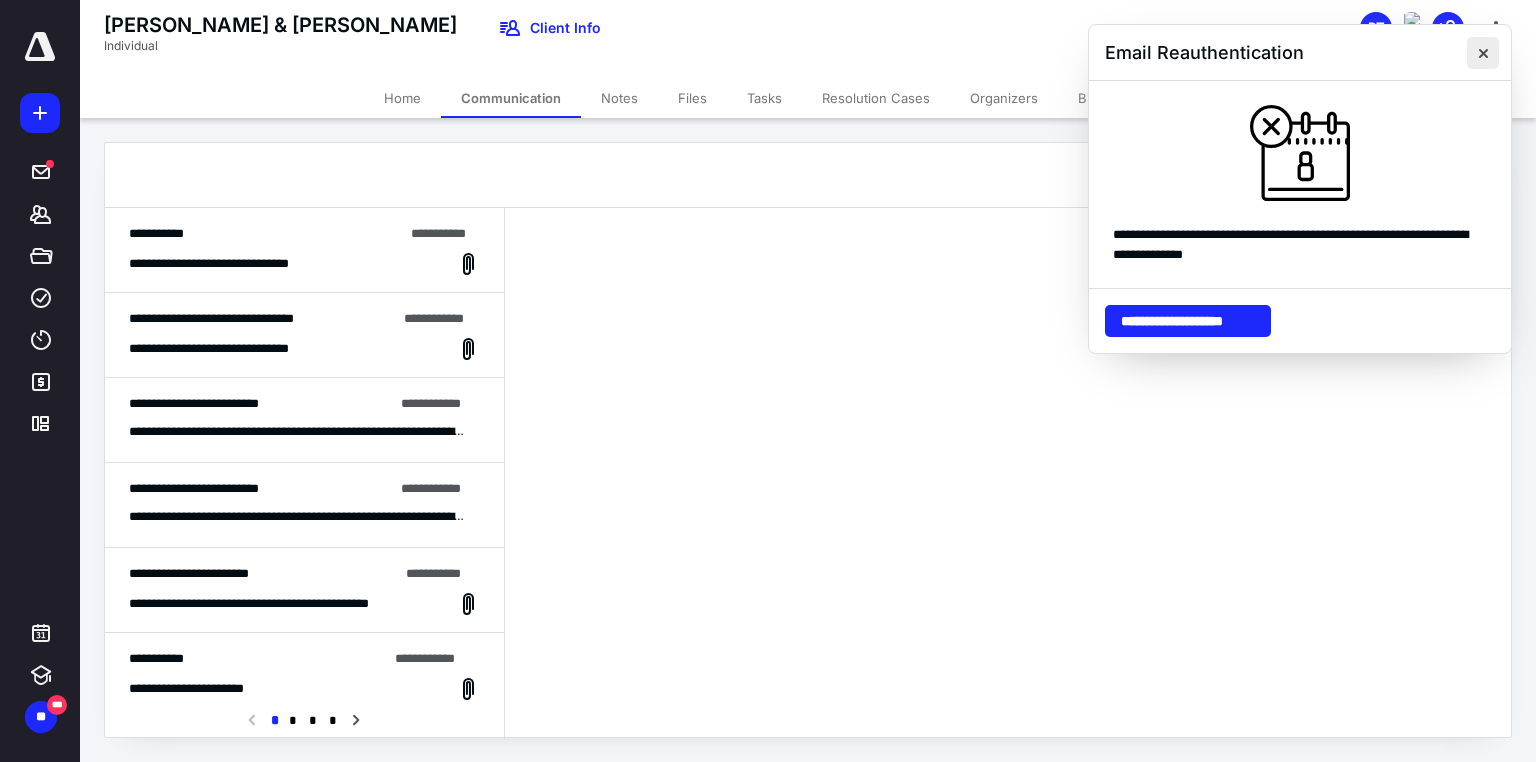 click at bounding box center (1483, 53) 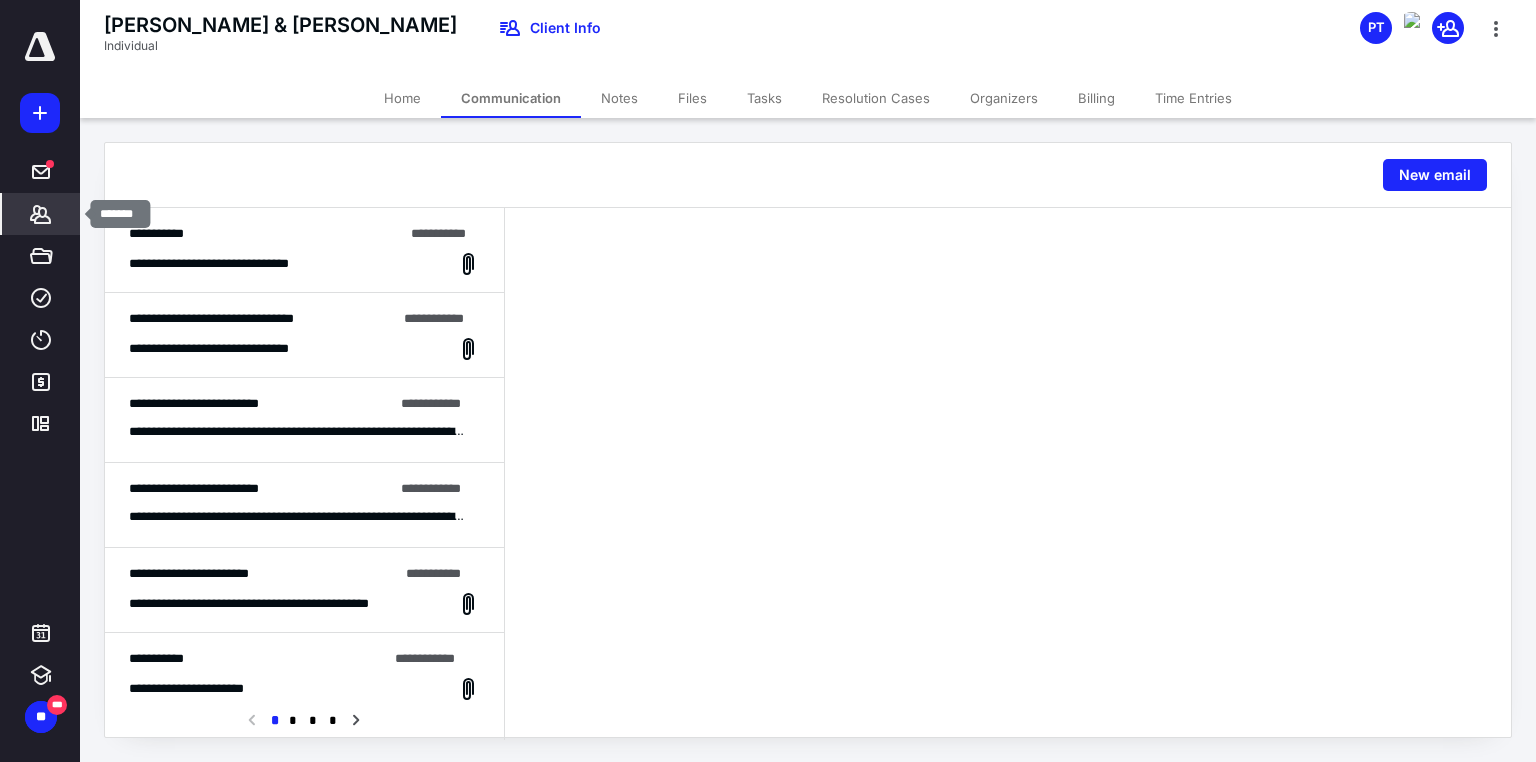 click on "*******" at bounding box center (41, 214) 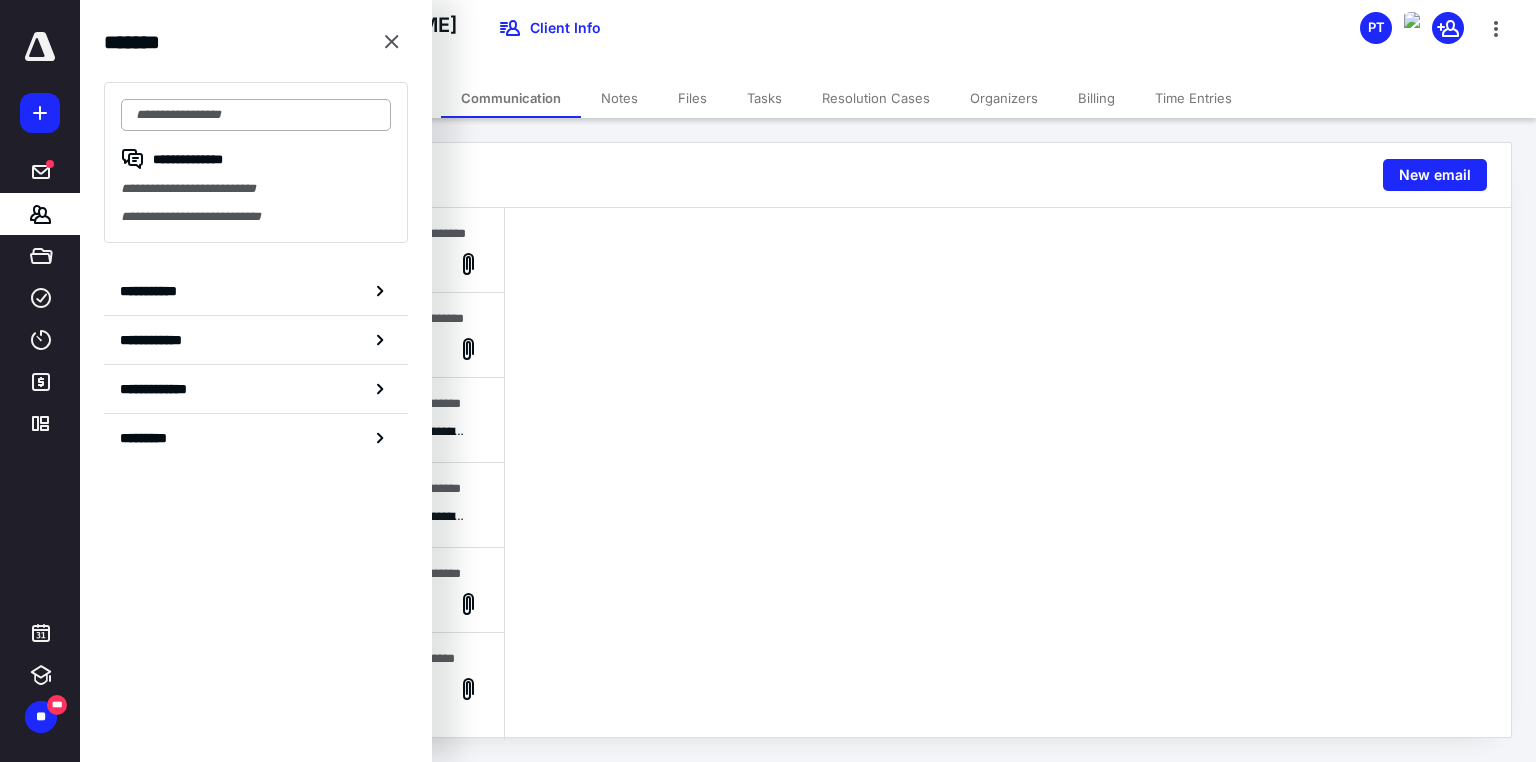 click at bounding box center [256, 115] 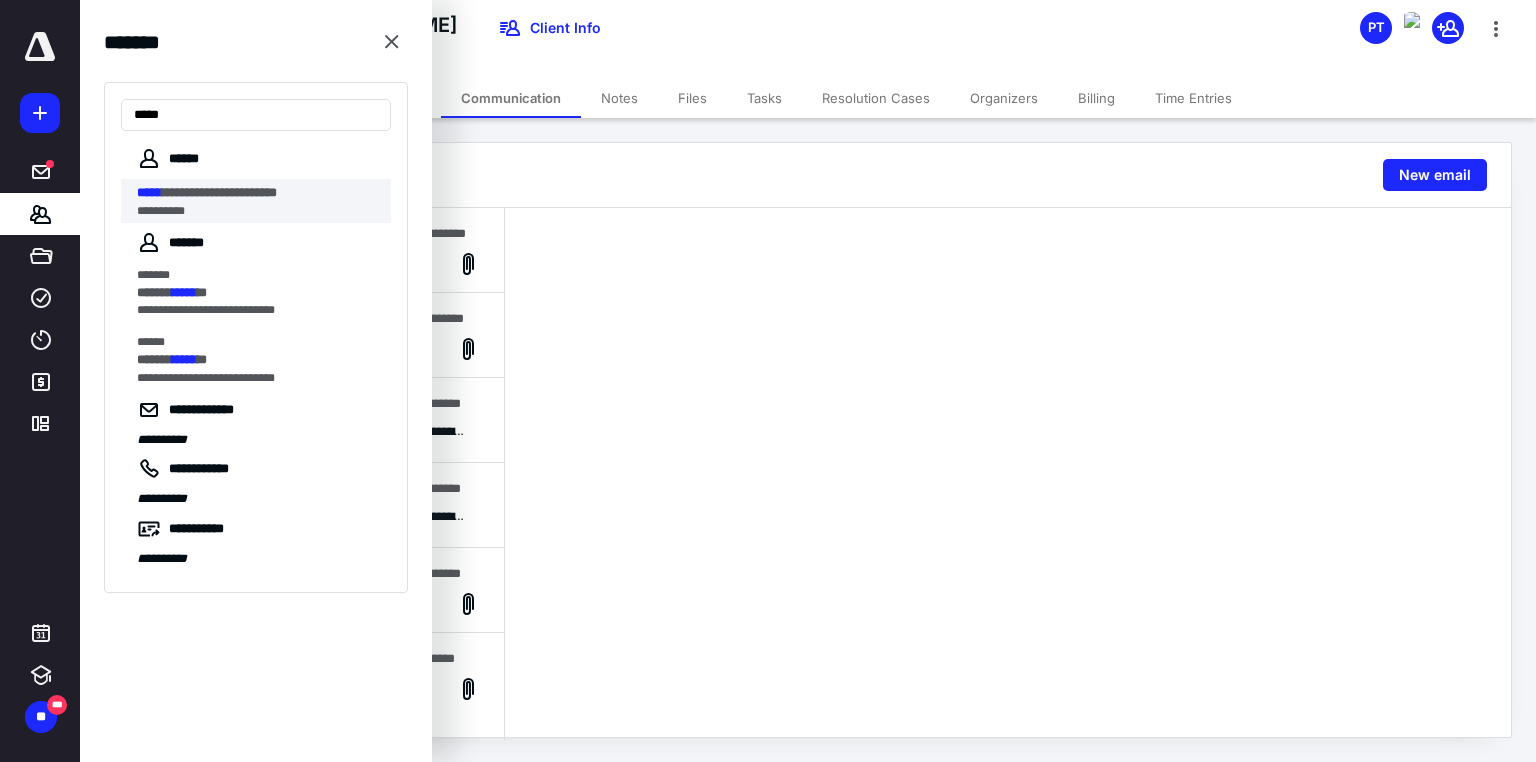 type on "*****" 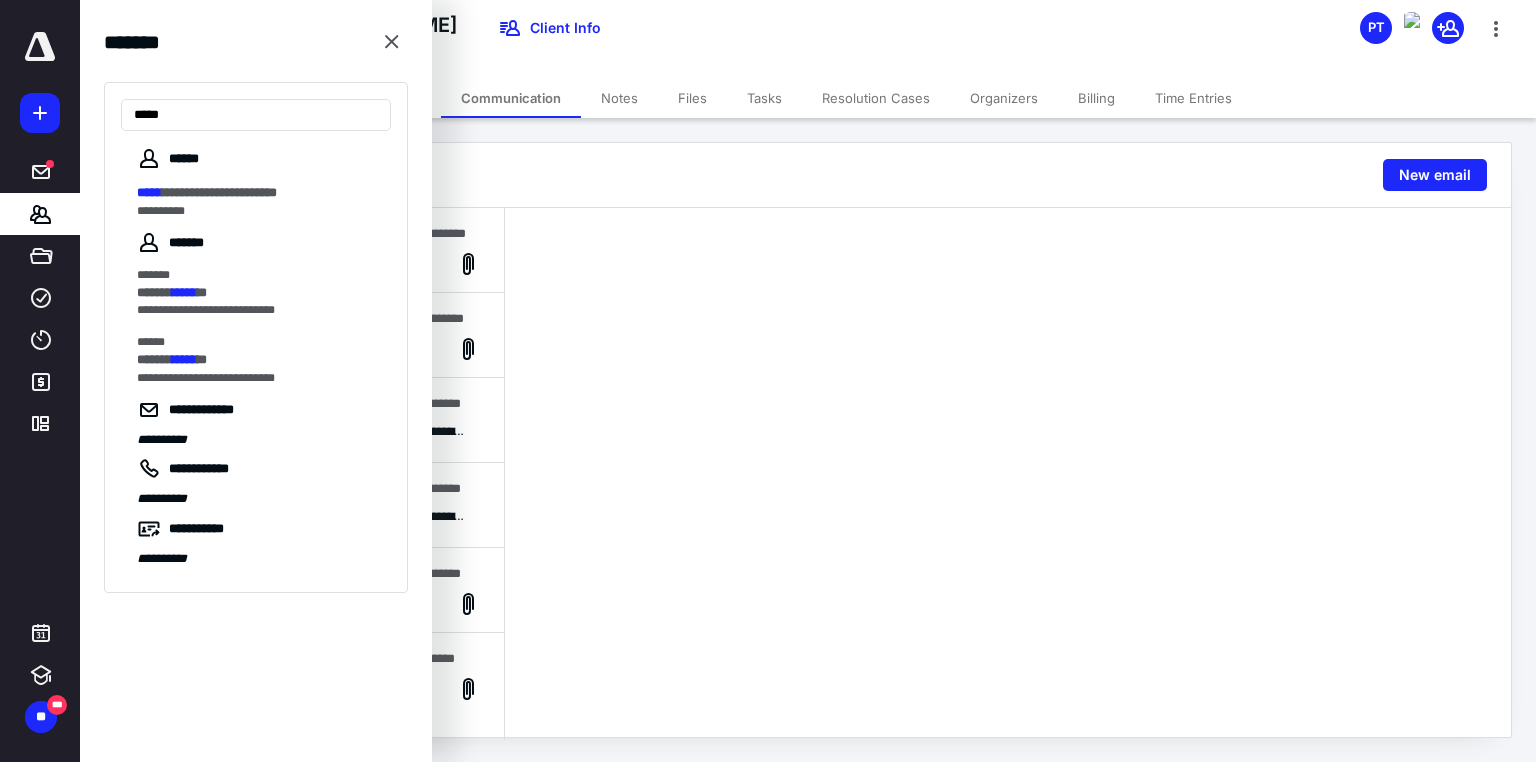click on "**********" at bounding box center (219, 192) 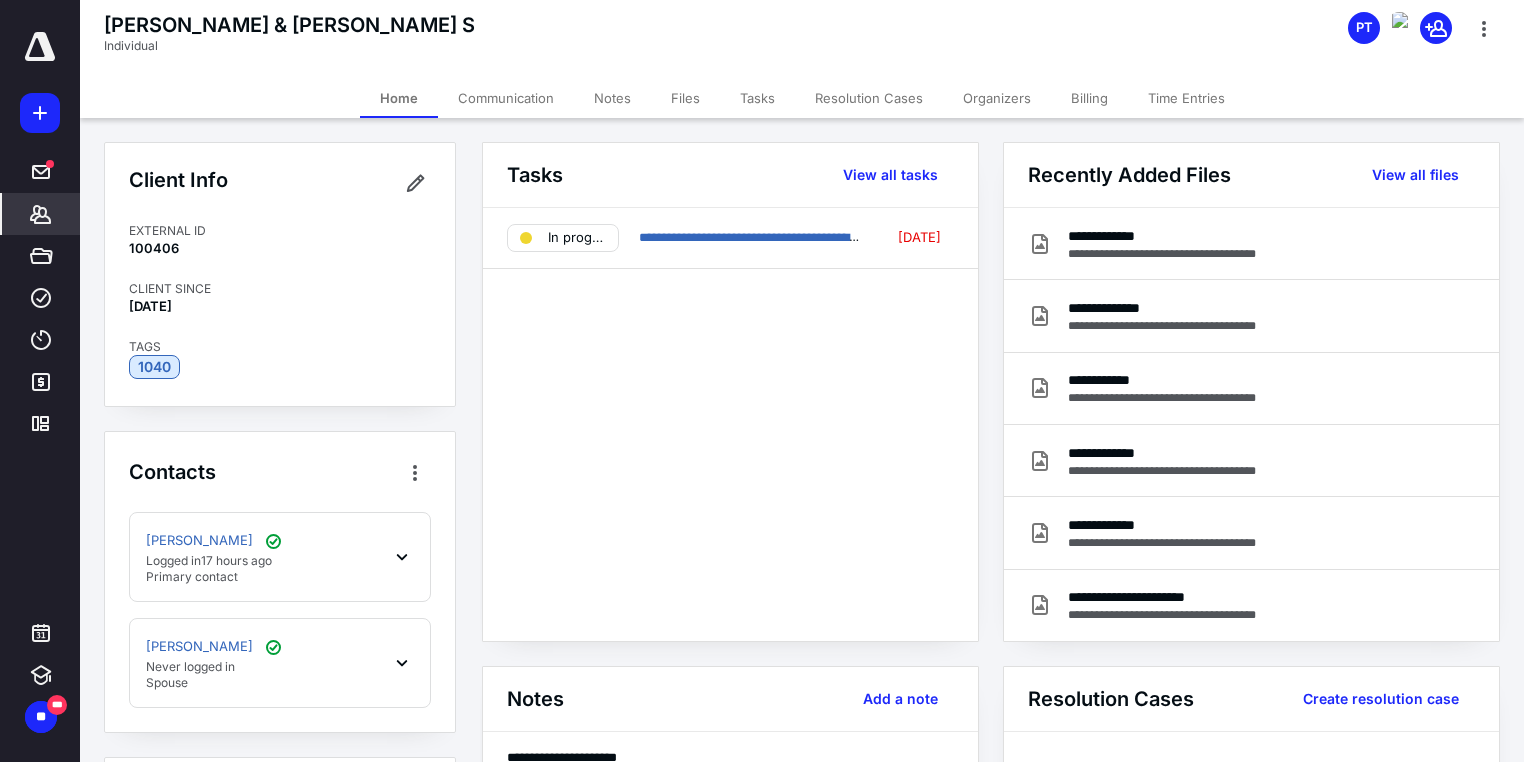 click on "Files" at bounding box center (685, 98) 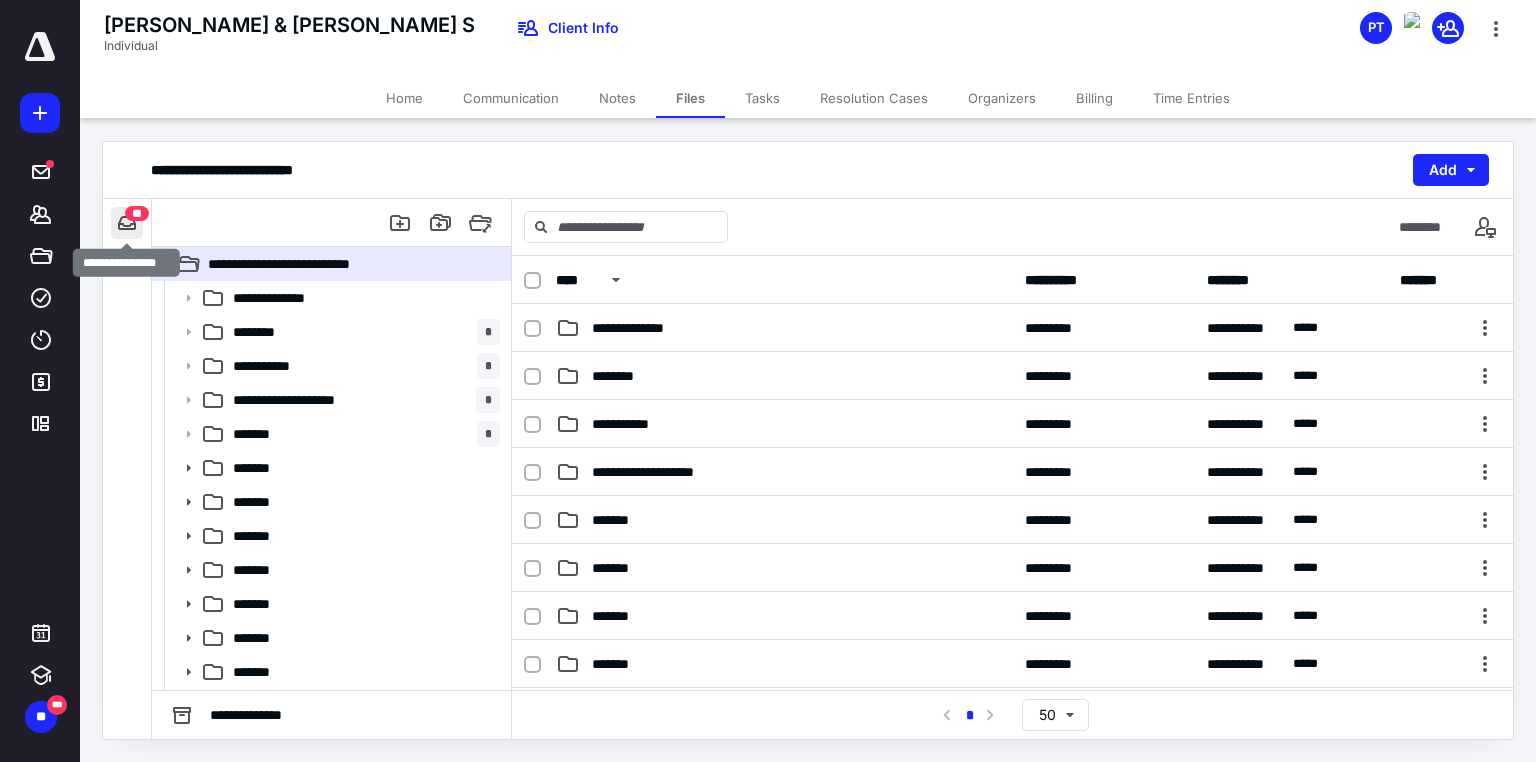 click at bounding box center [127, 223] 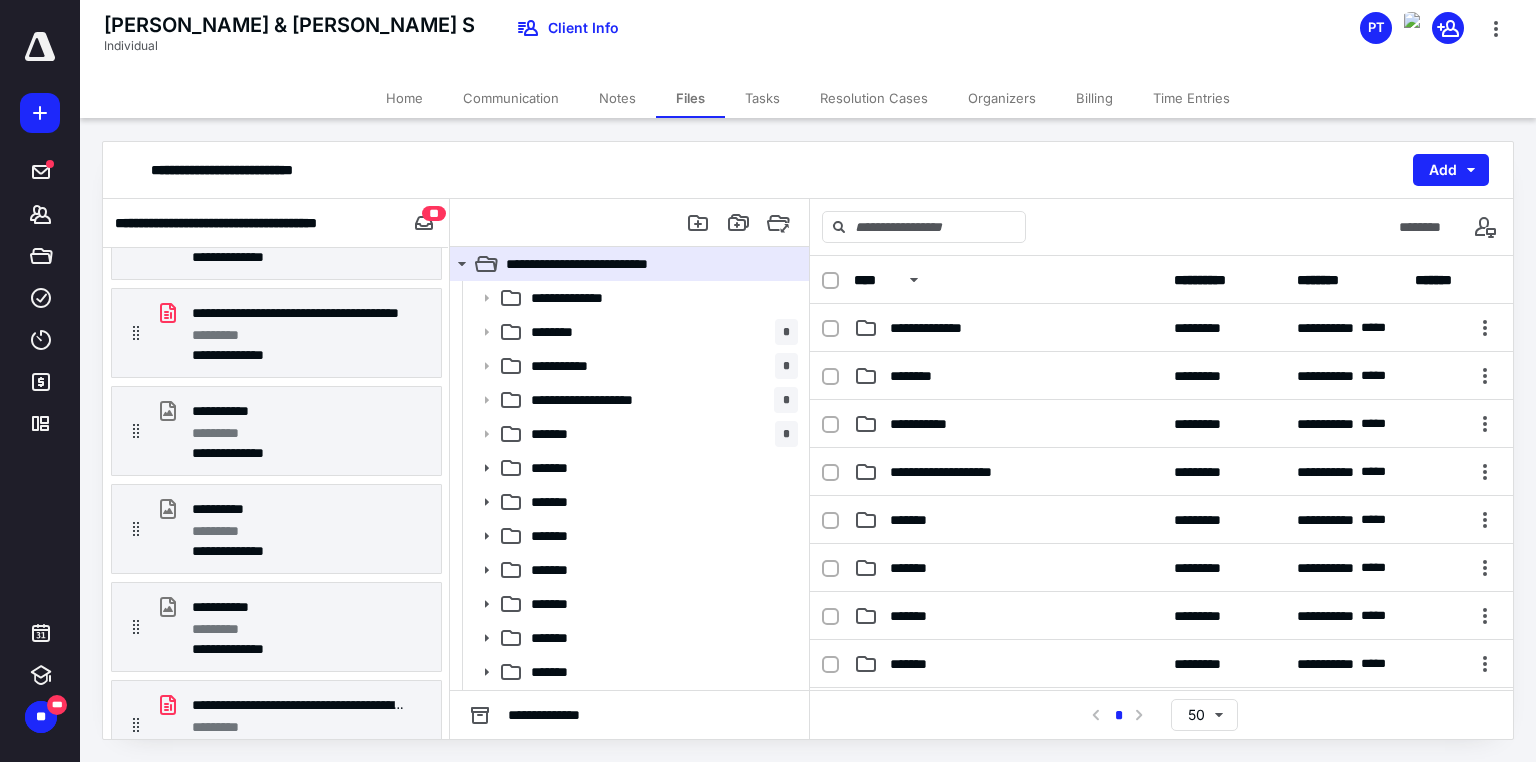 scroll, scrollTop: 2019, scrollLeft: 0, axis: vertical 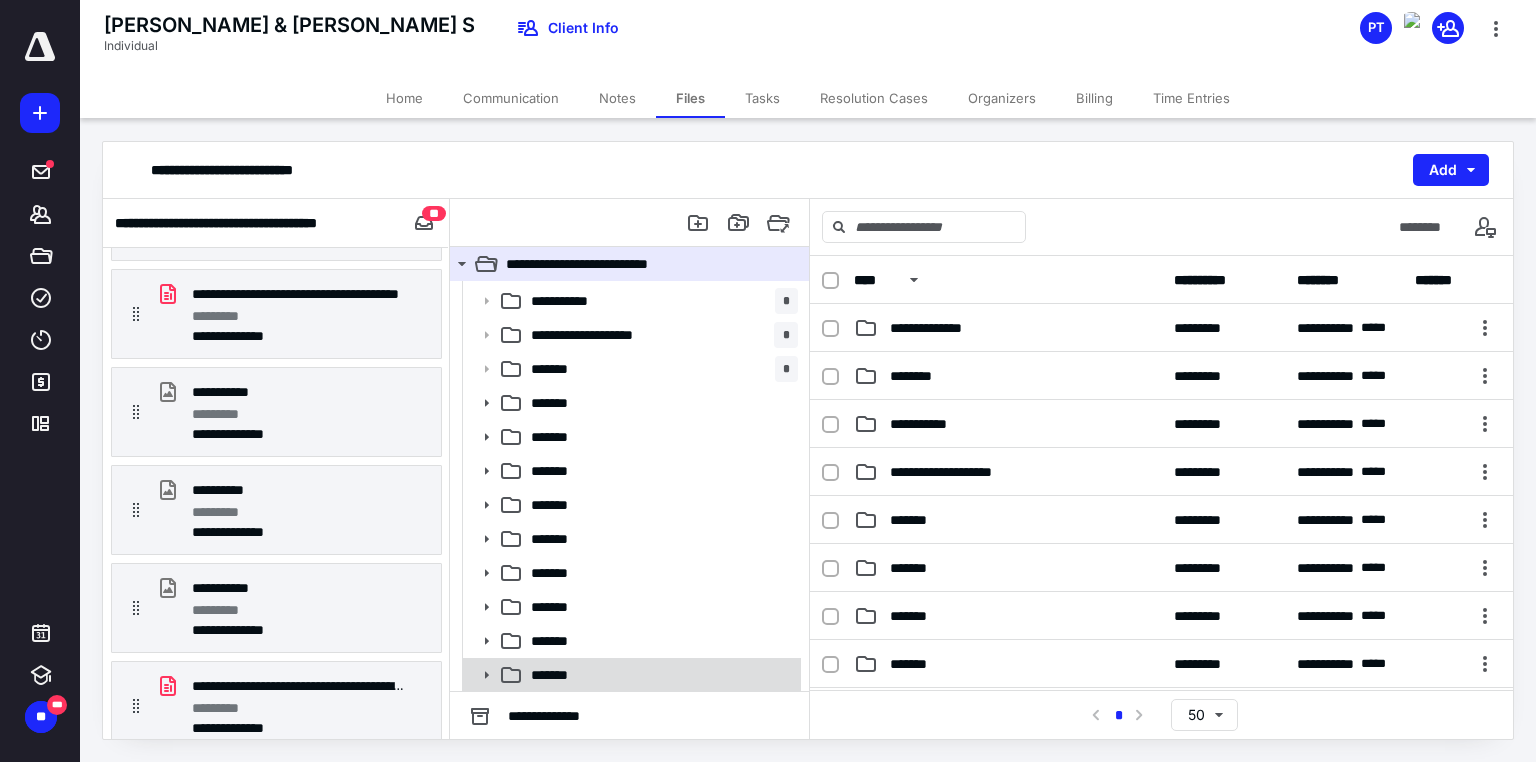click 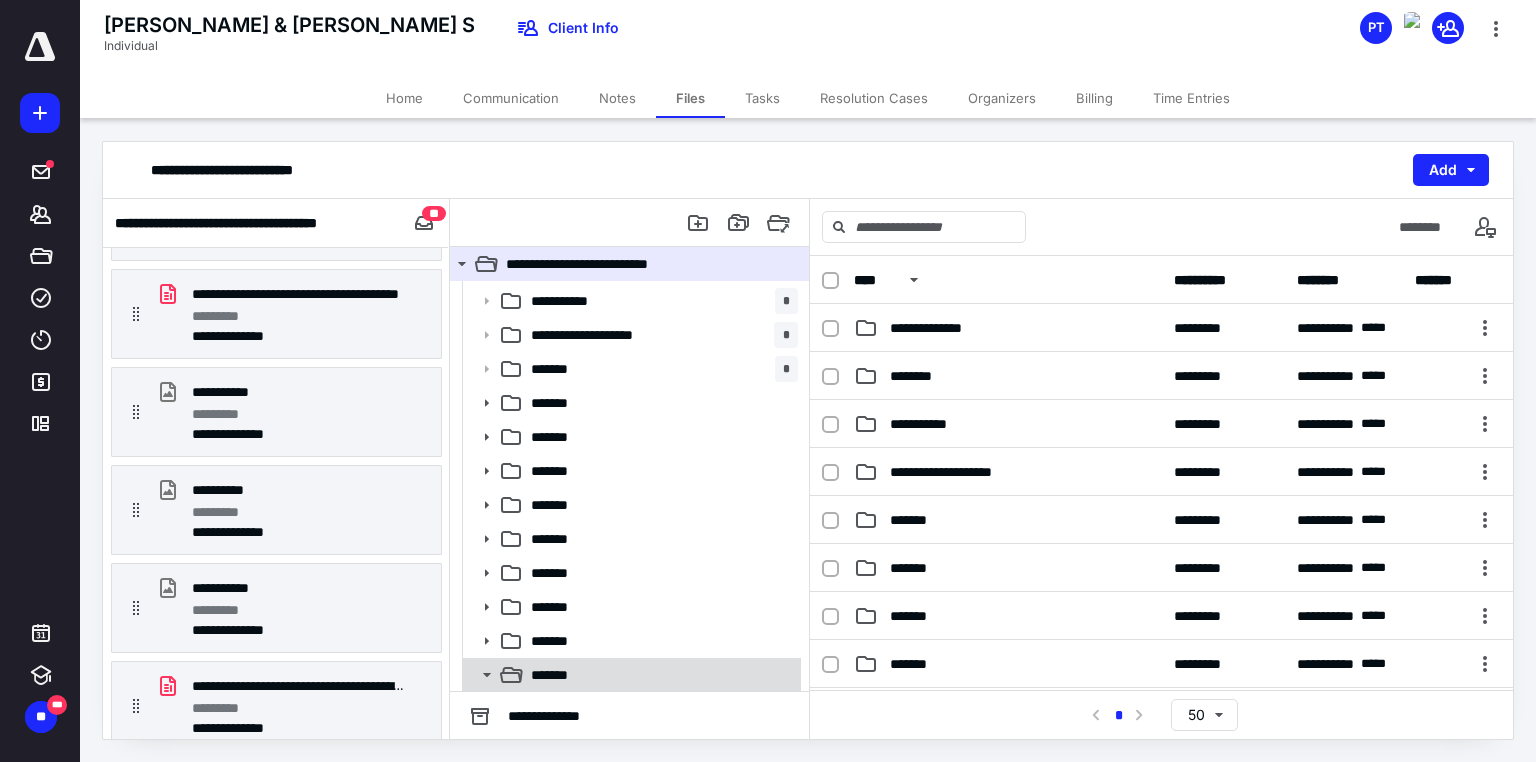 scroll, scrollTop: 167, scrollLeft: 0, axis: vertical 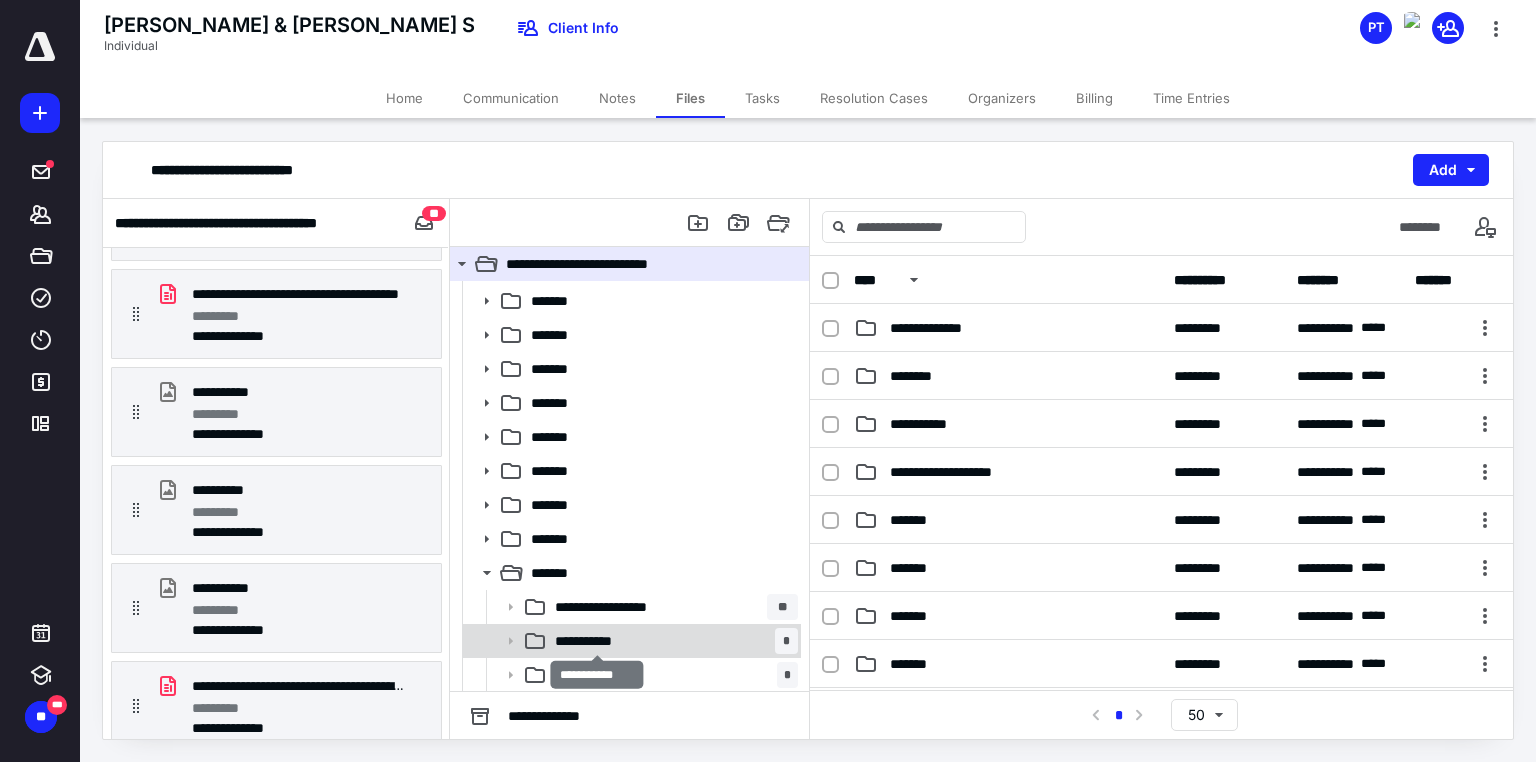 click on "**********" at bounding box center [597, 641] 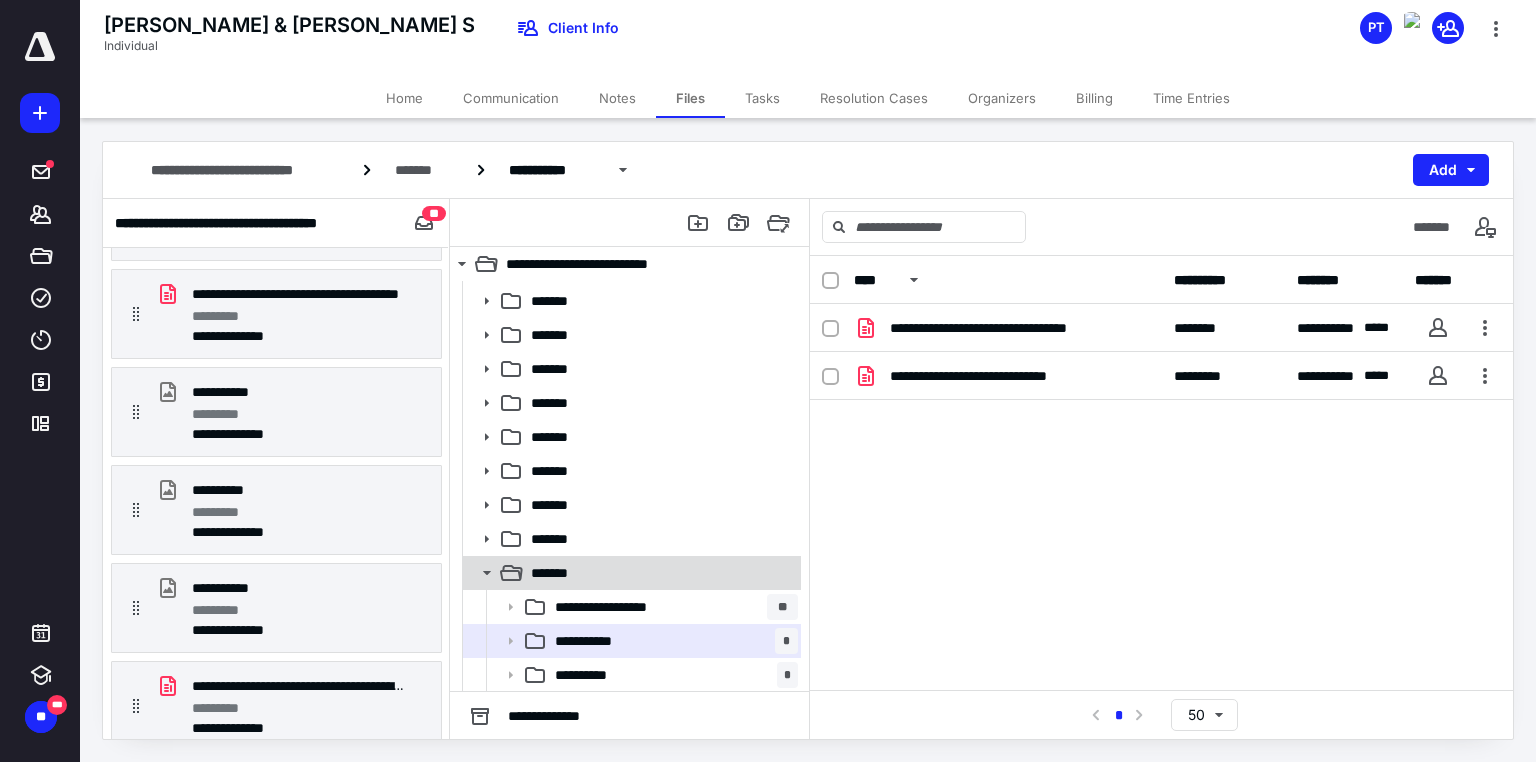 click on "*******" at bounding box center (660, 573) 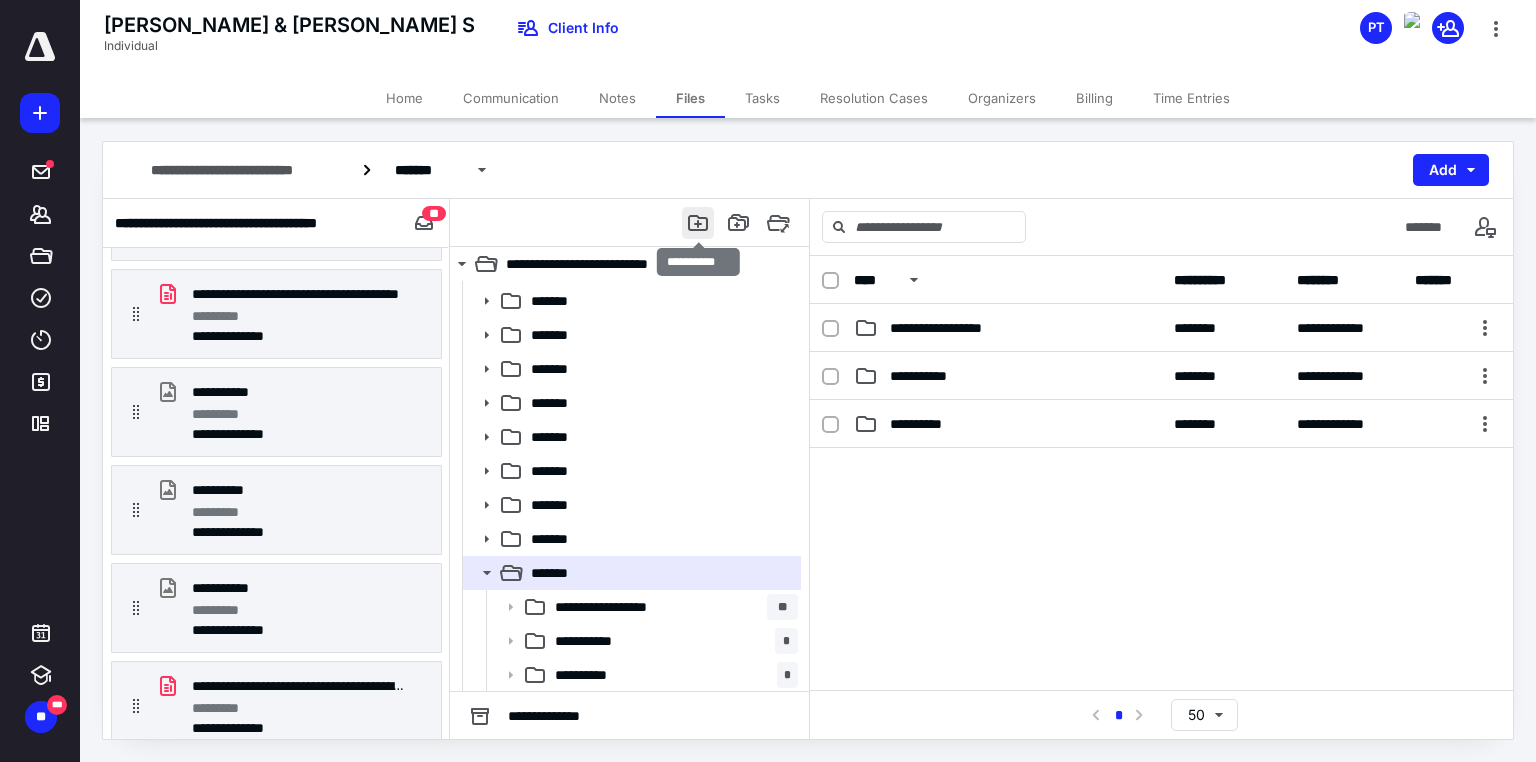 click at bounding box center (698, 223) 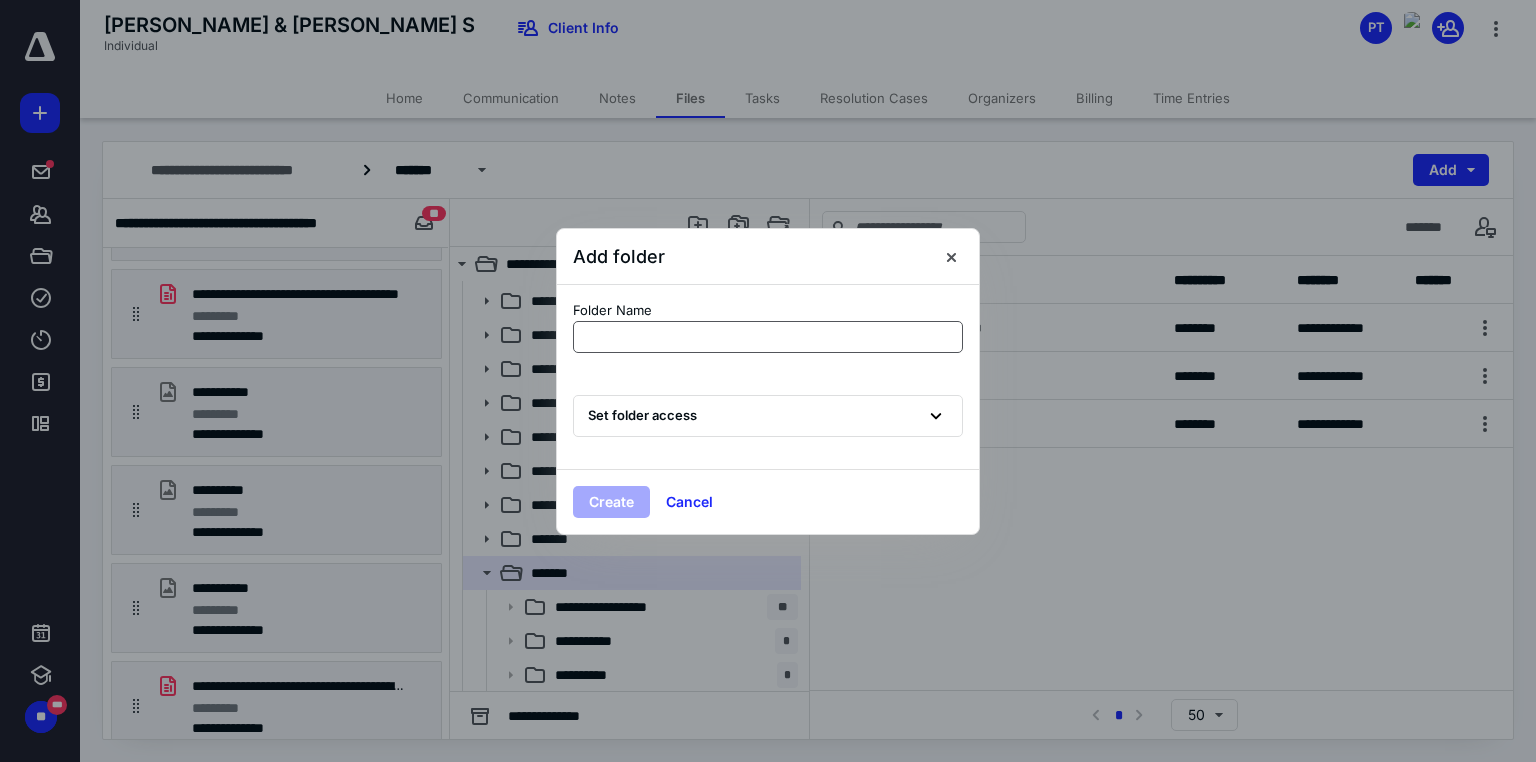 click at bounding box center [768, 337] 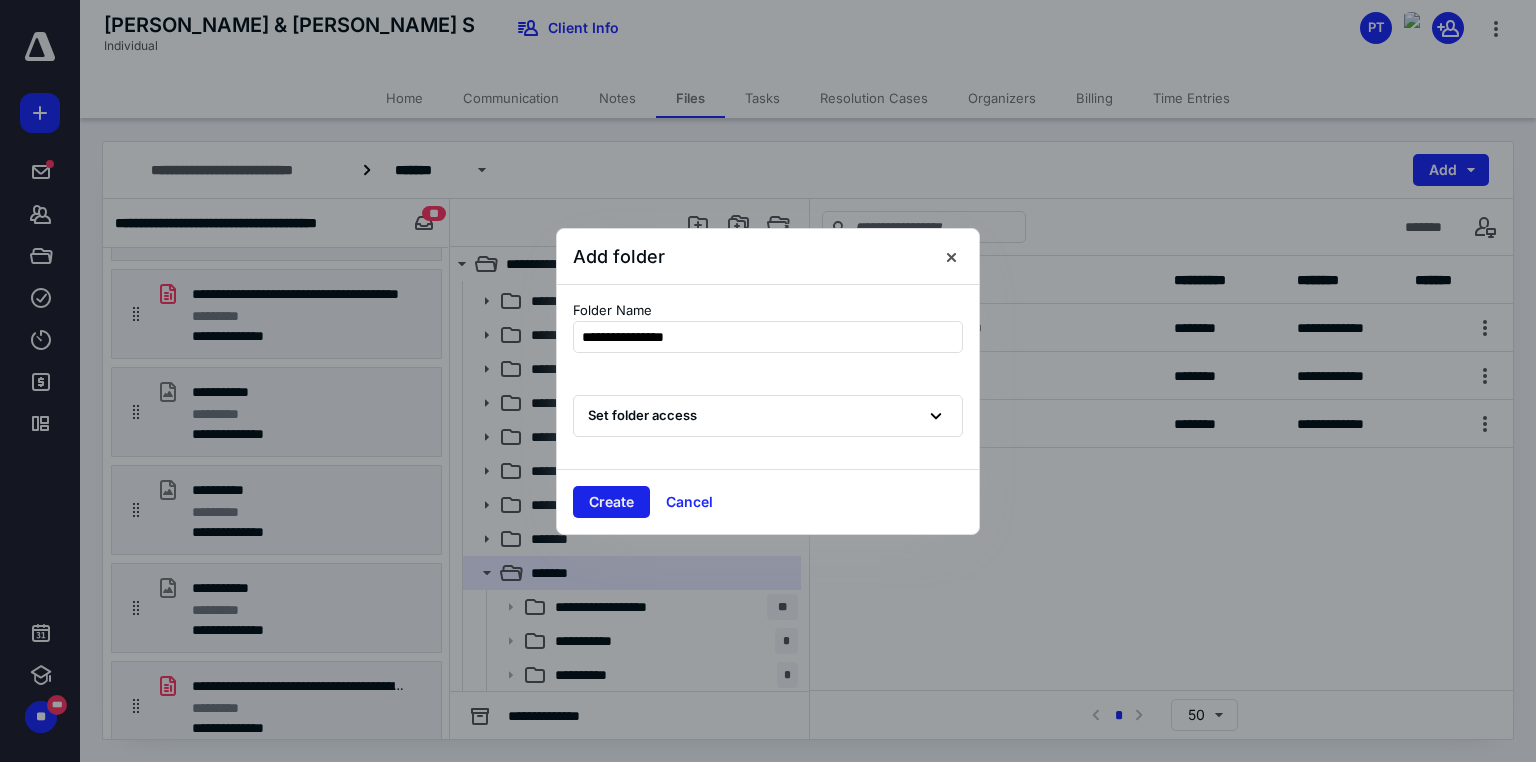 type on "**********" 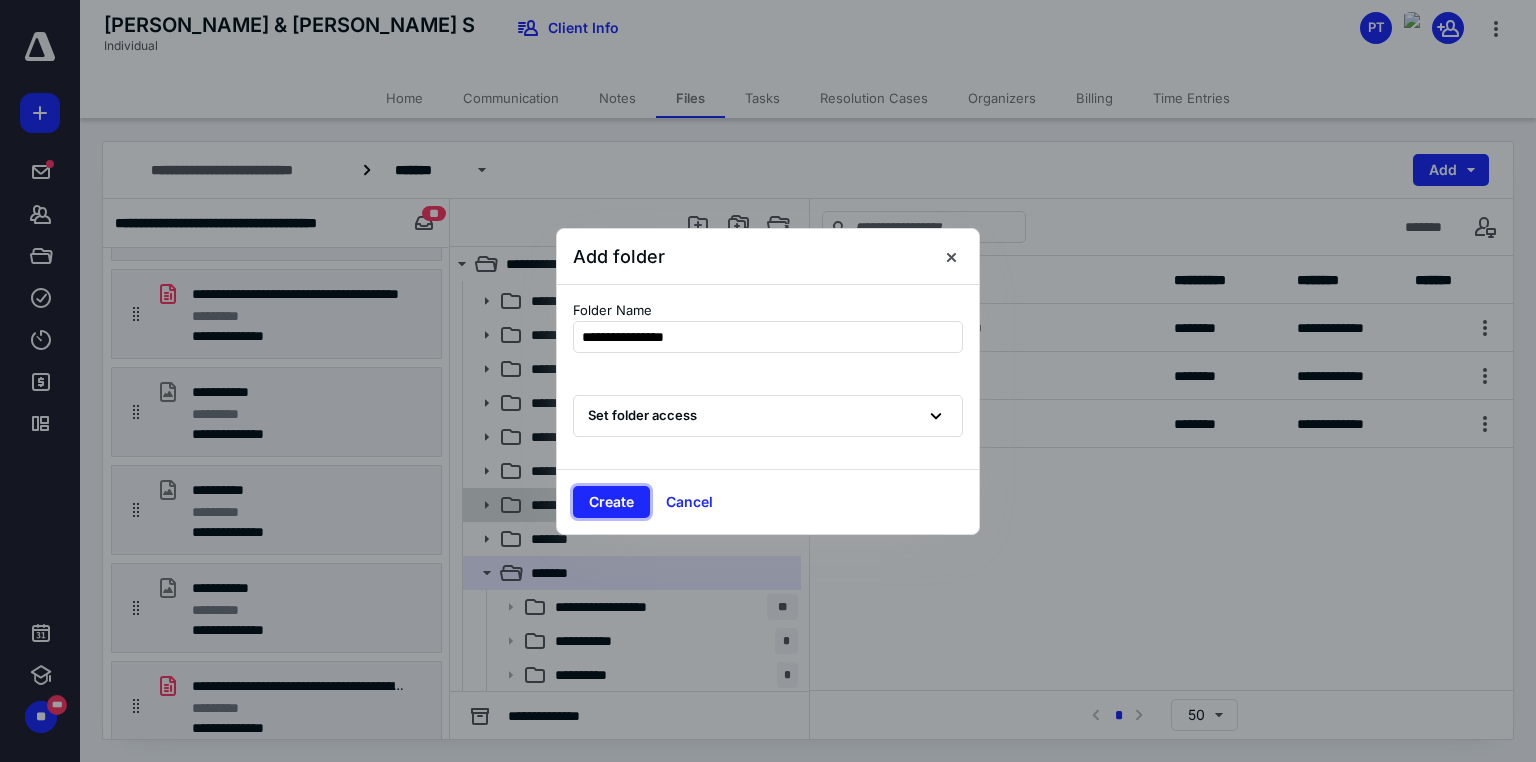 click on "Create" at bounding box center [611, 502] 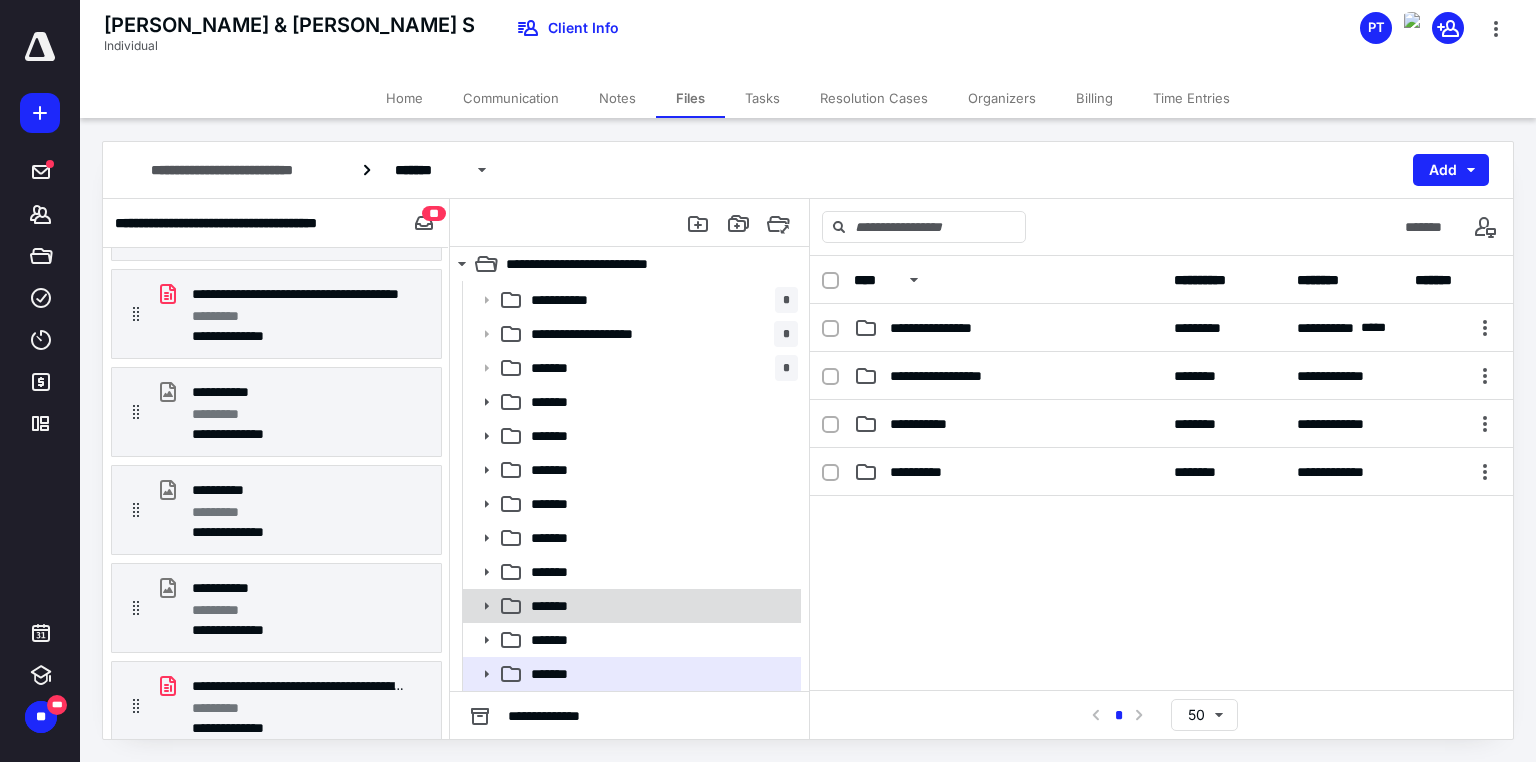 scroll, scrollTop: 65, scrollLeft: 0, axis: vertical 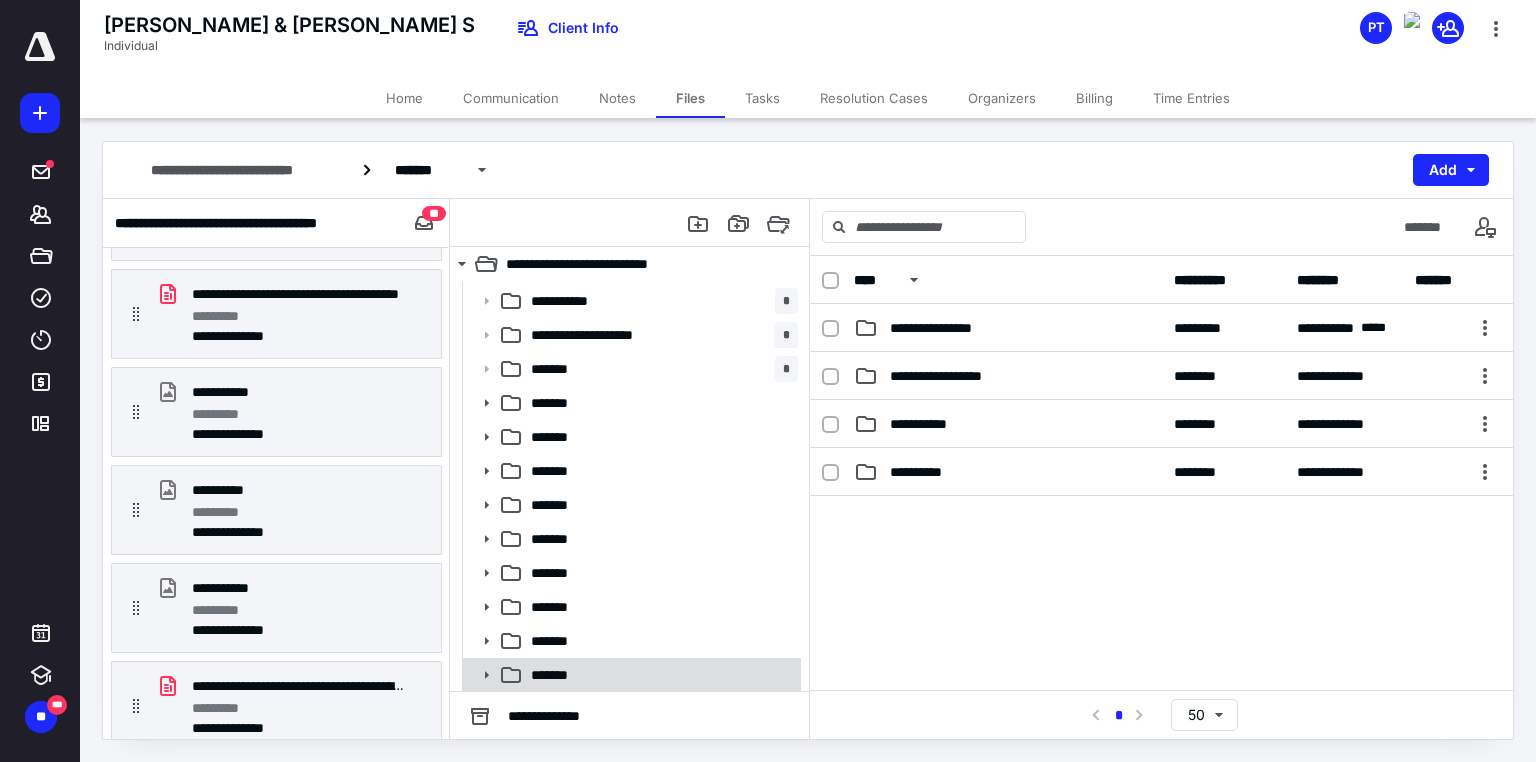 click 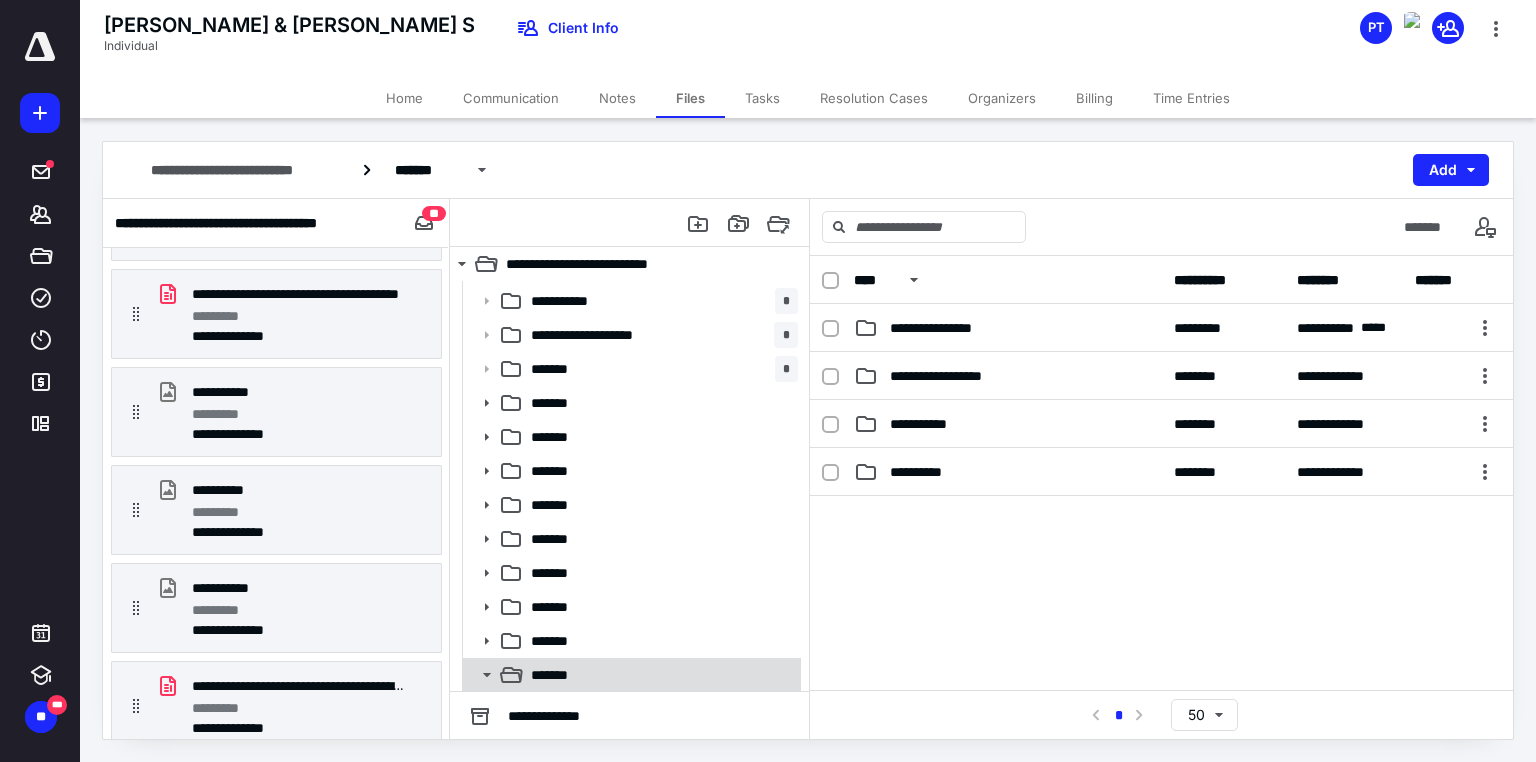 scroll, scrollTop: 201, scrollLeft: 0, axis: vertical 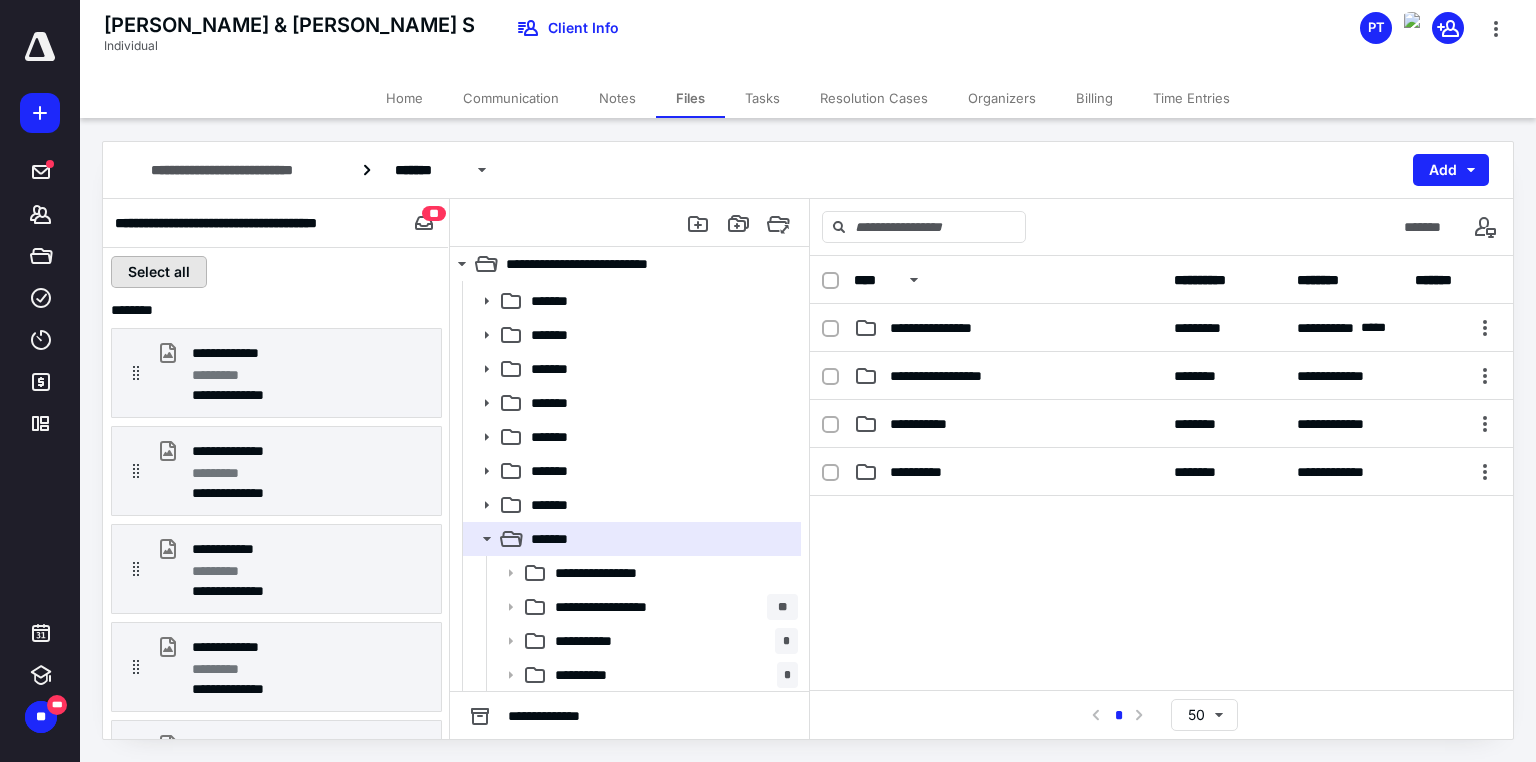 click on "Select all" at bounding box center [159, 272] 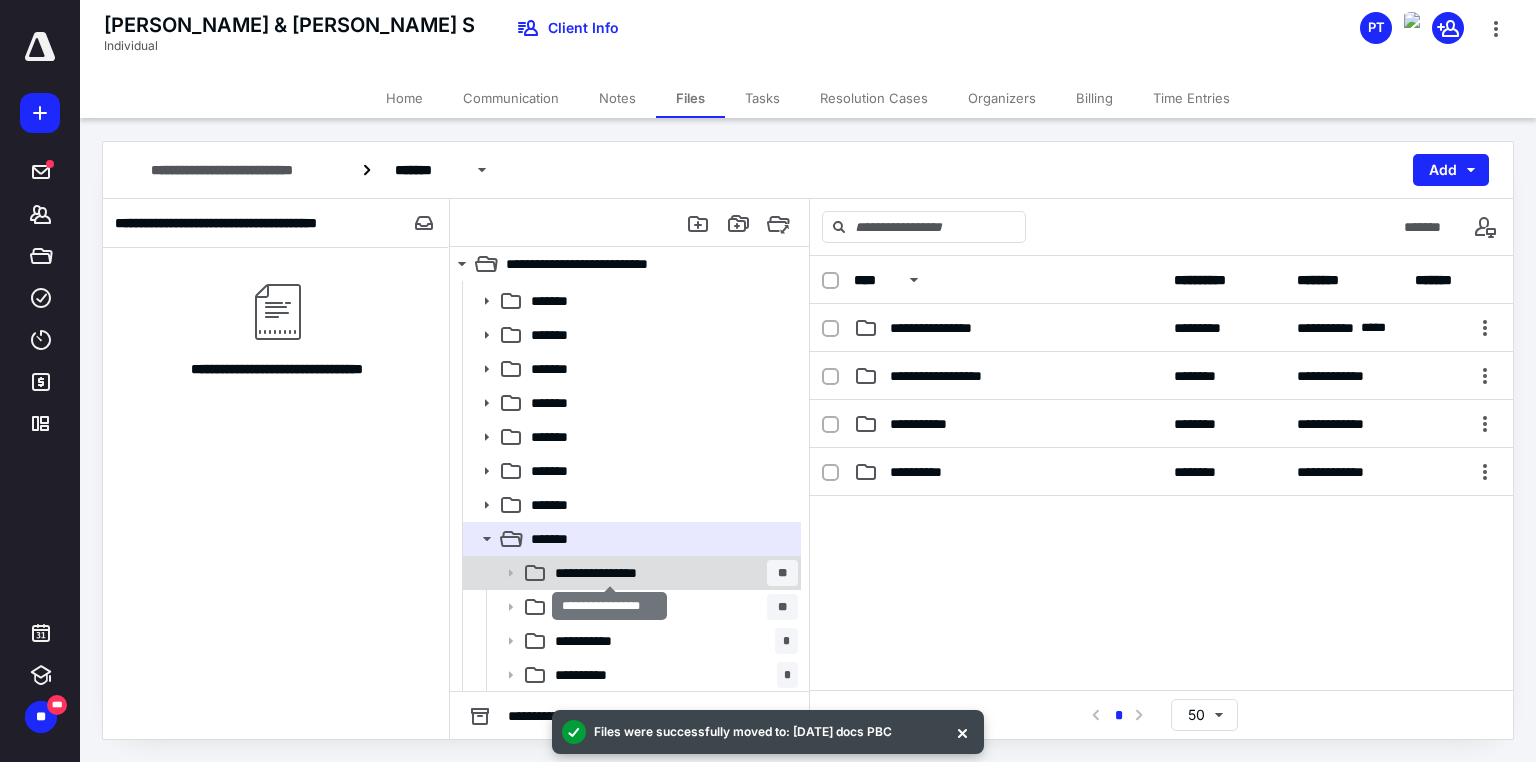 click on "**********" at bounding box center [610, 573] 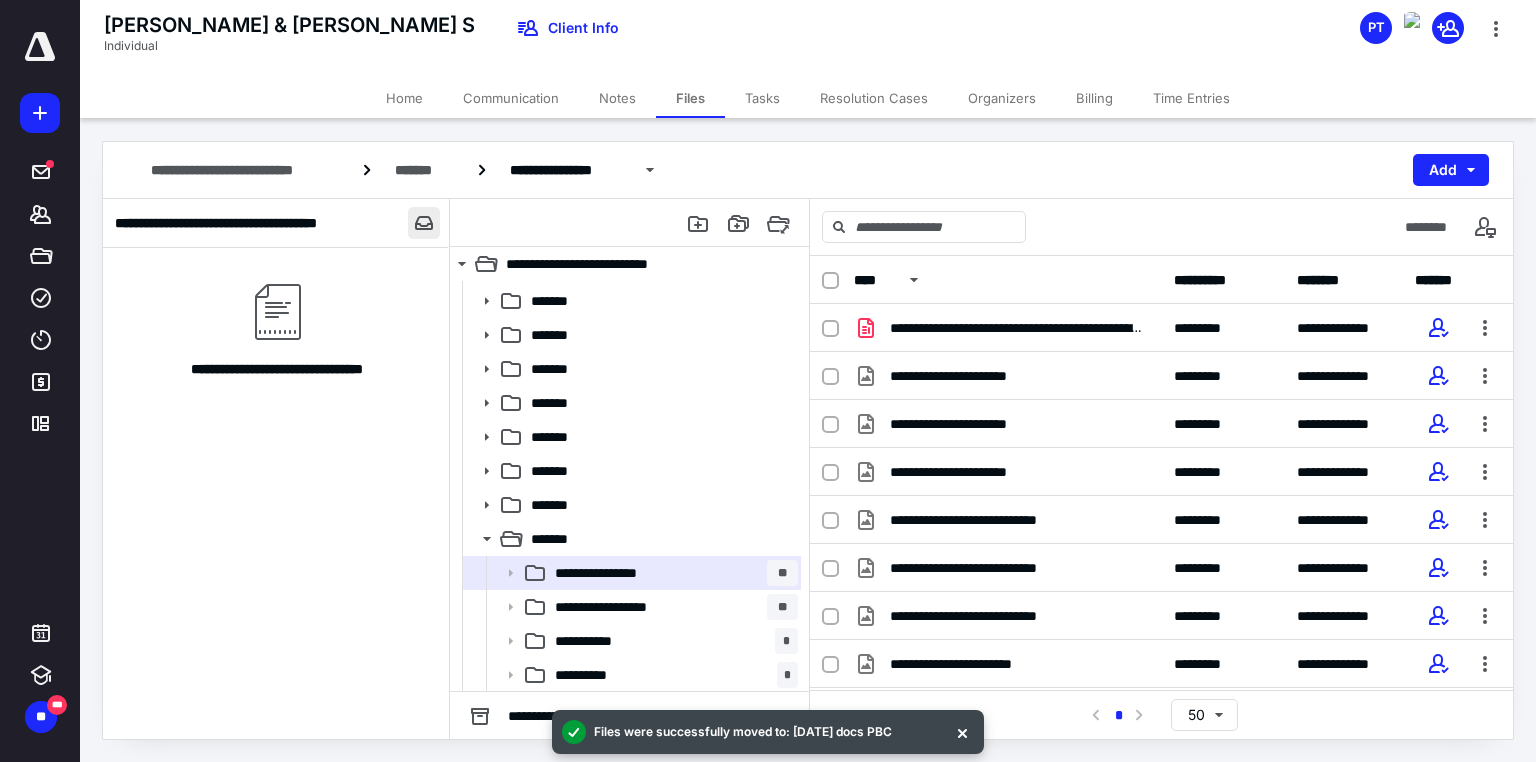 click at bounding box center [424, 223] 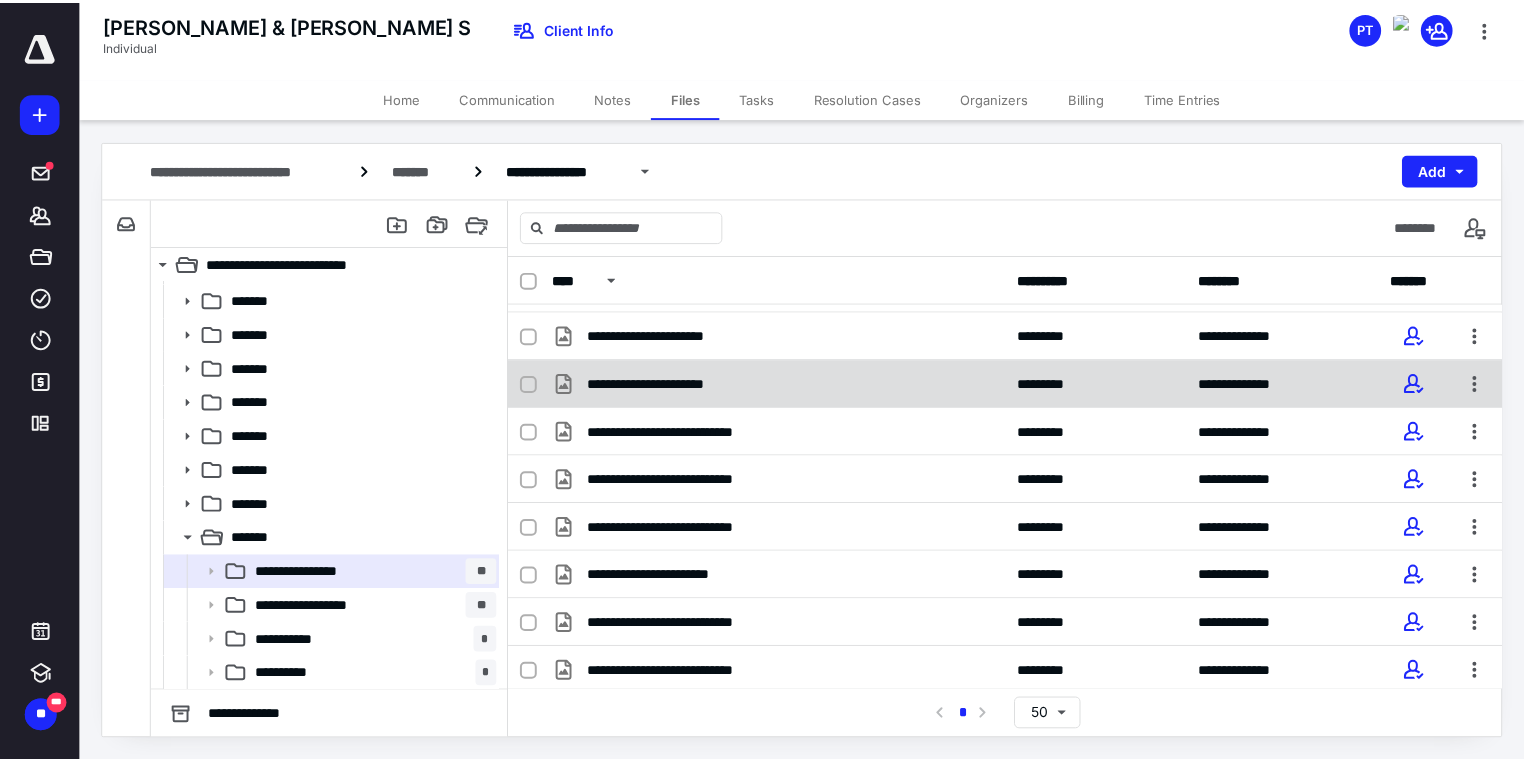 scroll, scrollTop: 0, scrollLeft: 0, axis: both 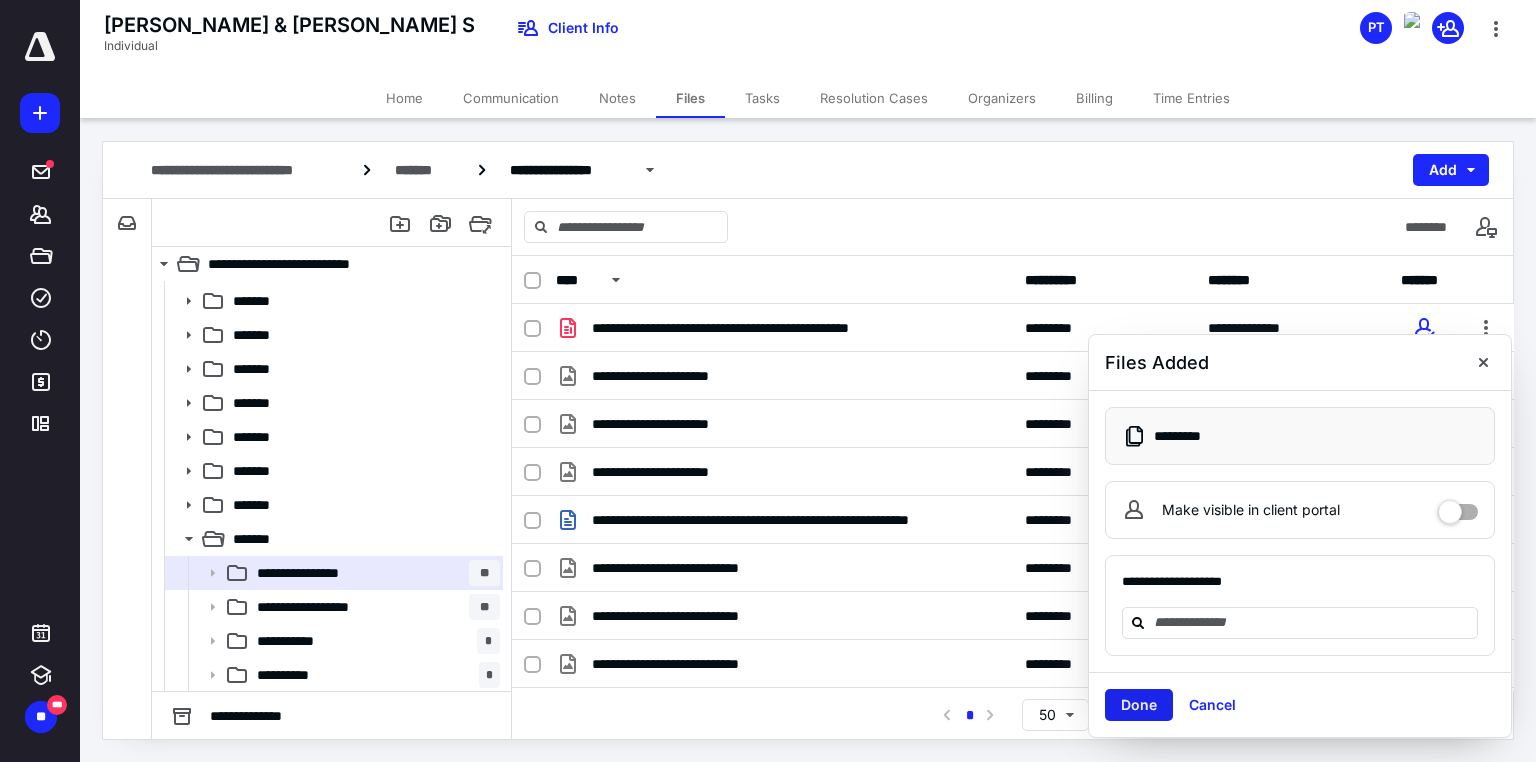 click on "Done" at bounding box center (1139, 705) 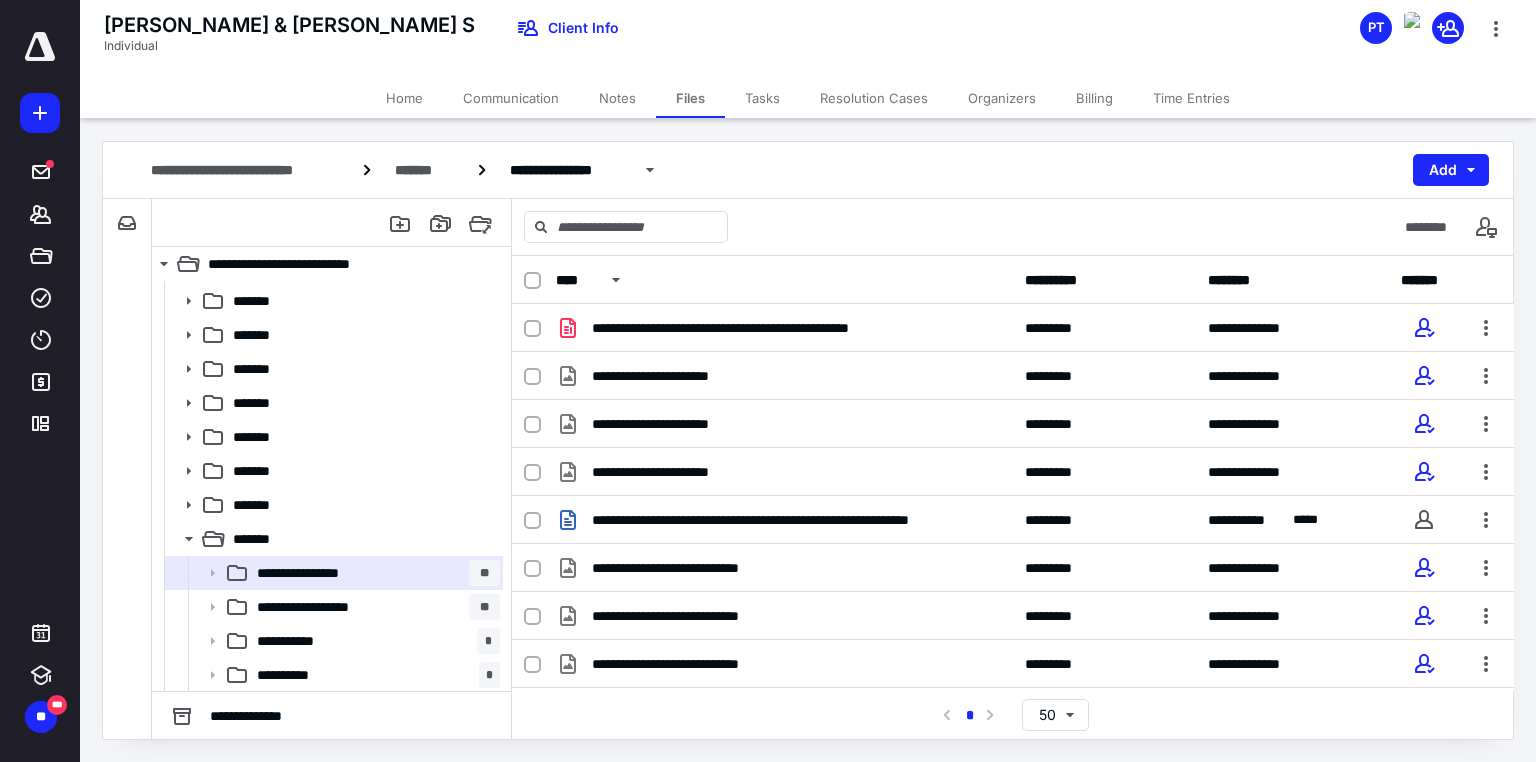 click at bounding box center [40, 47] 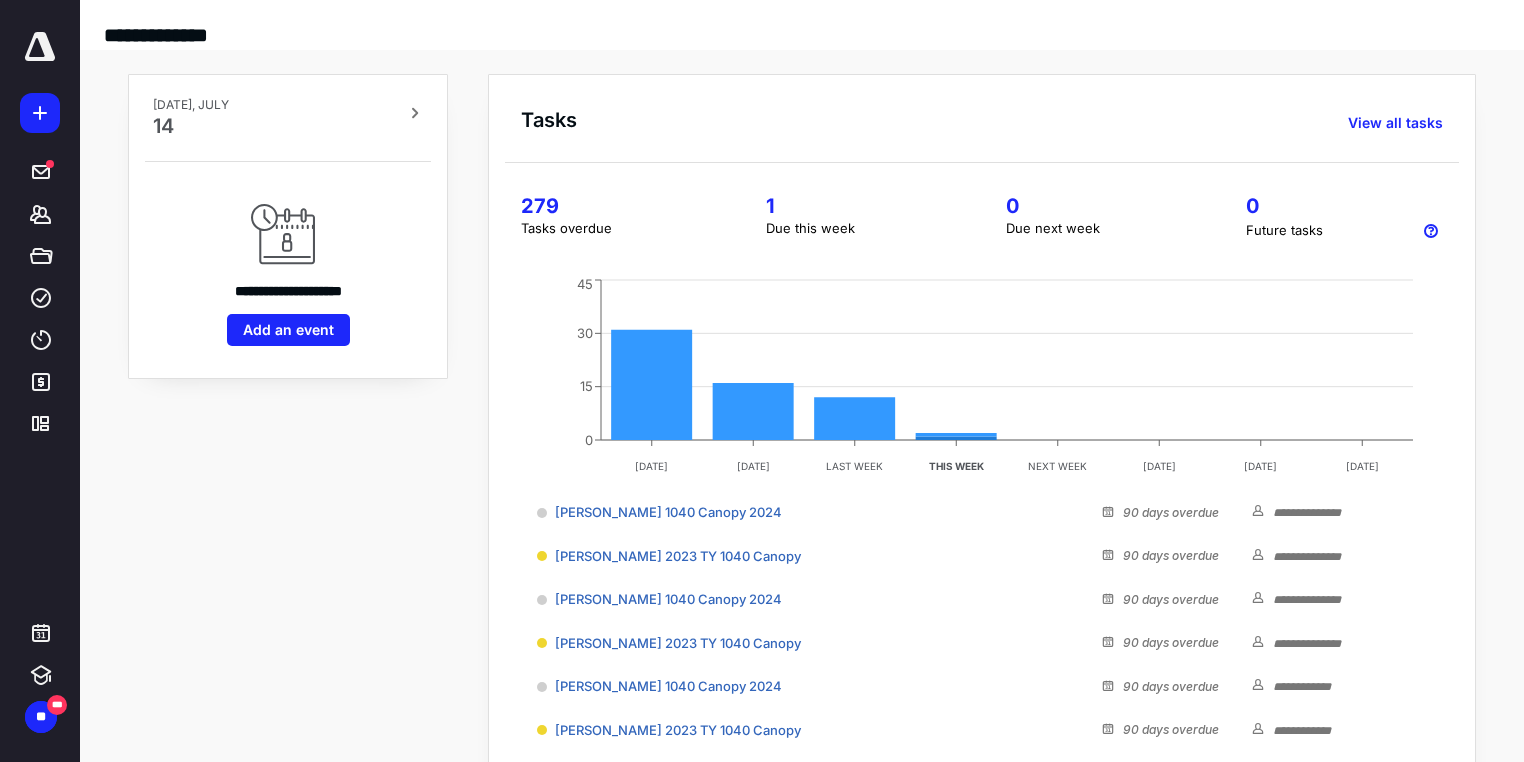 click on "279" at bounding box center (619, 206) 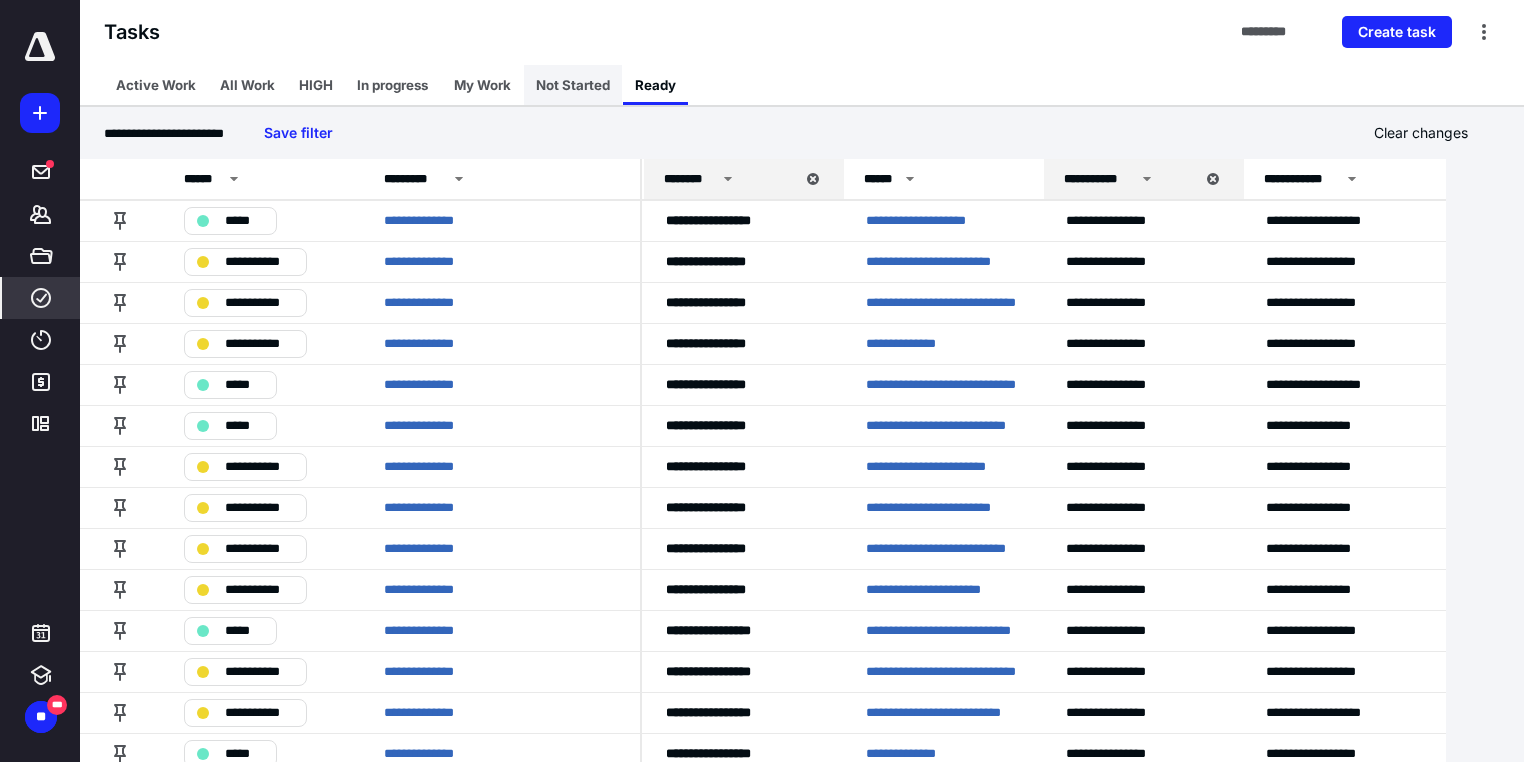 click on "Not Started" at bounding box center (573, 85) 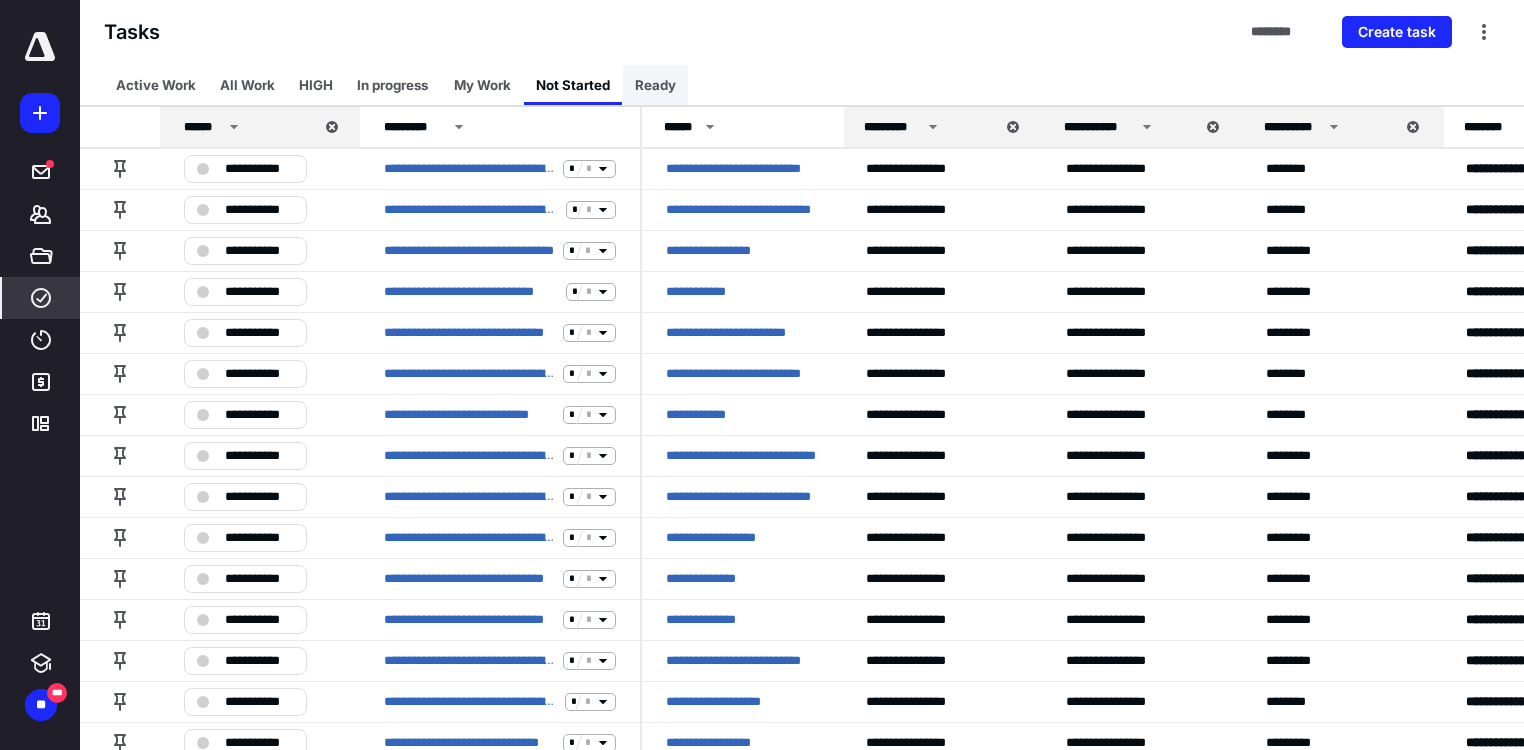 click on "Ready" at bounding box center (655, 85) 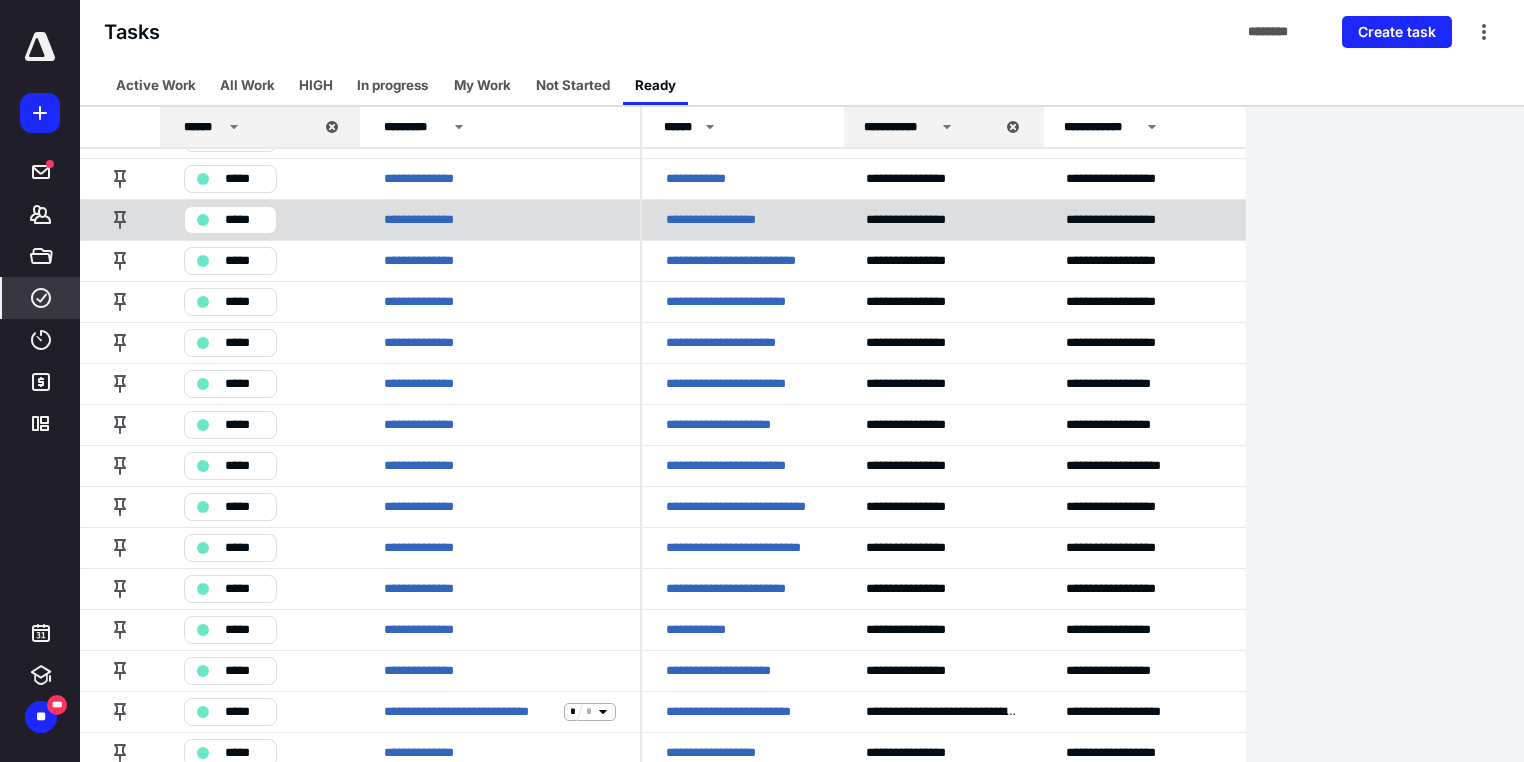 scroll, scrollTop: 480, scrollLeft: 0, axis: vertical 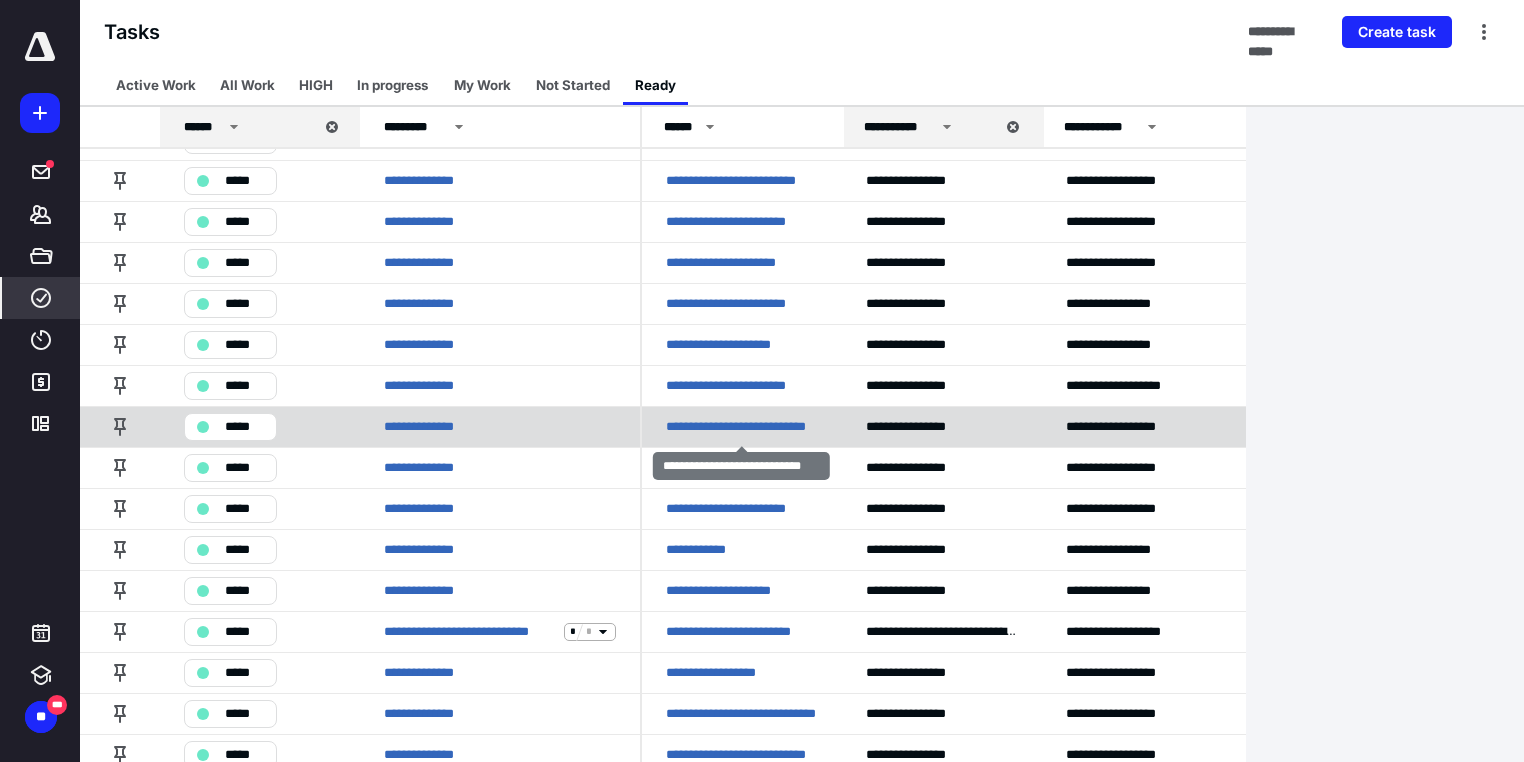 click on "**********" at bounding box center (742, 427) 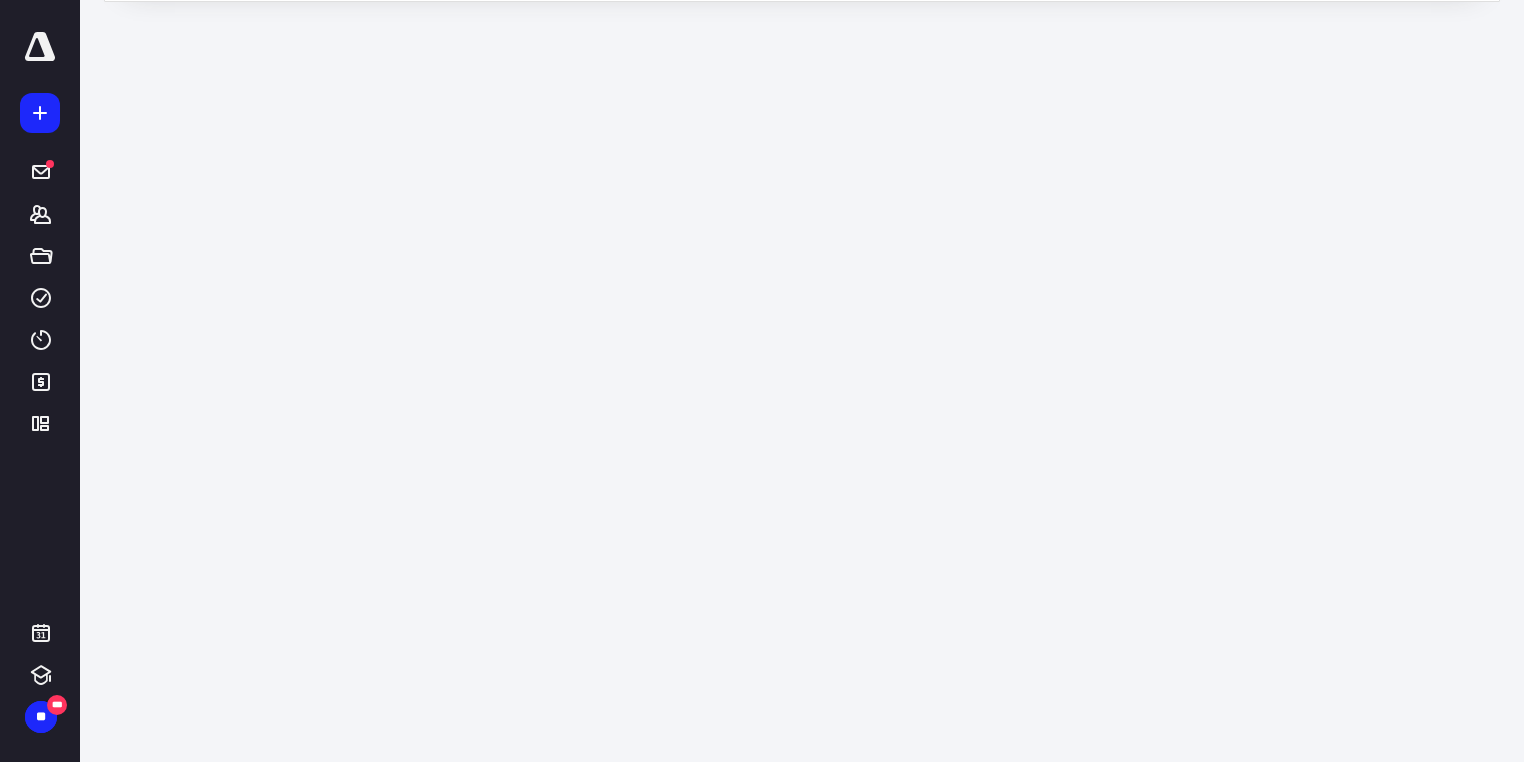 scroll, scrollTop: 0, scrollLeft: 0, axis: both 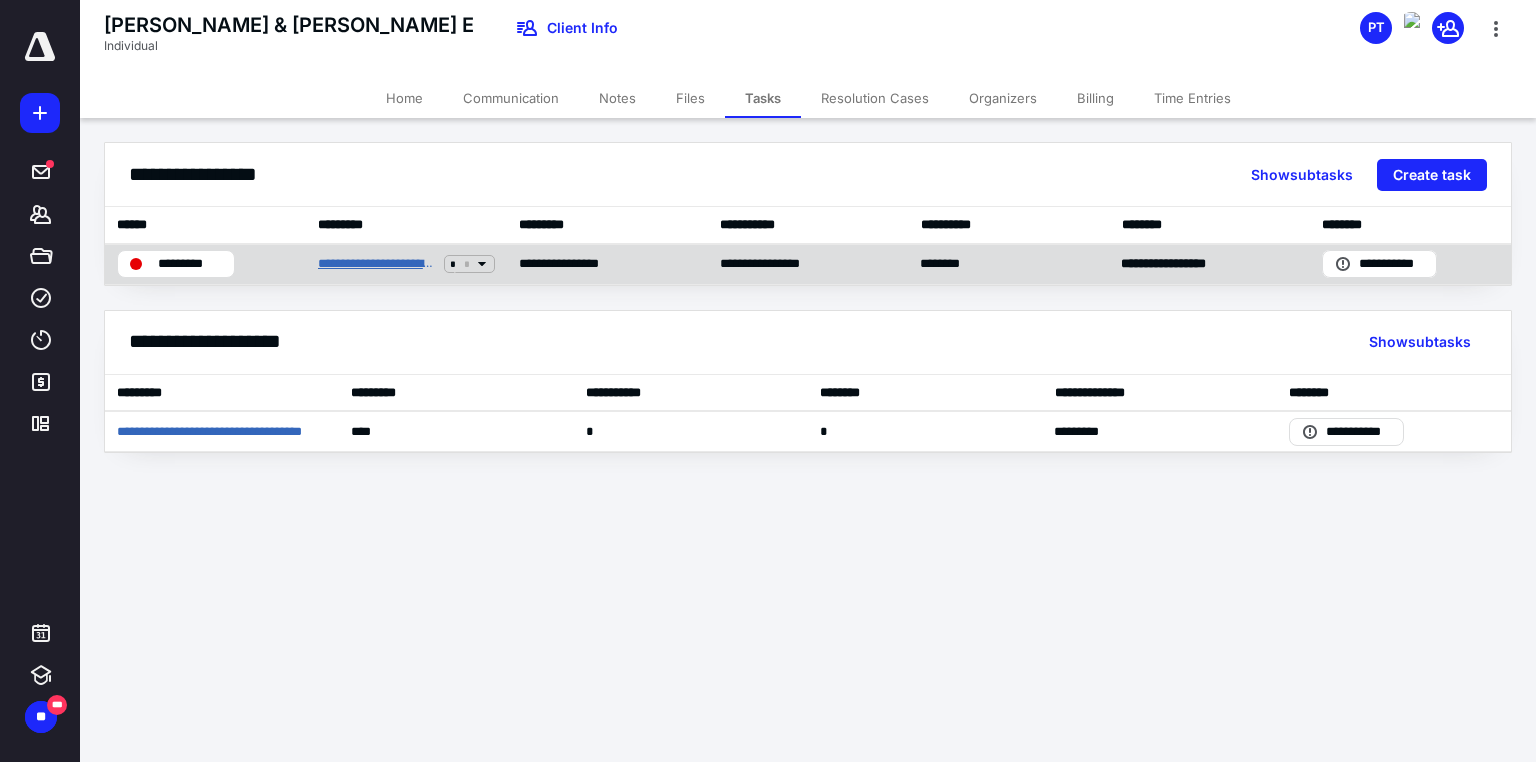 click on "**********" at bounding box center [377, 264] 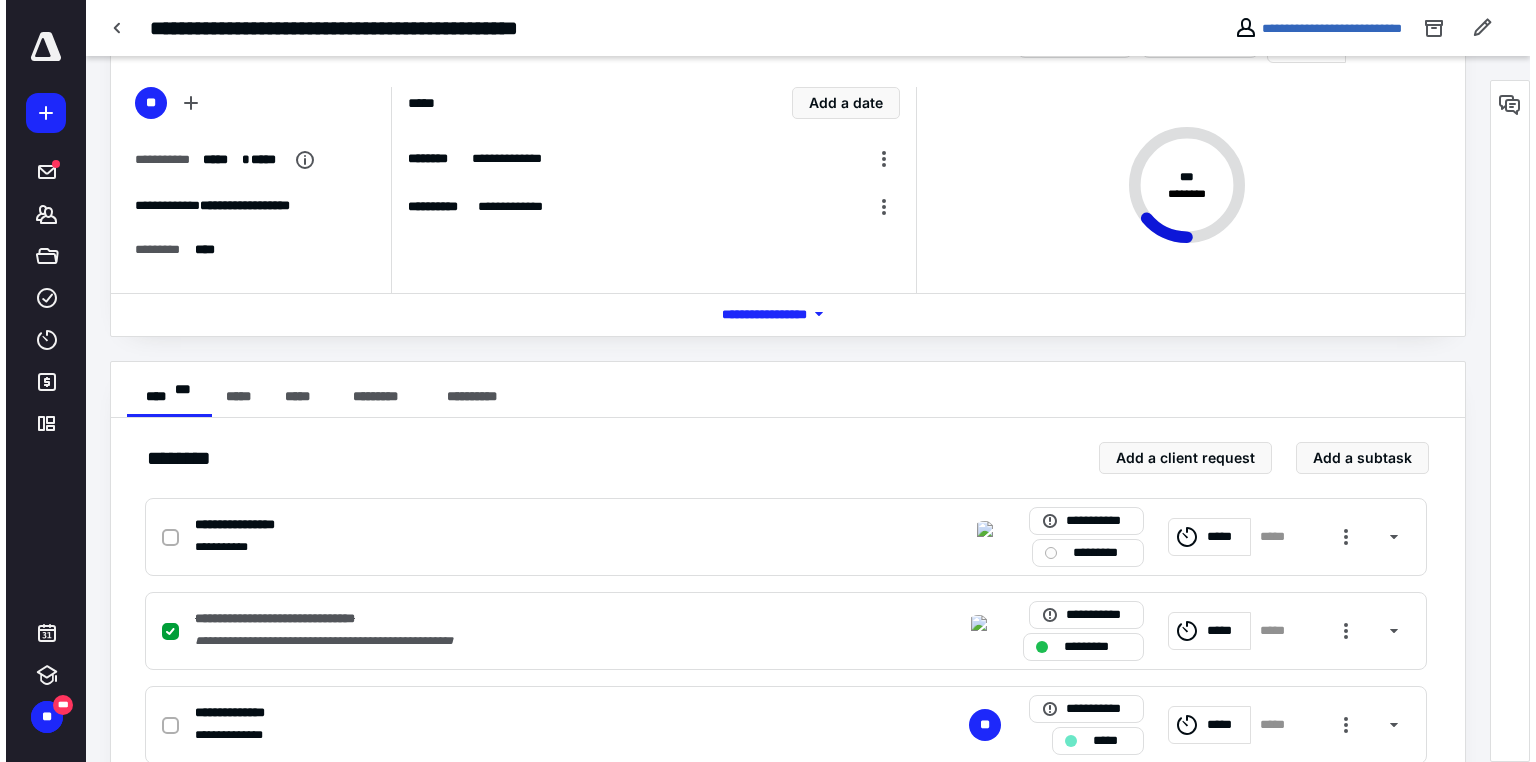 scroll, scrollTop: 0, scrollLeft: 0, axis: both 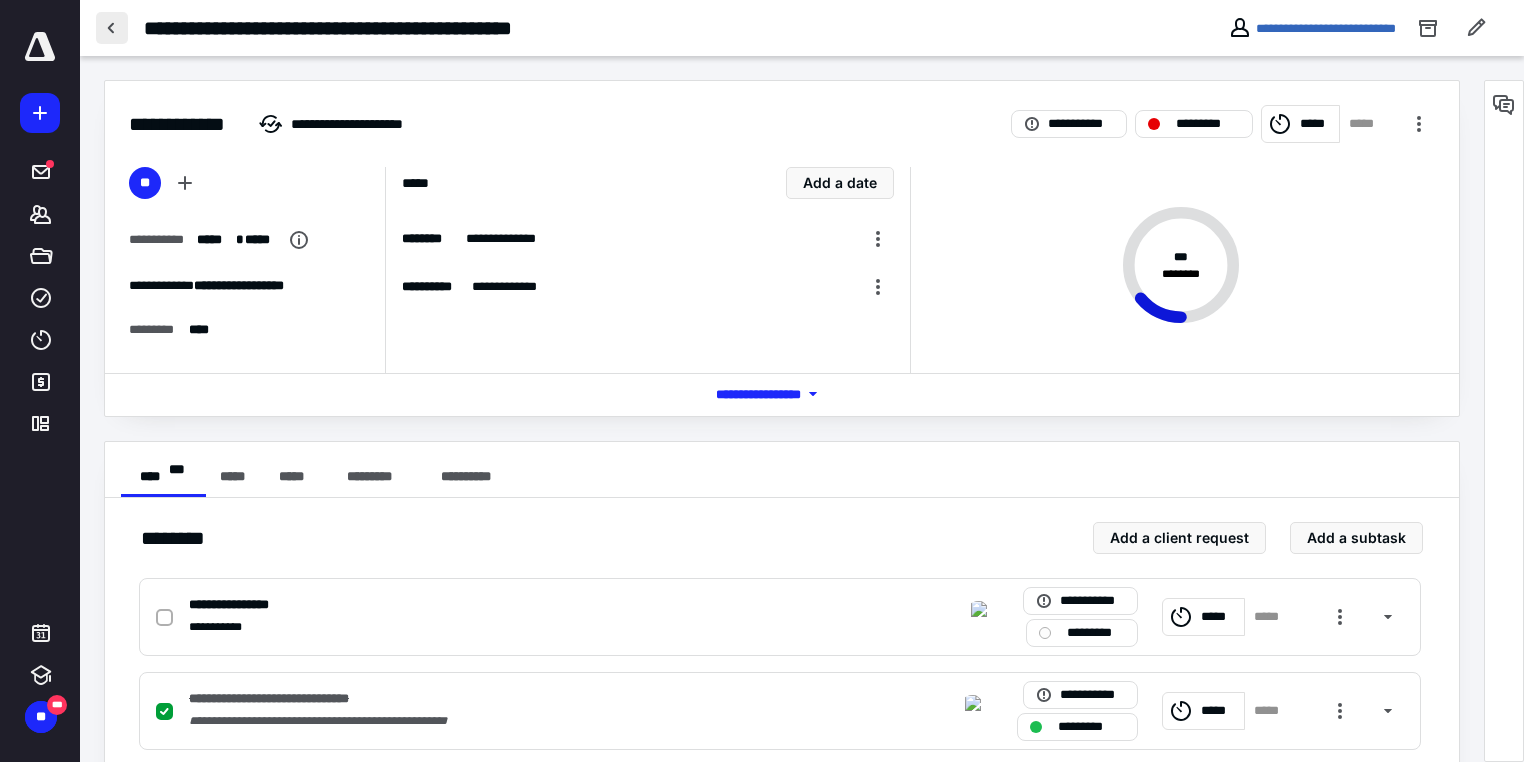 click at bounding box center [112, 28] 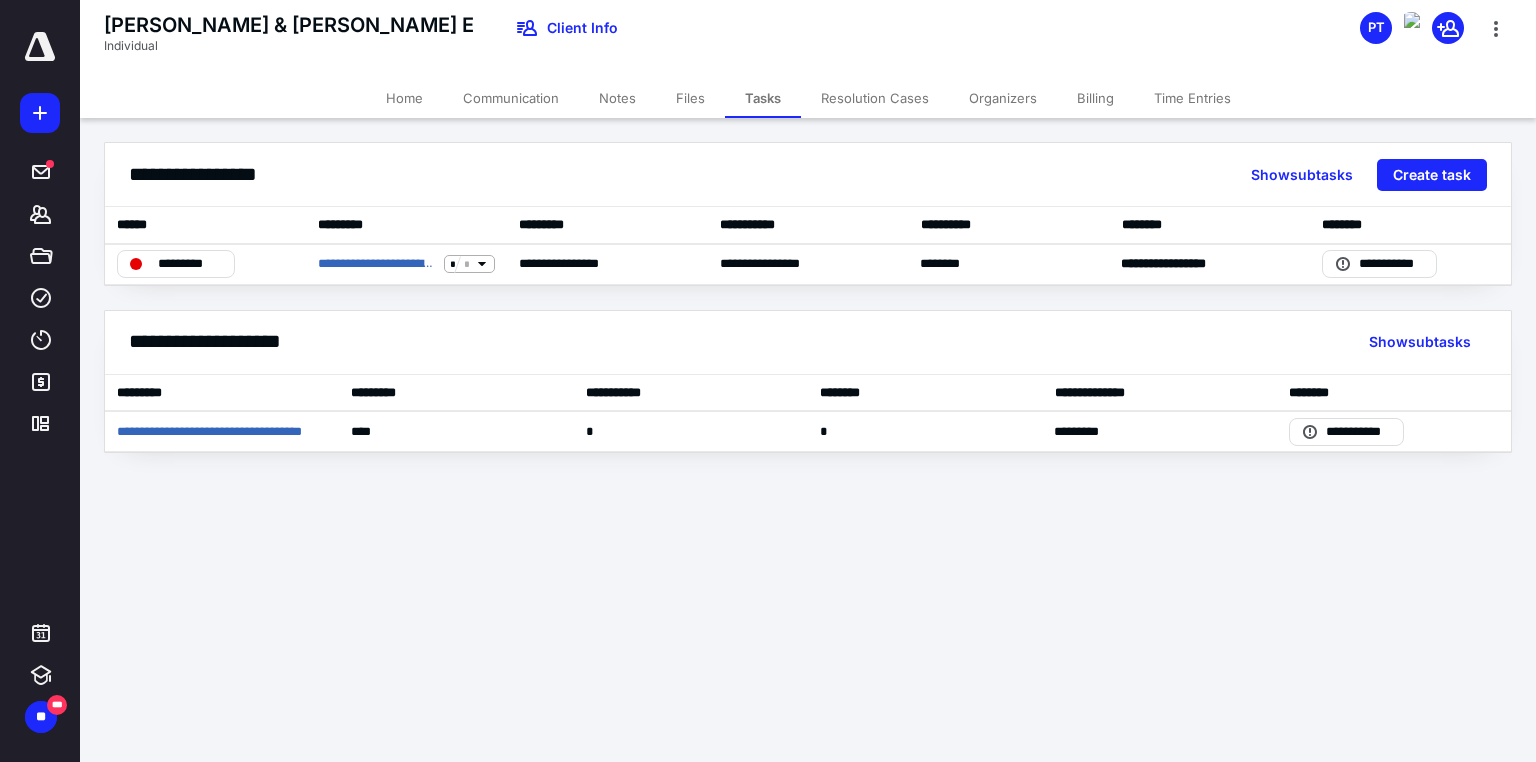click on "Files" at bounding box center [690, 98] 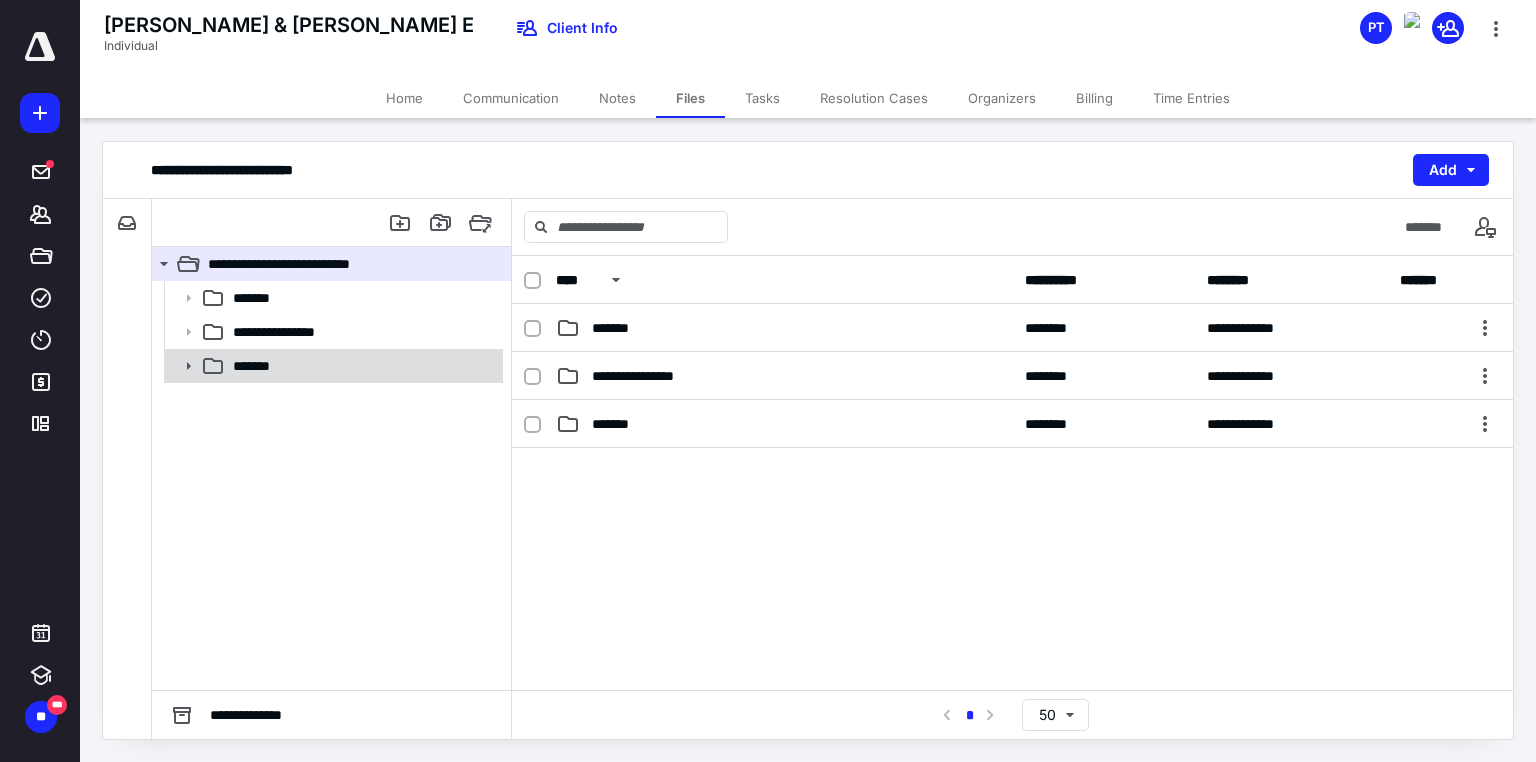 click 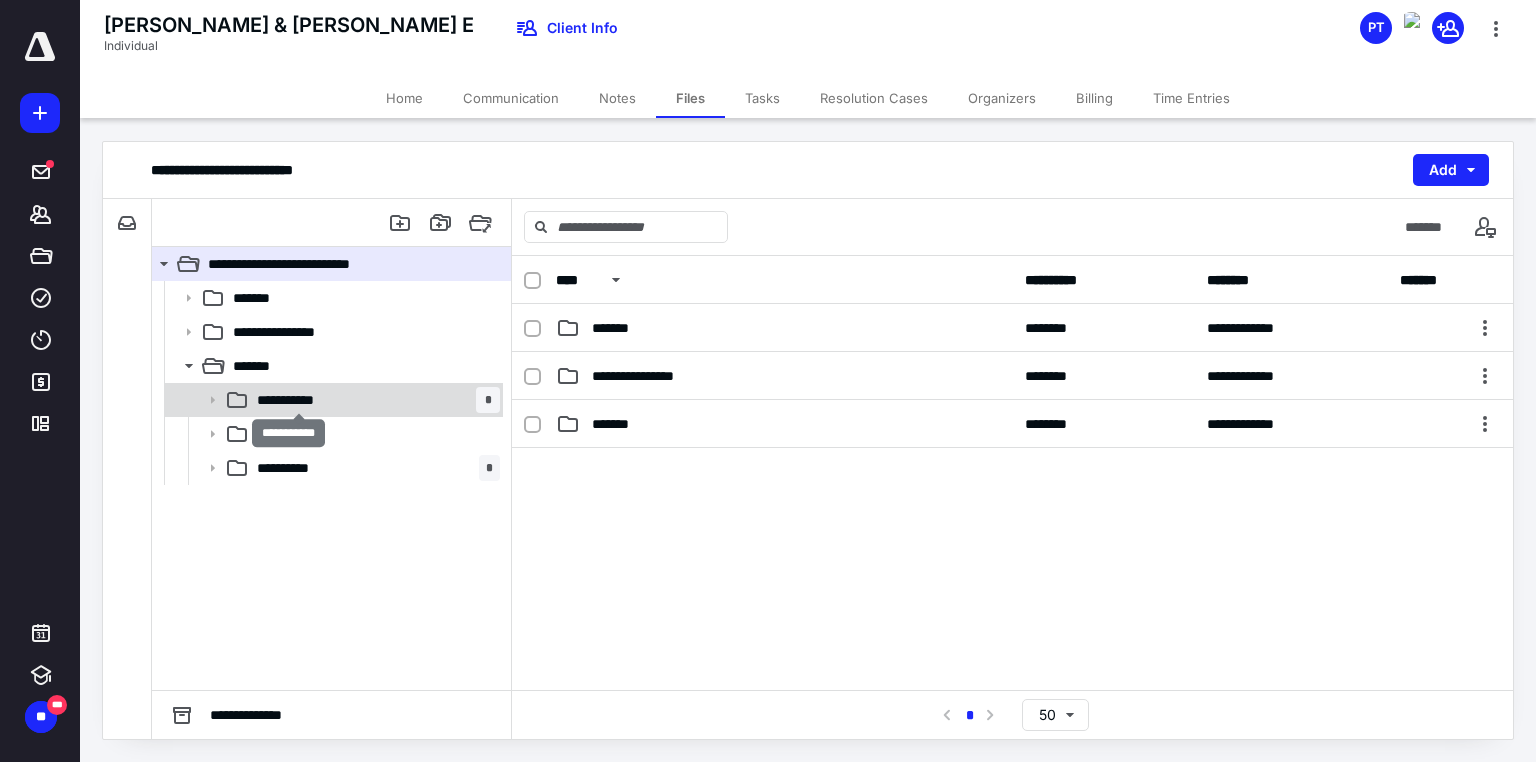 click on "**********" at bounding box center [299, 400] 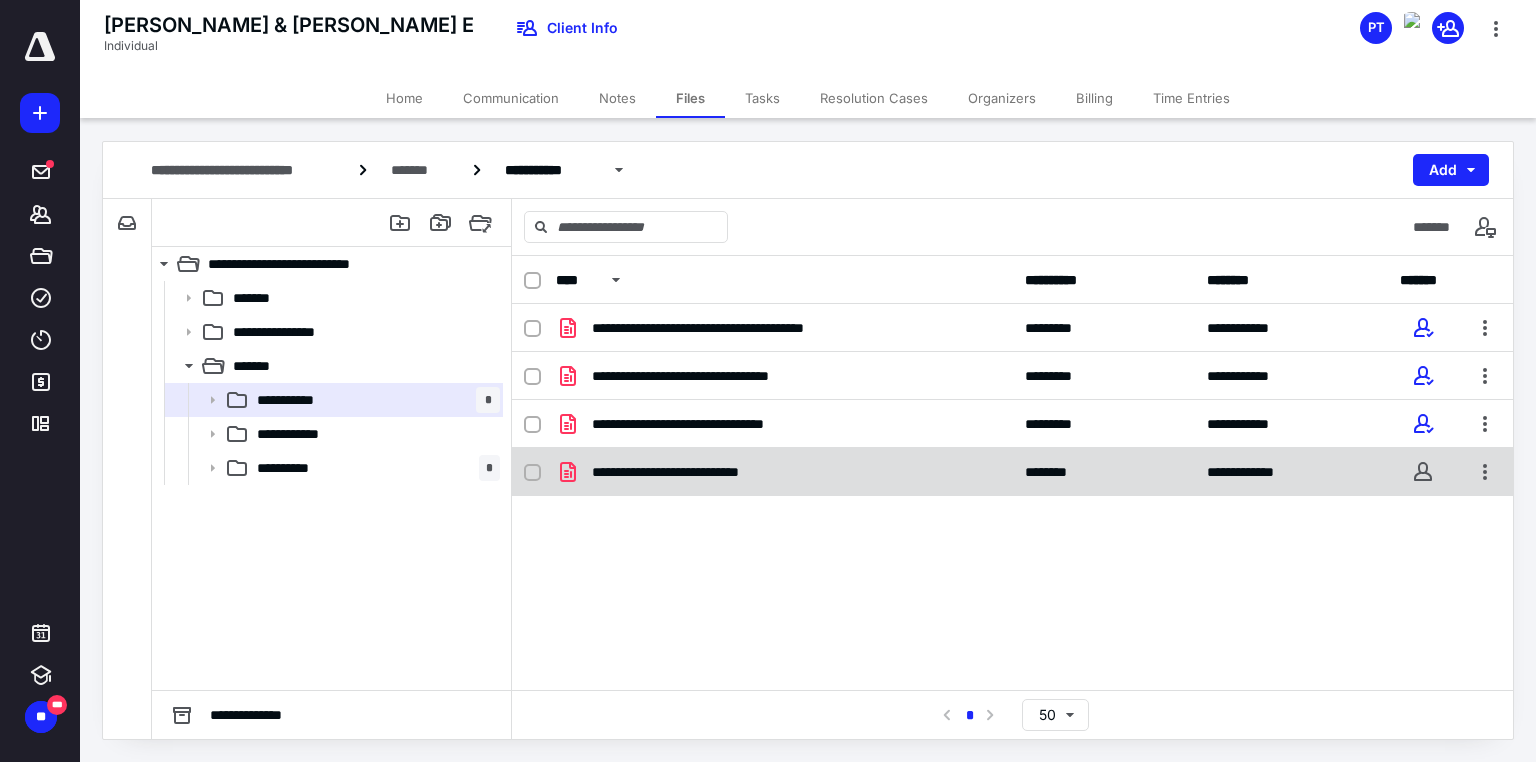 click on "**********" at bounding box center [696, 472] 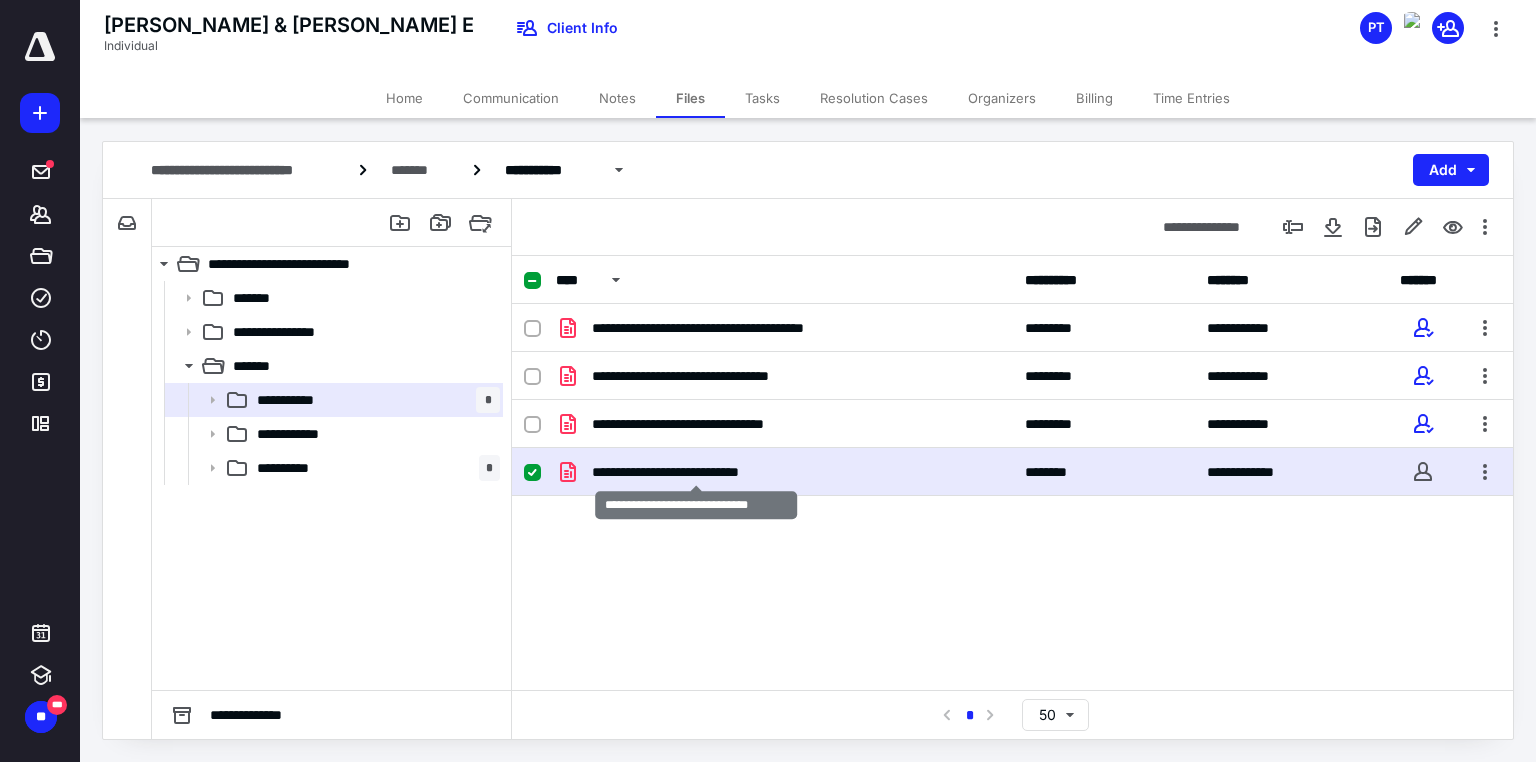 click on "**********" at bounding box center (696, 472) 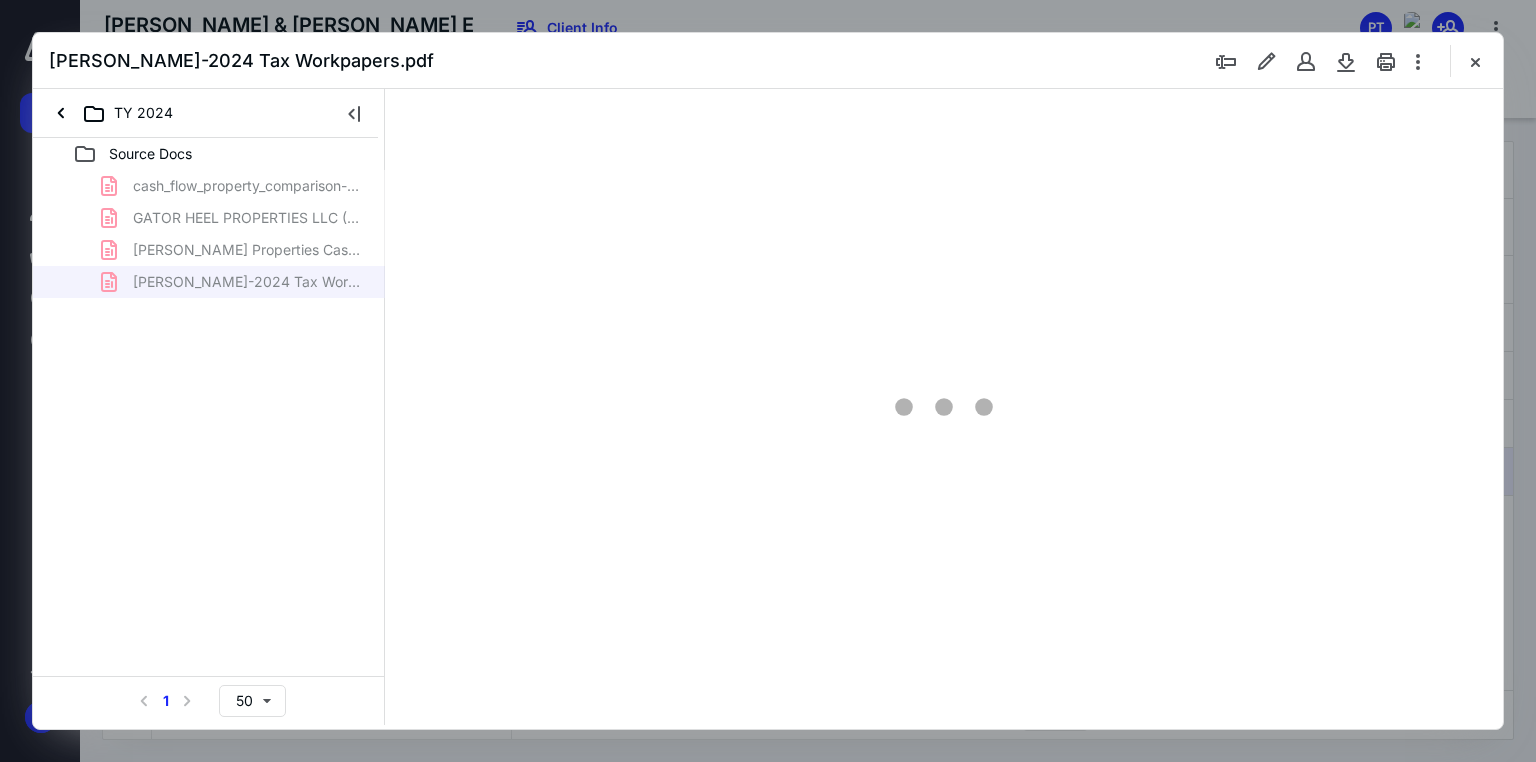 scroll, scrollTop: 0, scrollLeft: 0, axis: both 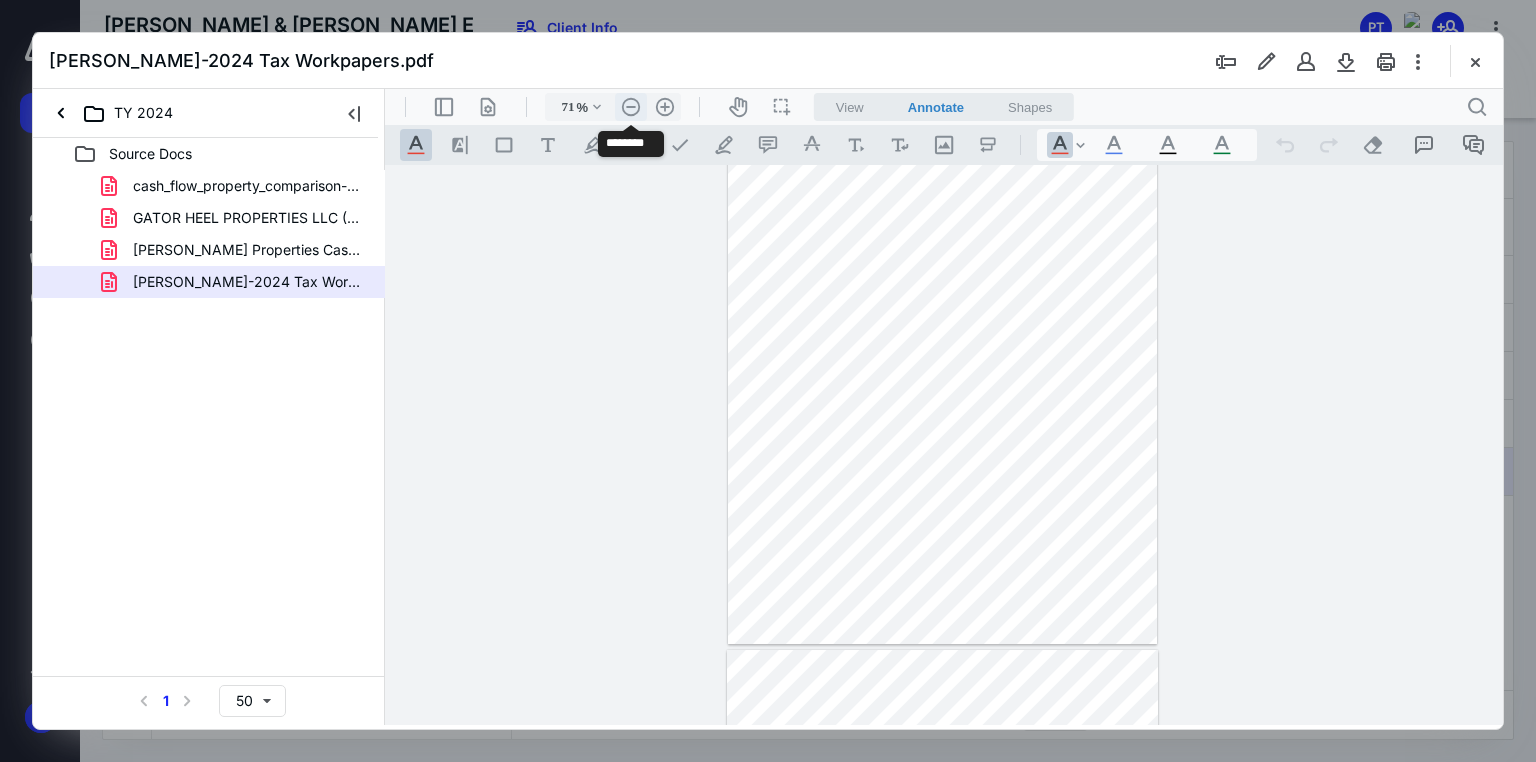click on ".cls-1{fill:#abb0c4;} icon - header - zoom - out - line" at bounding box center [631, 107] 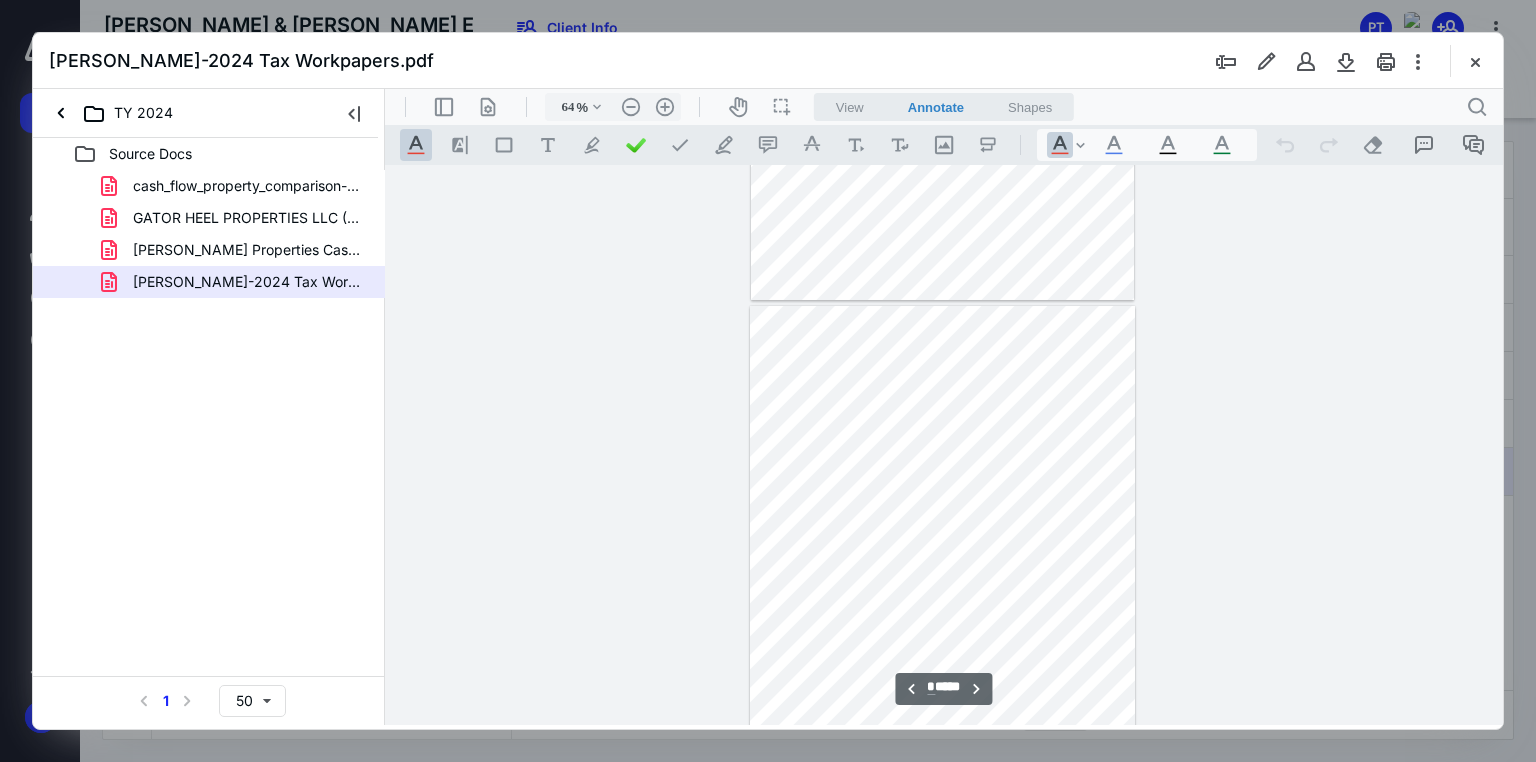 scroll, scrollTop: 524, scrollLeft: 0, axis: vertical 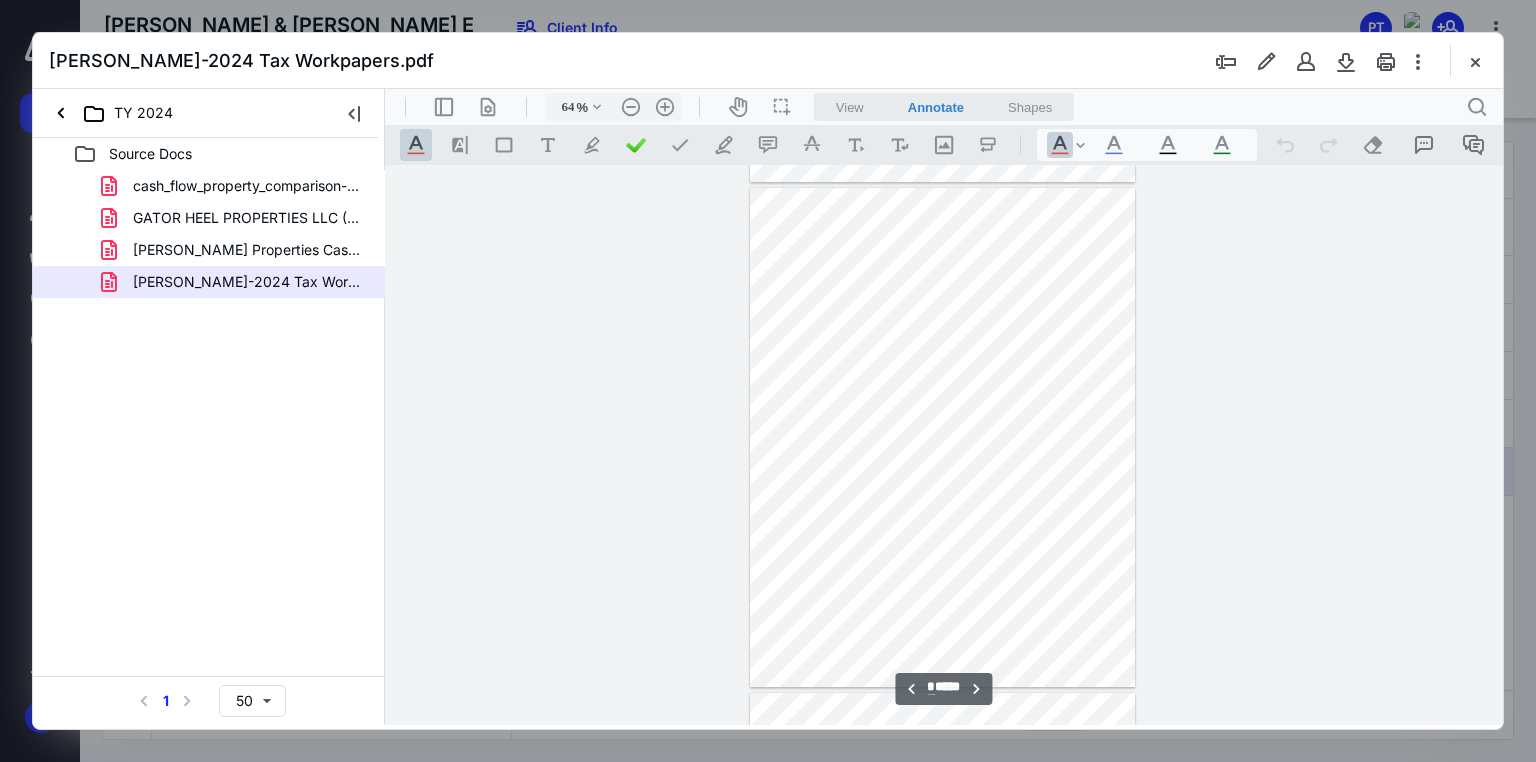 type on "*" 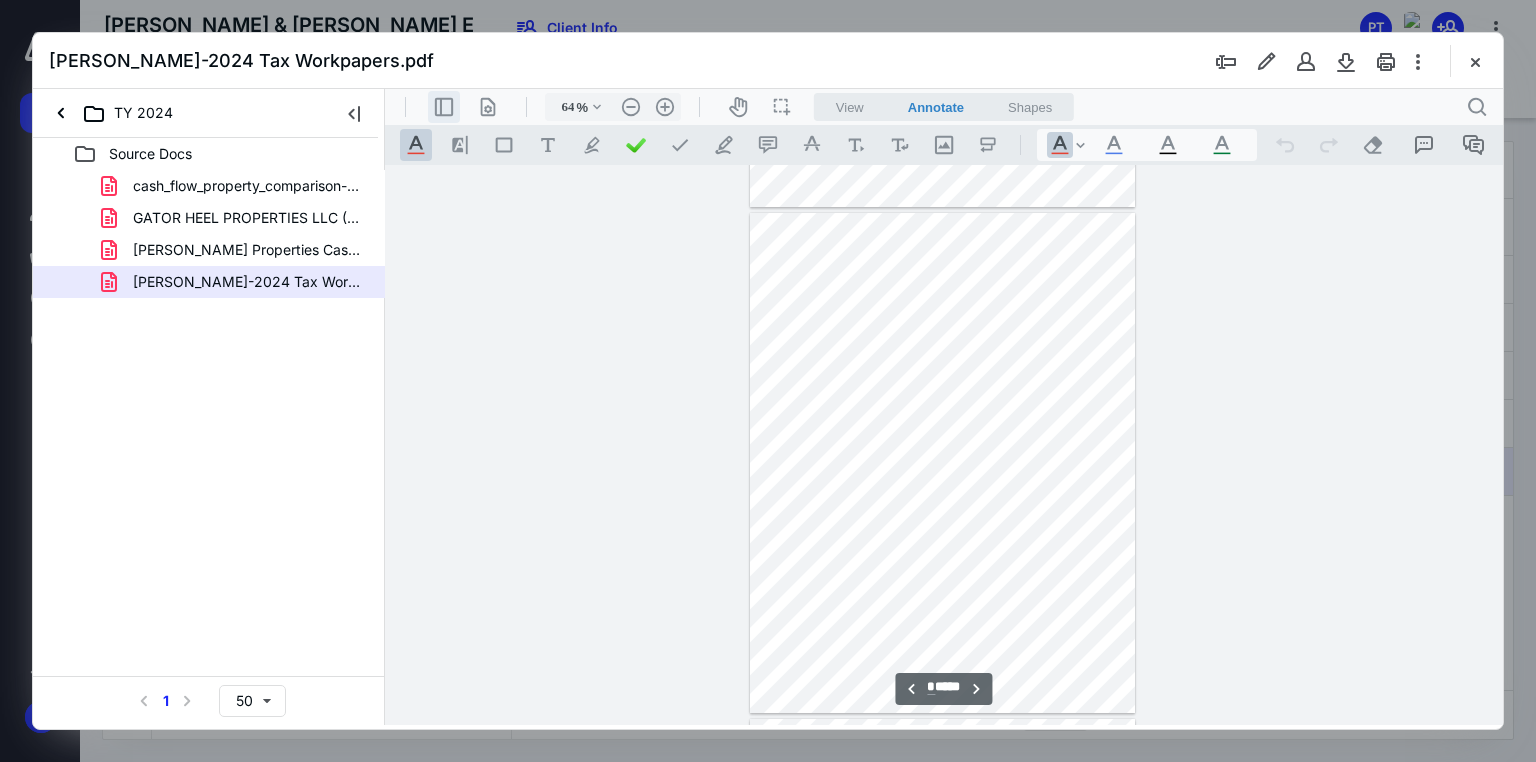 click on ".cls-1{fill:#abb0c4;} icon - header - sidebar - line" at bounding box center [444, 107] 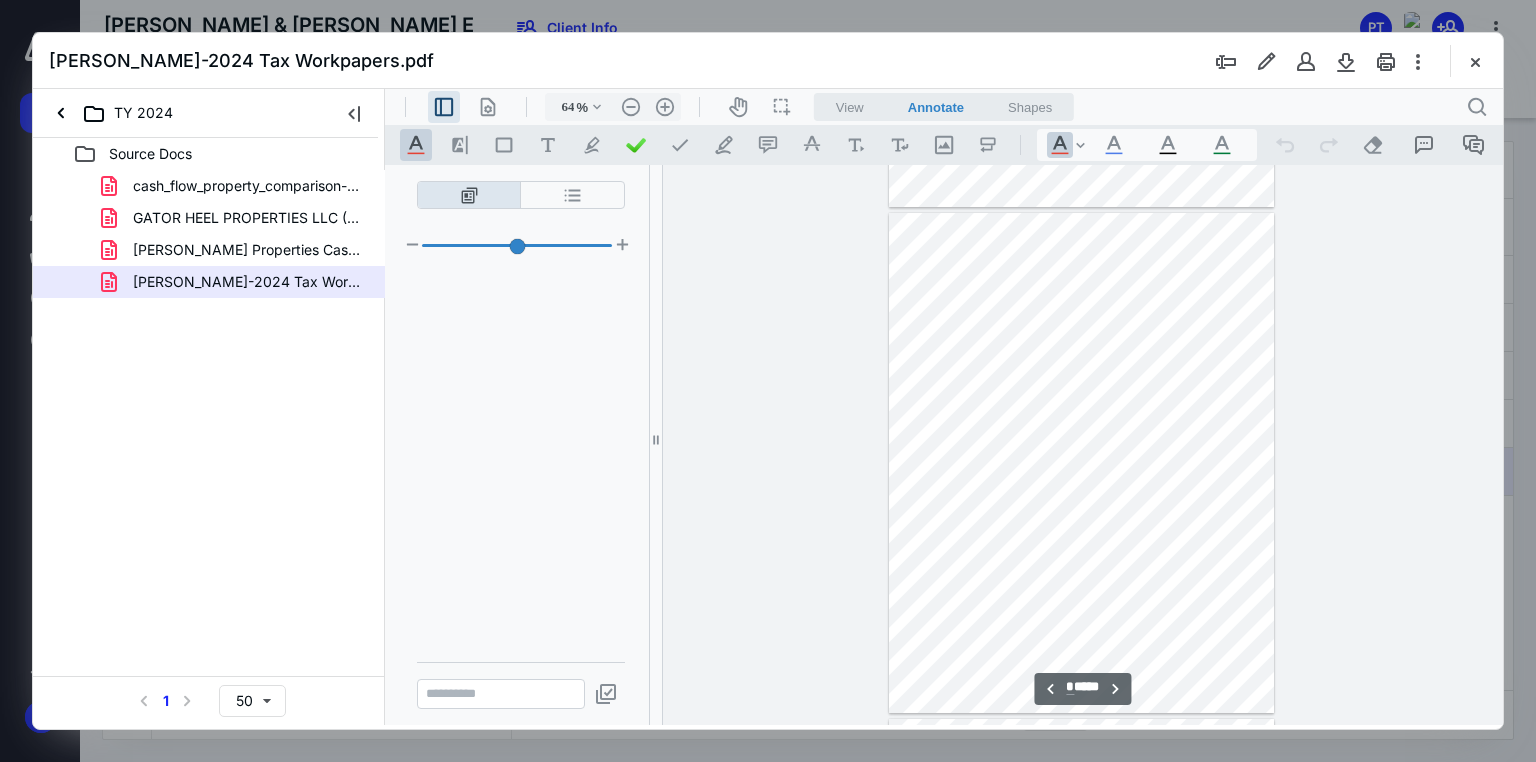 scroll, scrollTop: 1457, scrollLeft: 0, axis: vertical 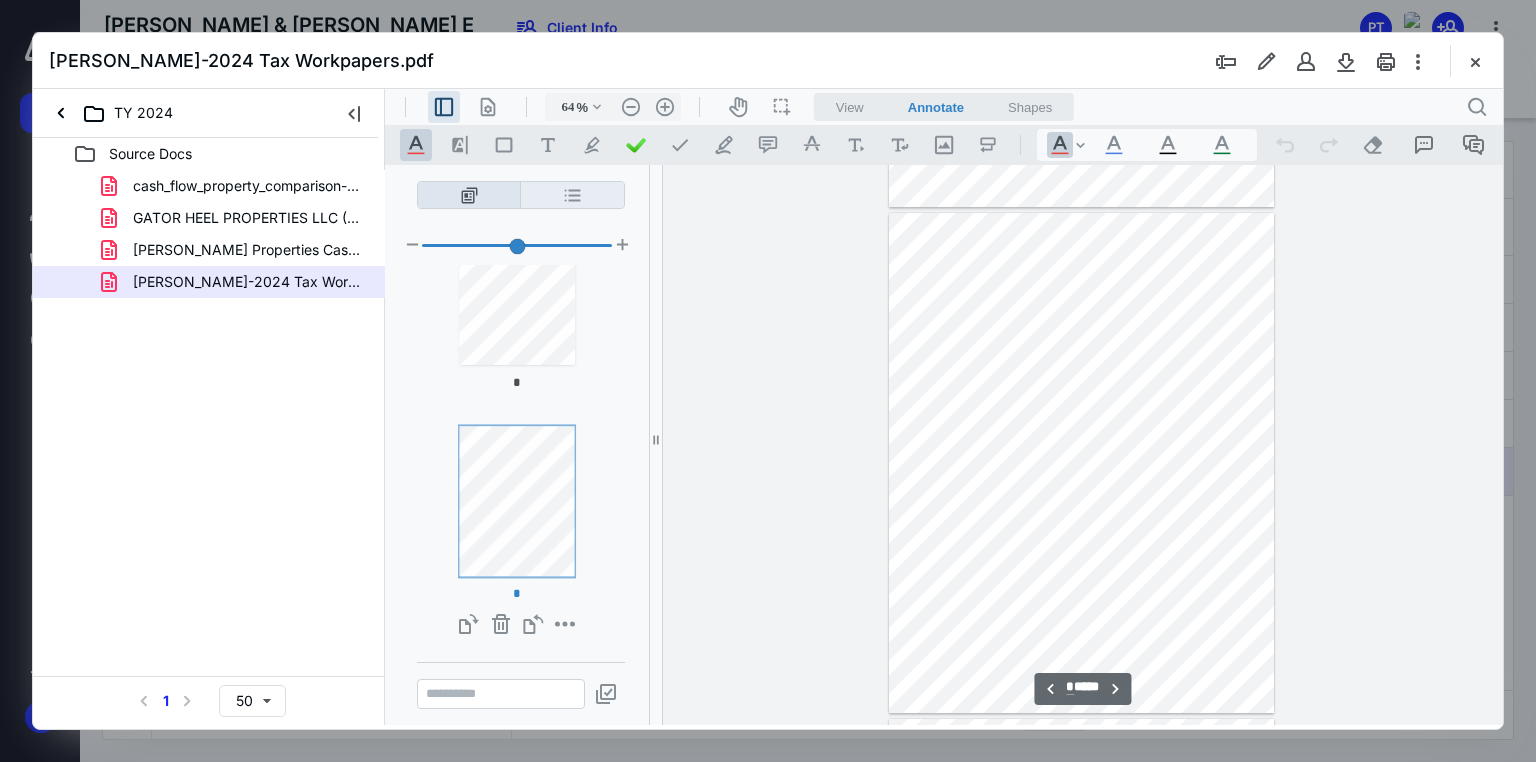 click on "**********" at bounding box center (572, 195) 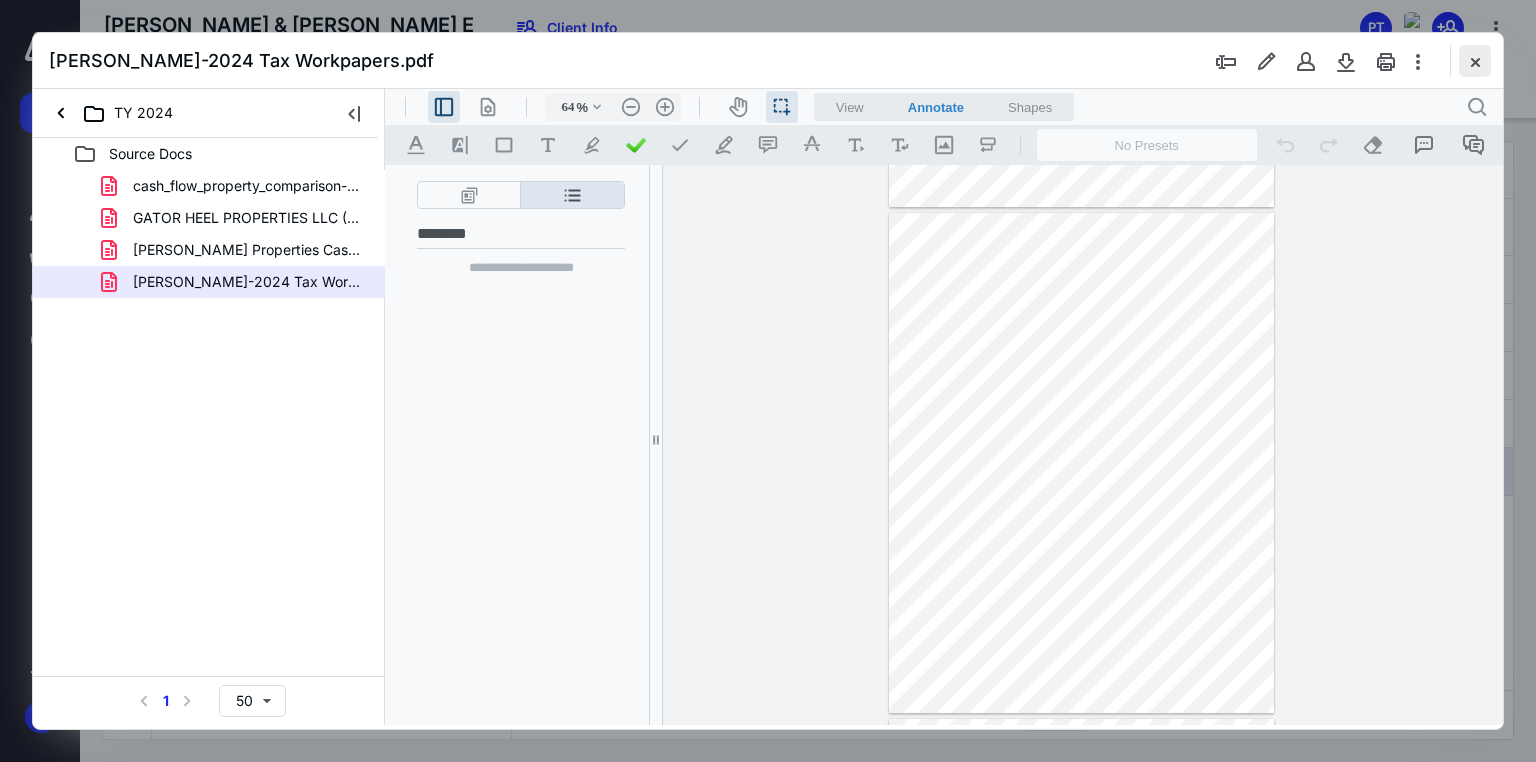 click at bounding box center [1475, 61] 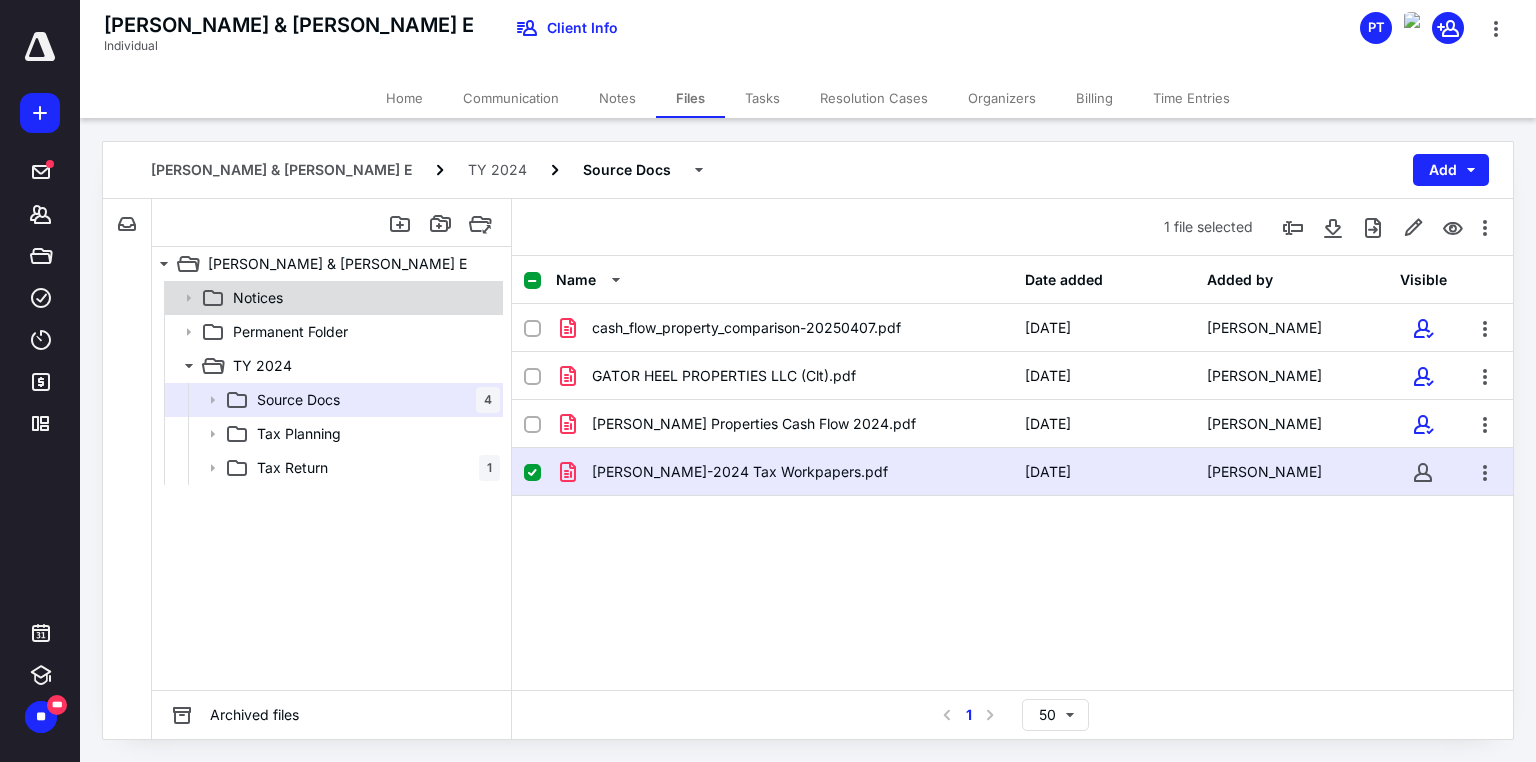 click on "Notices" at bounding box center (362, 298) 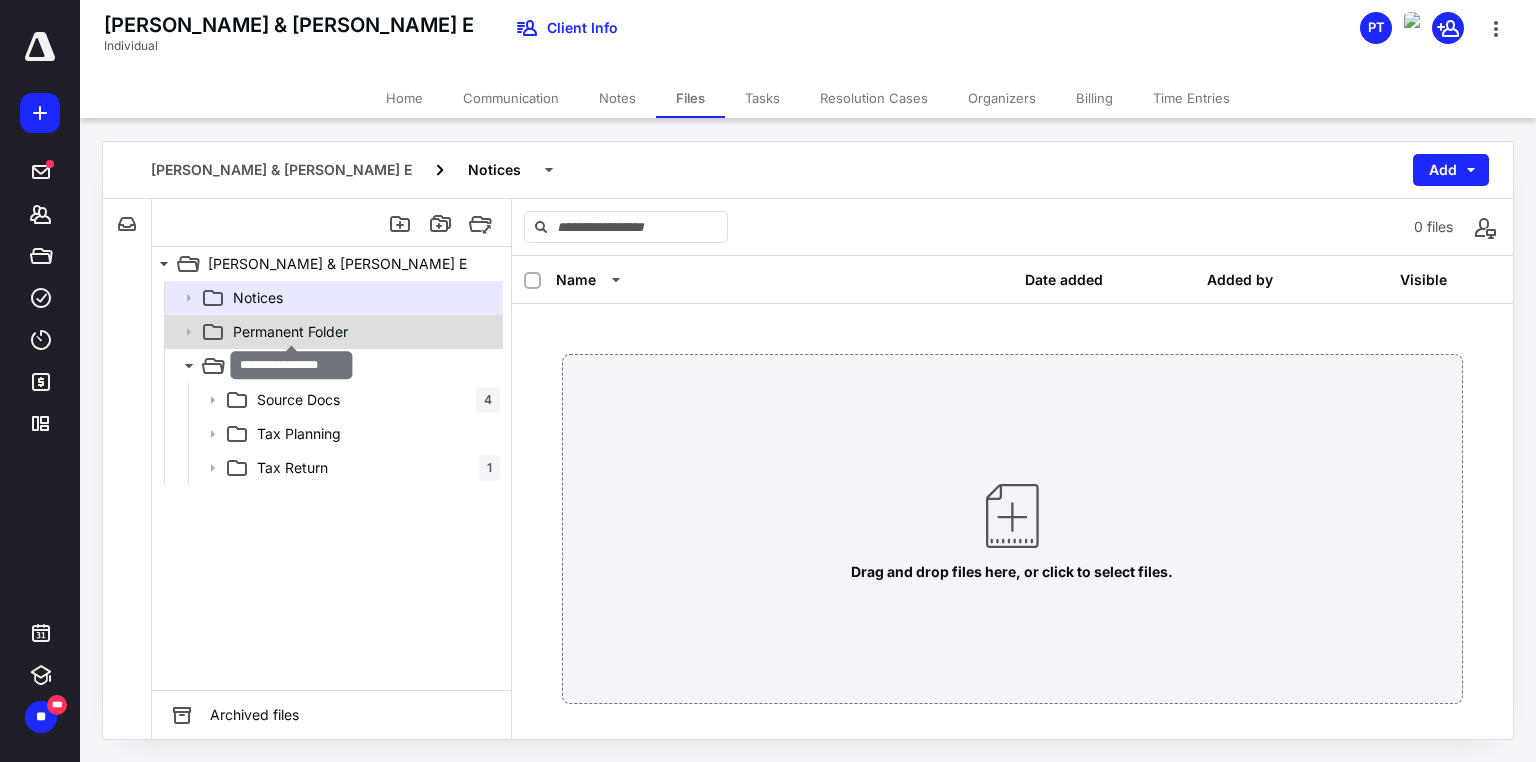 click on "Permanent Folder" at bounding box center (290, 332) 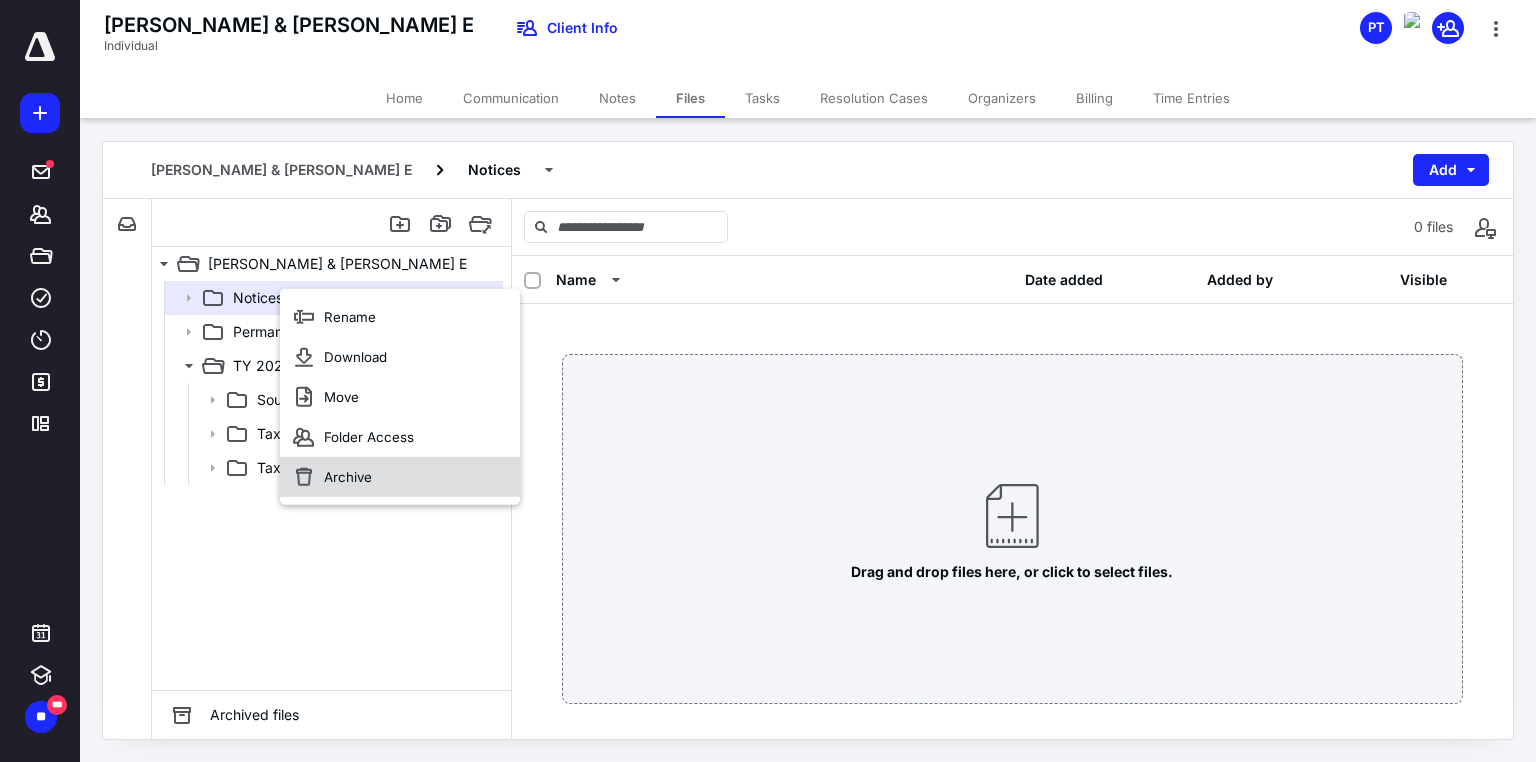 click on "Archive" at bounding box center (348, 477) 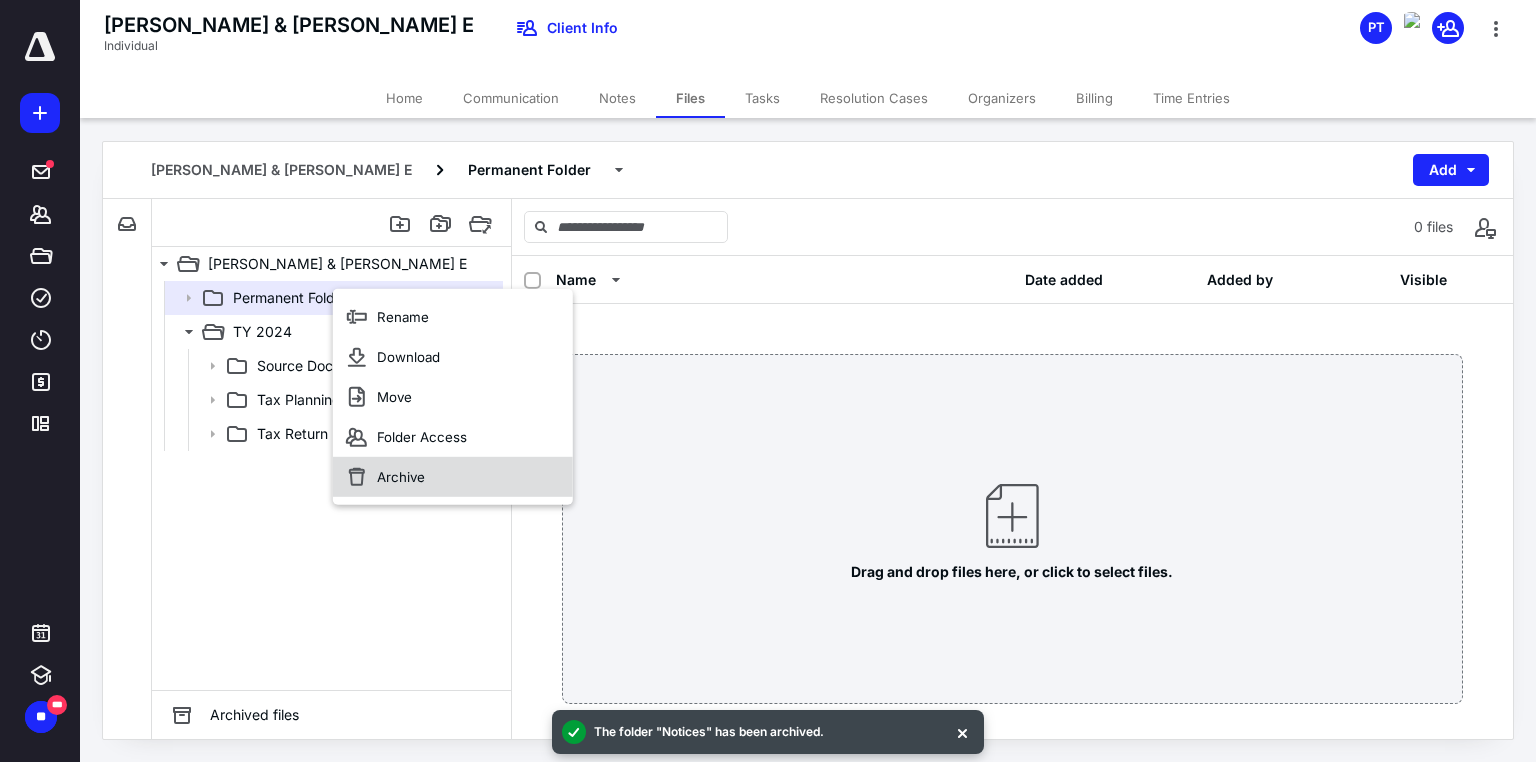 click on "Archive" at bounding box center [453, 477] 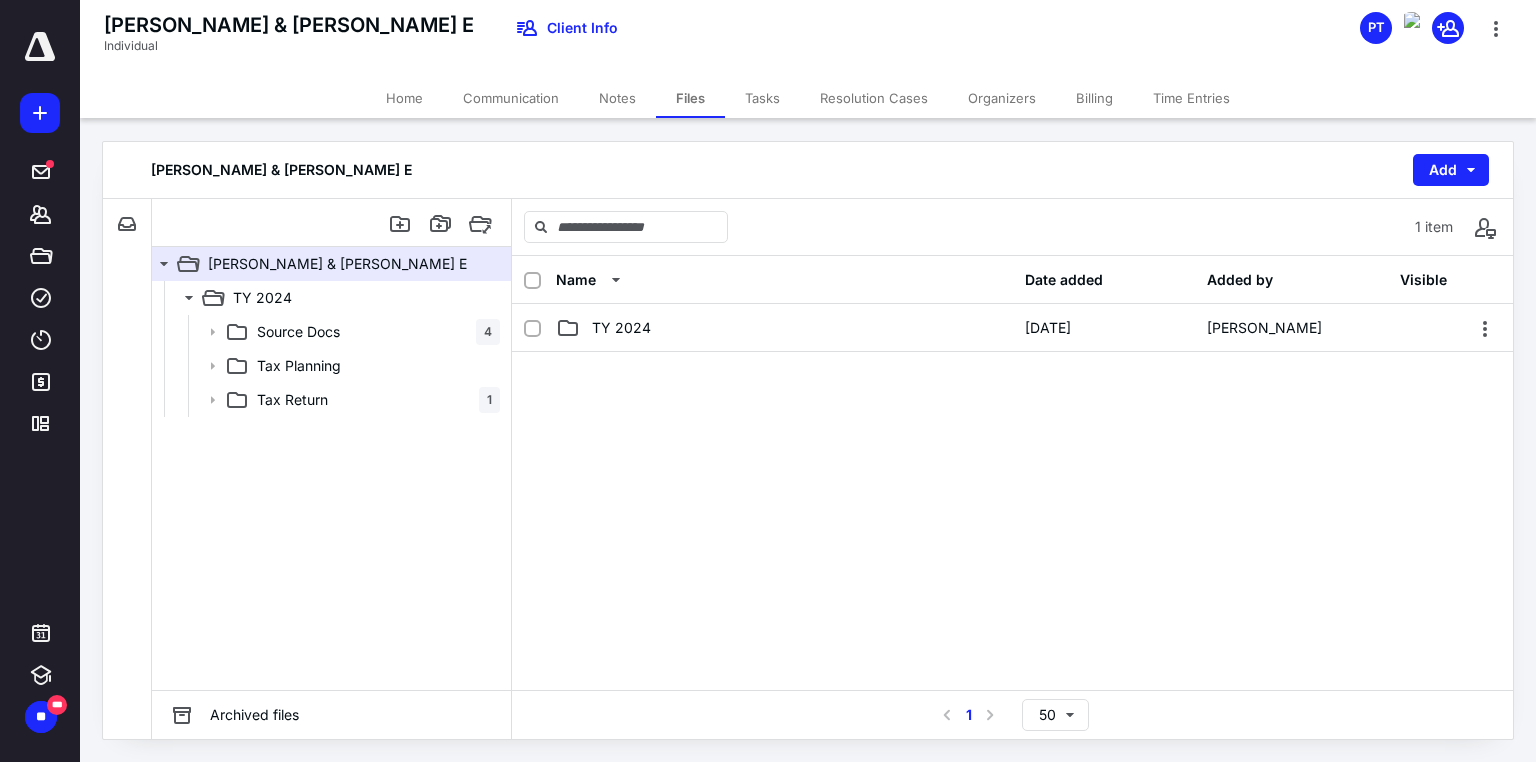 click on "Home" at bounding box center (404, 98) 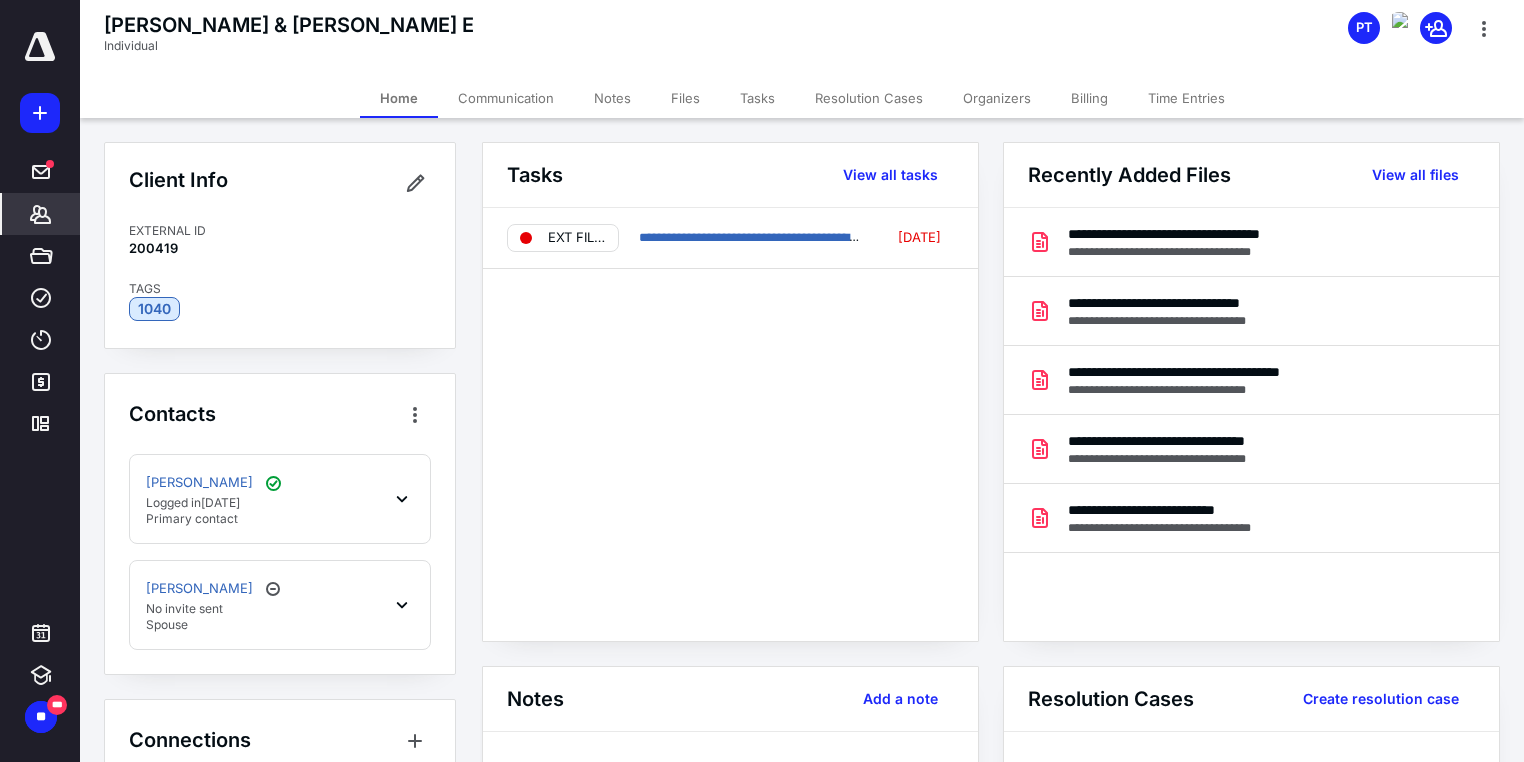 click on "Files" at bounding box center [685, 98] 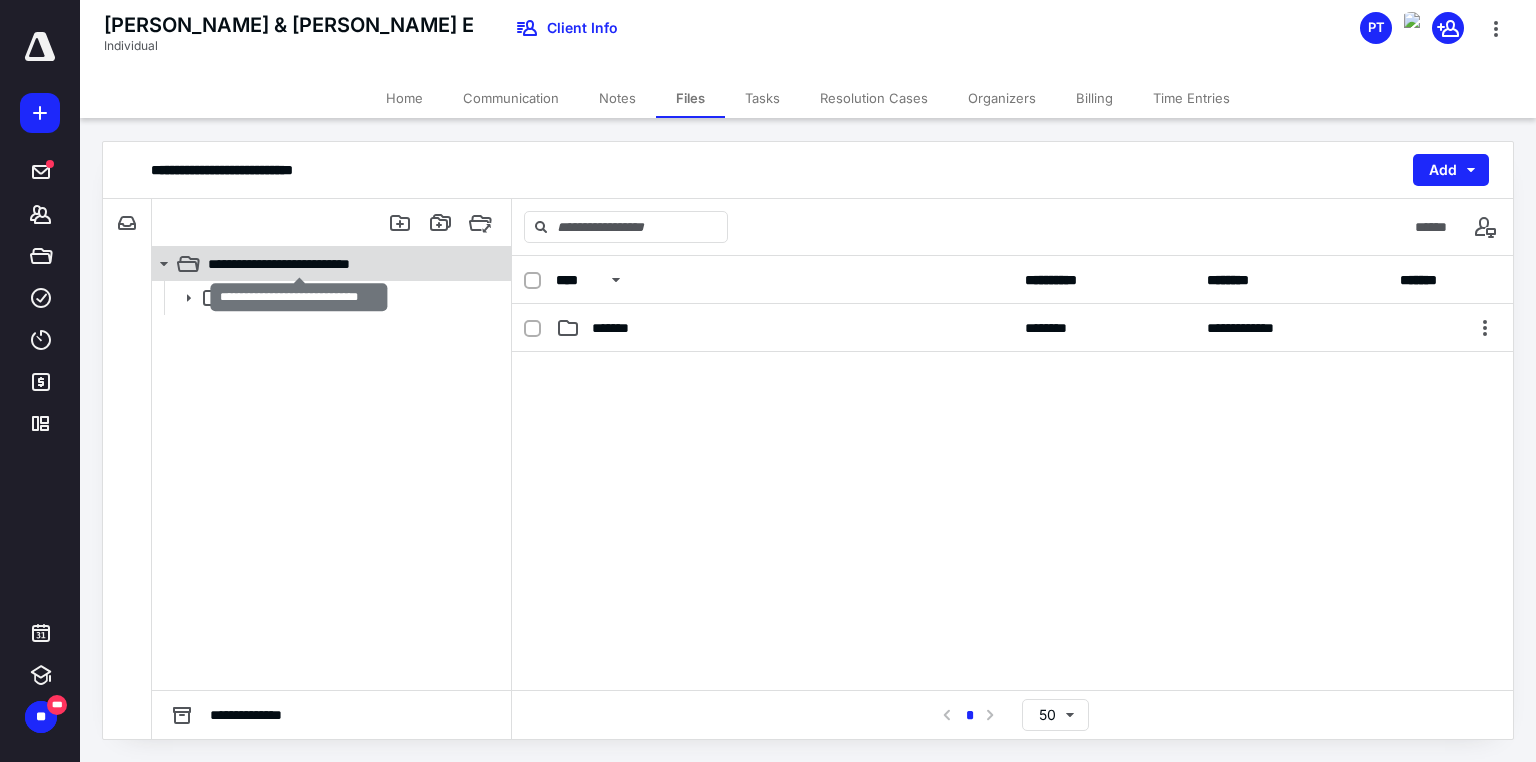 click on "**********" at bounding box center [299, 264] 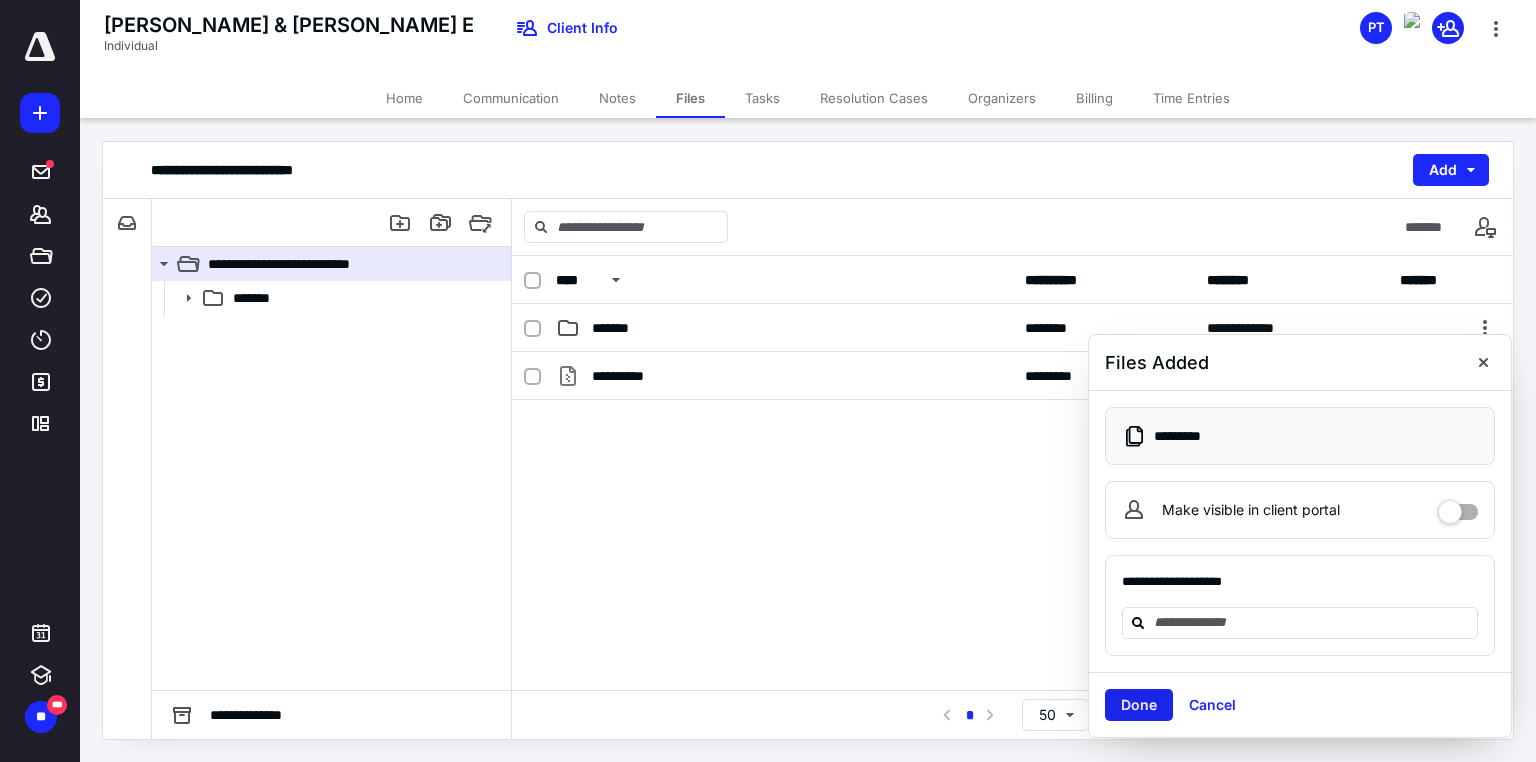 click on "Done" at bounding box center [1139, 705] 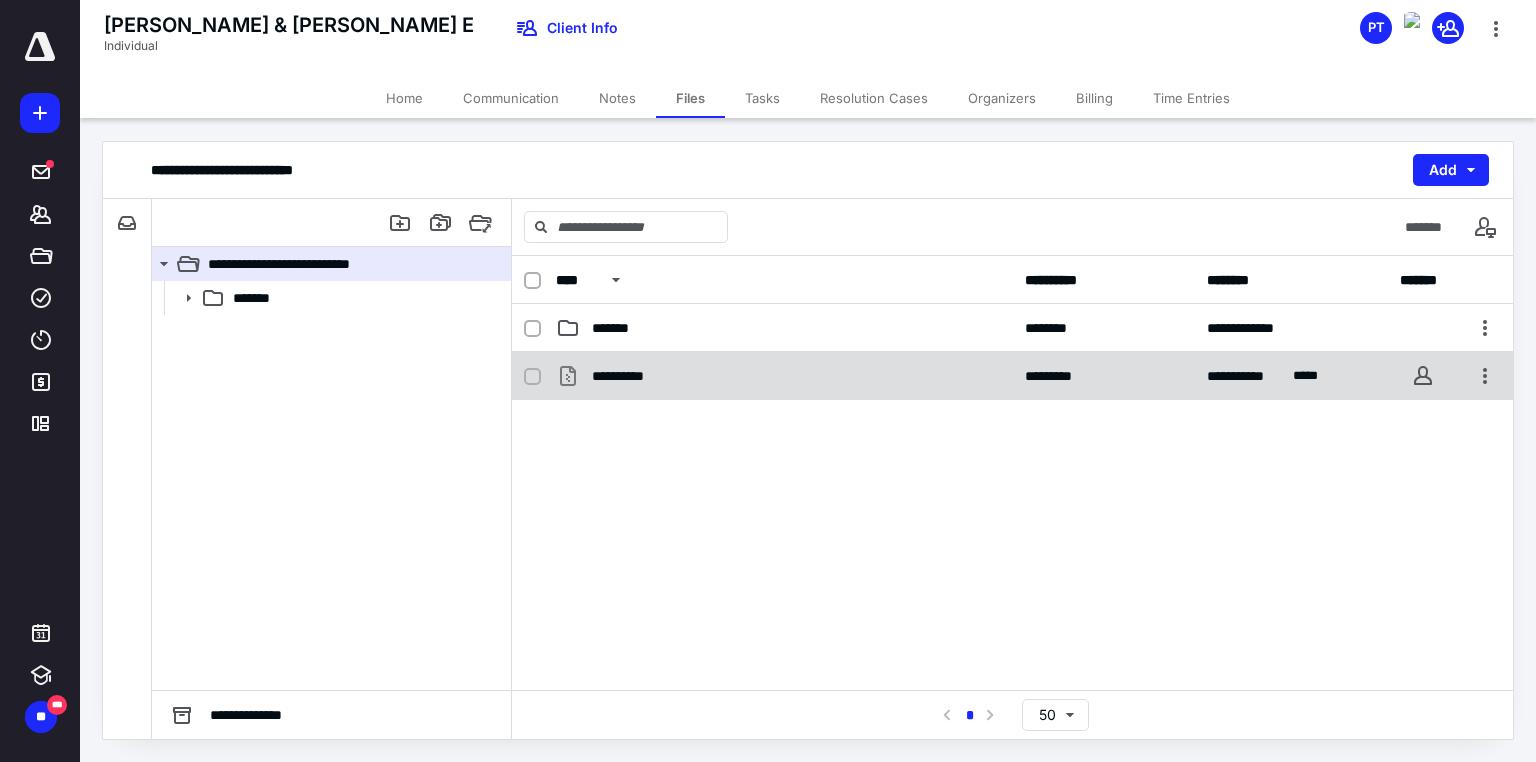 click at bounding box center [532, 377] 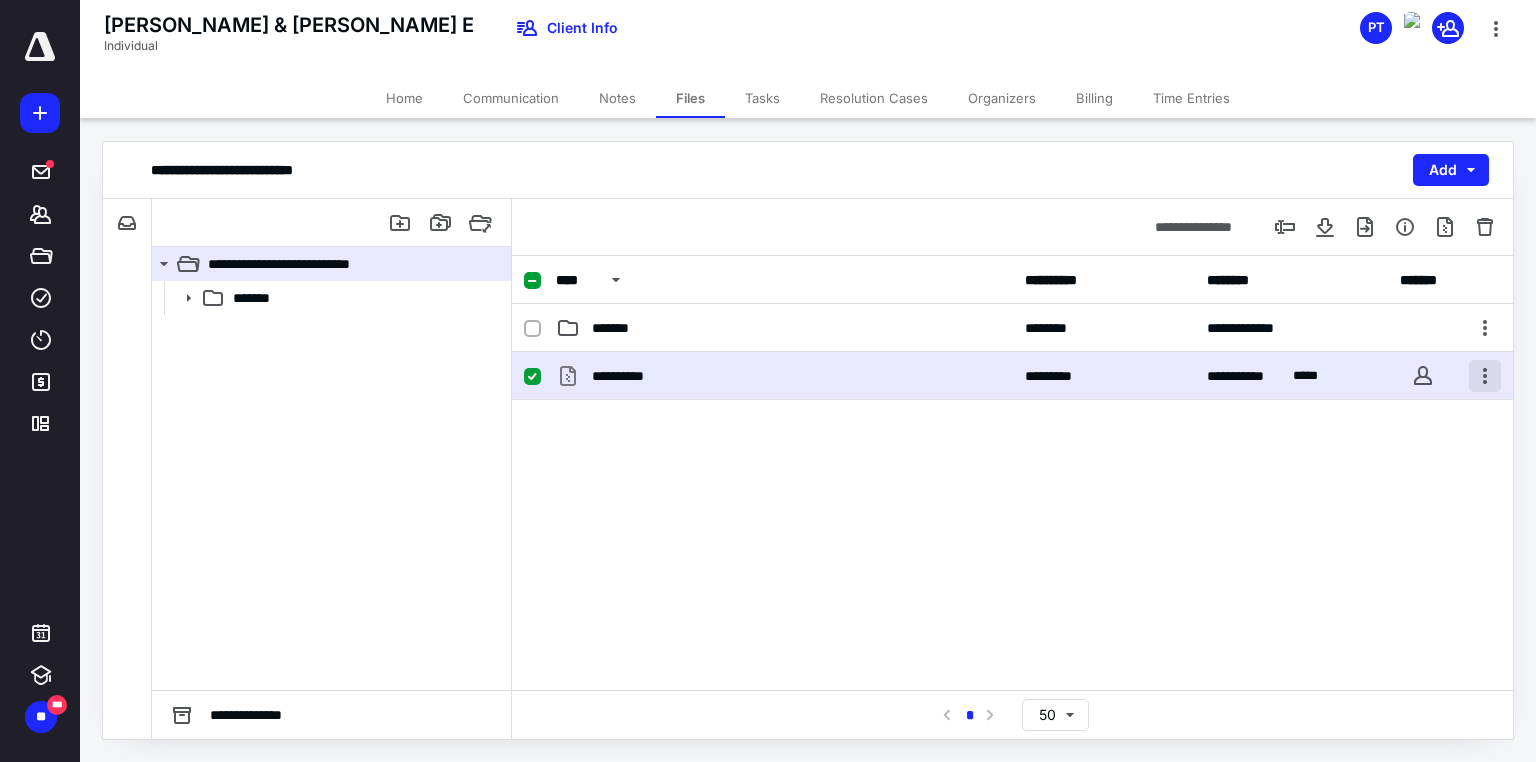 click at bounding box center [1485, 376] 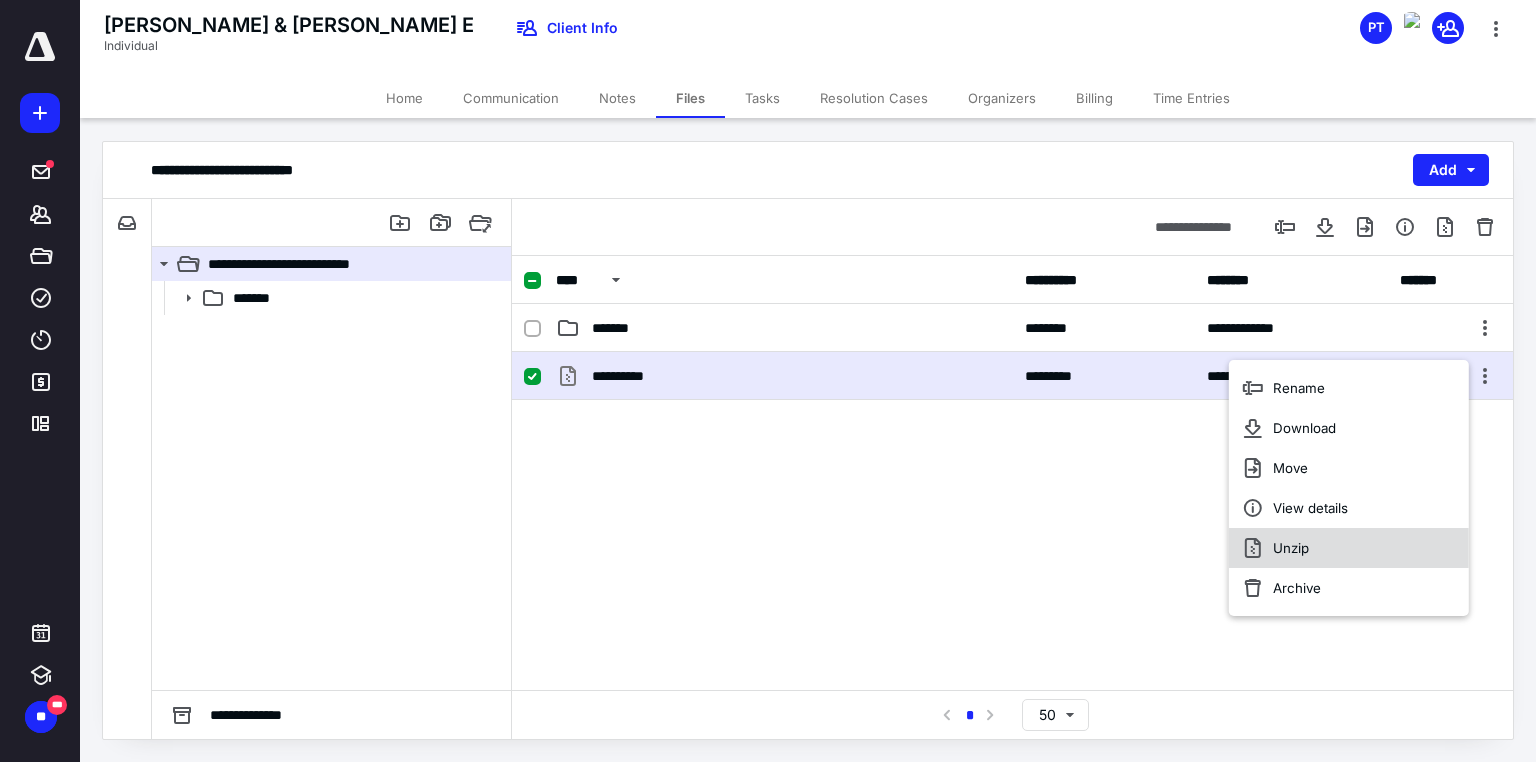 click on "Unzip" at bounding box center (1349, 548) 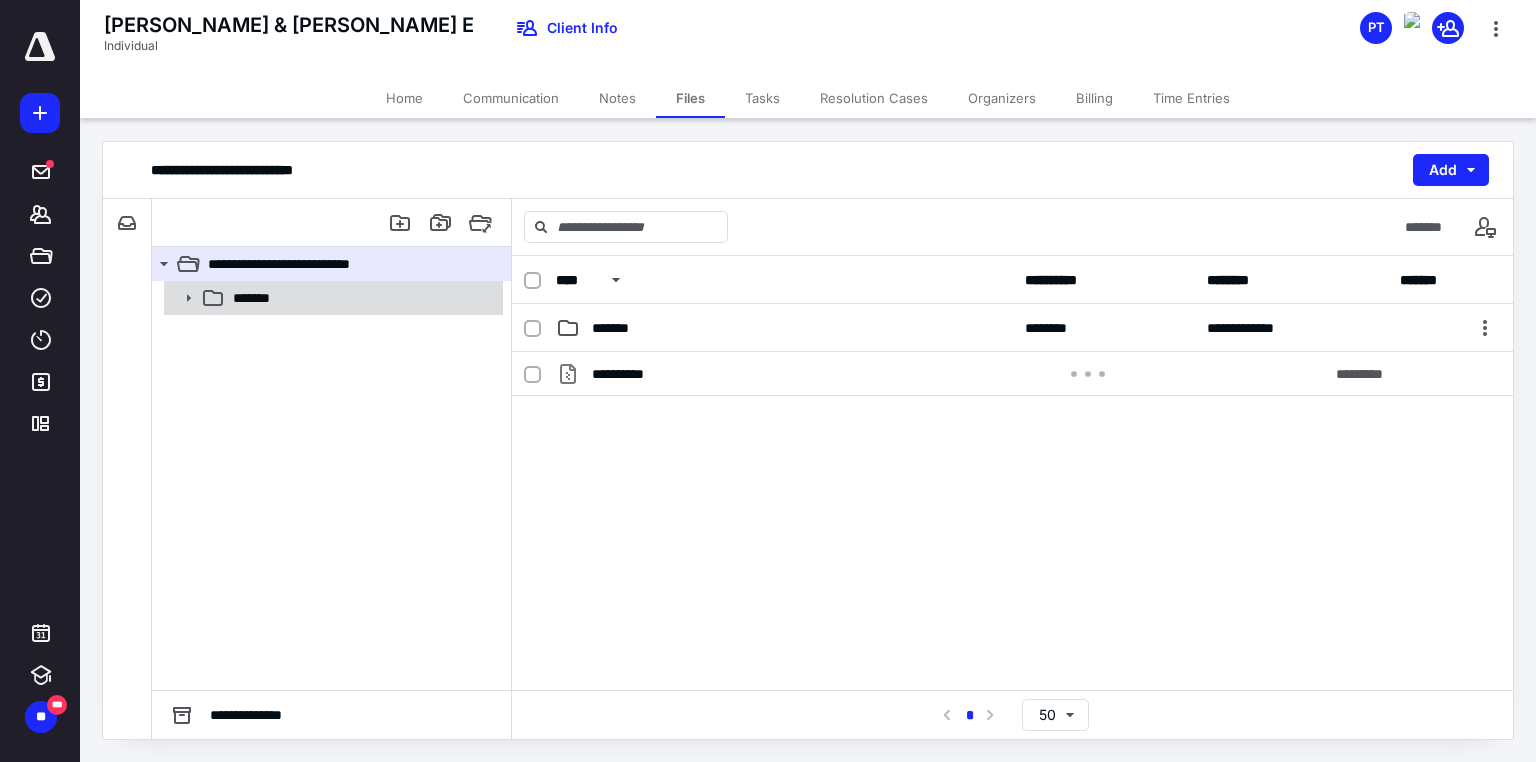 click 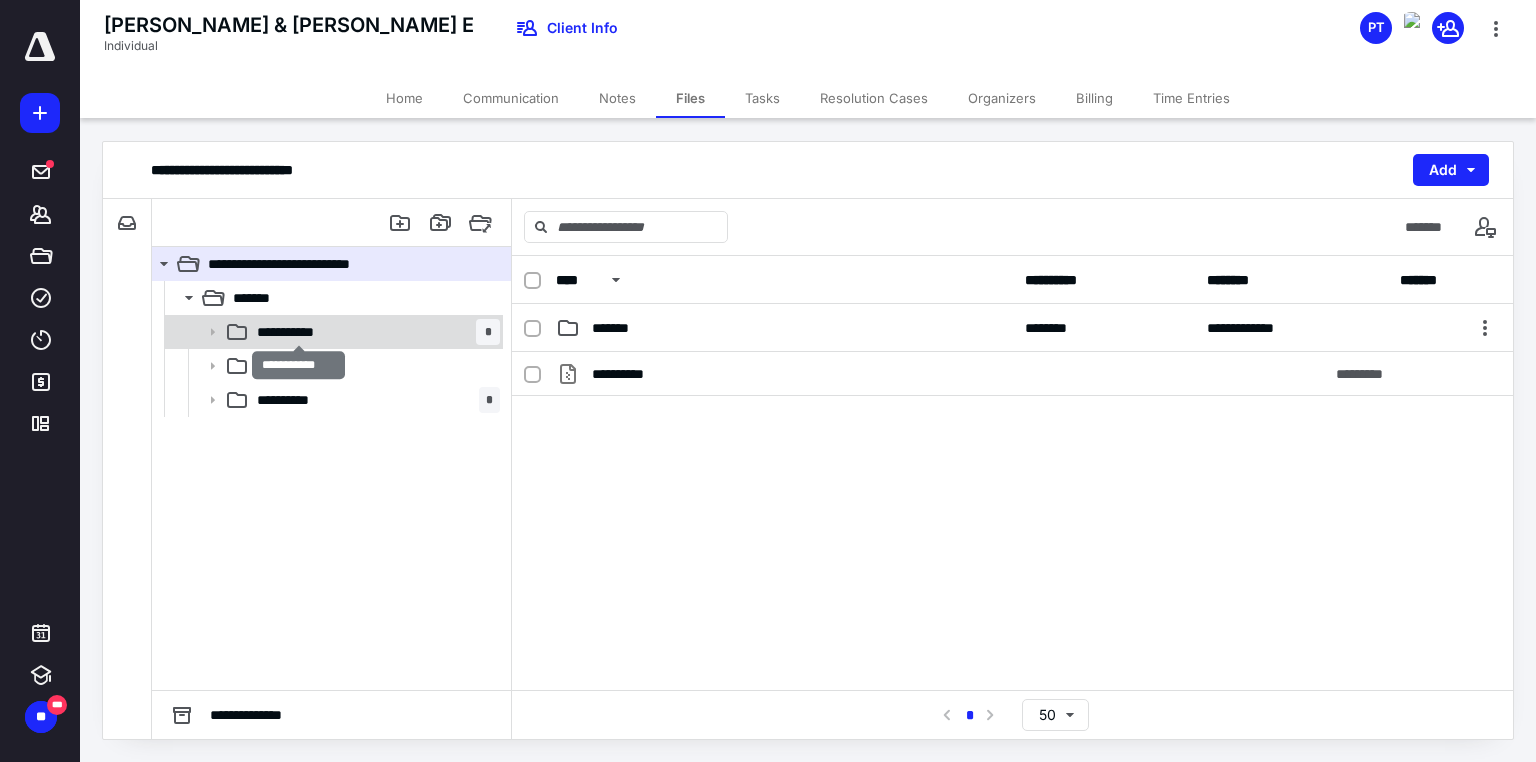 click on "**********" at bounding box center (299, 332) 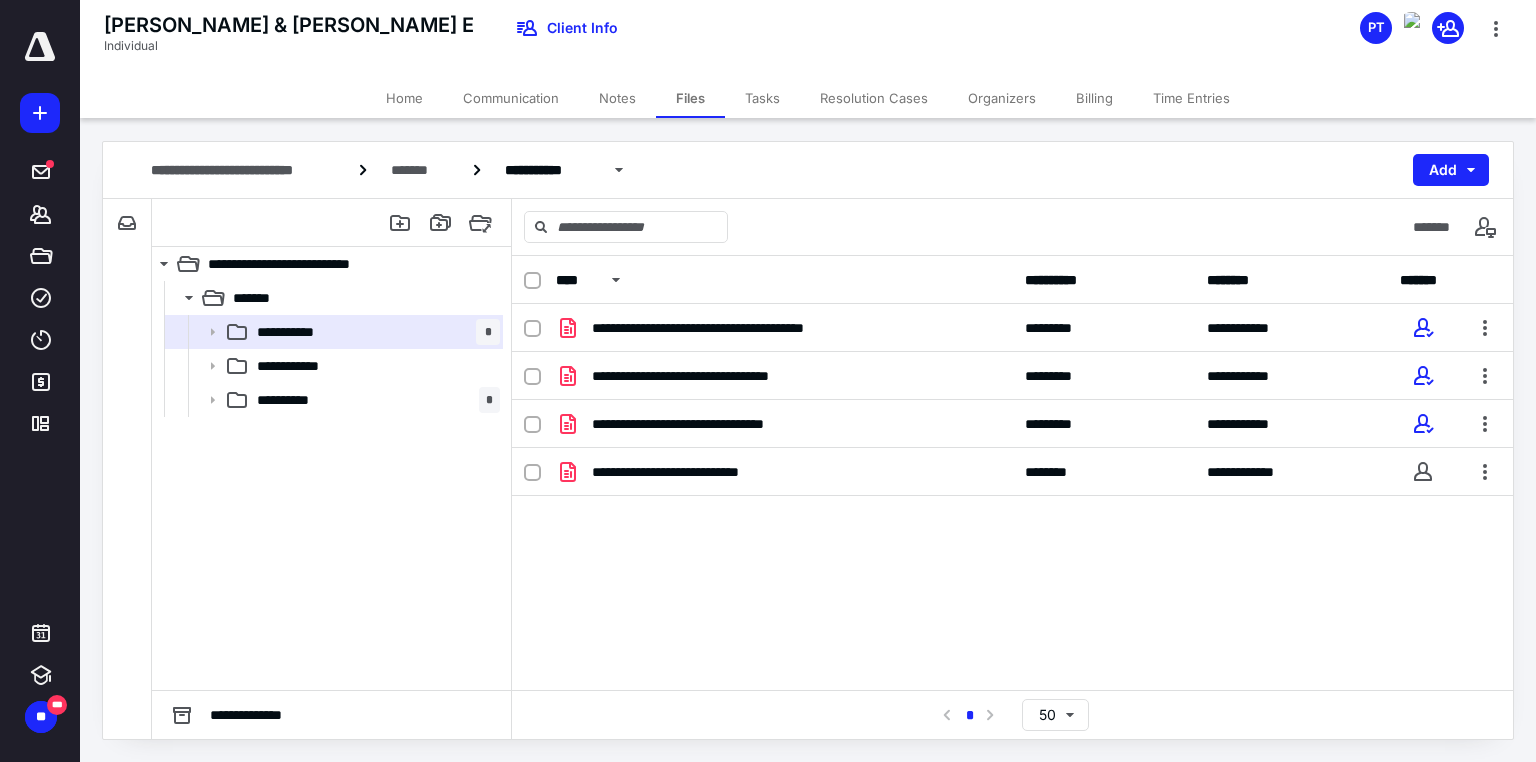 click at bounding box center [532, 281] 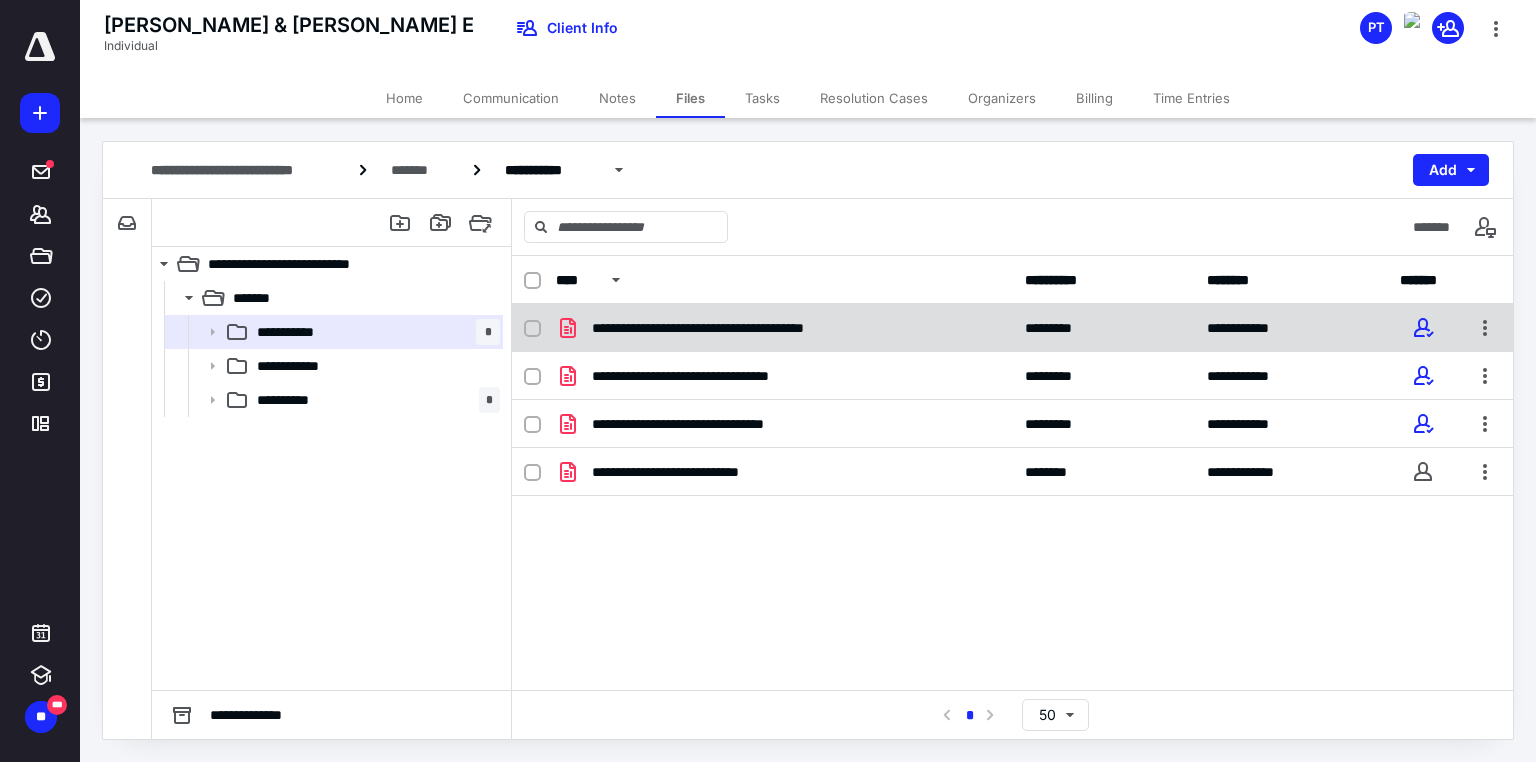 checkbox on "true" 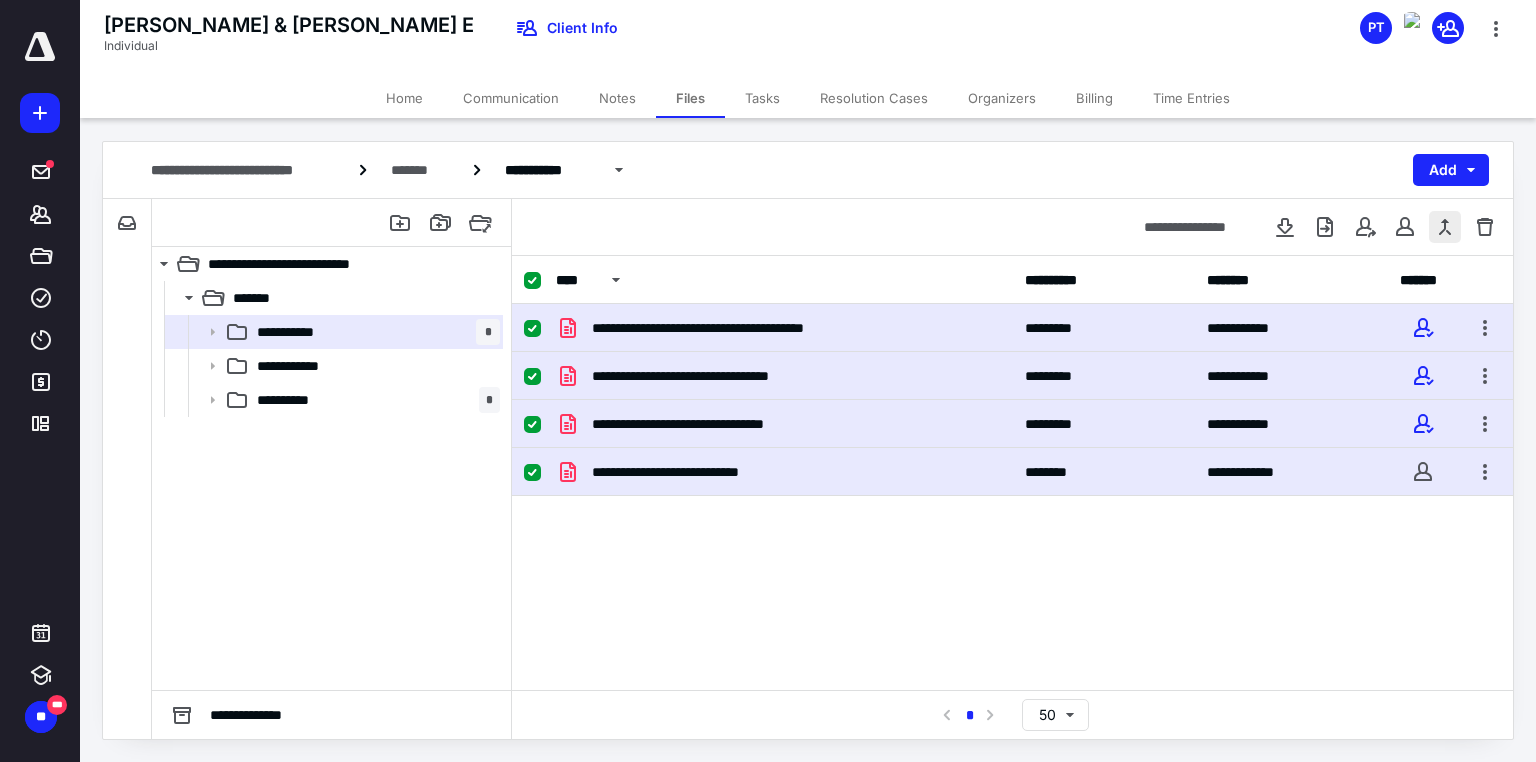 checkbox on "false" 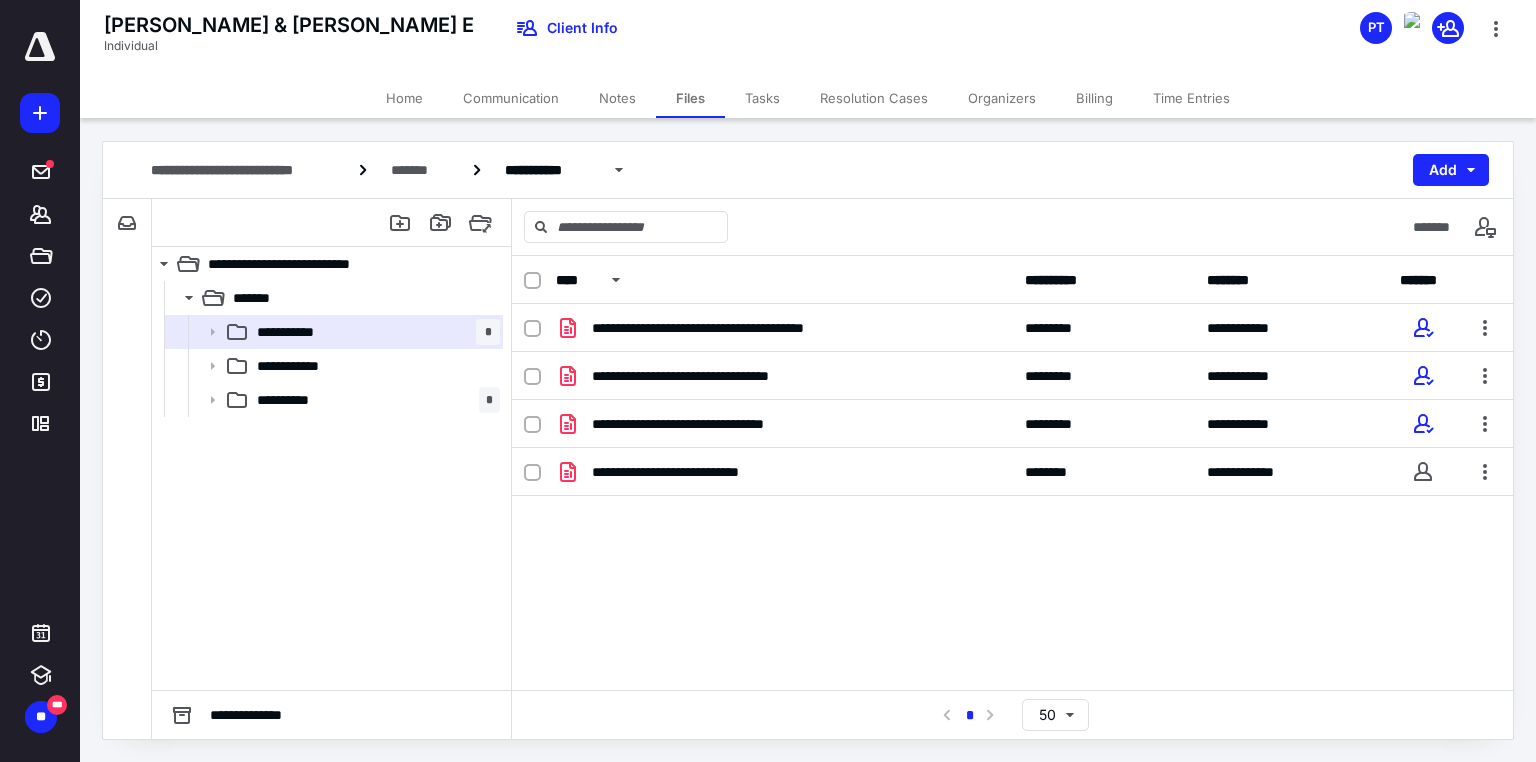 click at bounding box center (532, 281) 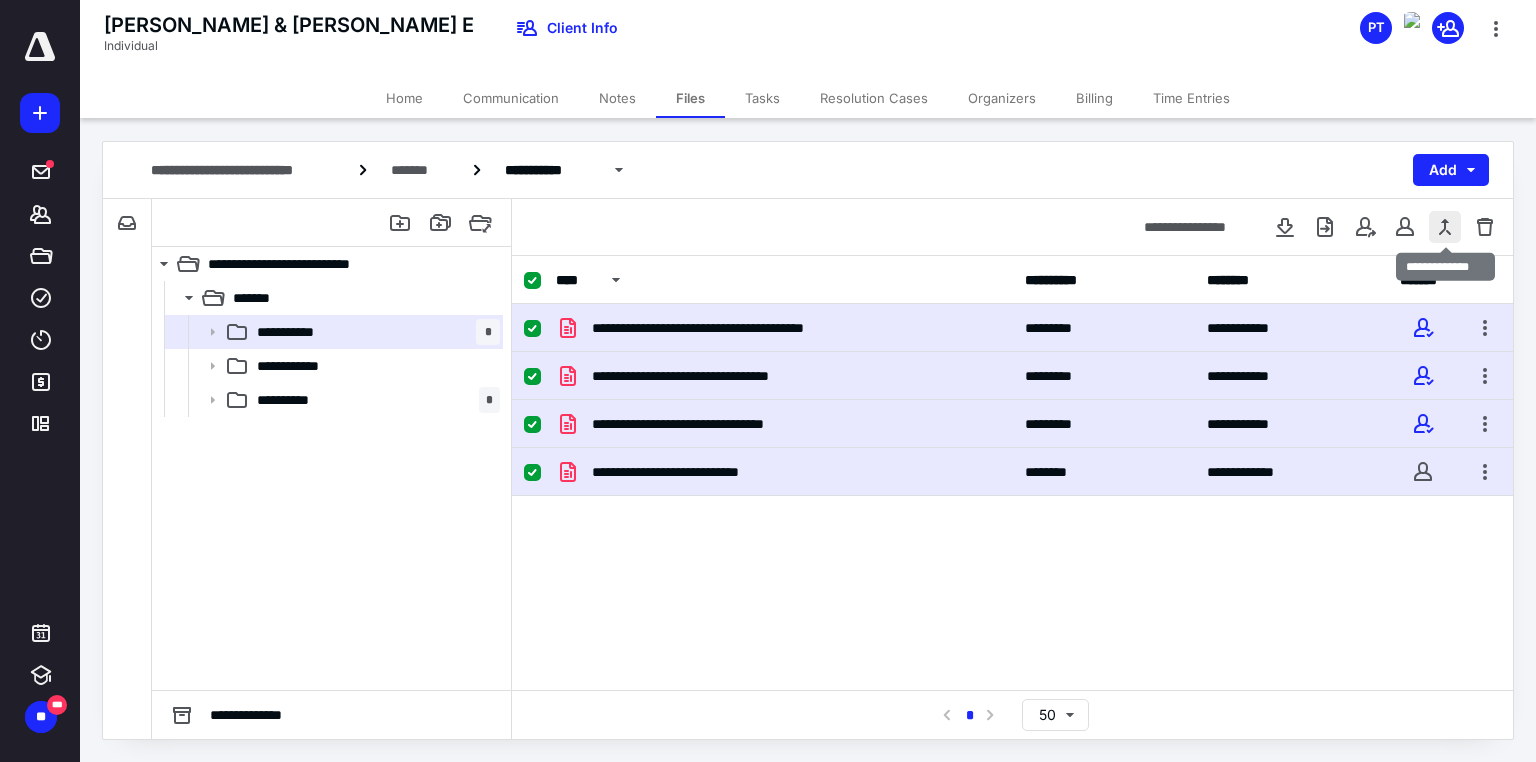 click at bounding box center (1445, 227) 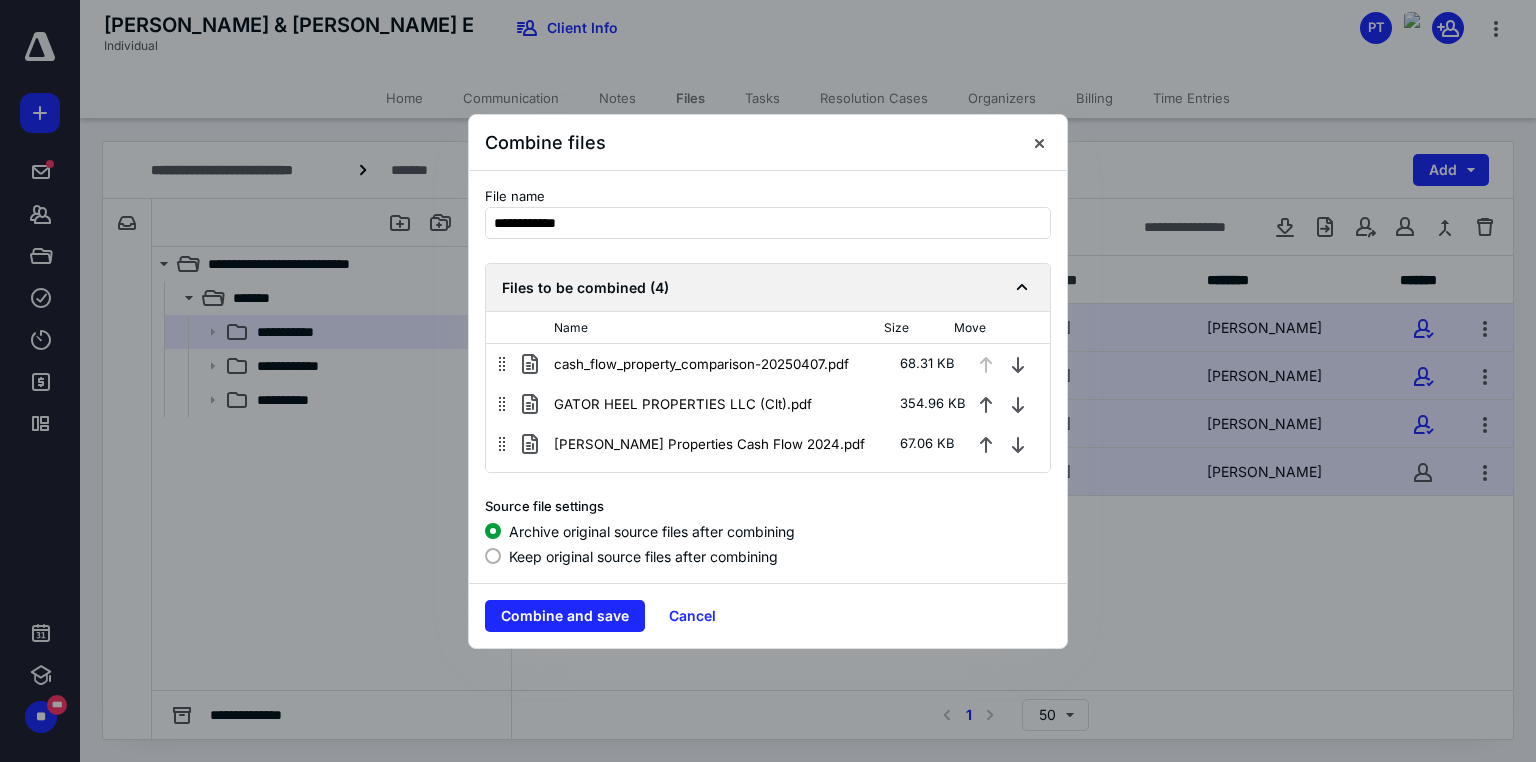 checkbox on "false" 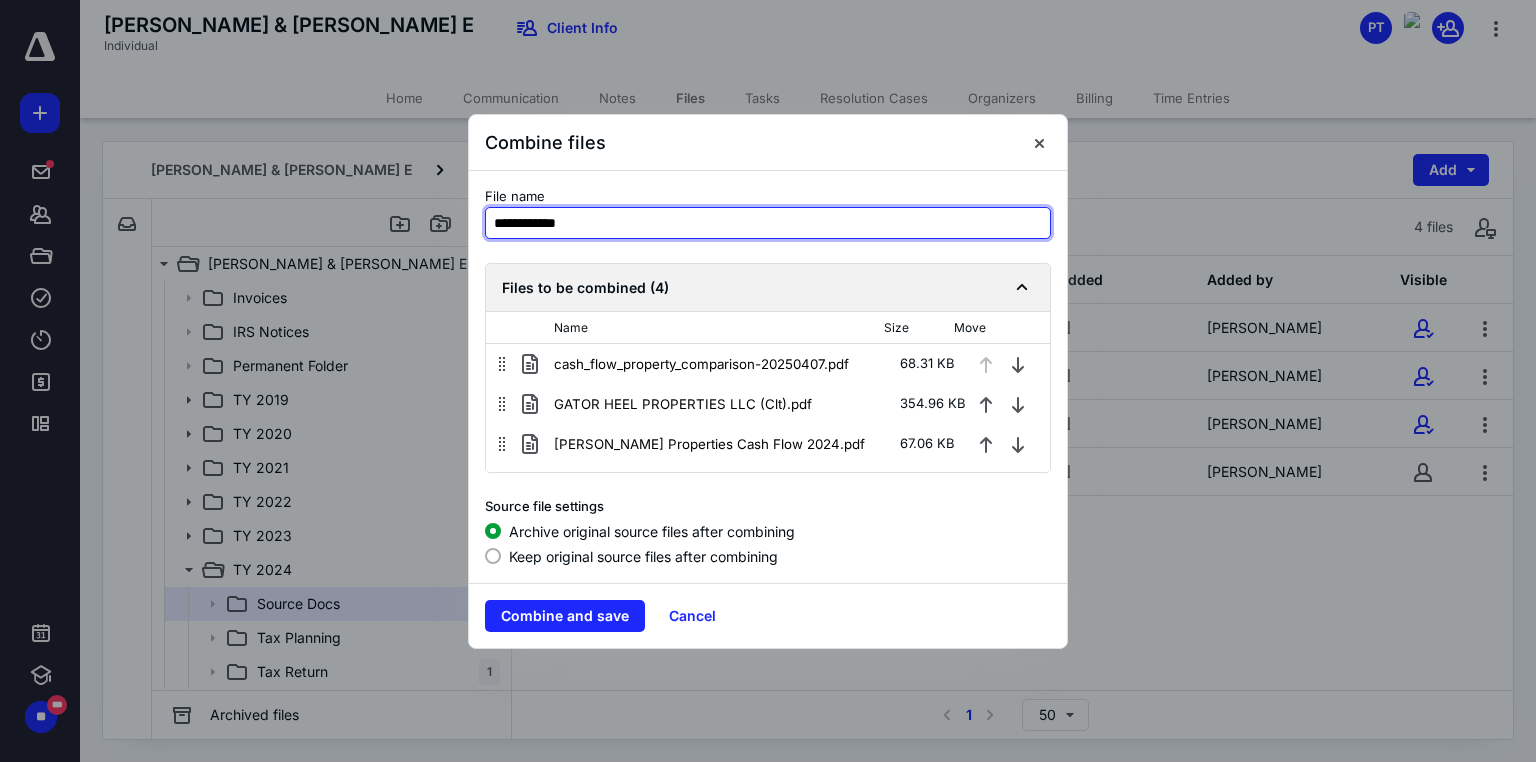 drag, startPoint x: 512, startPoint y: 230, endPoint x: 350, endPoint y: 235, distance: 162.07715 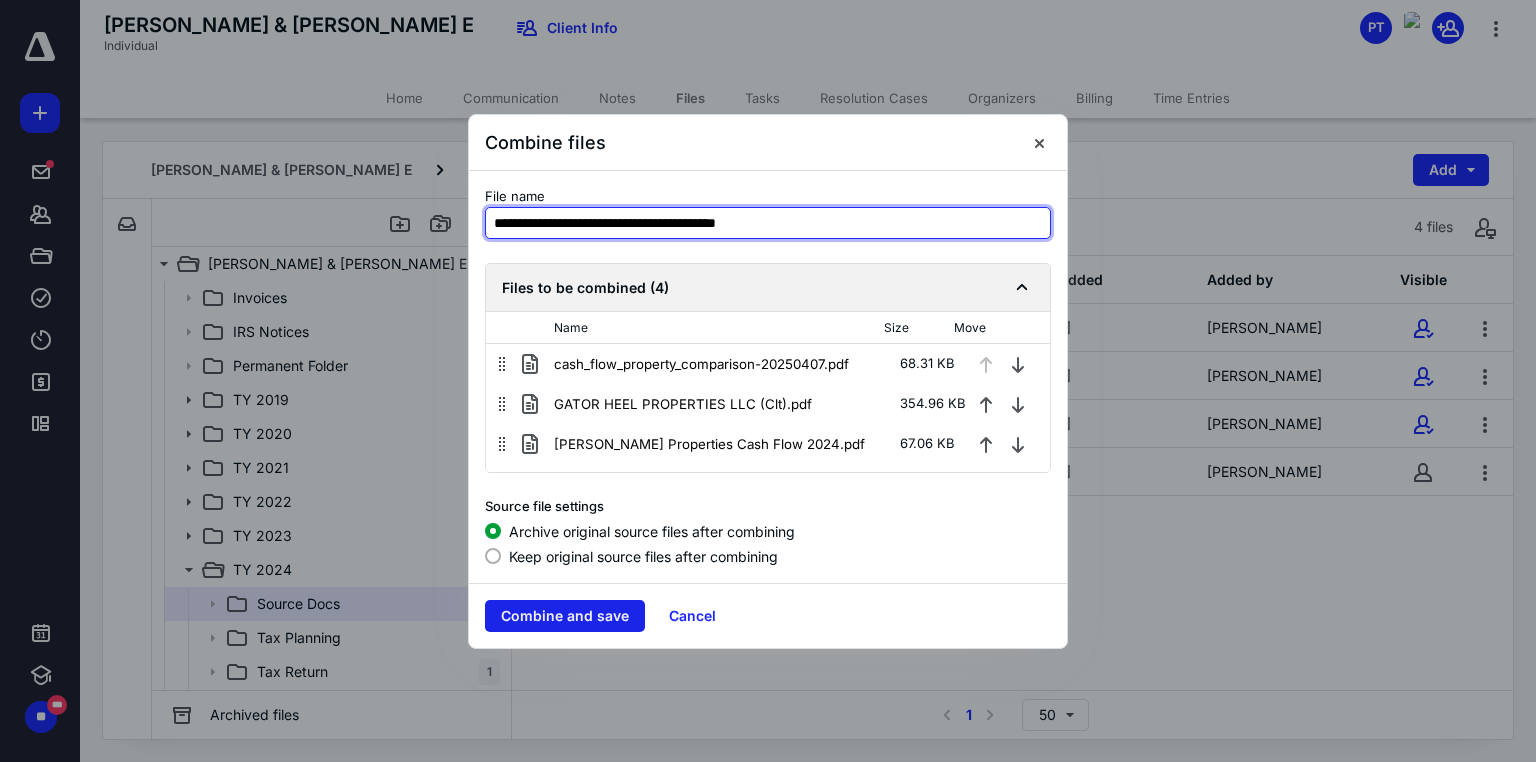 type on "**********" 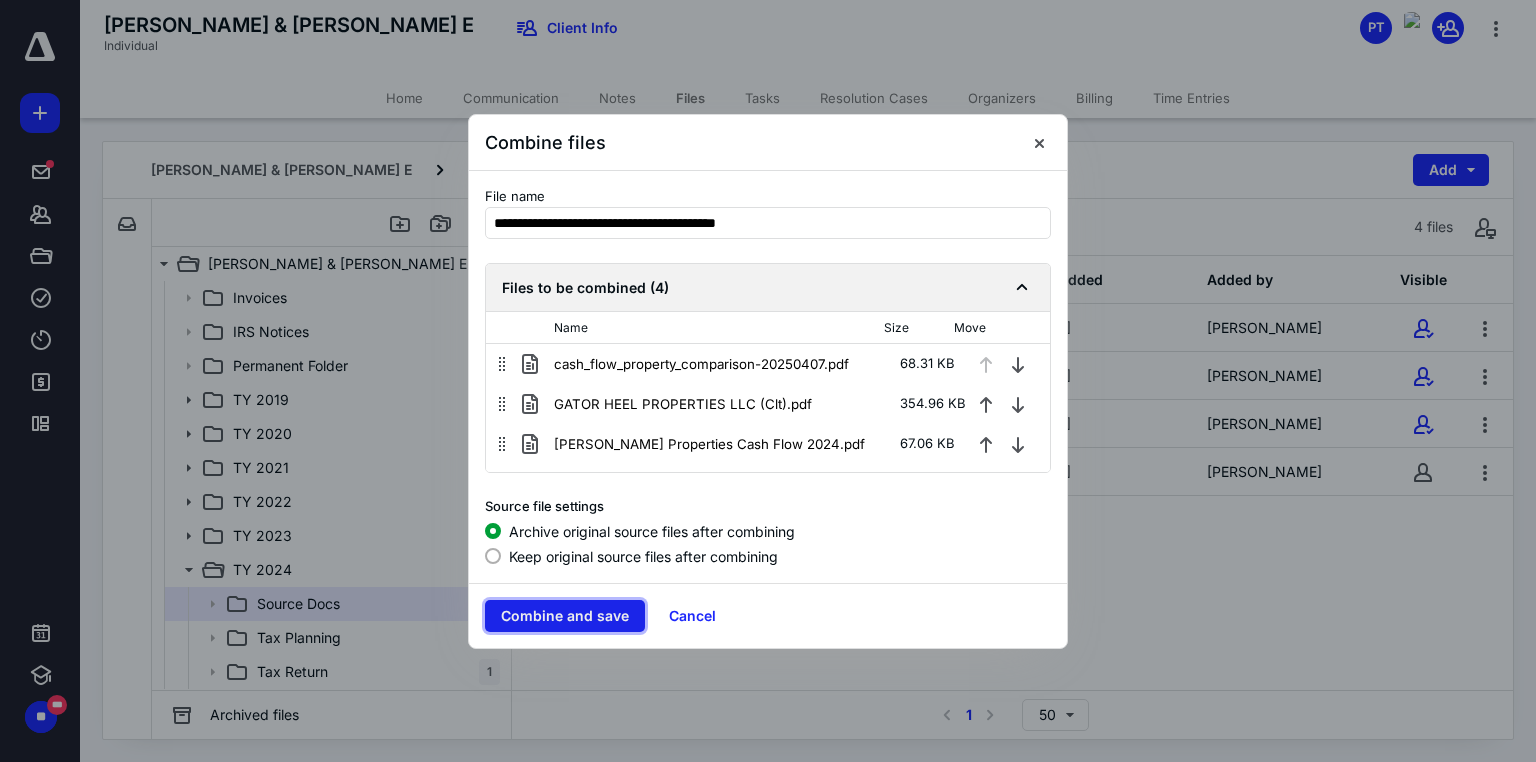 click on "Combine and save" at bounding box center [565, 616] 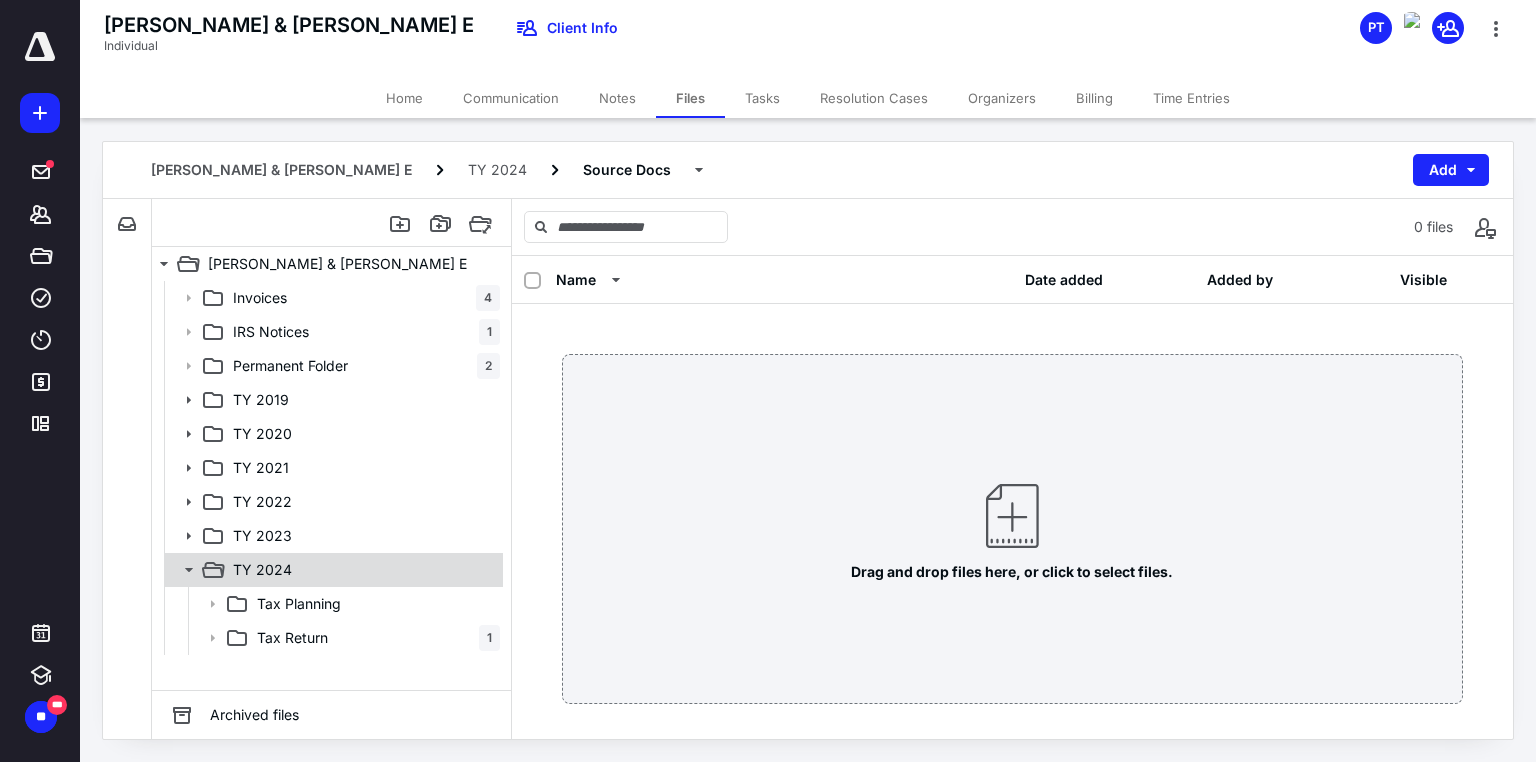 click 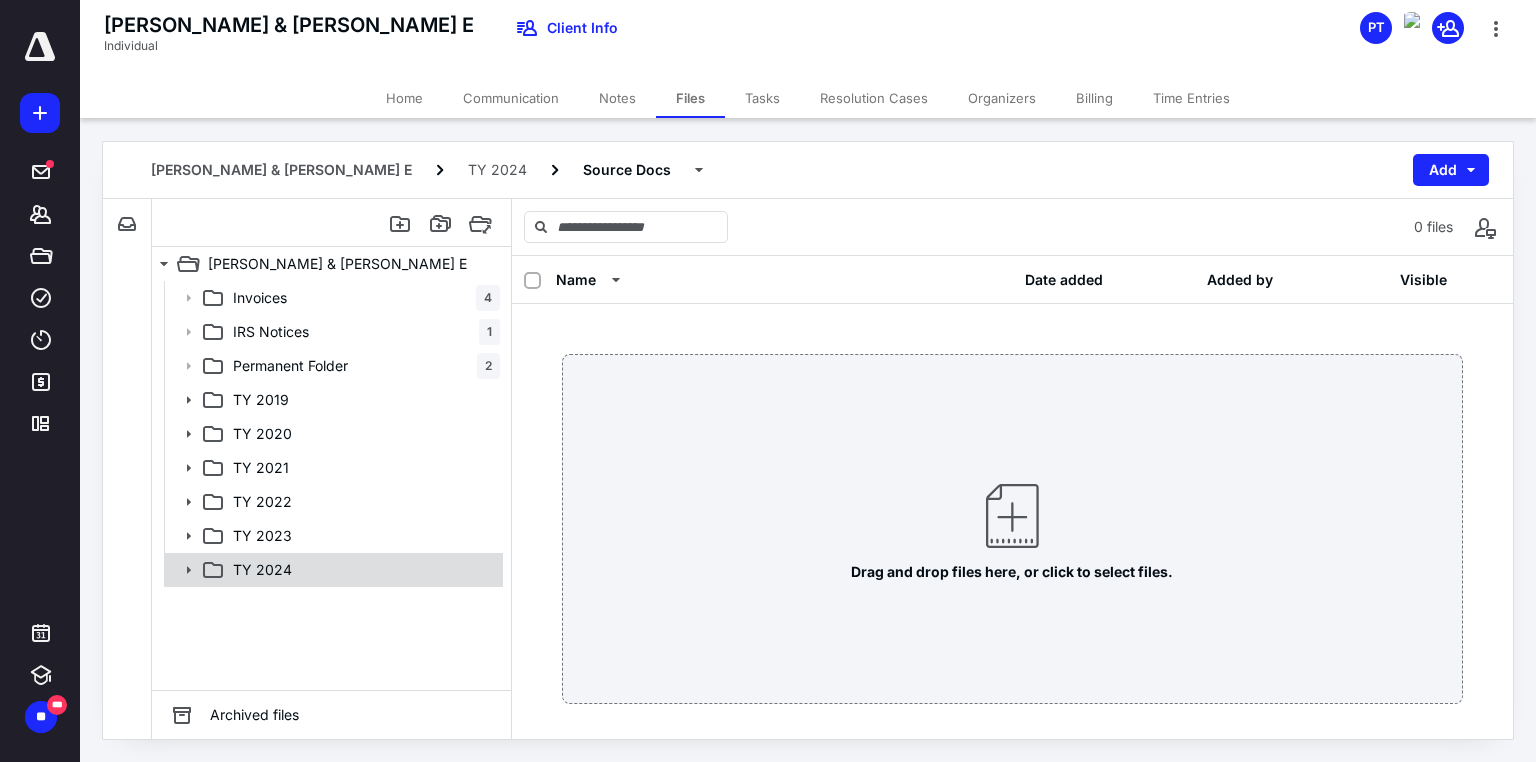 click 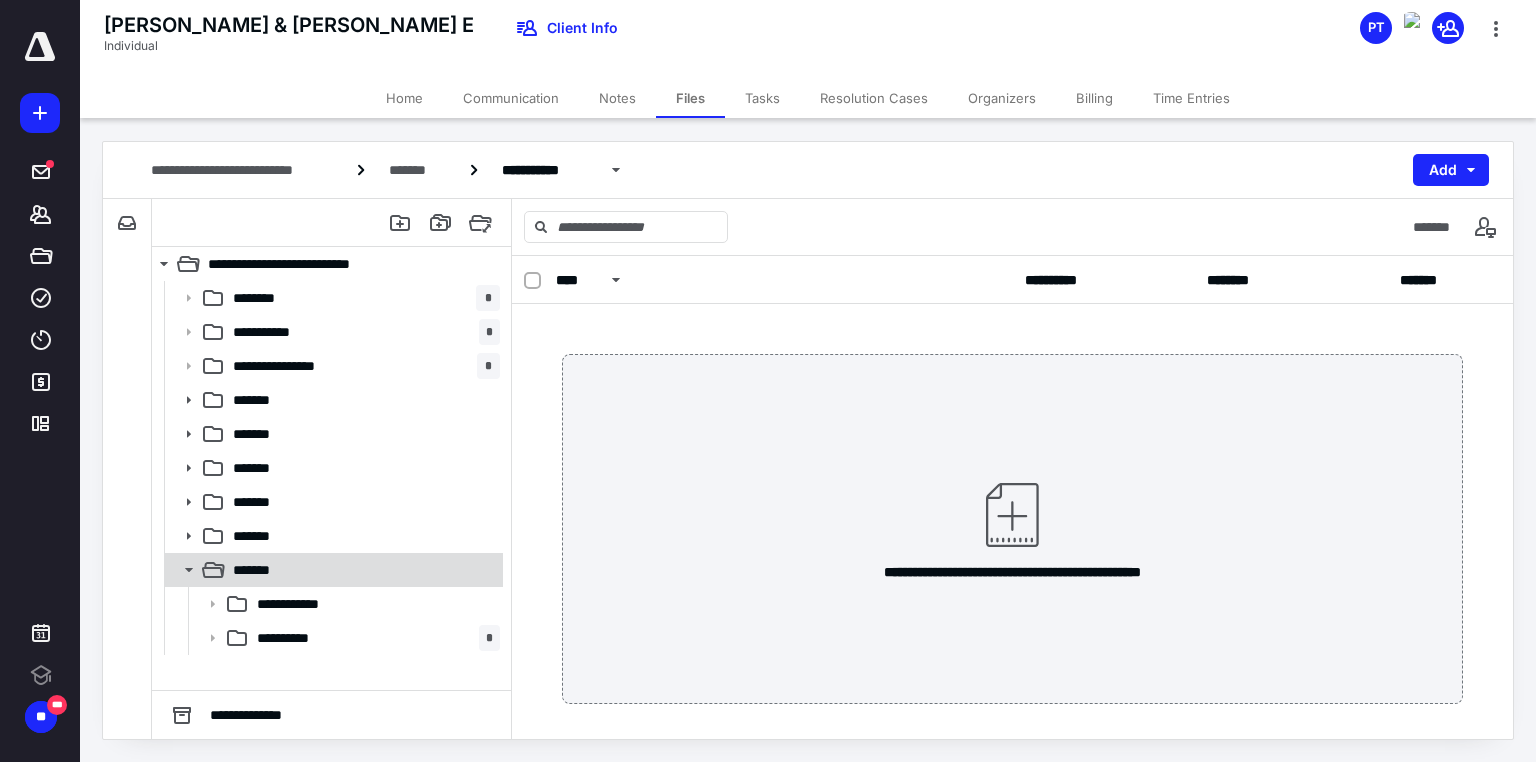 scroll, scrollTop: 0, scrollLeft: 0, axis: both 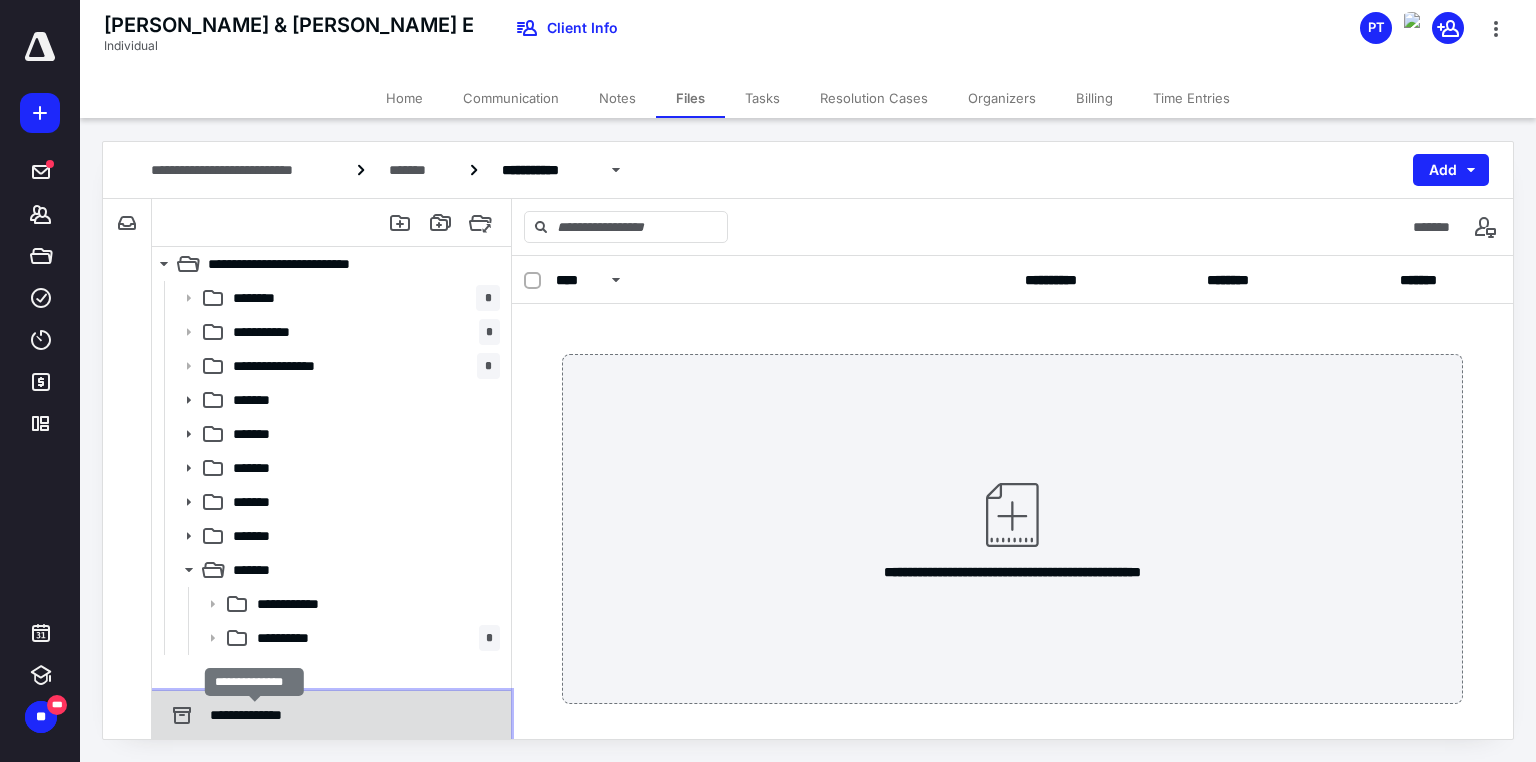 click on "**********" at bounding box center (255, 715) 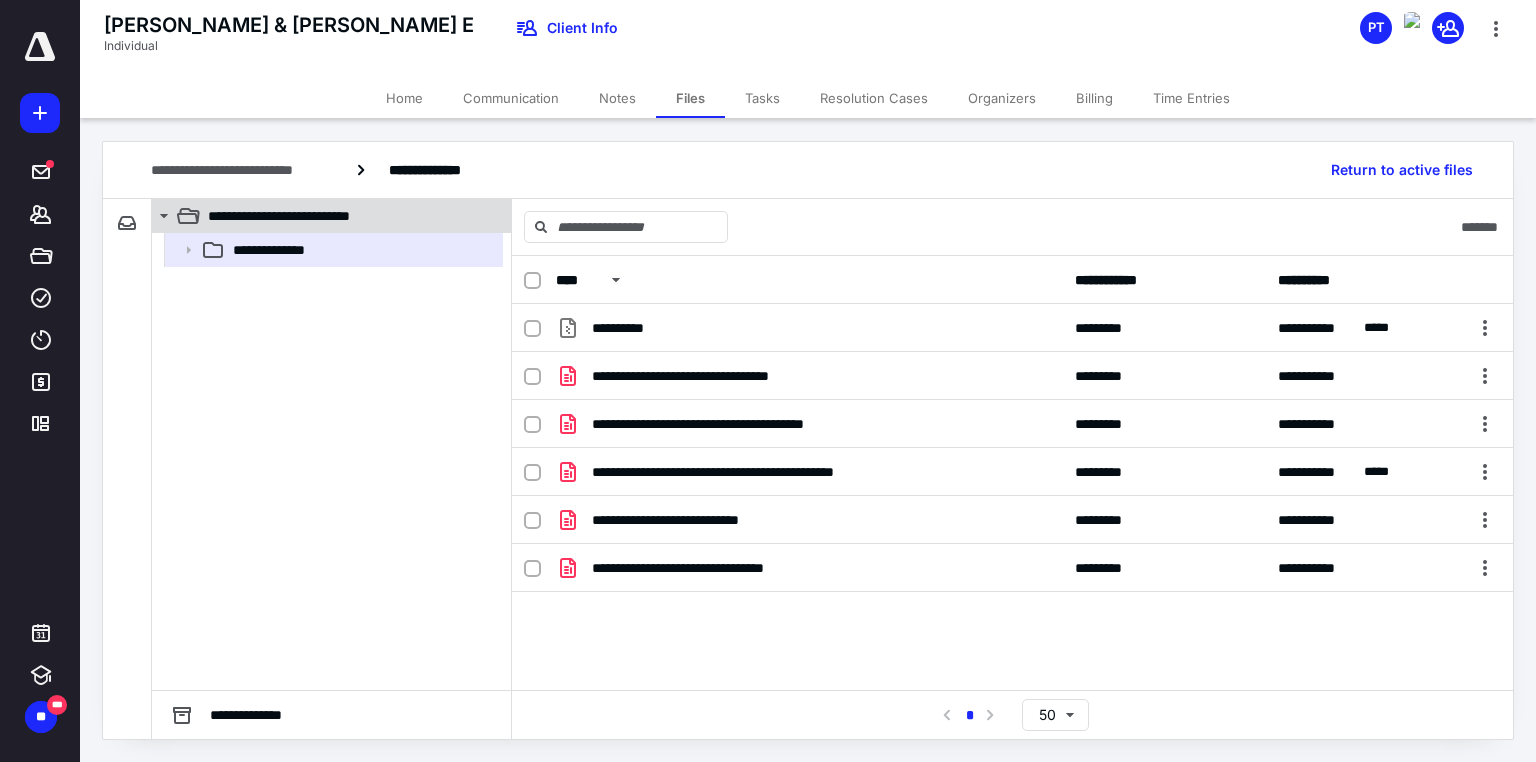 click on "**********" at bounding box center [320, 216] 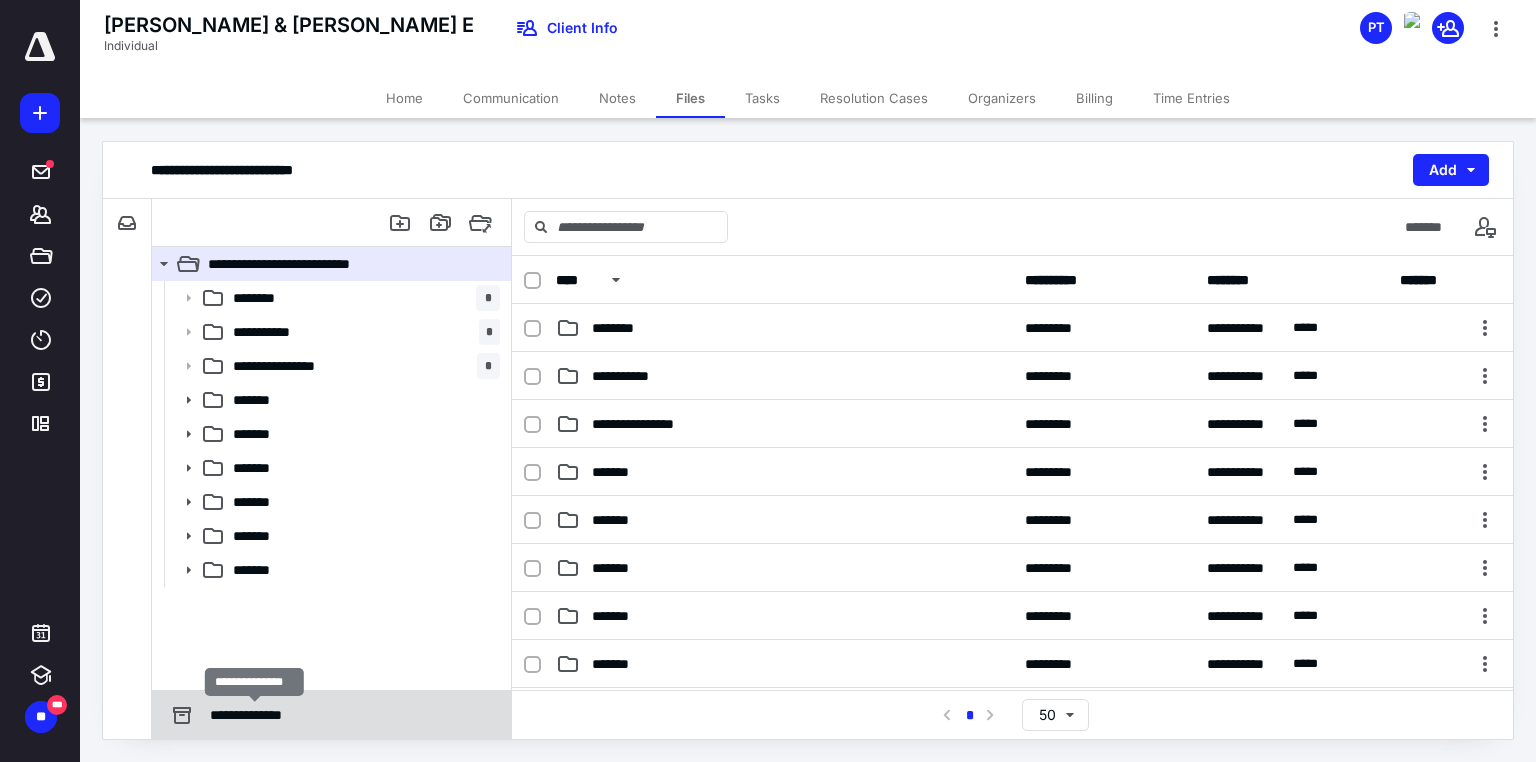 click on "**********" at bounding box center (255, 715) 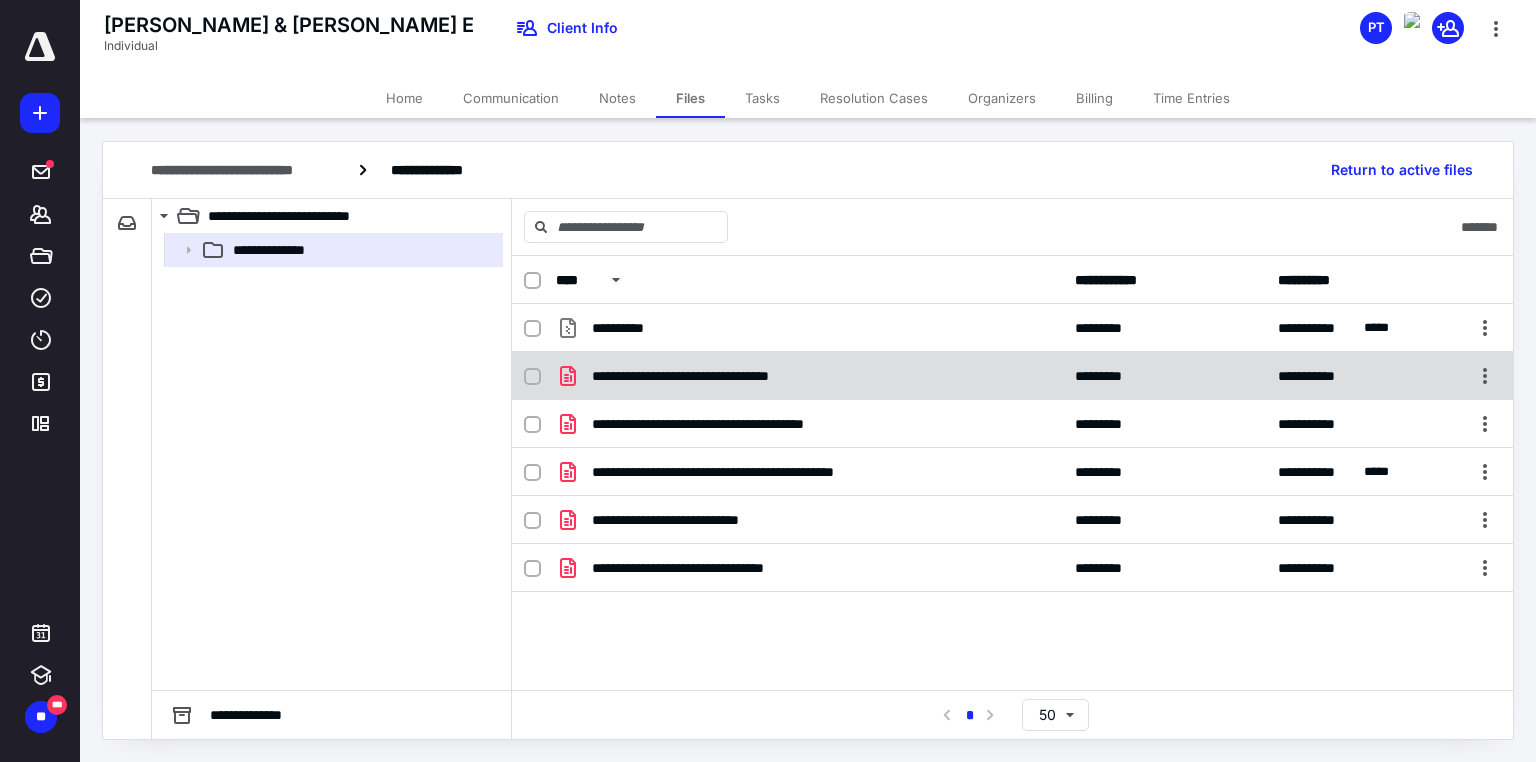 click at bounding box center [532, 377] 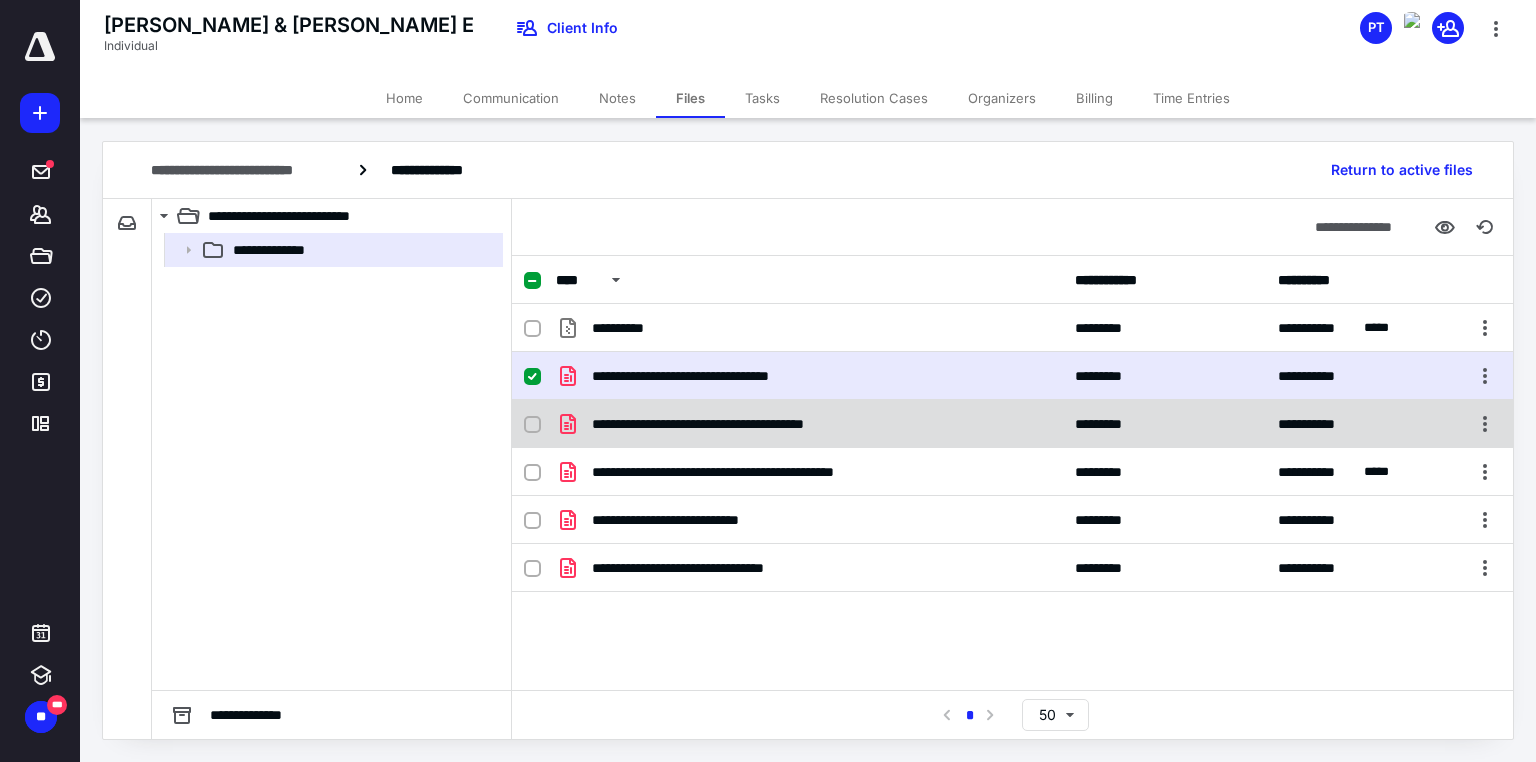 click at bounding box center (532, 425) 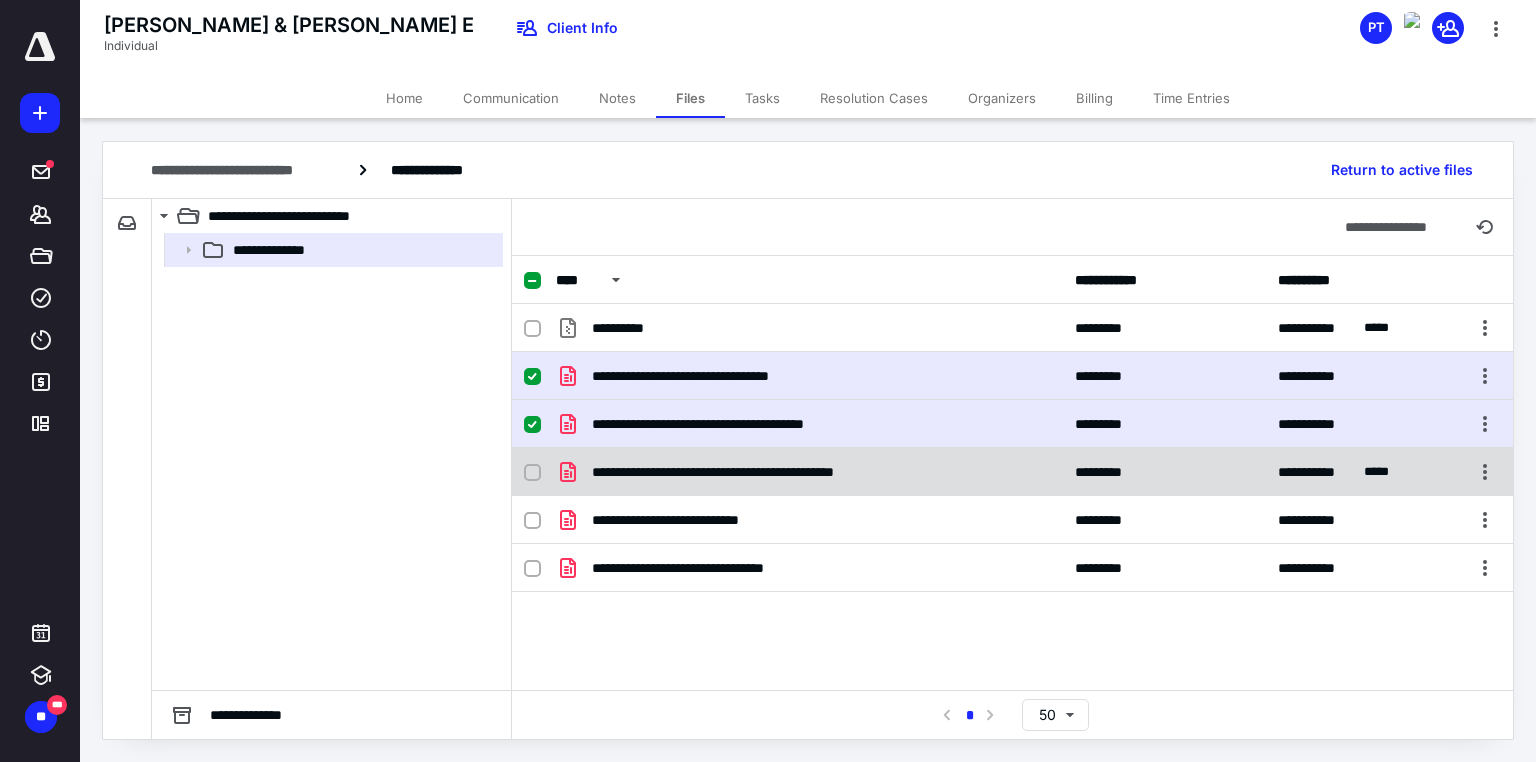 click at bounding box center [540, 472] 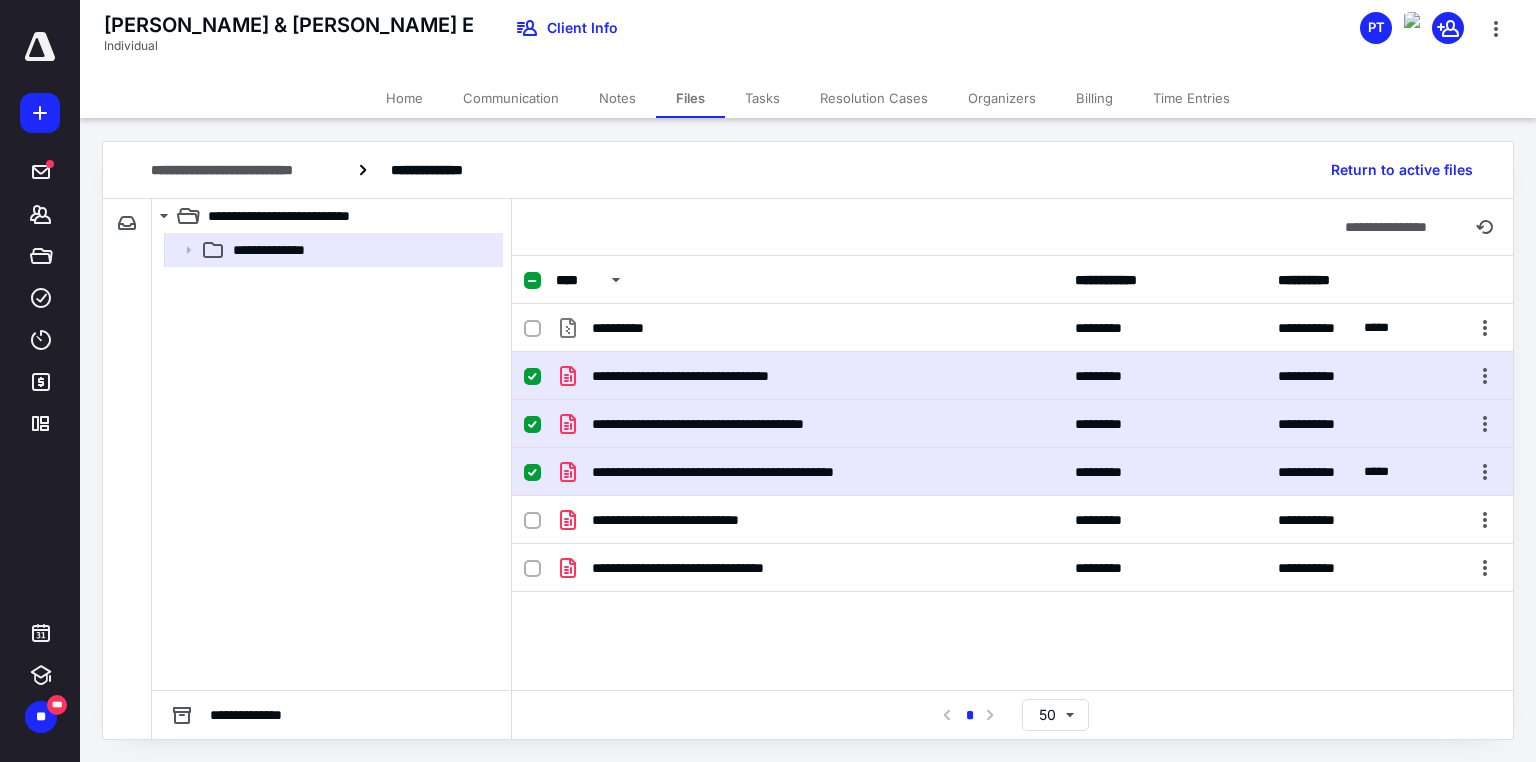 checkbox on "true" 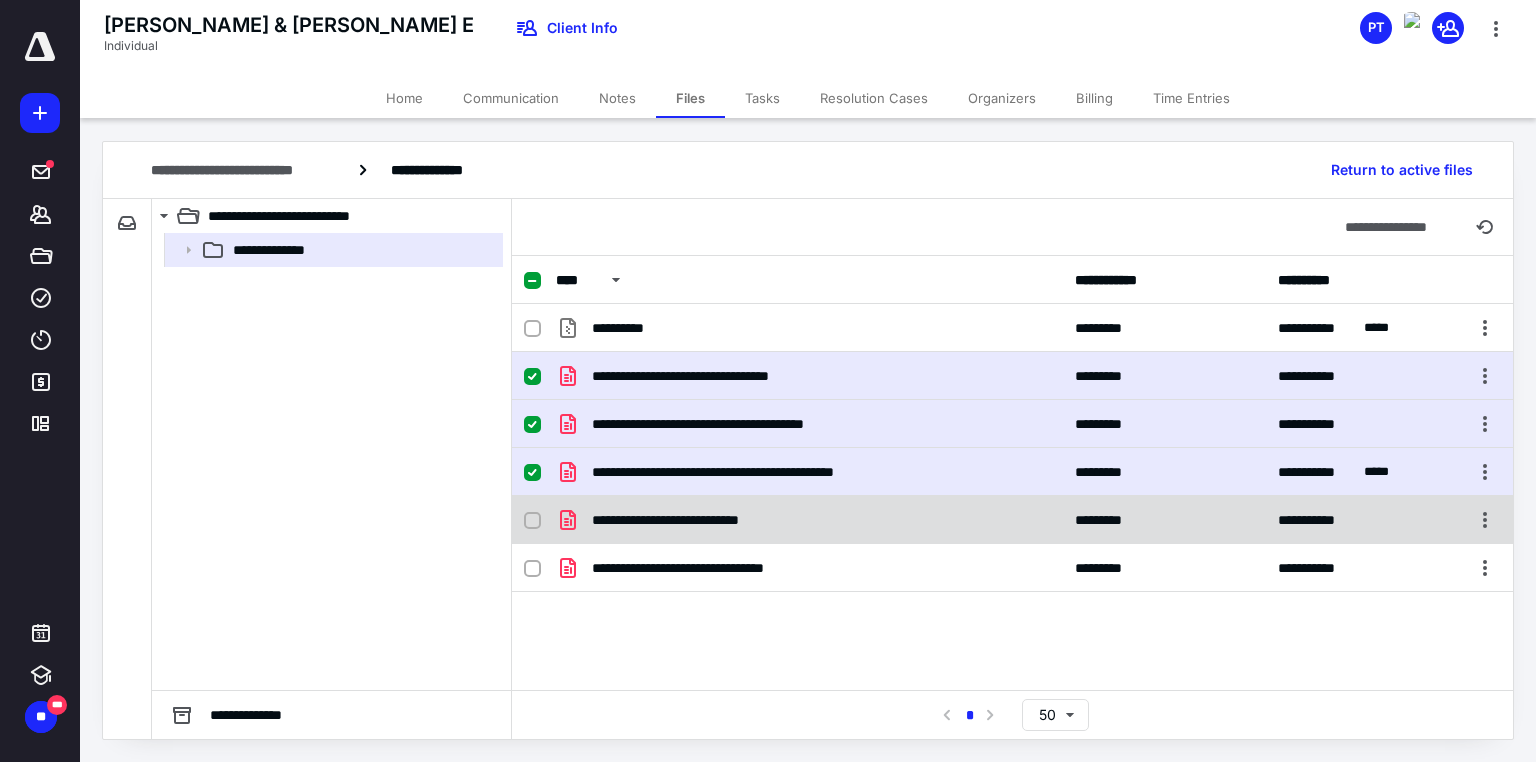 click at bounding box center [532, 521] 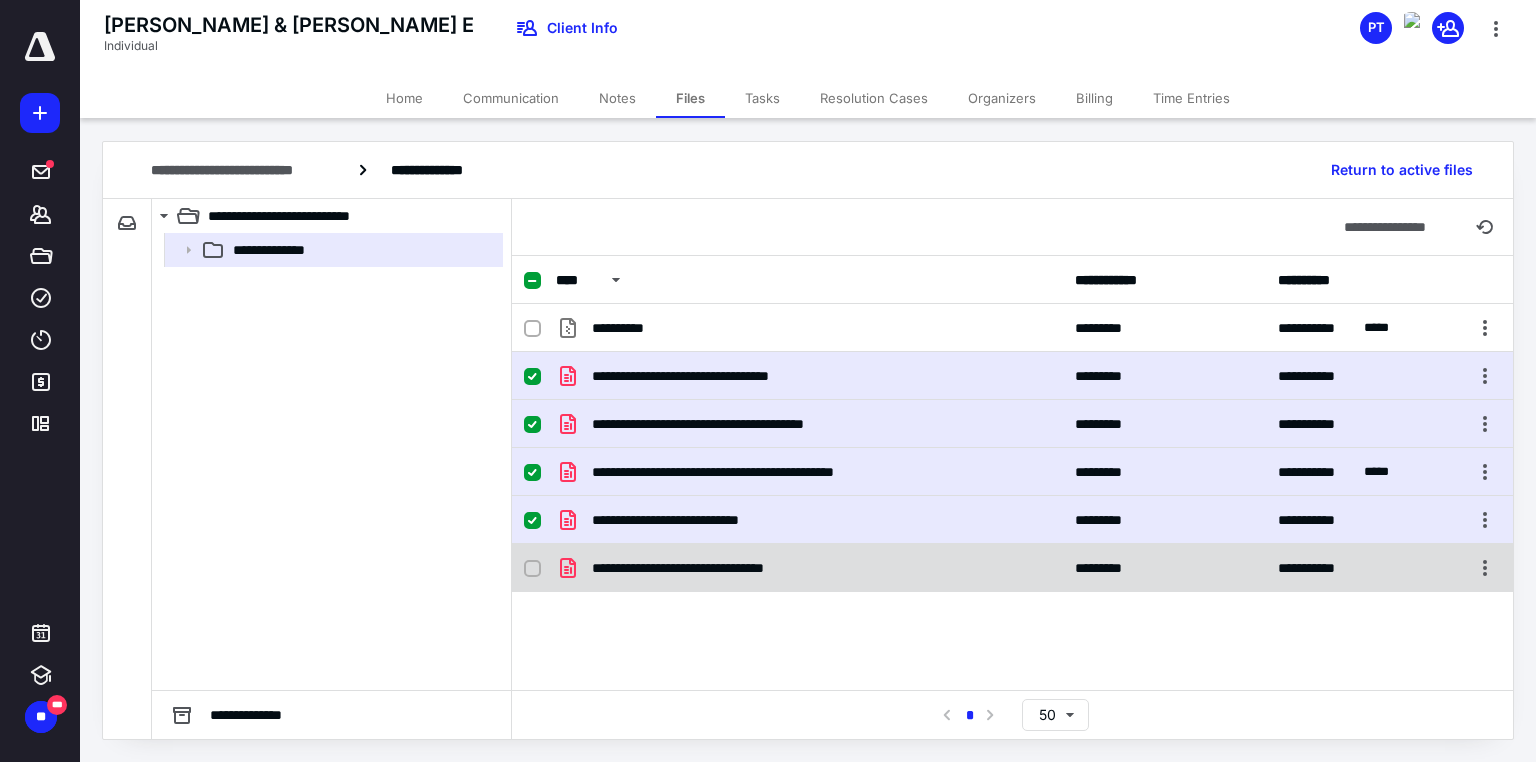 click at bounding box center (532, 569) 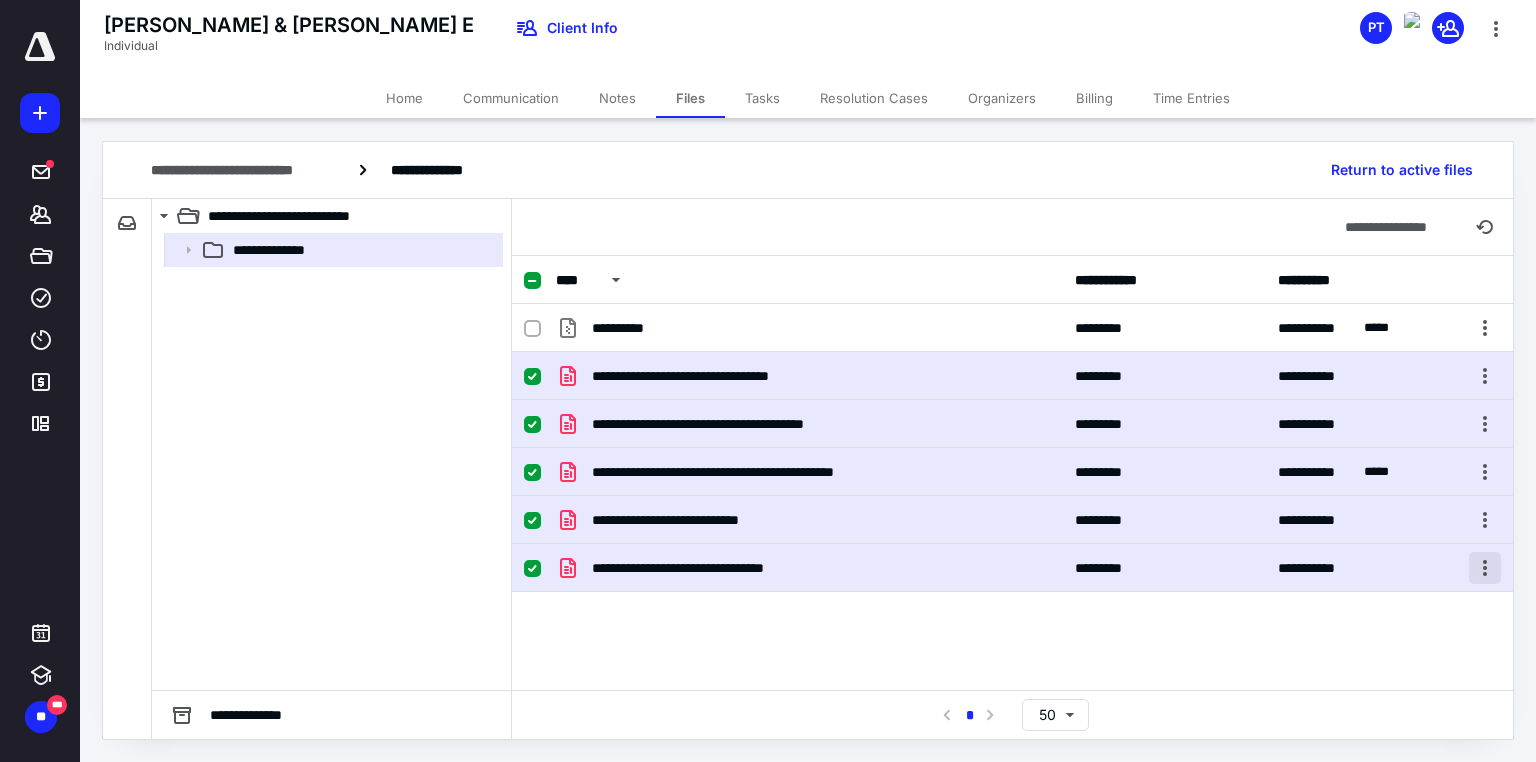click at bounding box center (1485, 568) 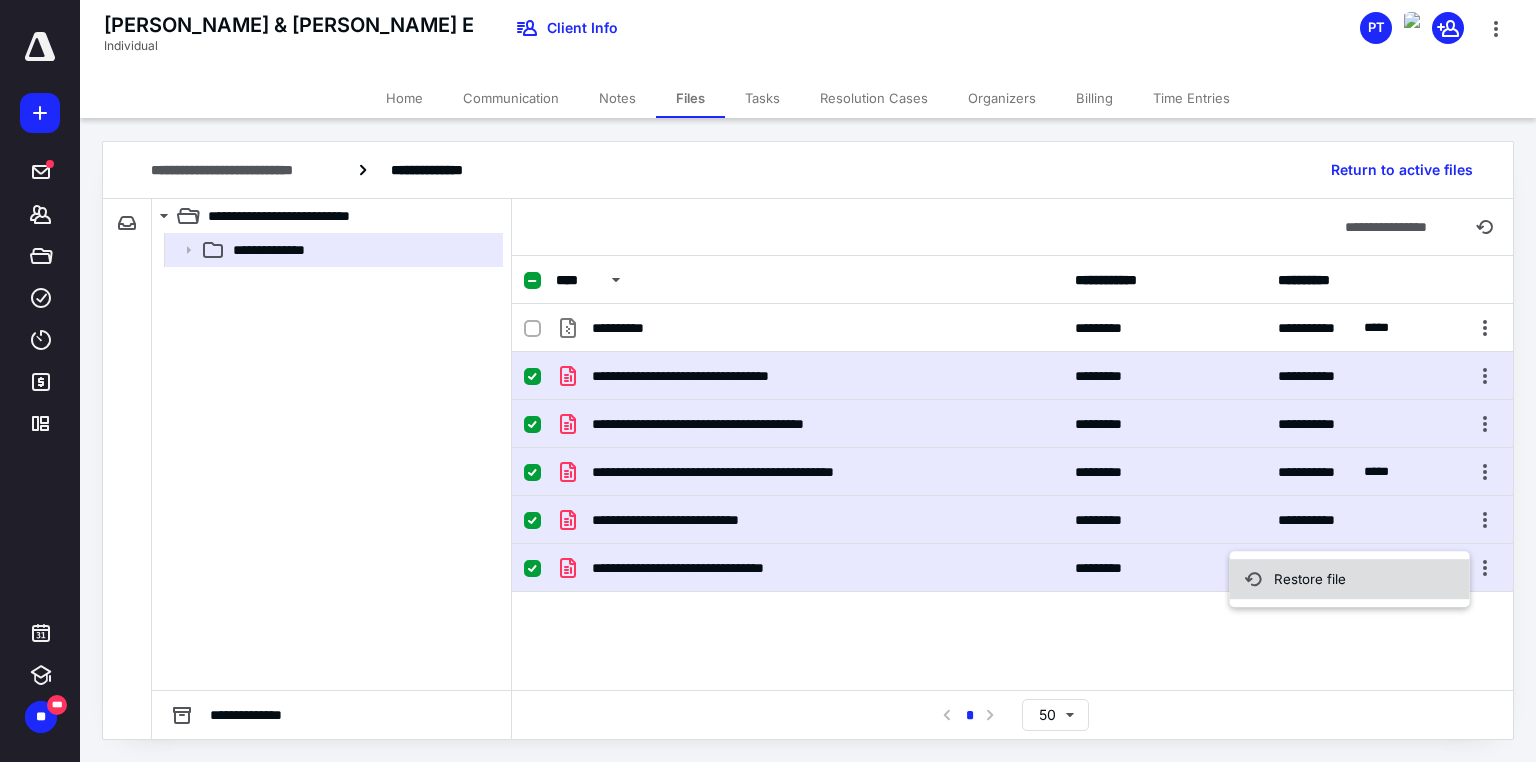 click on "Restore file" at bounding box center (1350, 579) 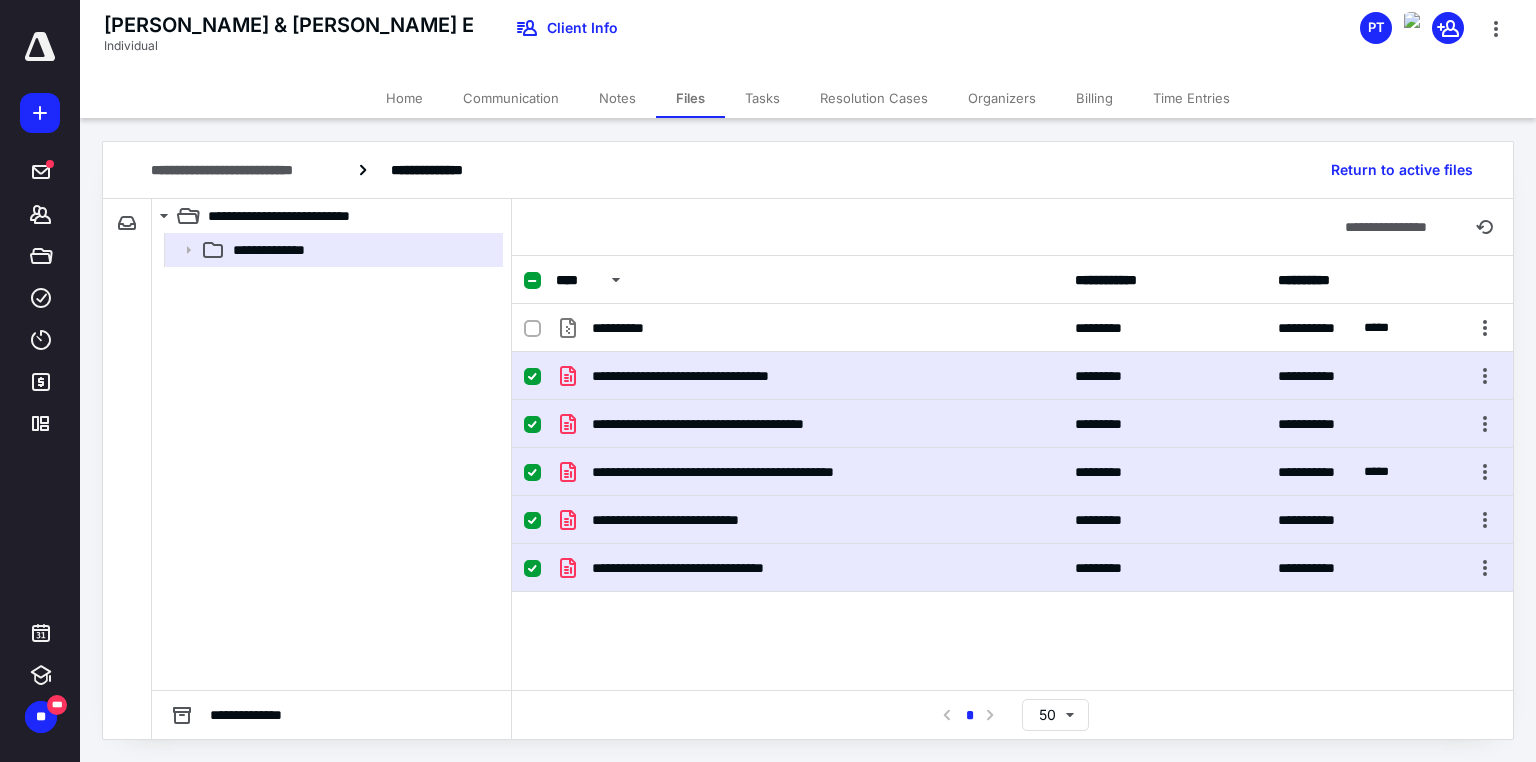 checkbox on "false" 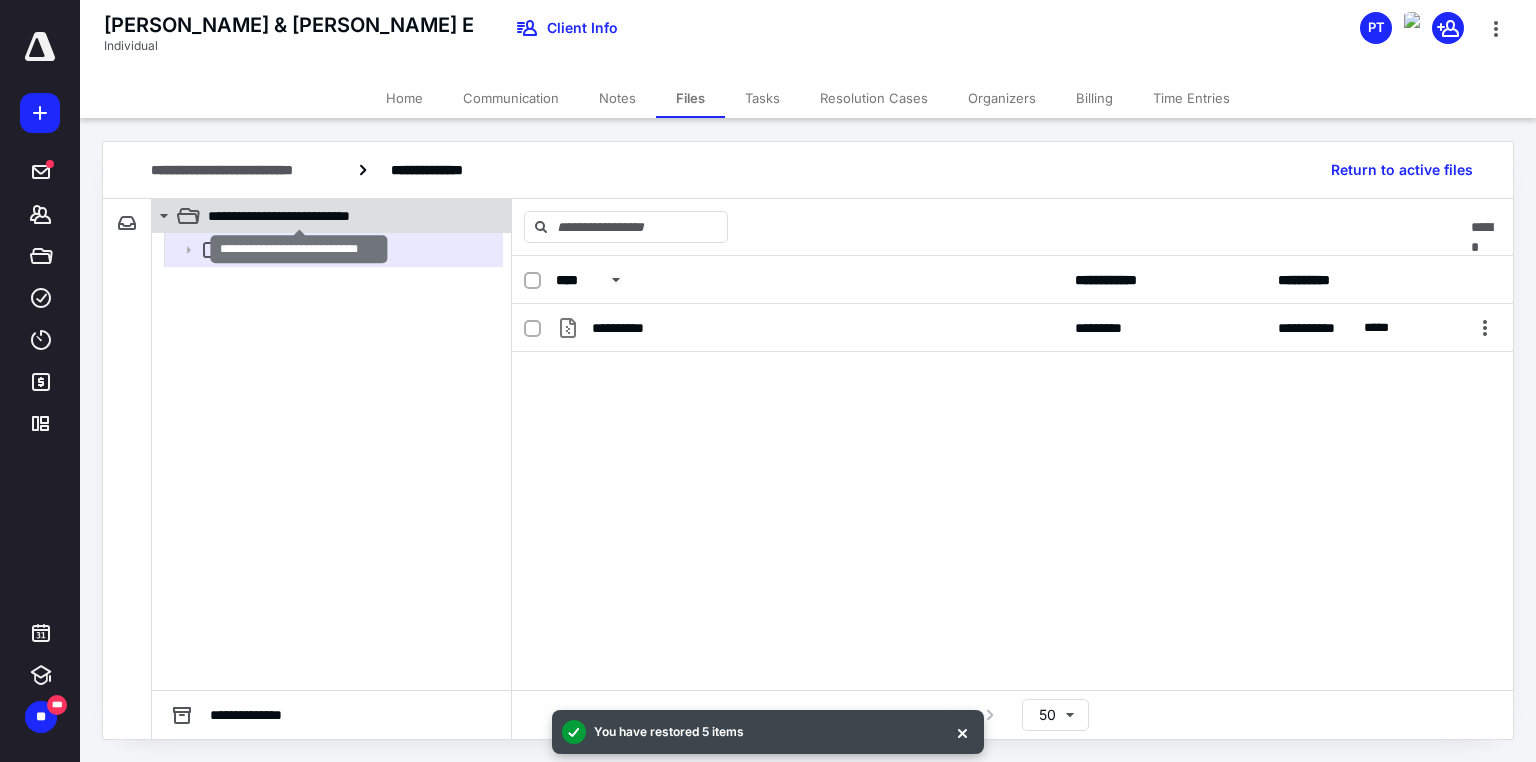 click on "**********" at bounding box center [299, 216] 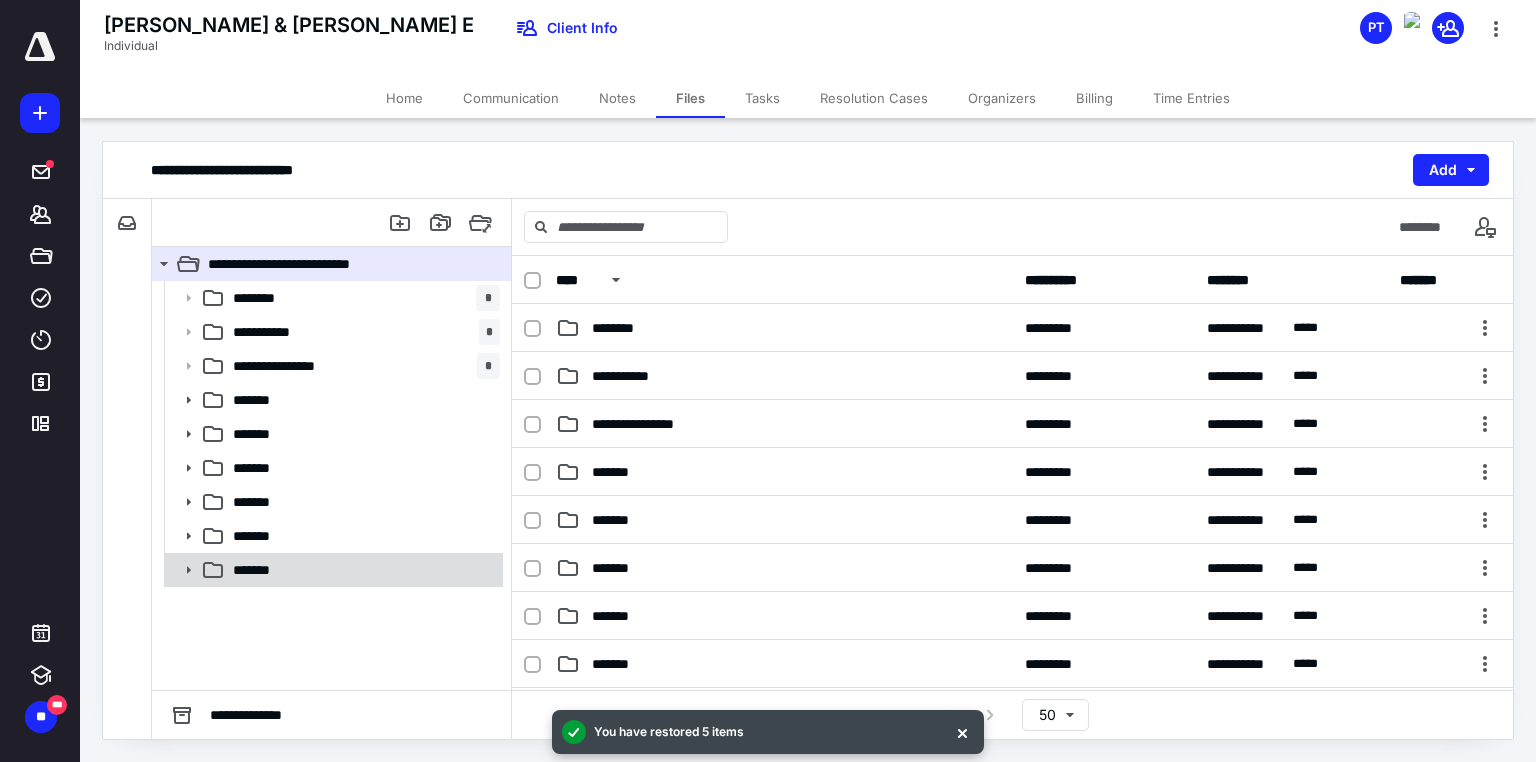 click 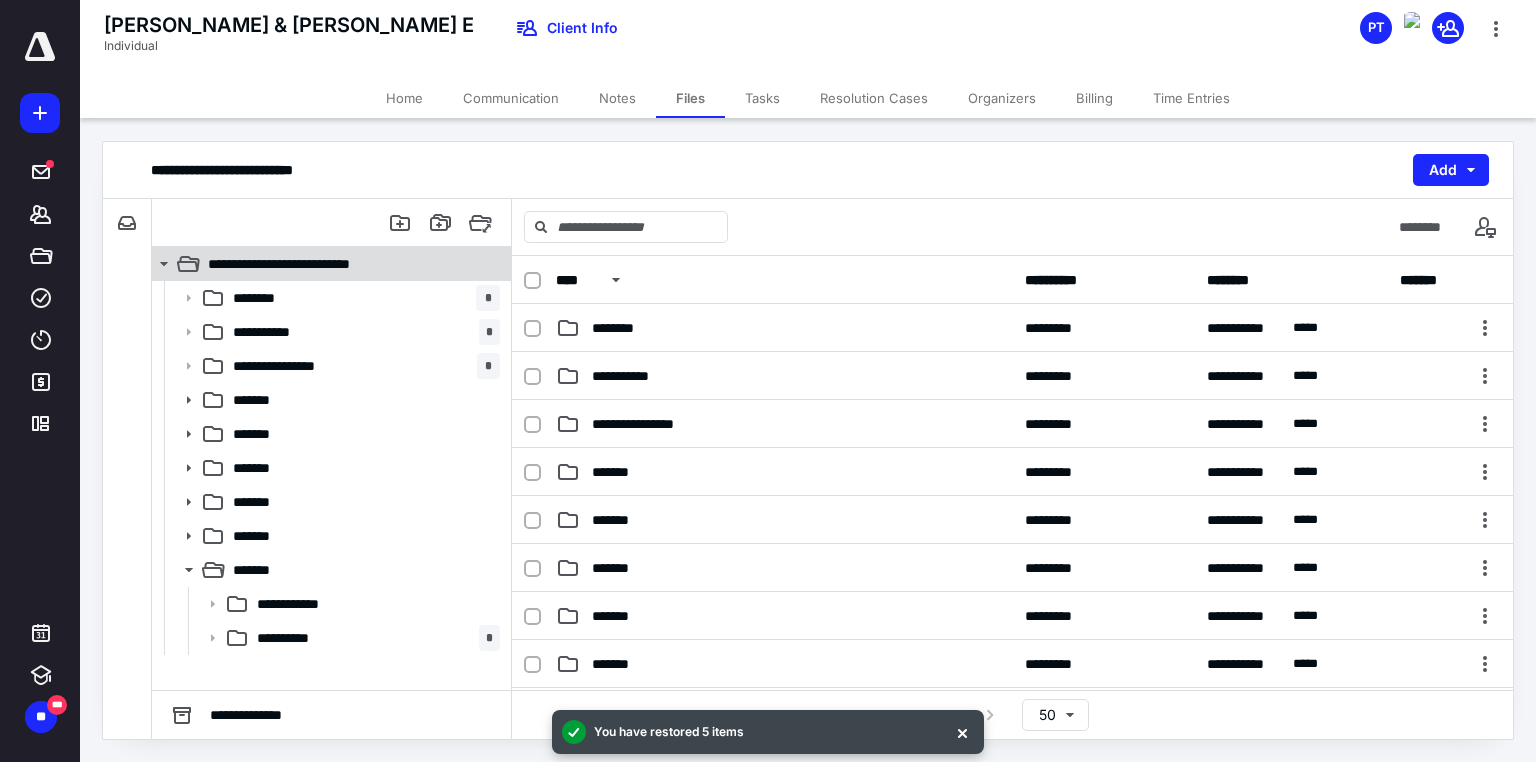 click on "**********" at bounding box center (320, 264) 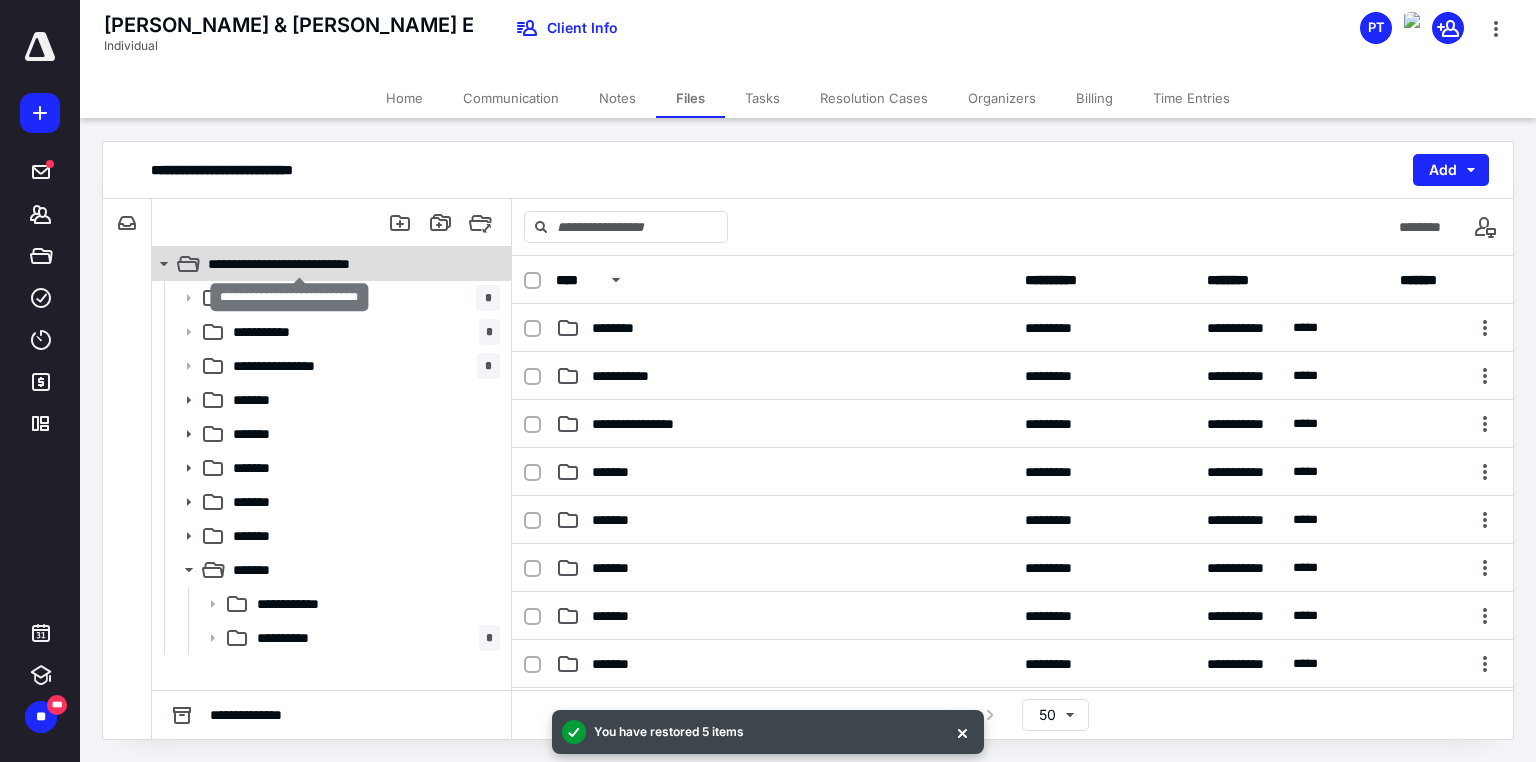 click on "**********" at bounding box center [299, 264] 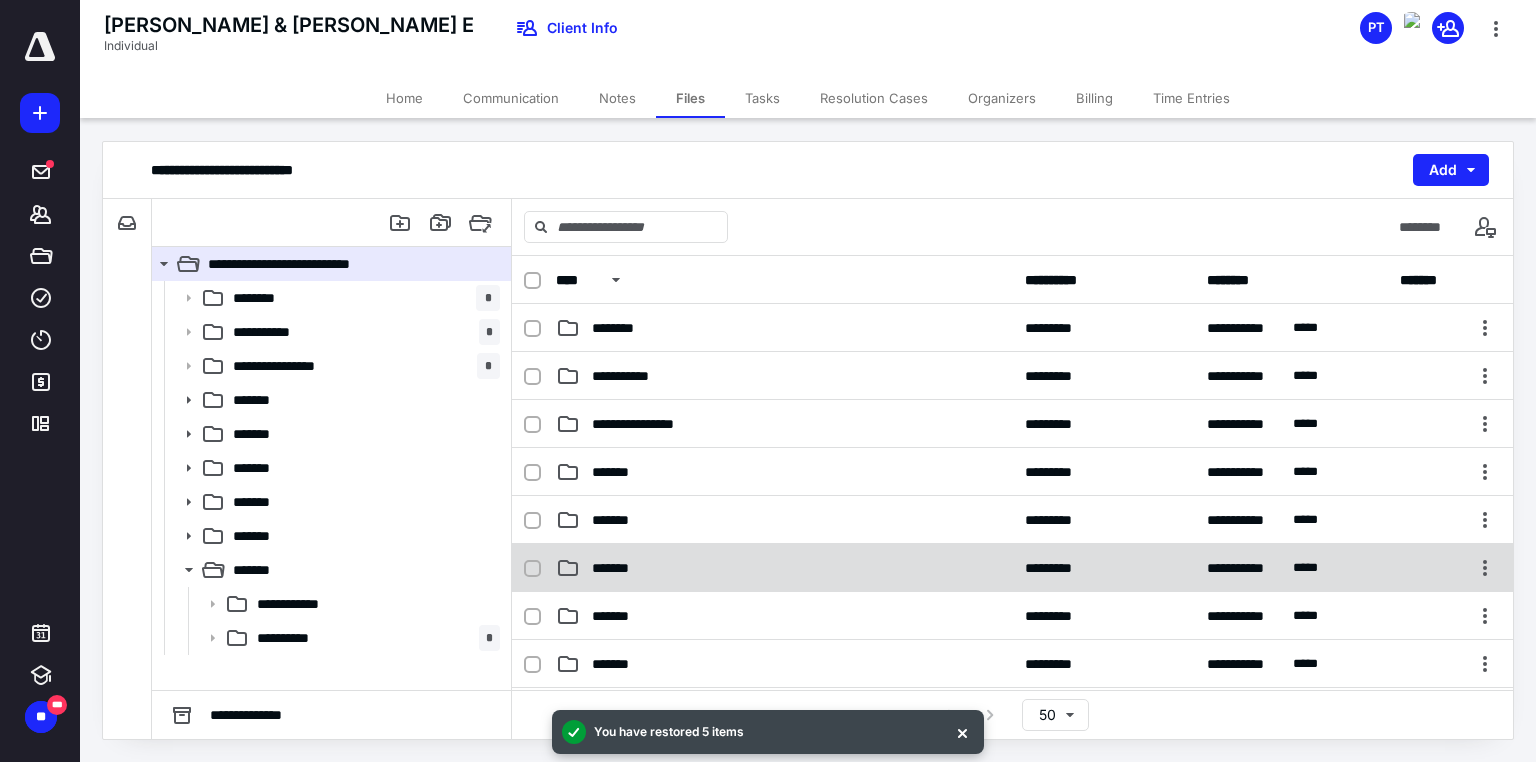 scroll, scrollTop: 343, scrollLeft: 0, axis: vertical 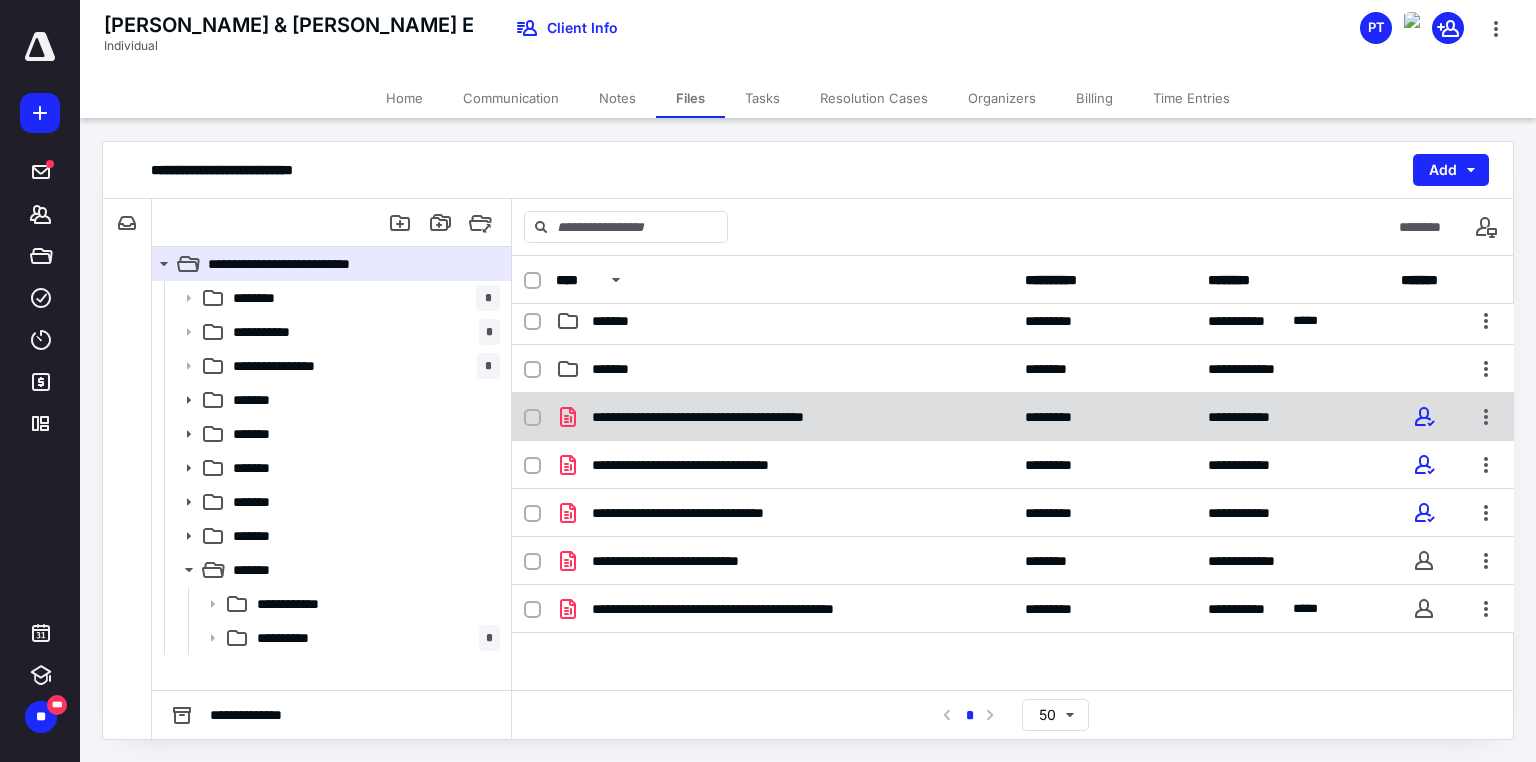 click at bounding box center (532, 418) 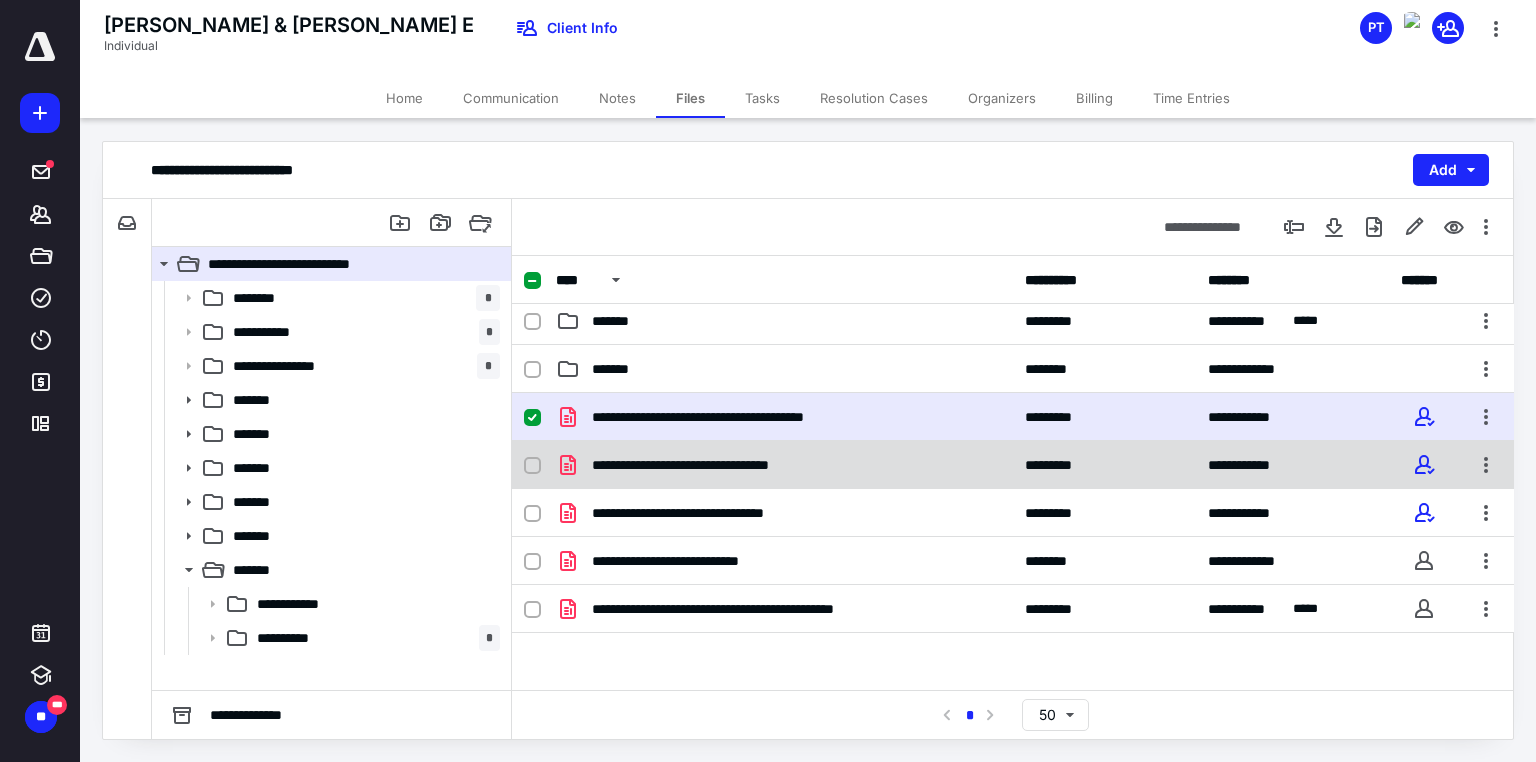 click at bounding box center [532, 466] 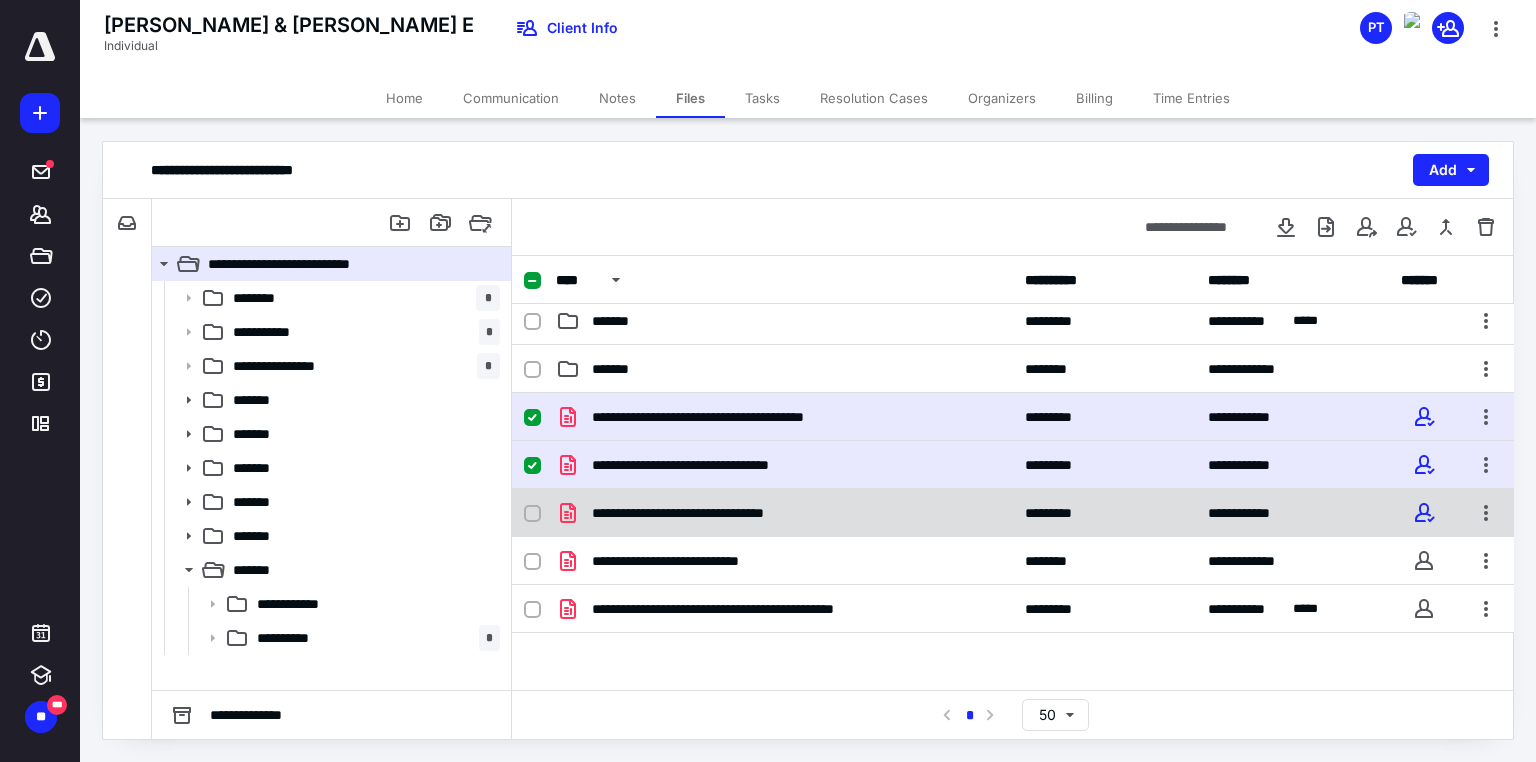 click at bounding box center [532, 514] 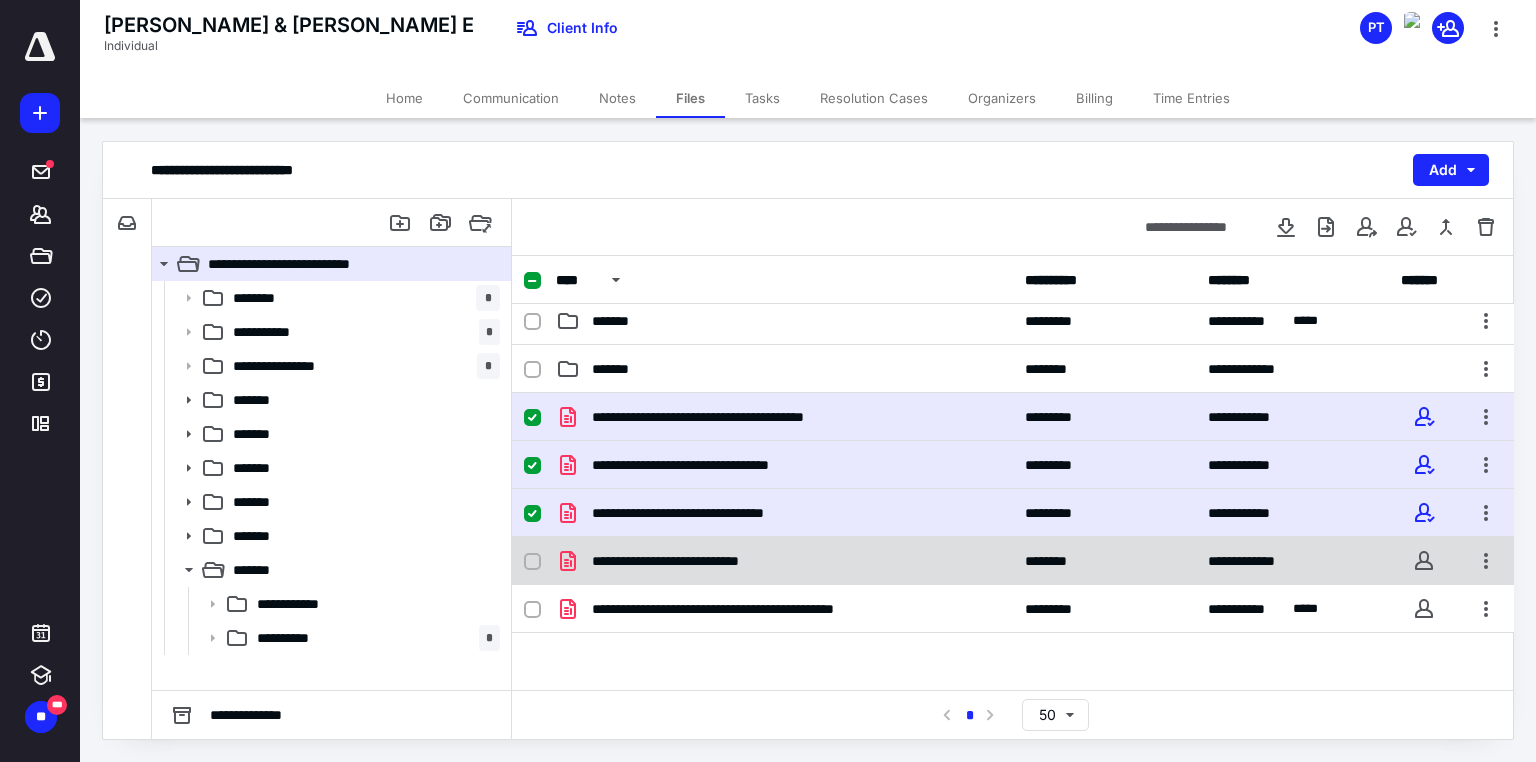 click 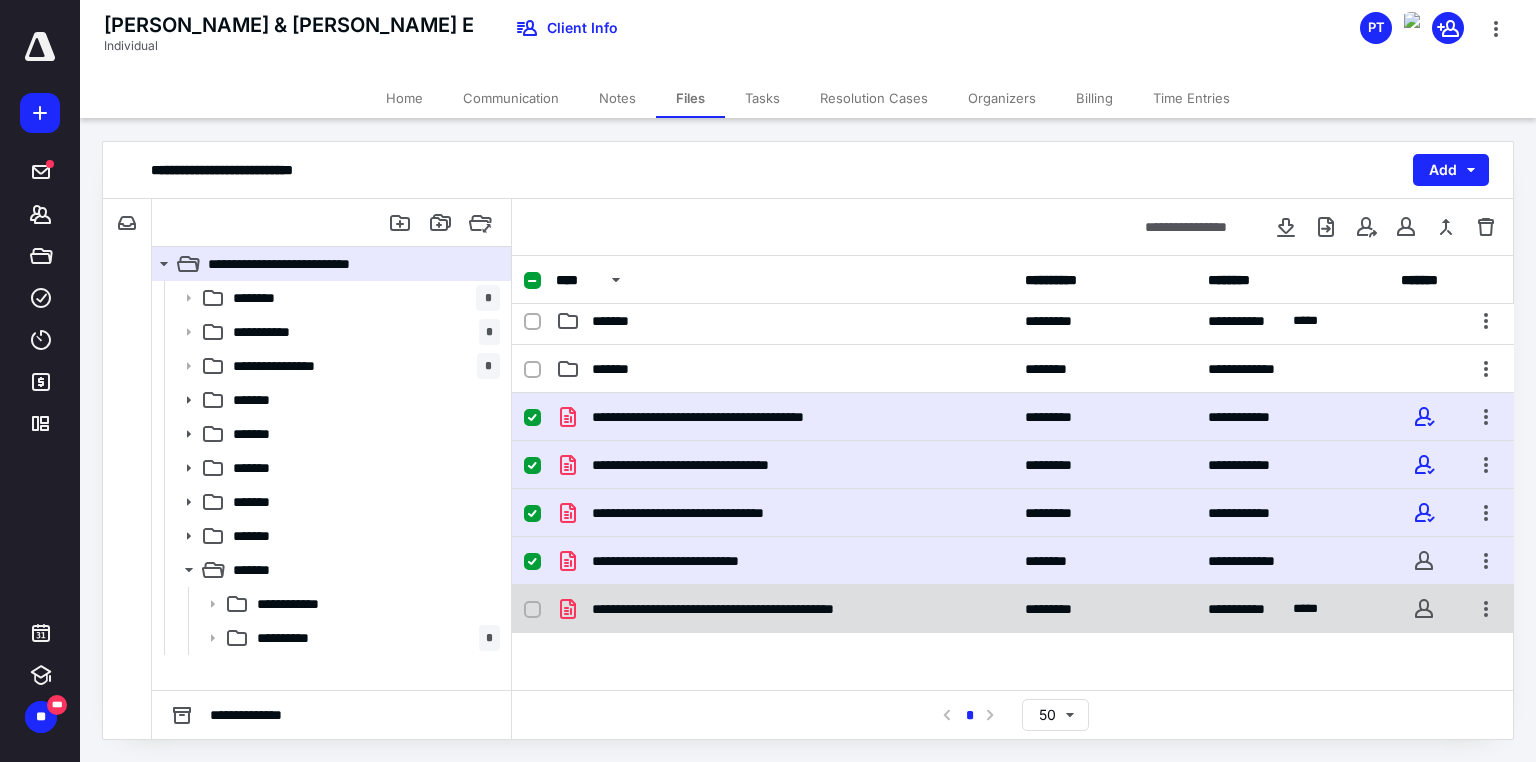 click at bounding box center [532, 610] 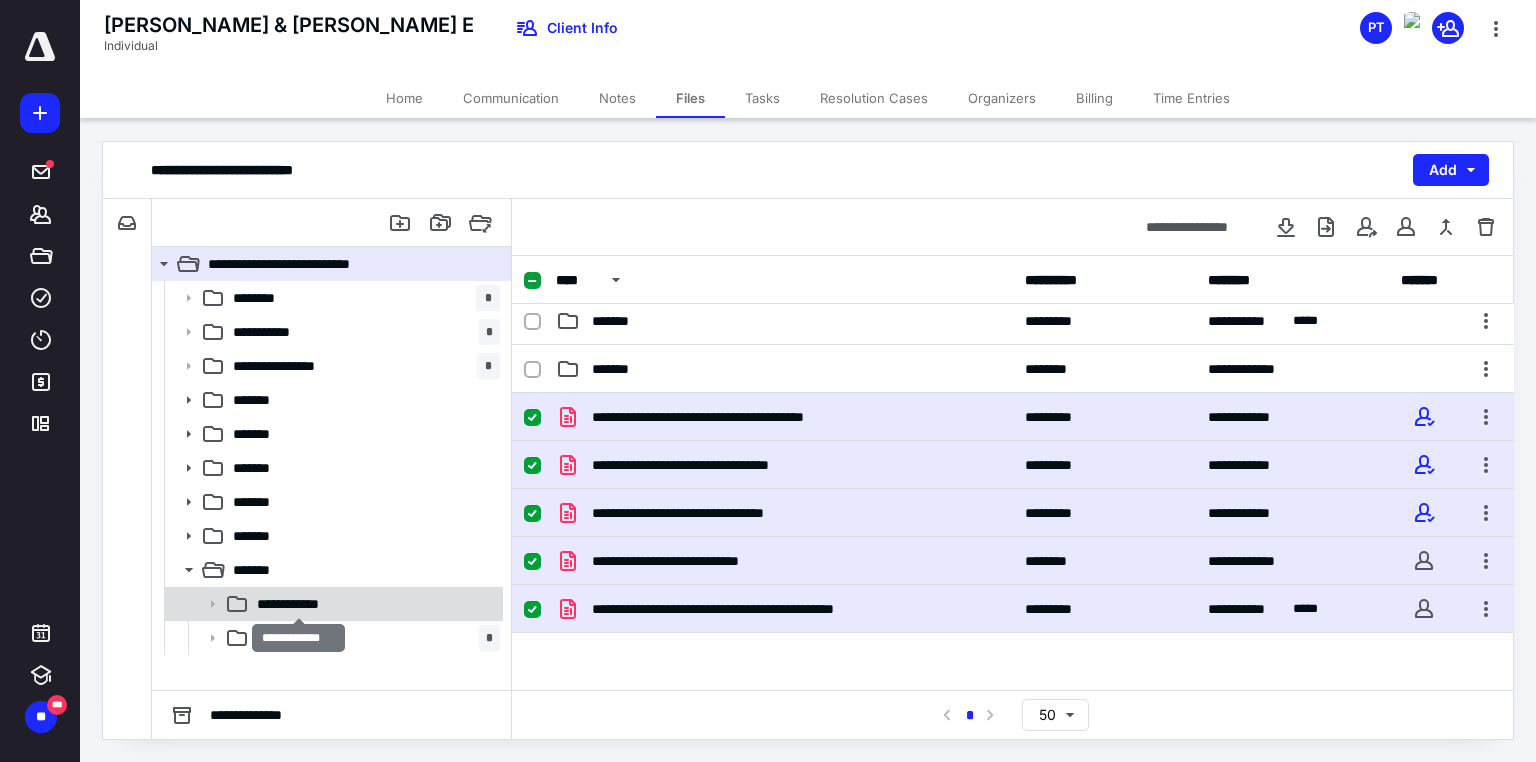 scroll, scrollTop: 0, scrollLeft: 0, axis: both 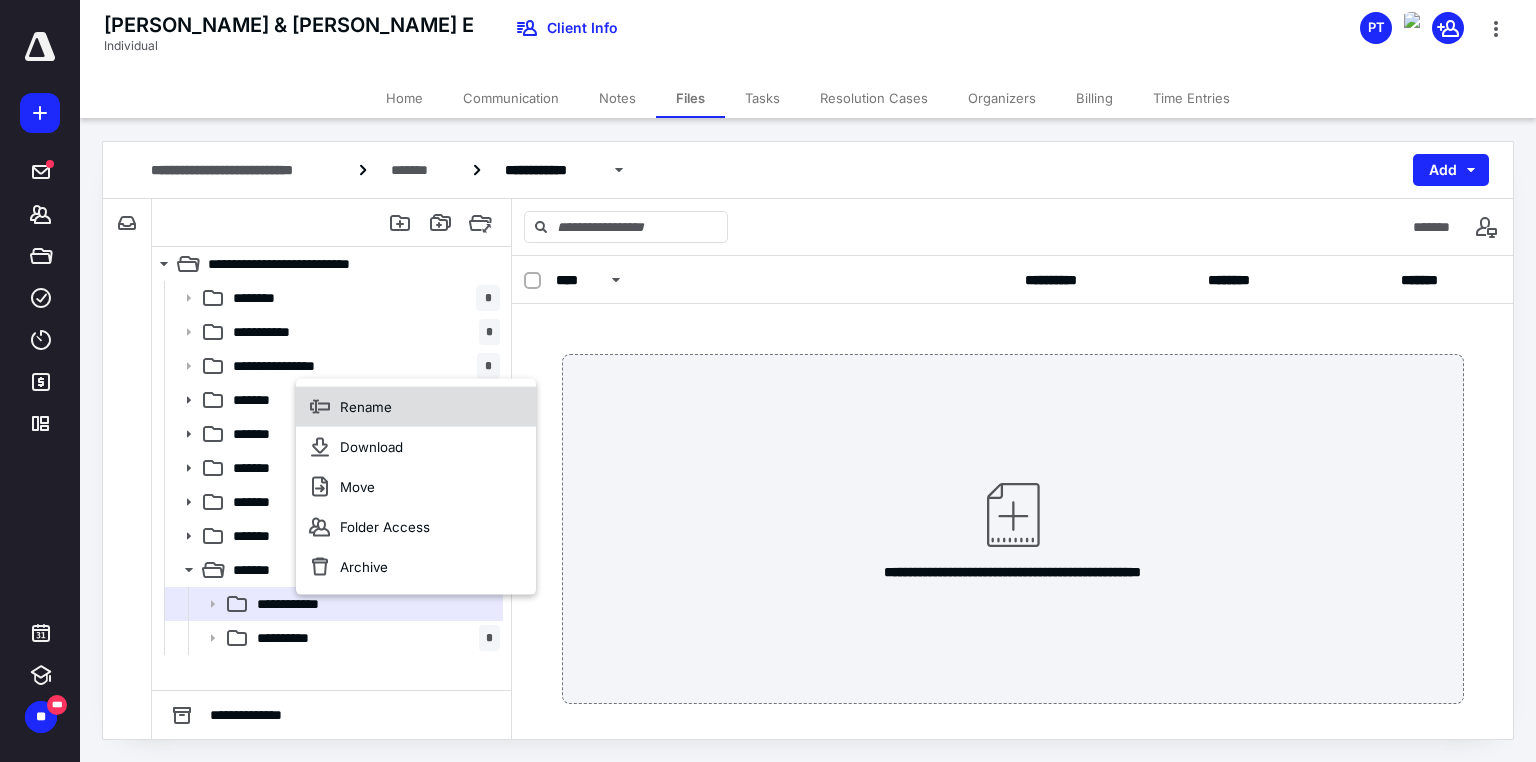 click on "Rename" at bounding box center (366, 407) 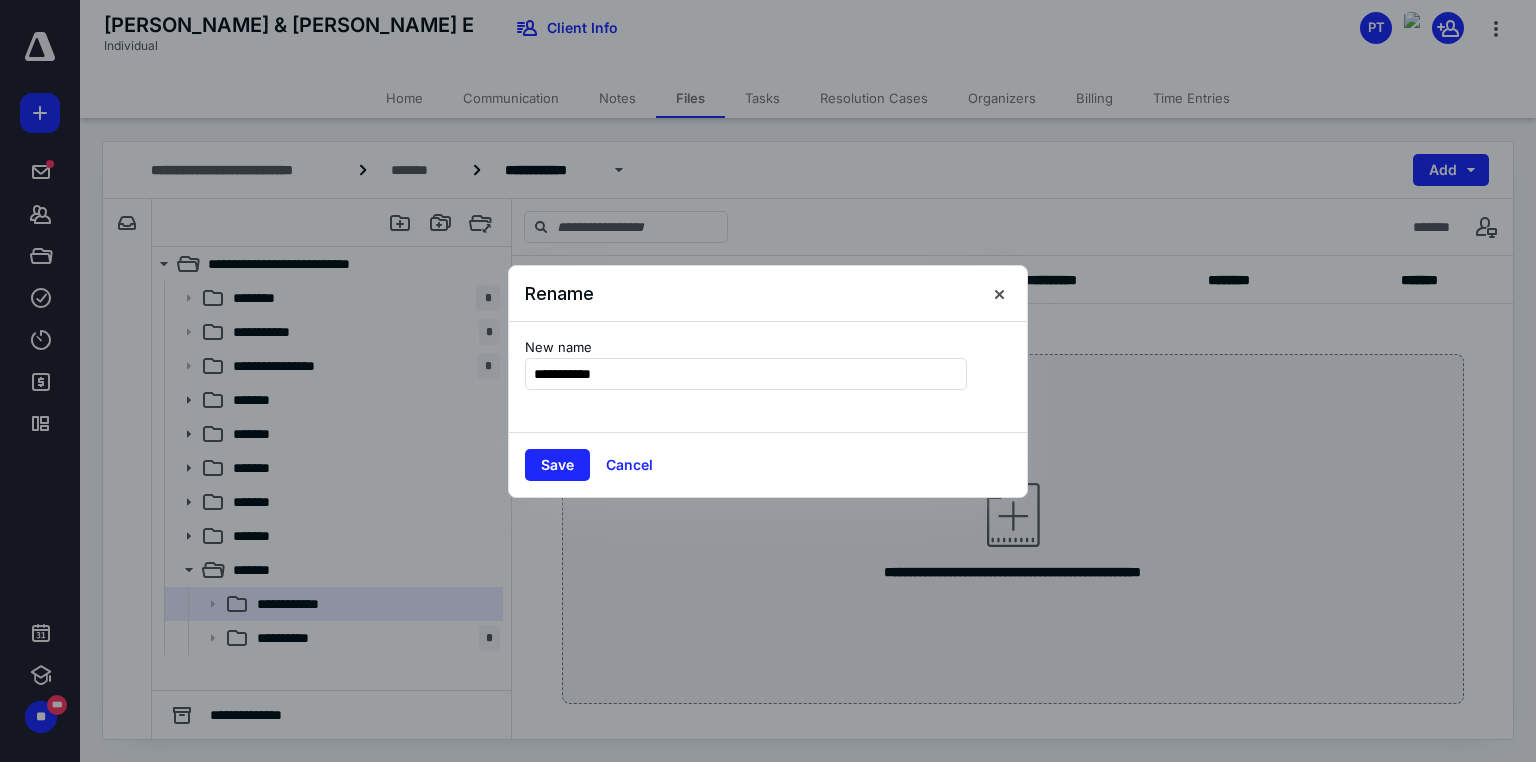 type on "**********" 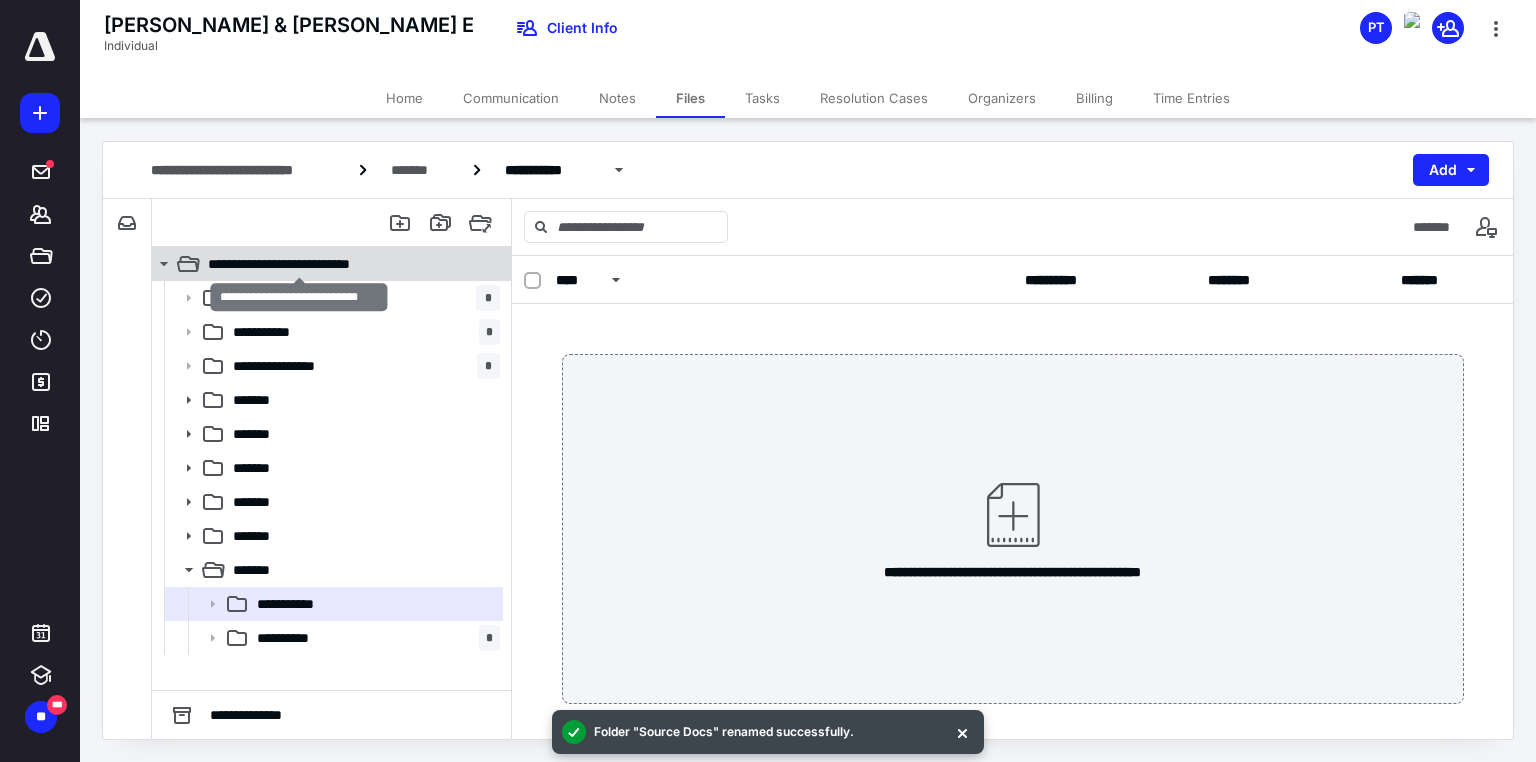 click on "**********" at bounding box center (299, 264) 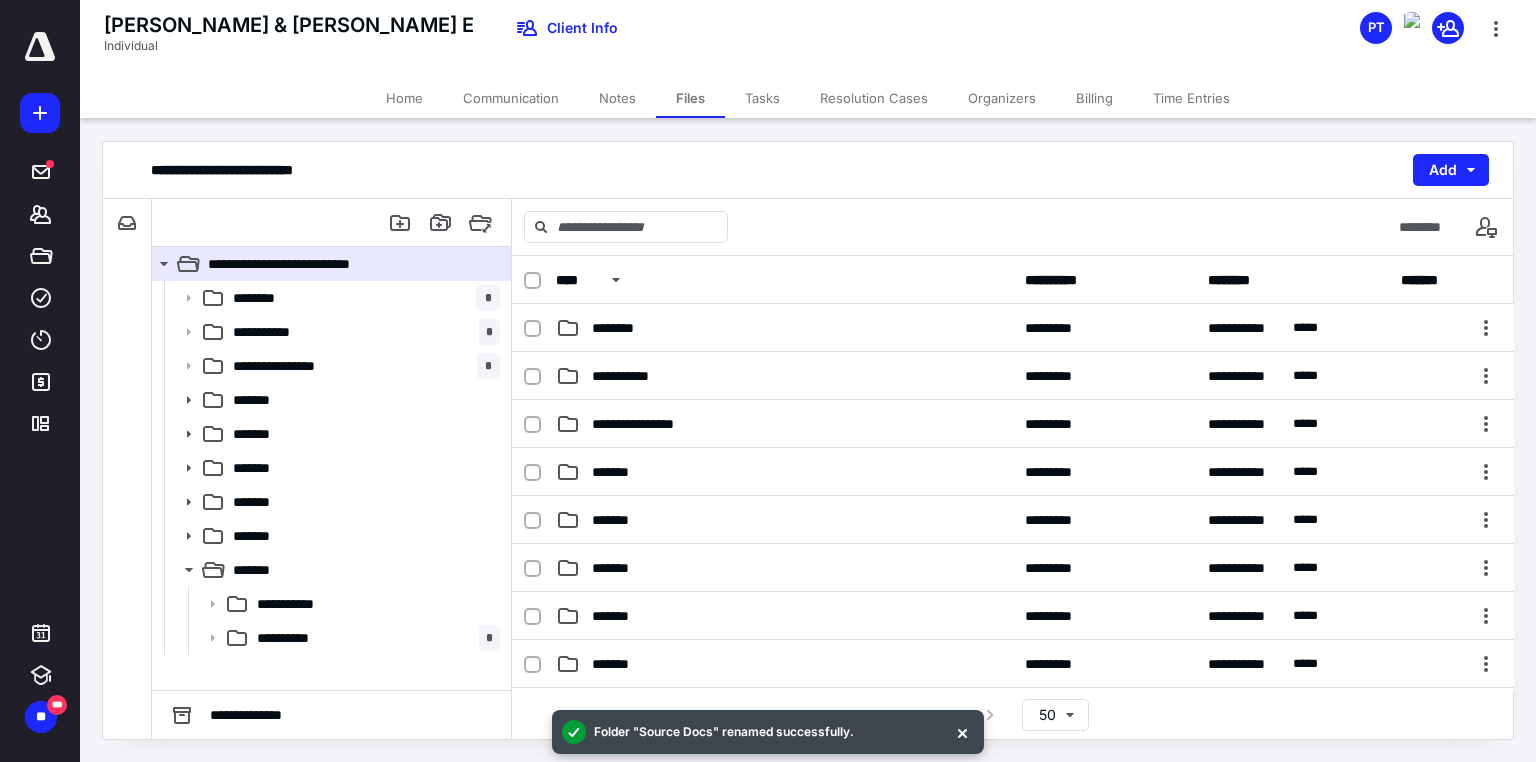 scroll, scrollTop: 343, scrollLeft: 0, axis: vertical 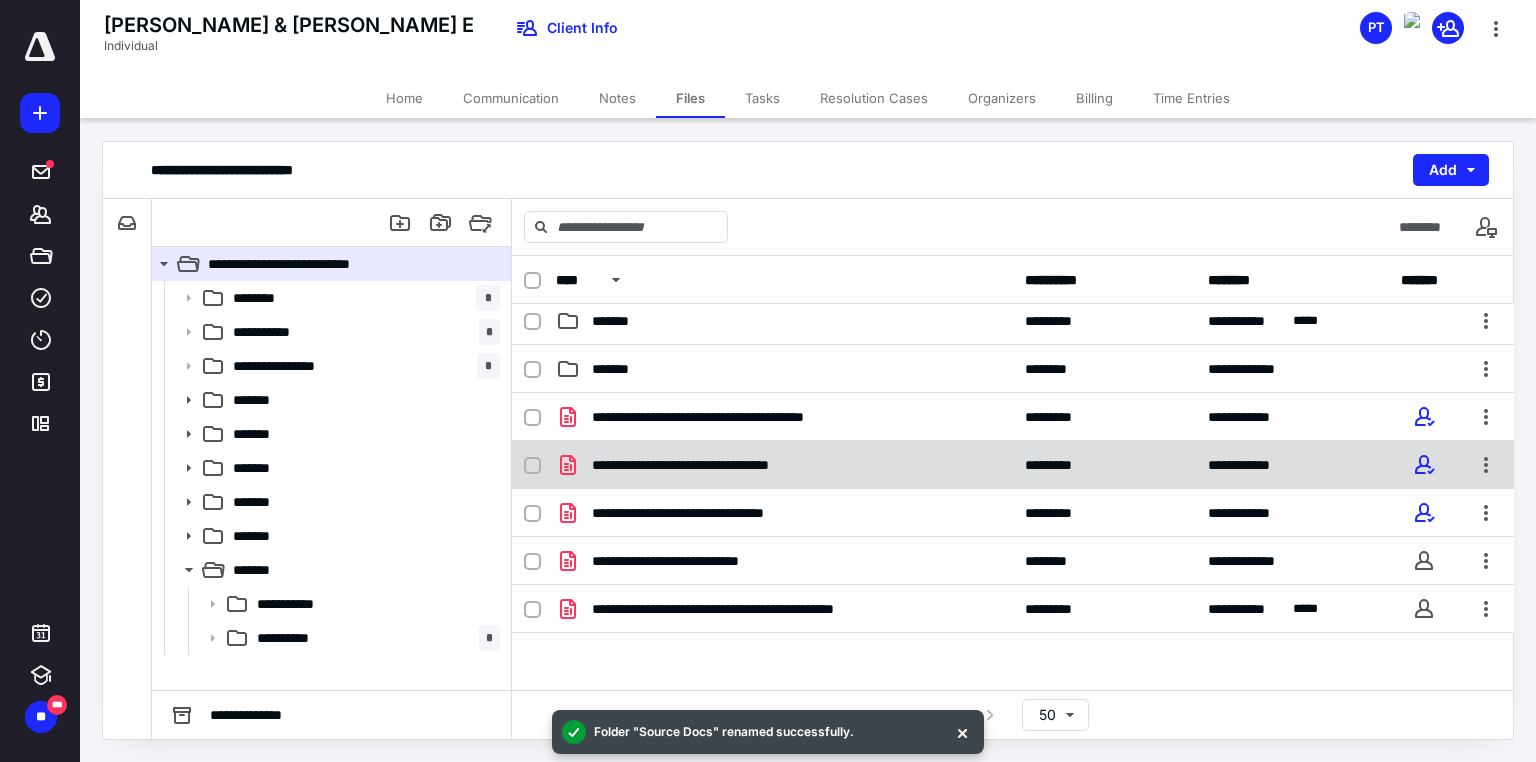 click at bounding box center [532, 418] 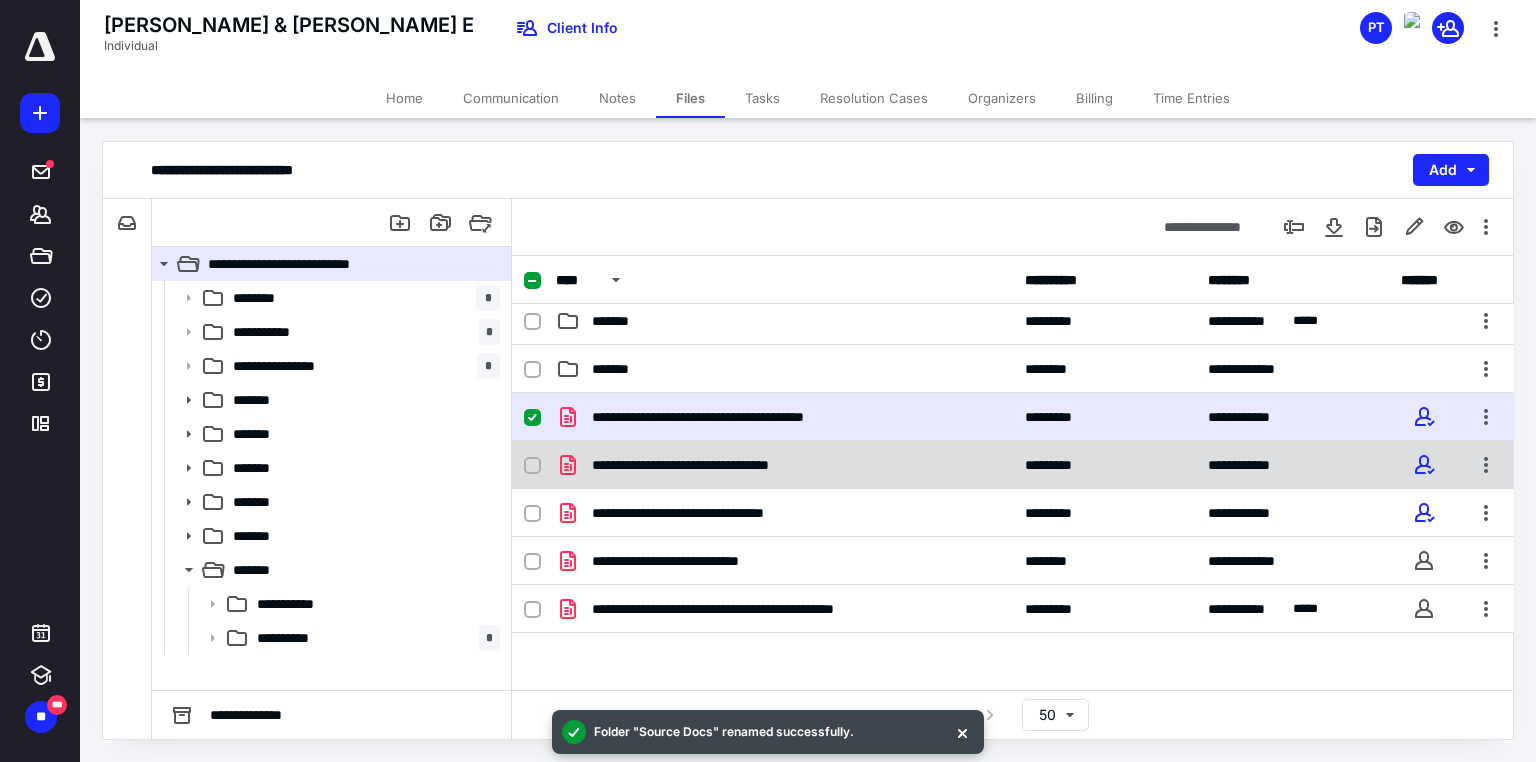 click 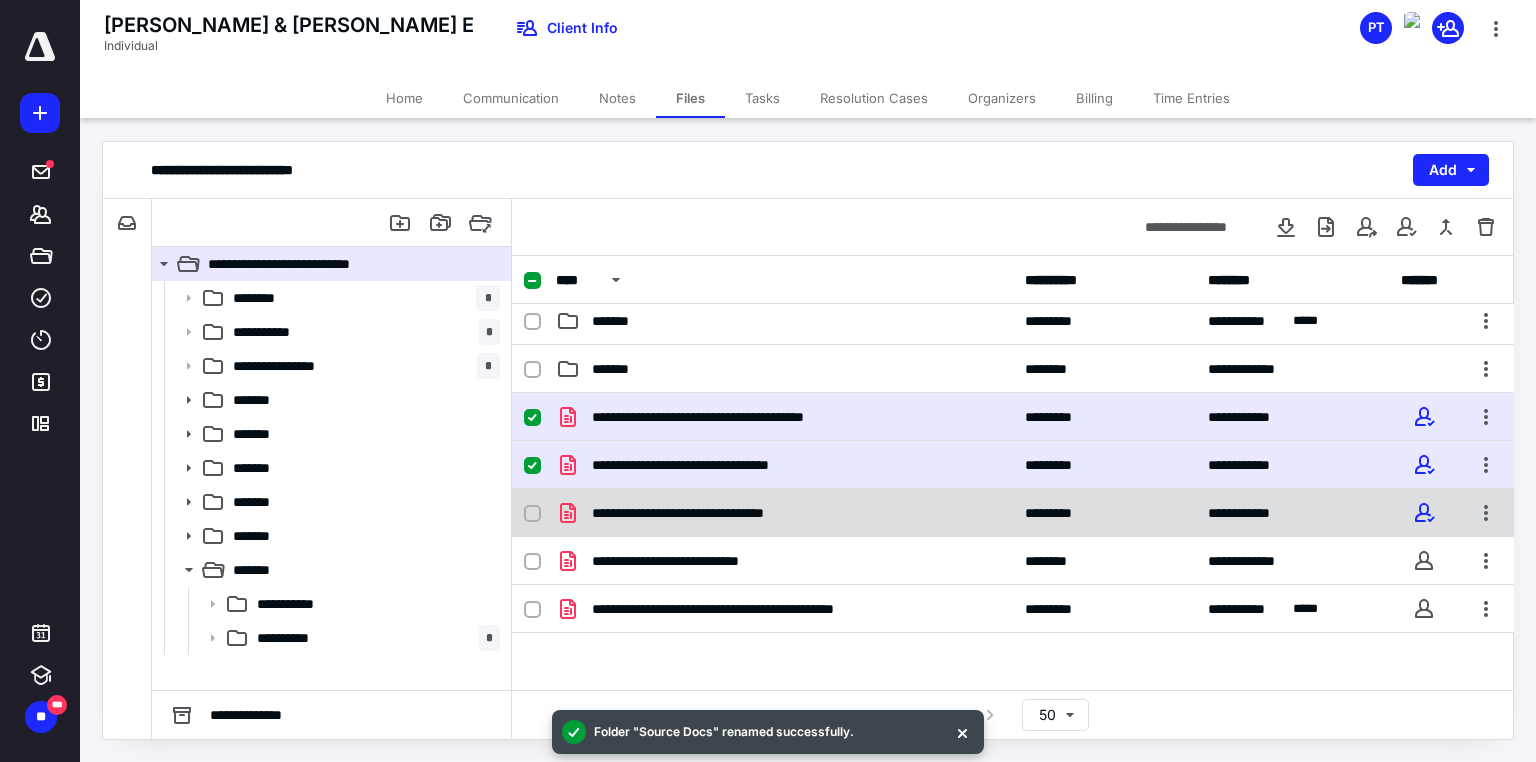 click 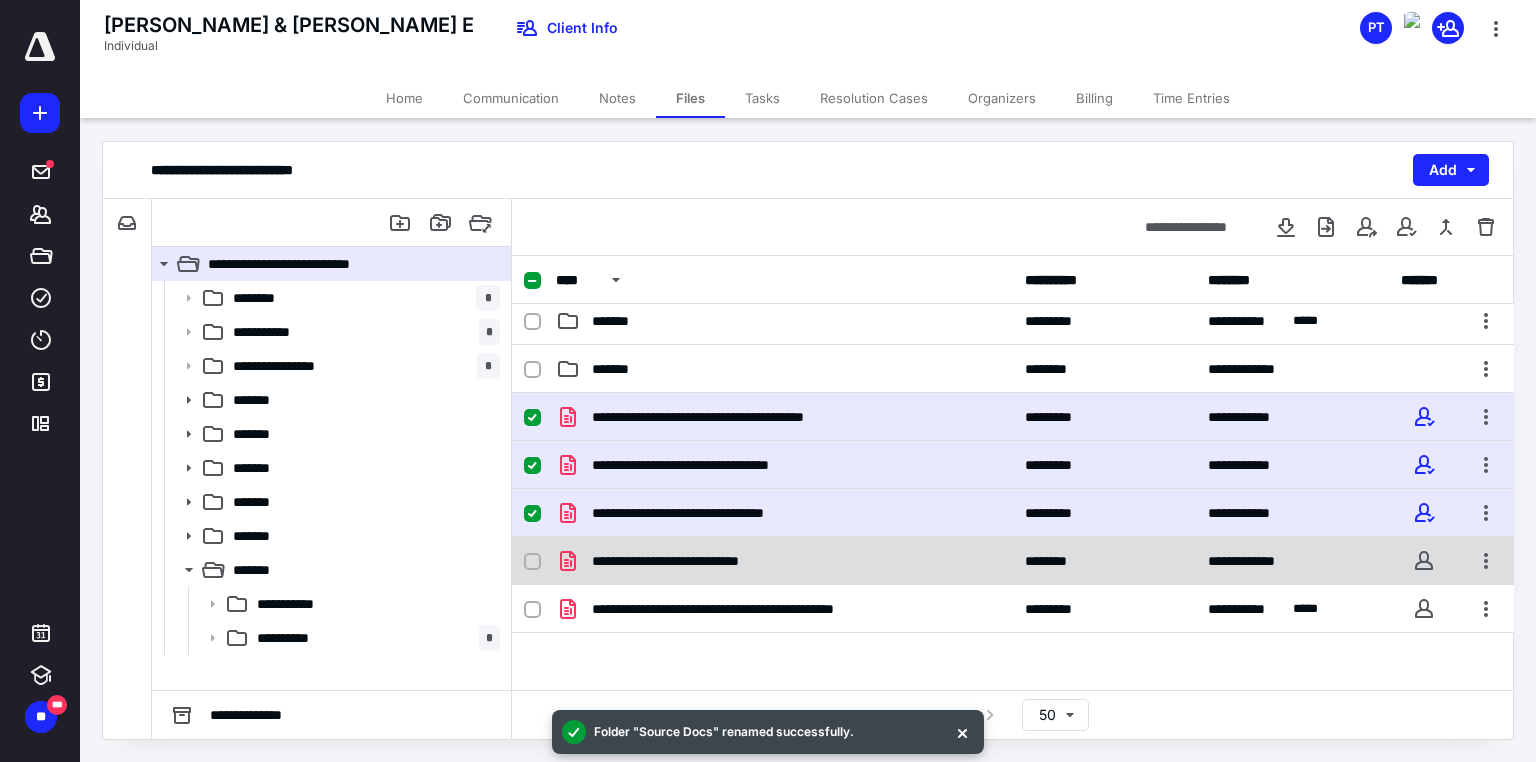 click at bounding box center [532, 562] 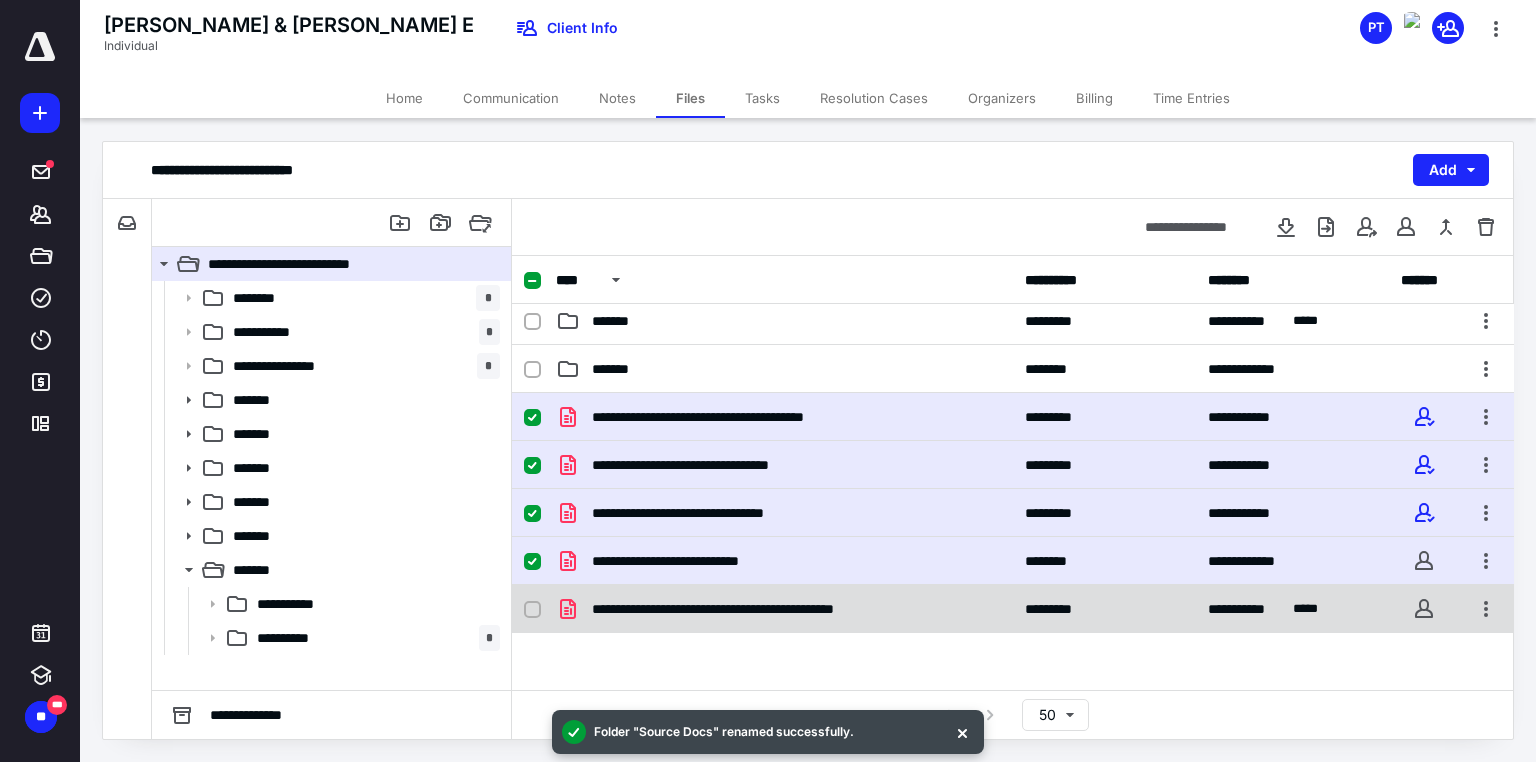 click at bounding box center [532, 610] 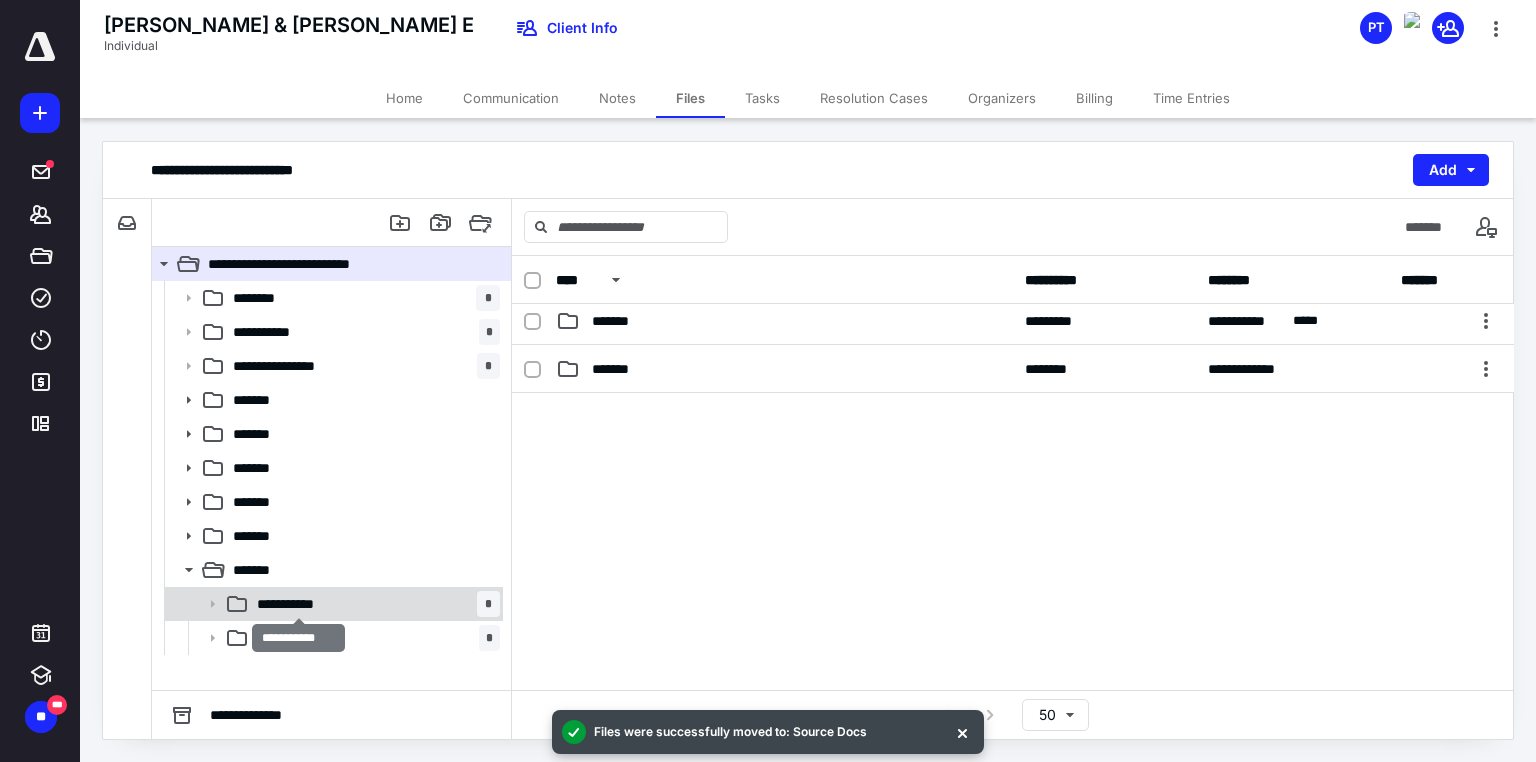 click on "**********" at bounding box center [299, 604] 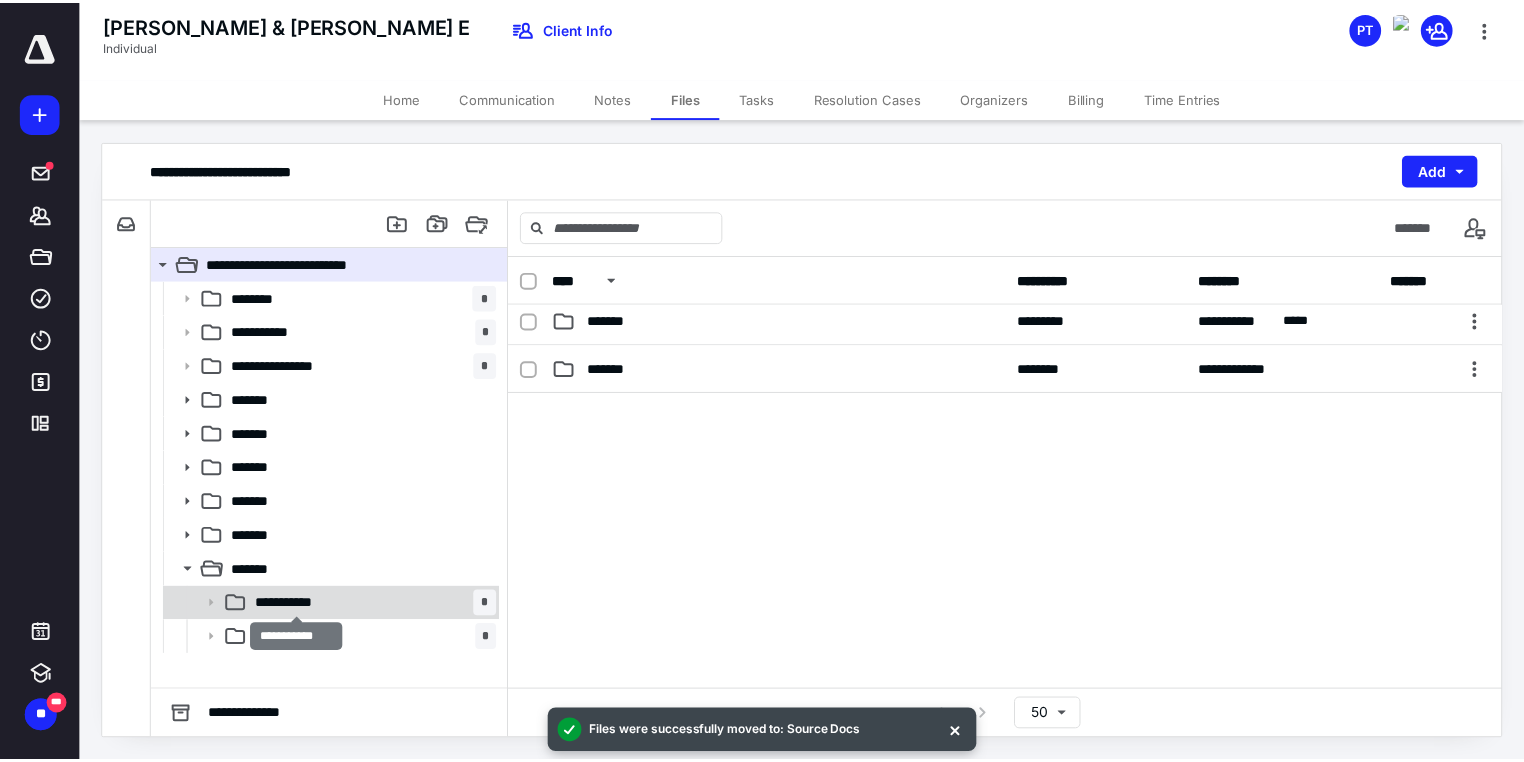 scroll, scrollTop: 0, scrollLeft: 0, axis: both 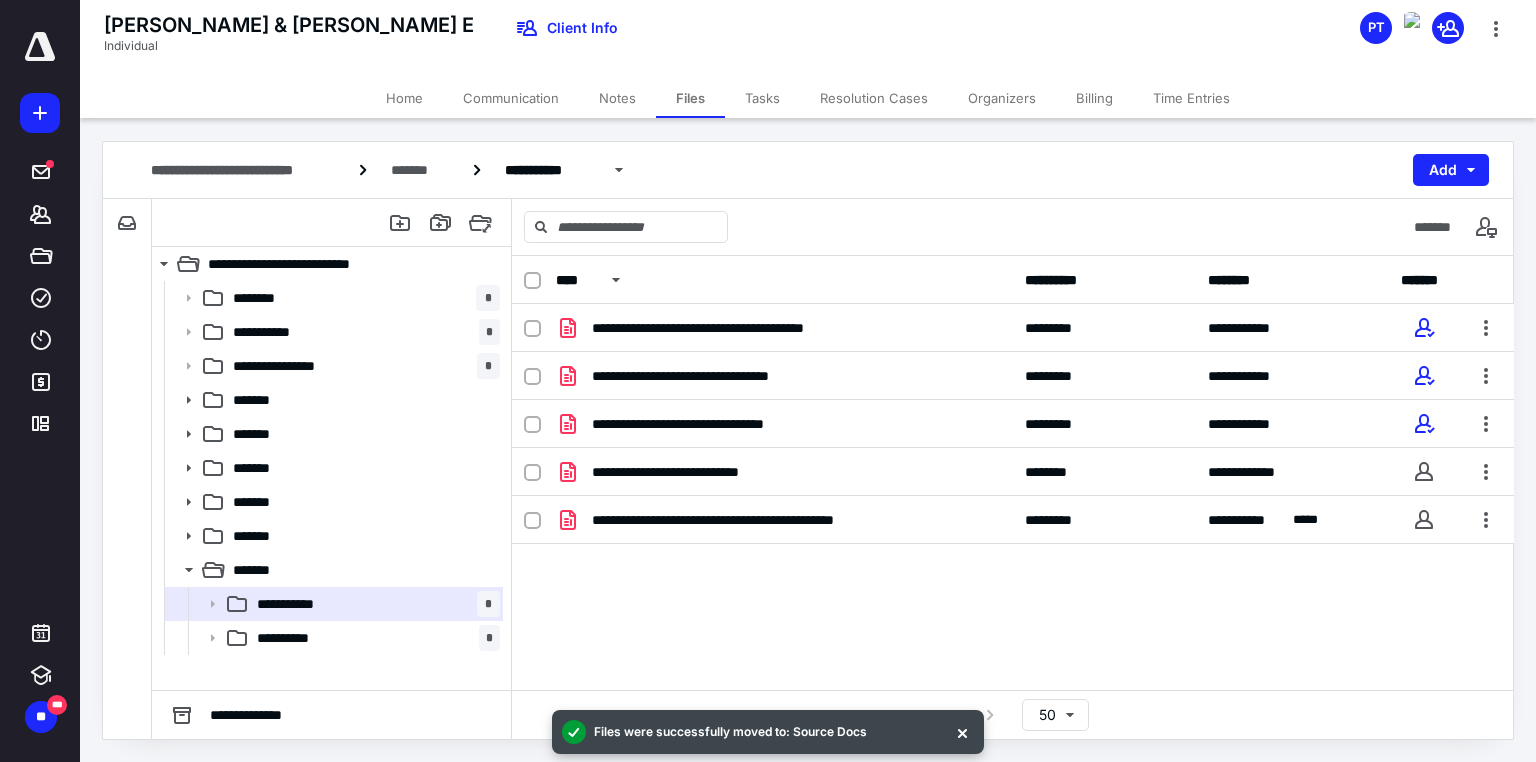 click at bounding box center (540, 280) 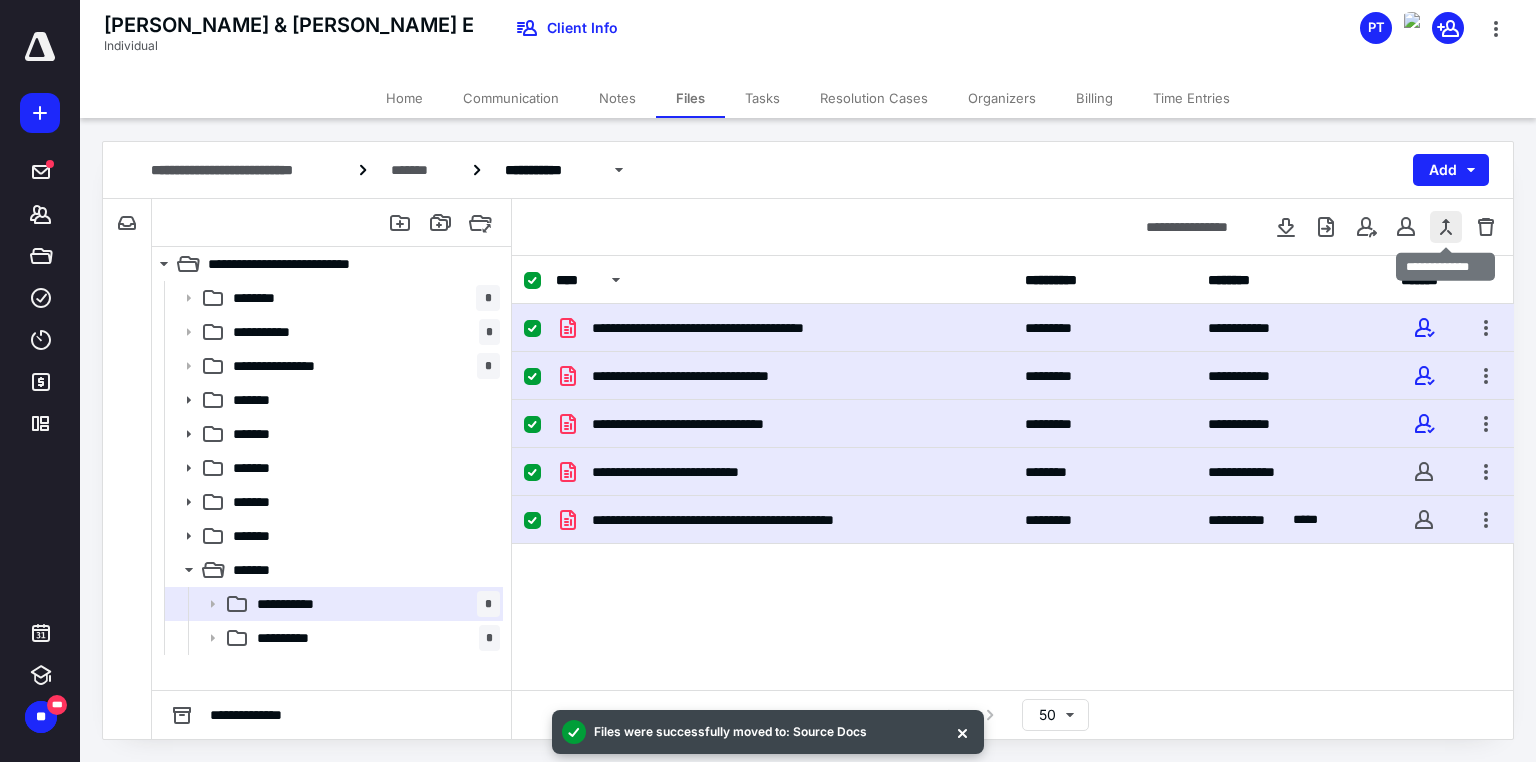 click at bounding box center [1446, 227] 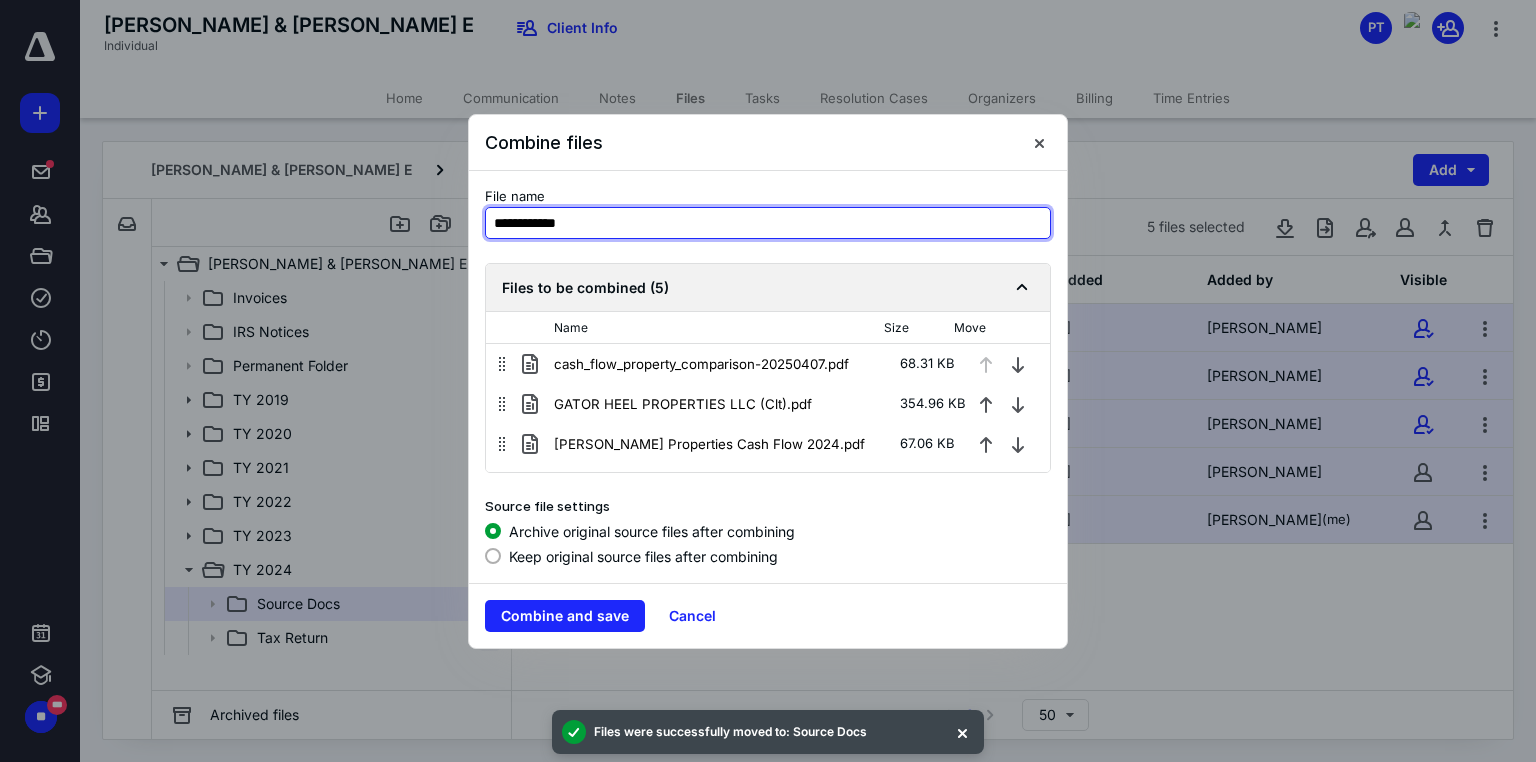 drag, startPoint x: 665, startPoint y: 224, endPoint x: 404, endPoint y: 217, distance: 261.09384 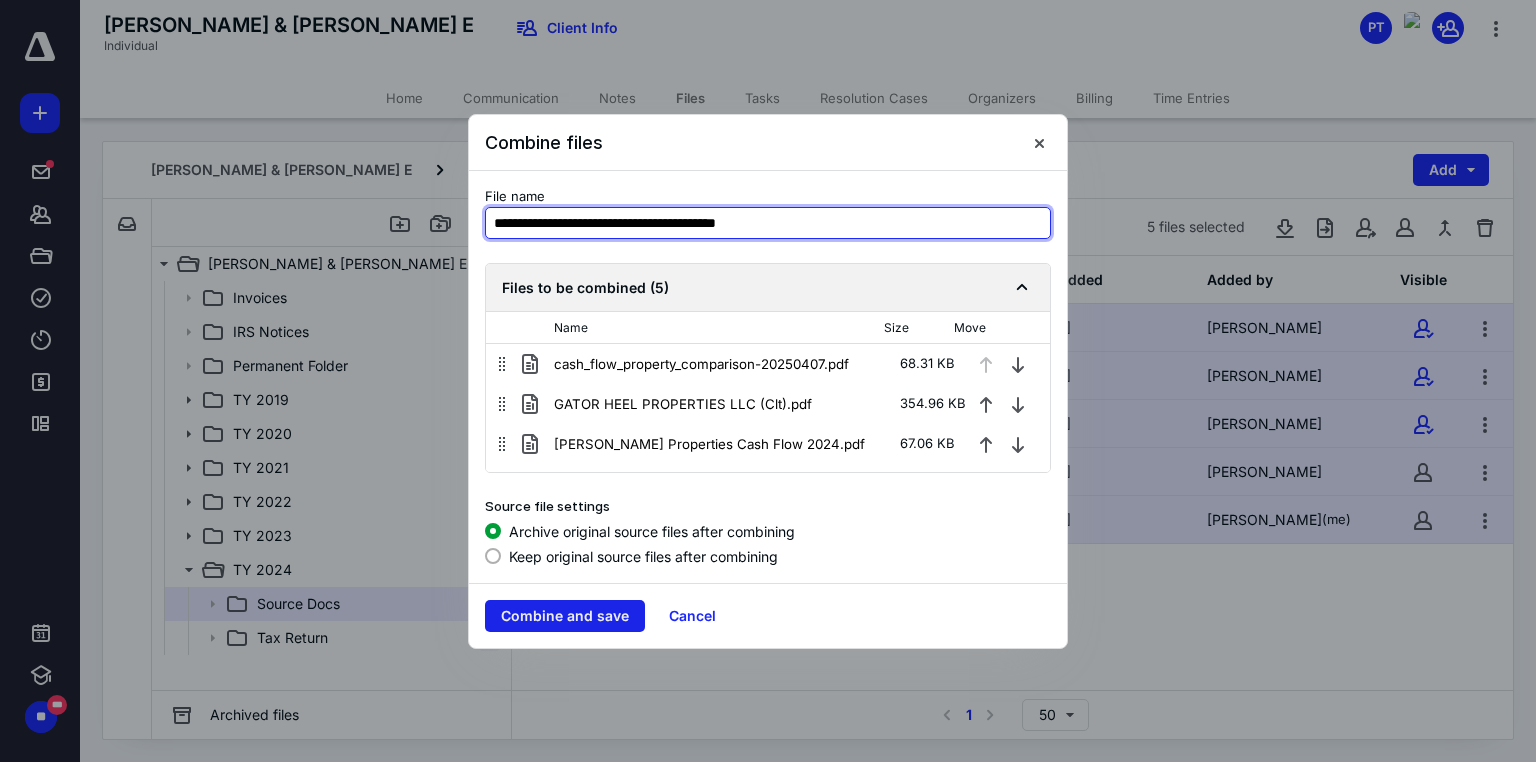 type on "**********" 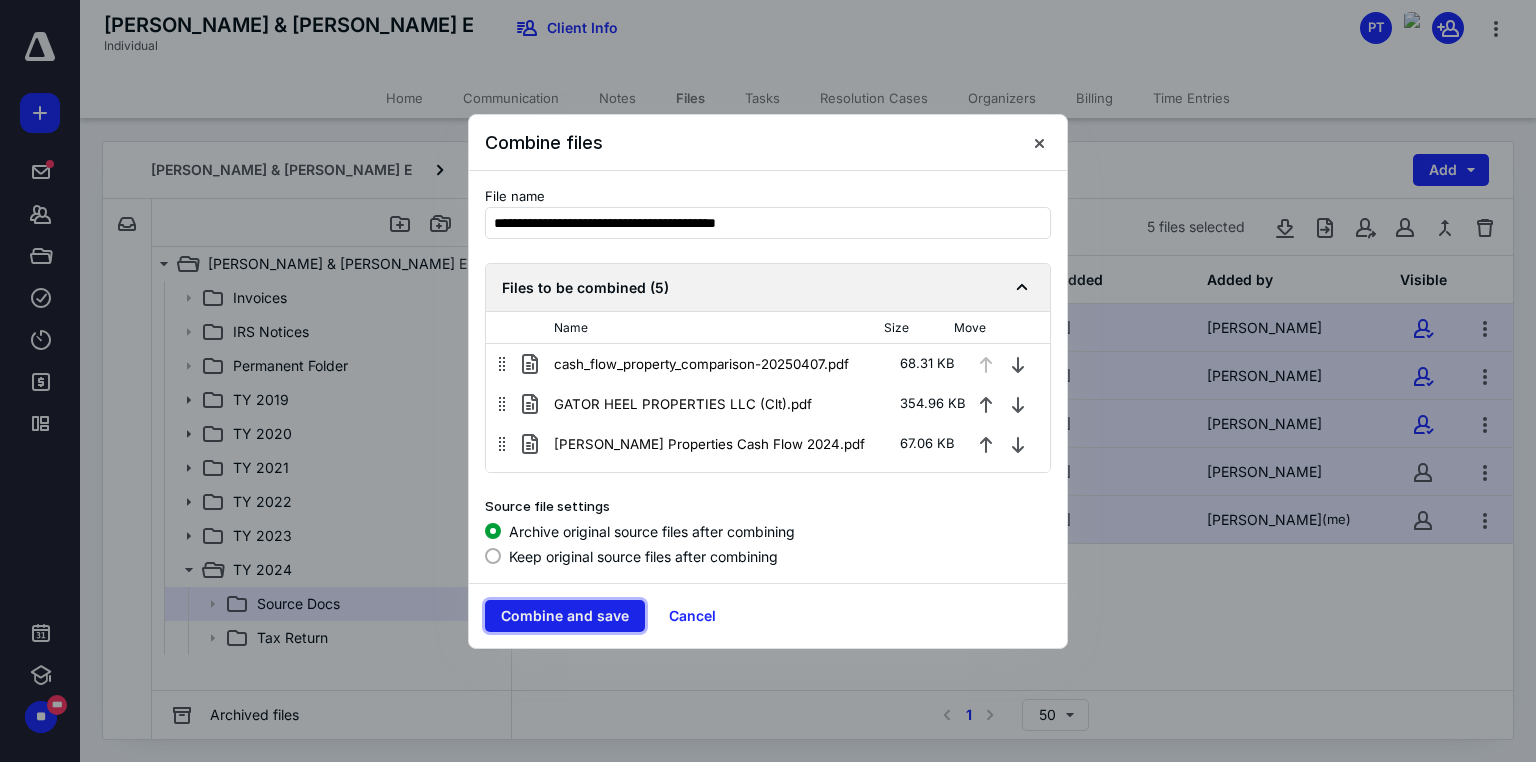 click on "Combine and save" at bounding box center [565, 616] 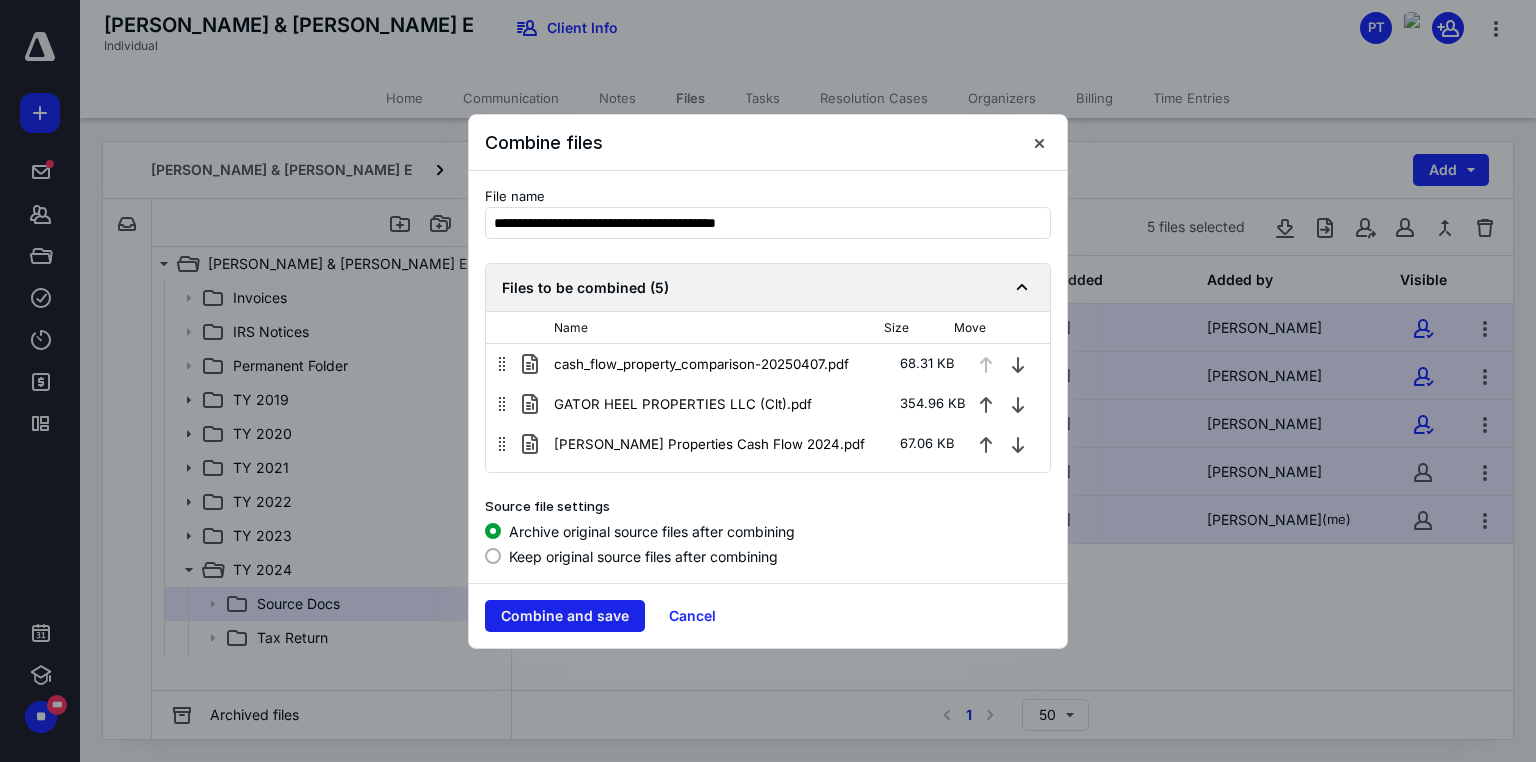 checkbox on "false" 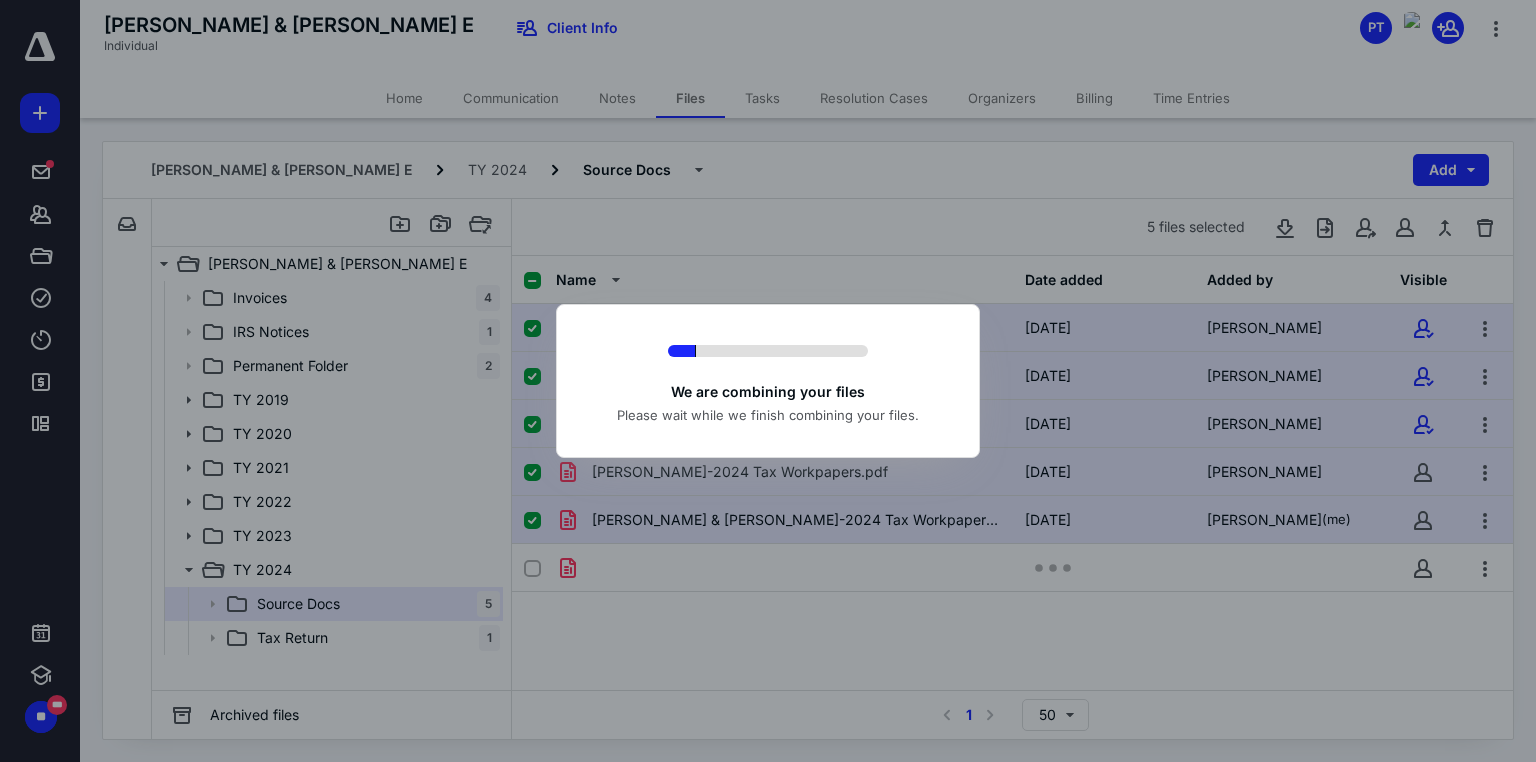 checkbox on "false" 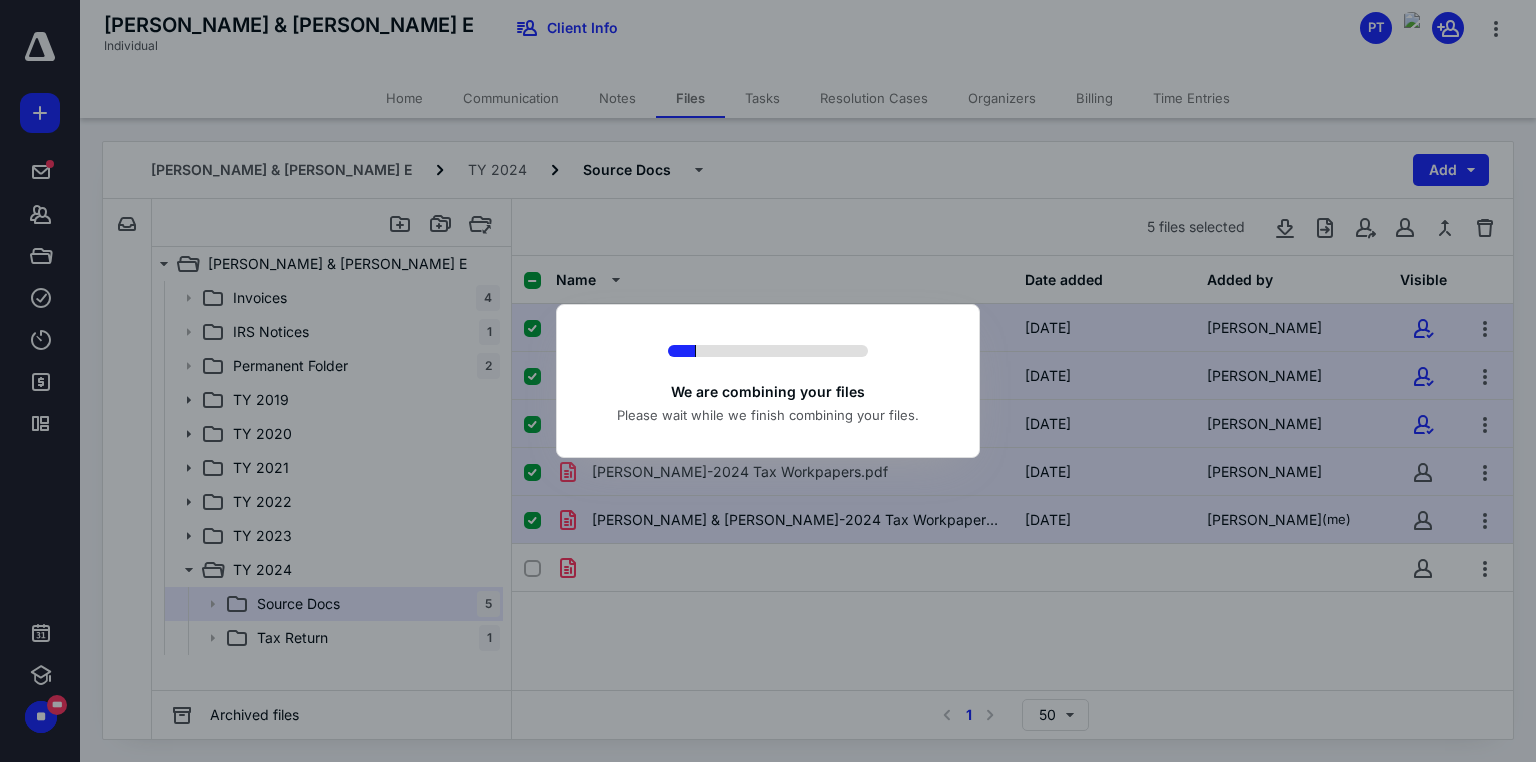 checkbox on "false" 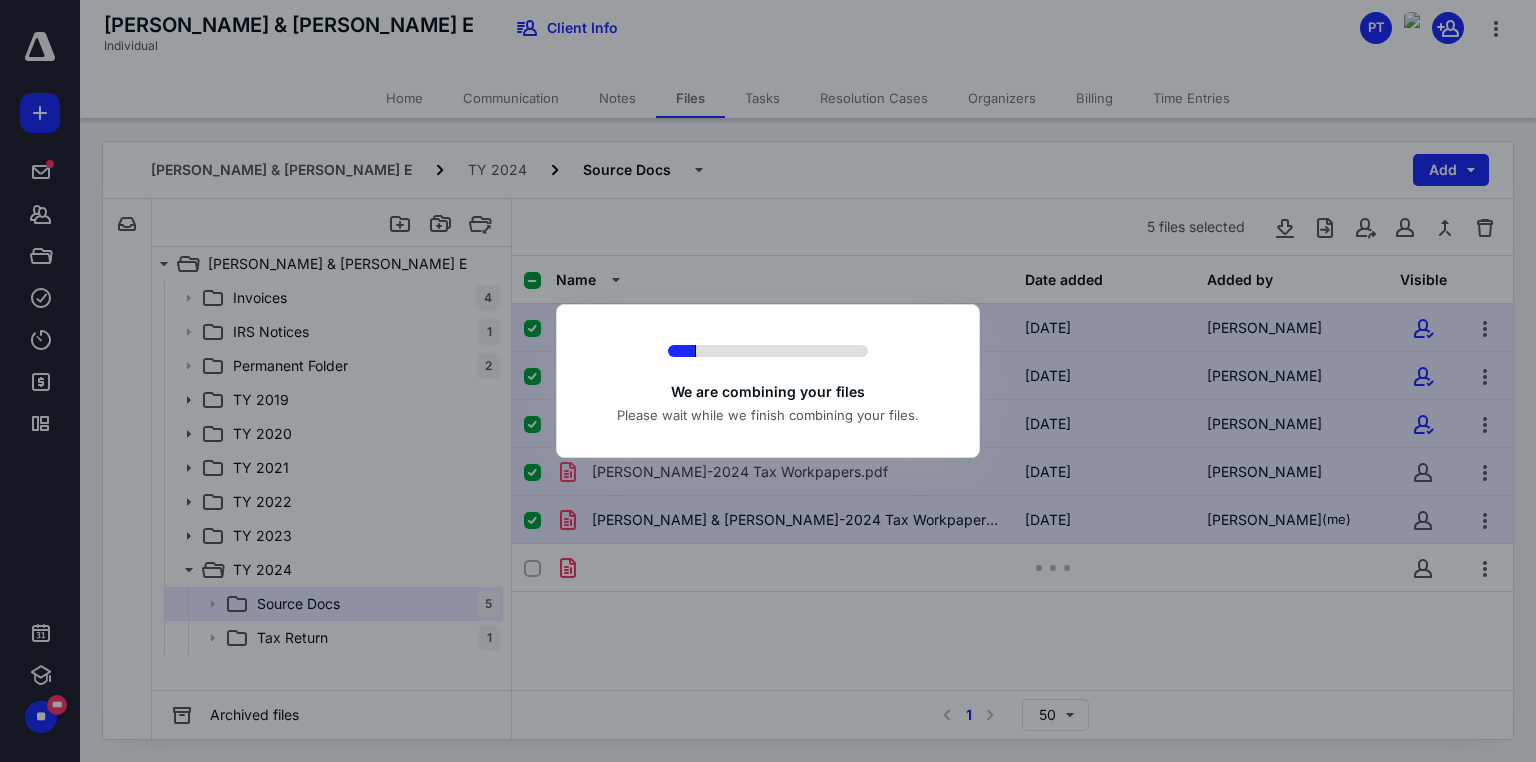 checkbox on "false" 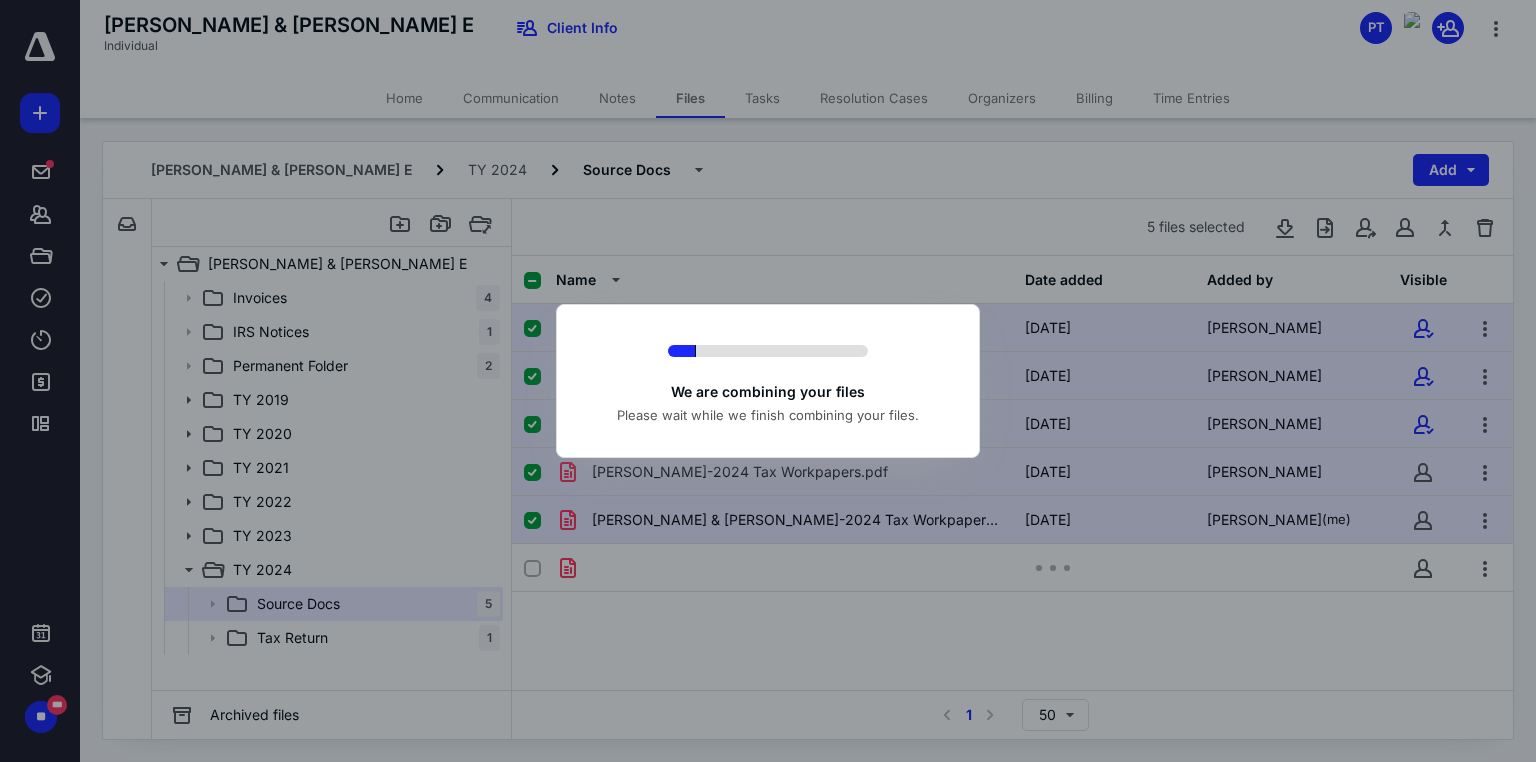 checkbox on "false" 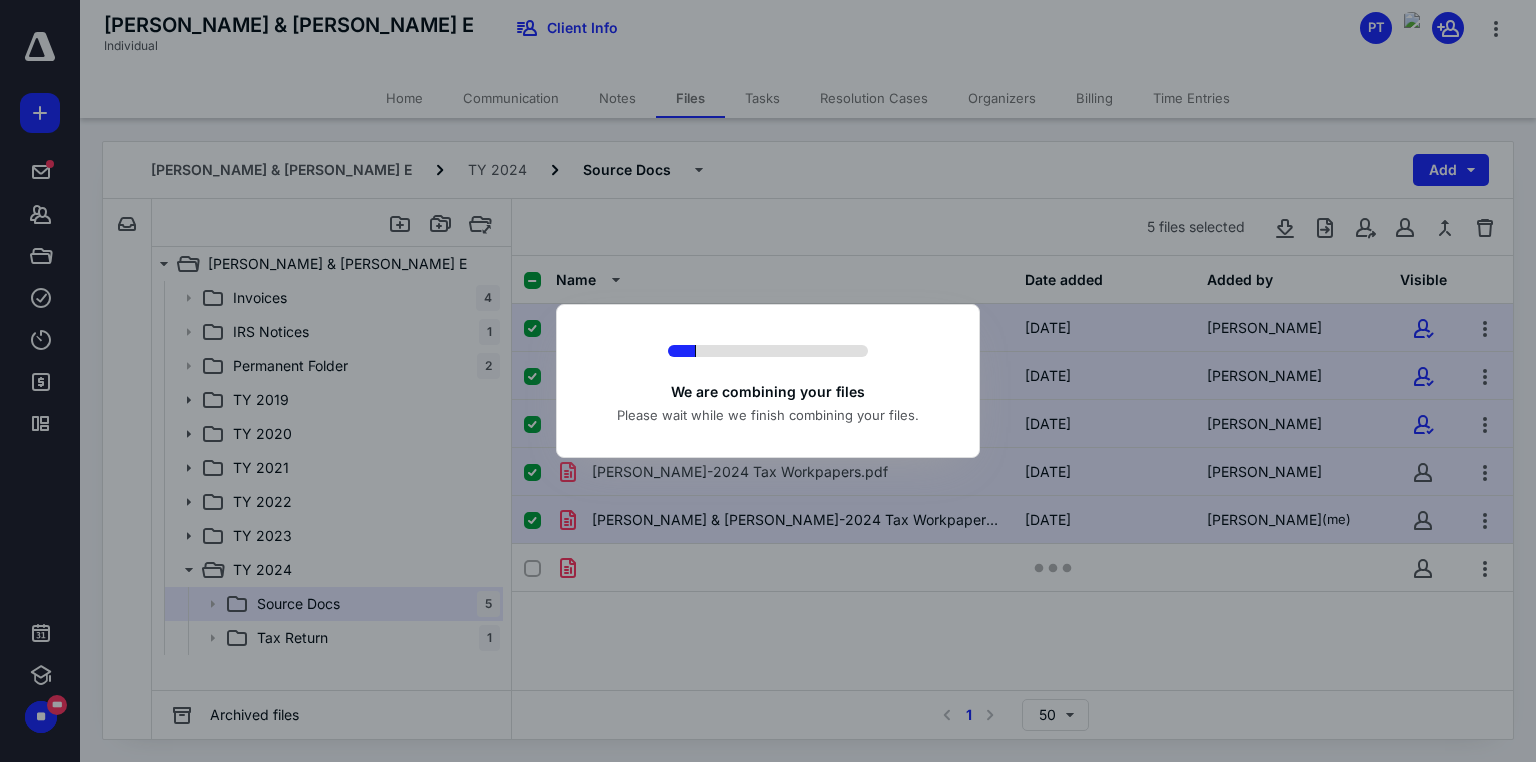 checkbox on "false" 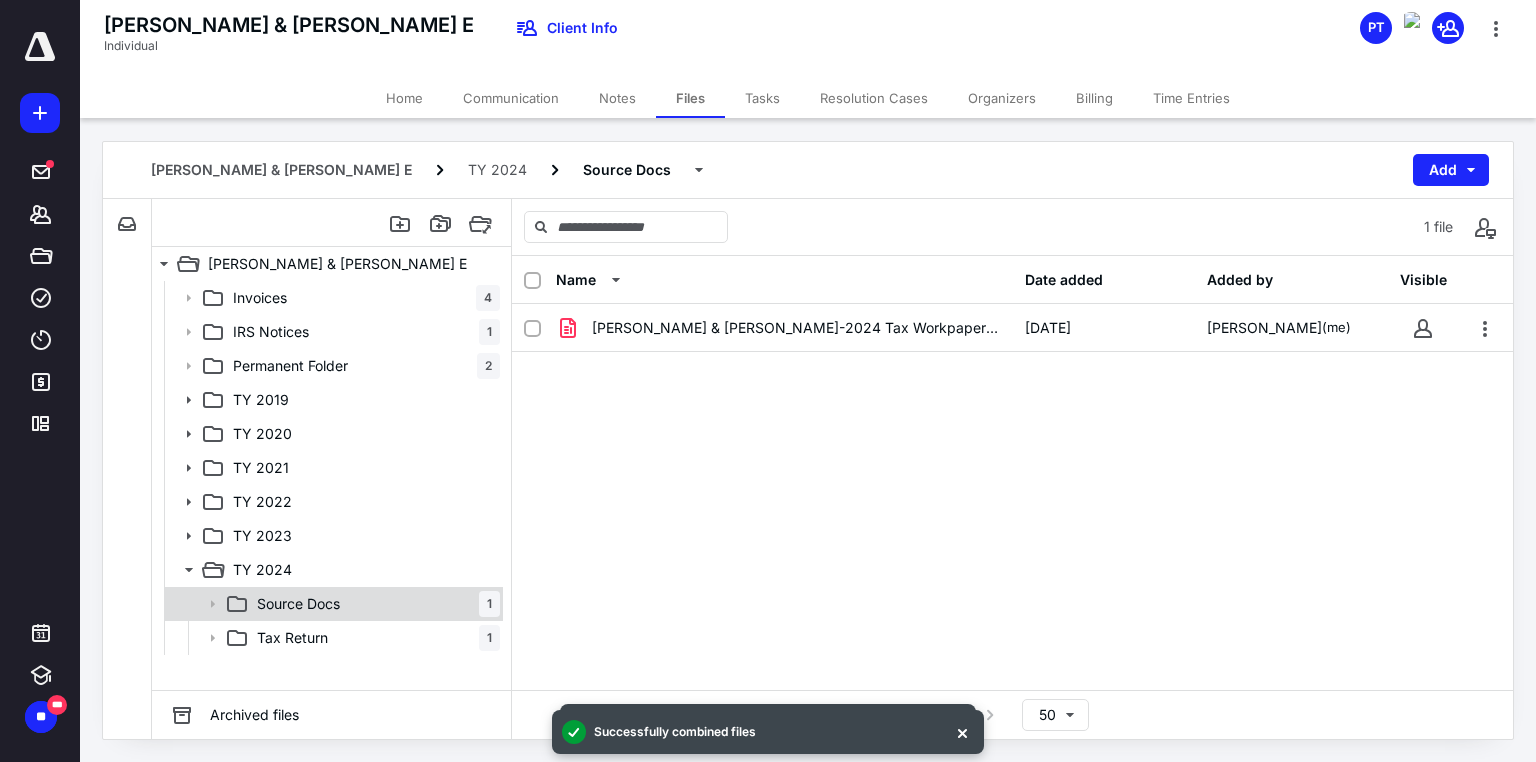 click on "Source Docs 1" at bounding box center (332, 604) 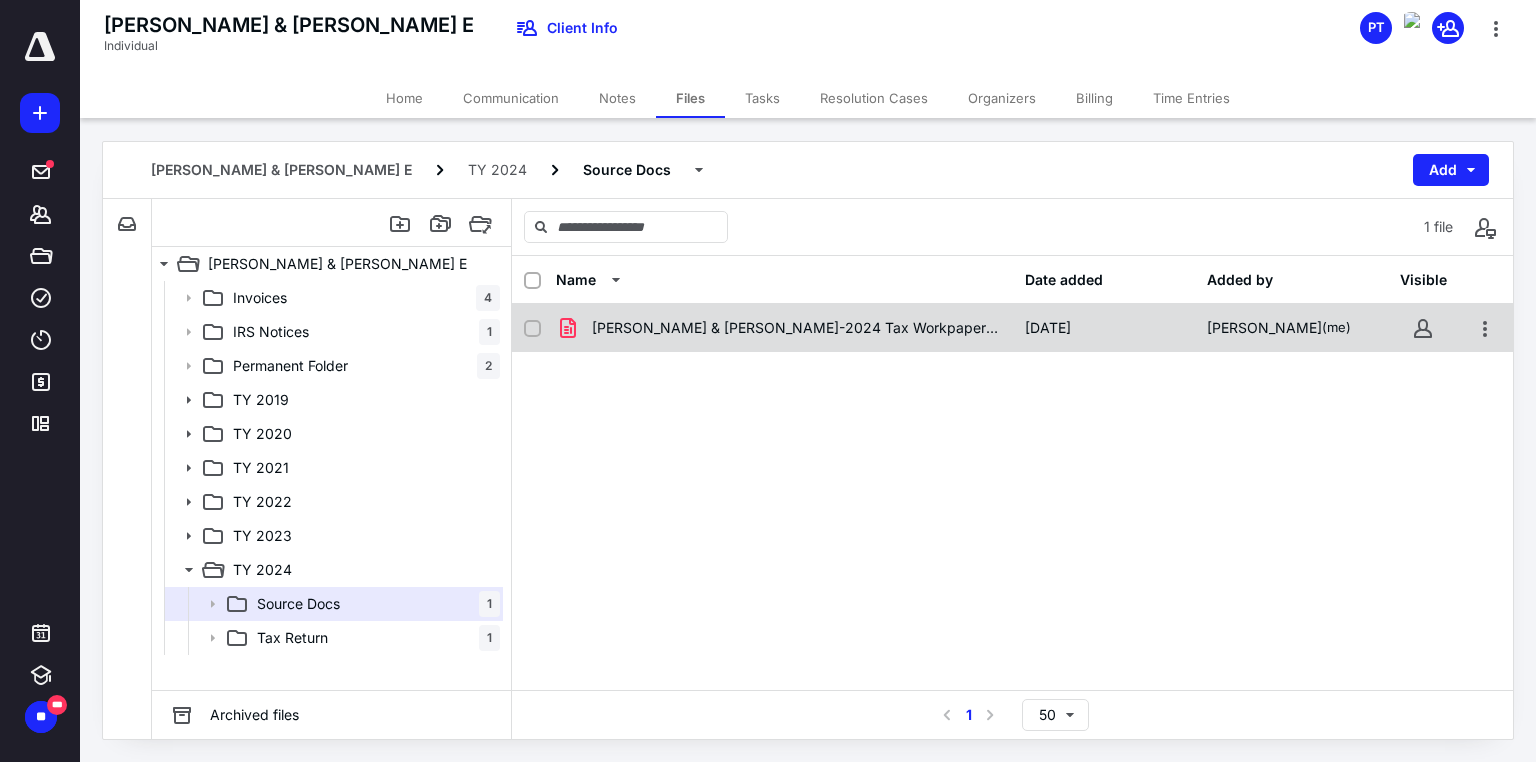 click at bounding box center [532, 329] 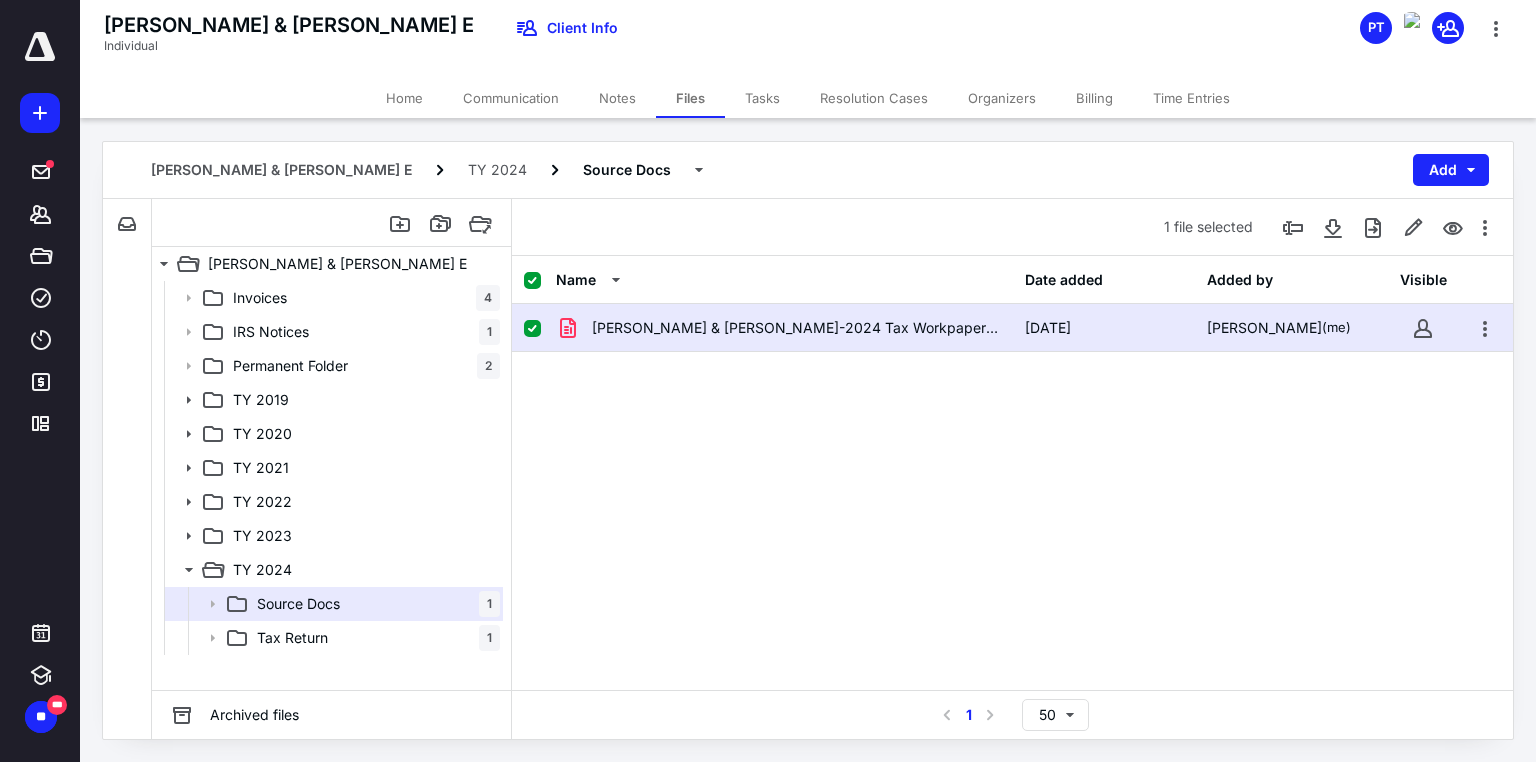 checkbox on "true" 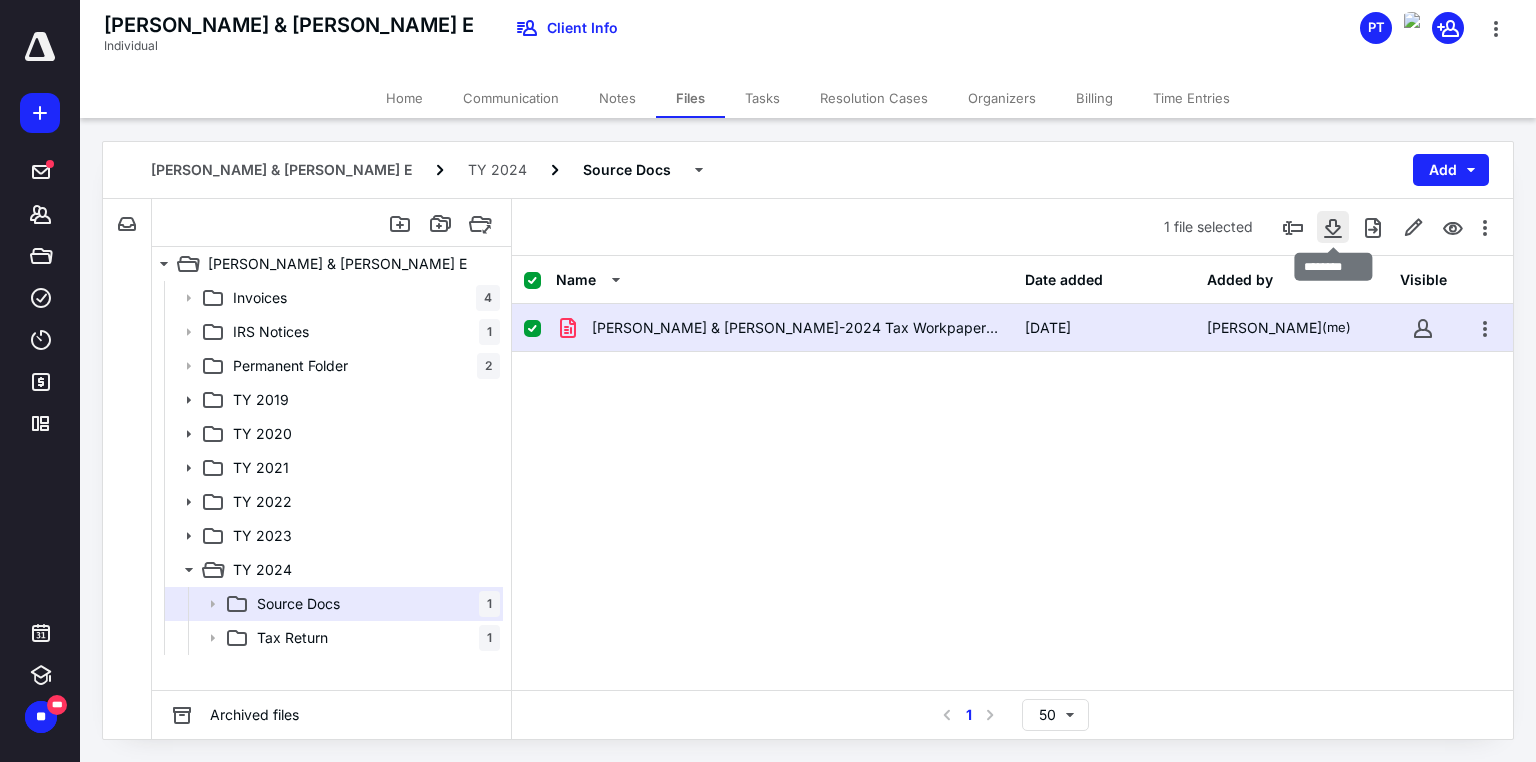 click at bounding box center [1333, 227] 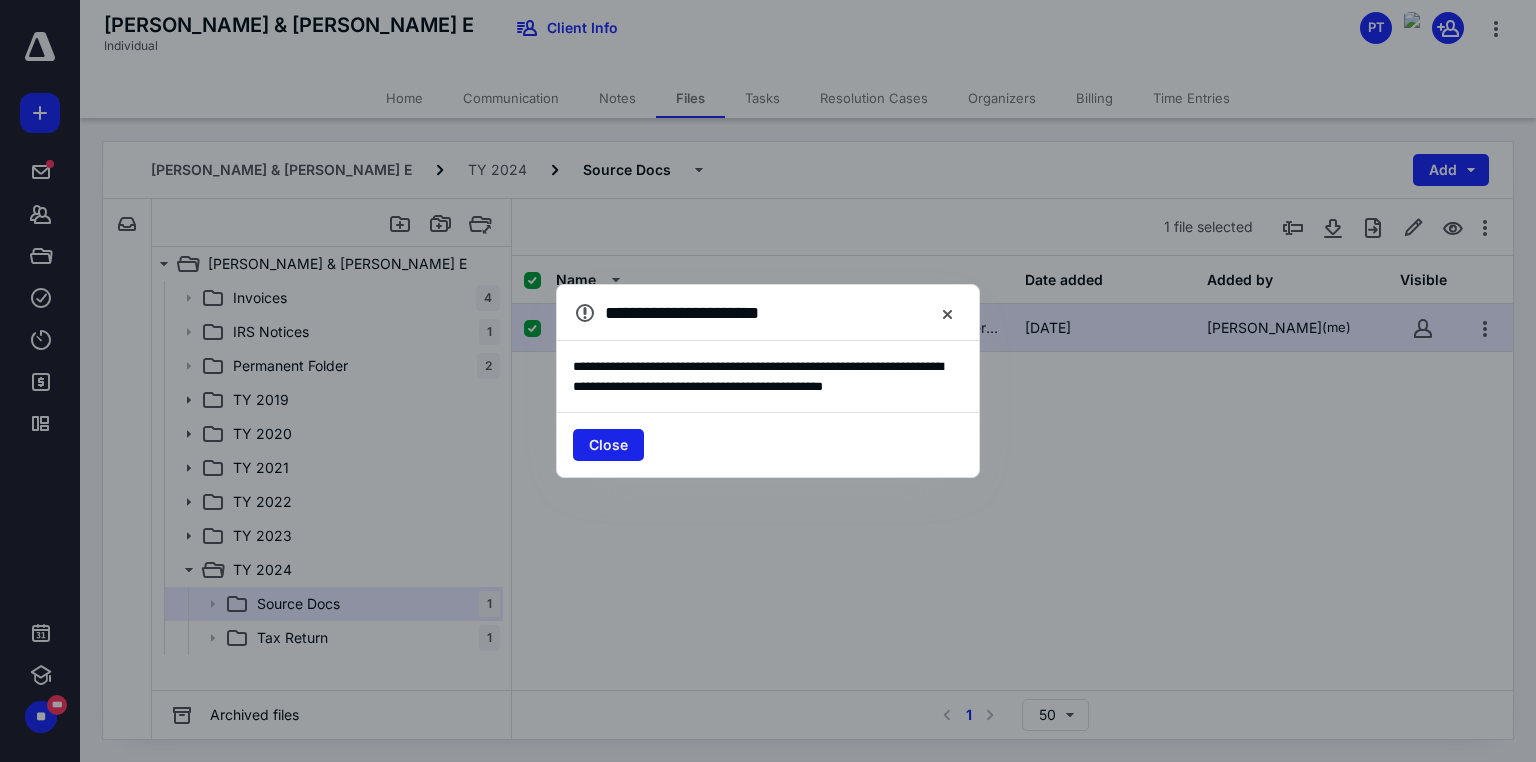 click on "Close" at bounding box center [608, 445] 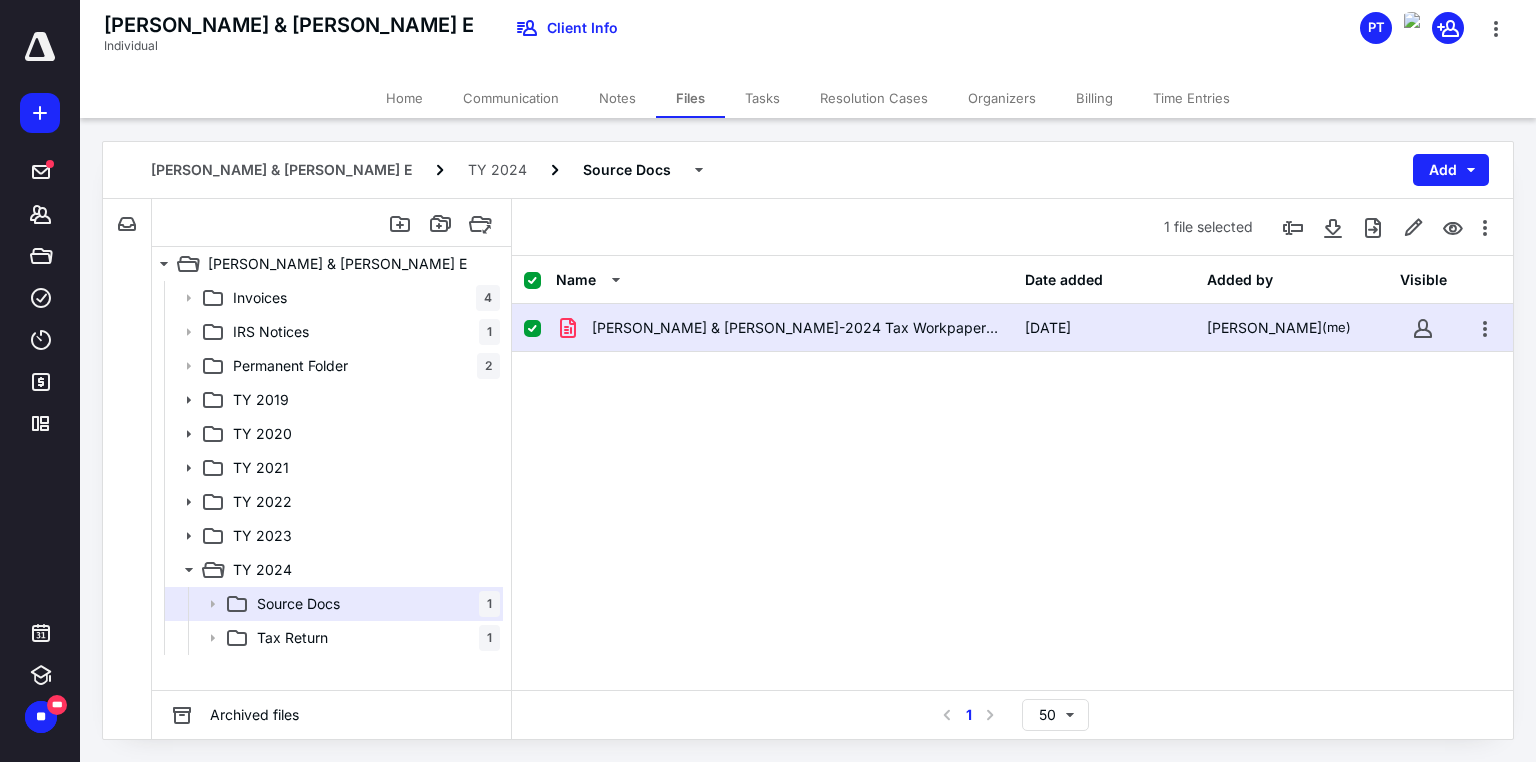click on "Tasks" at bounding box center [762, 98] 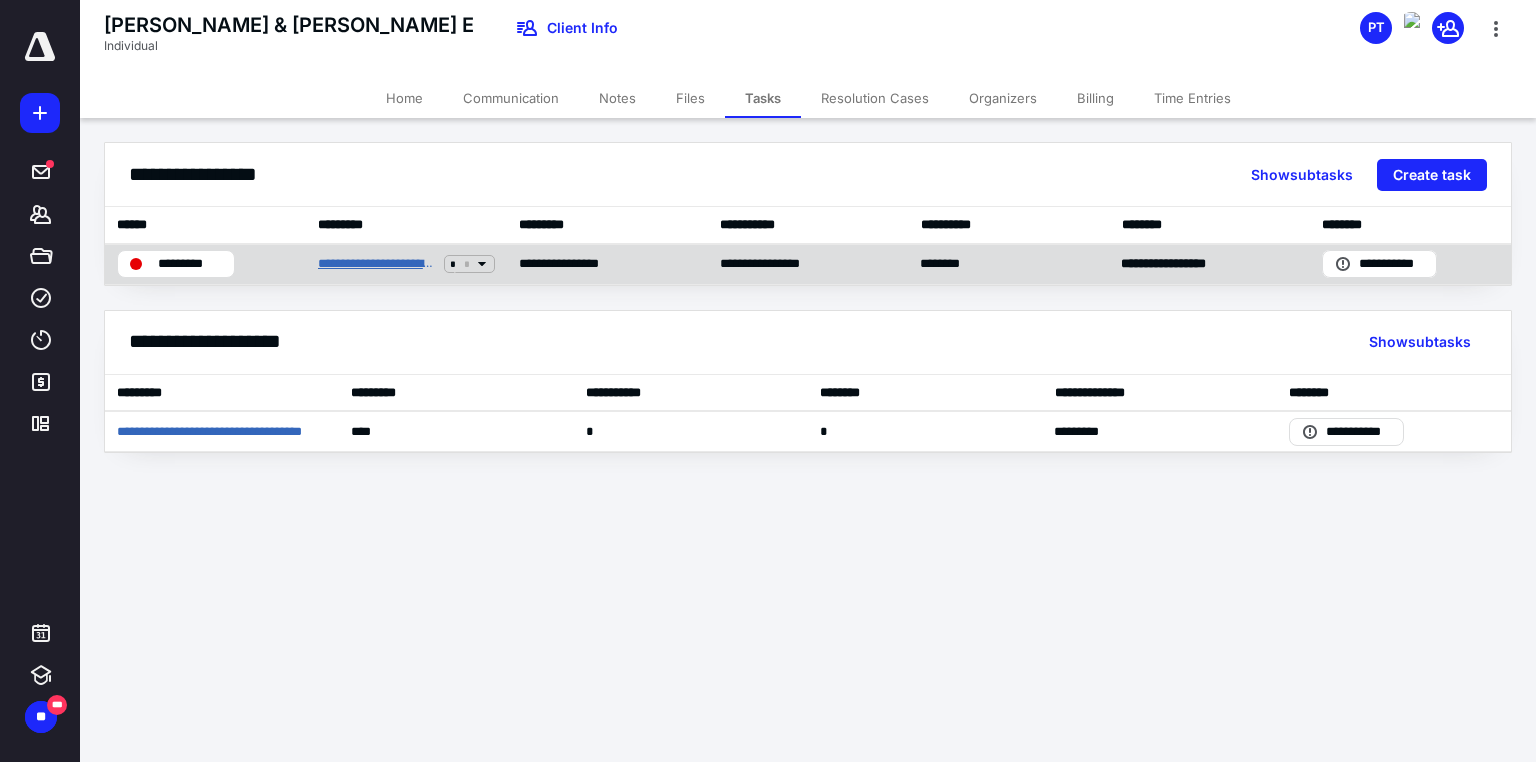 click on "**********" at bounding box center [377, 264] 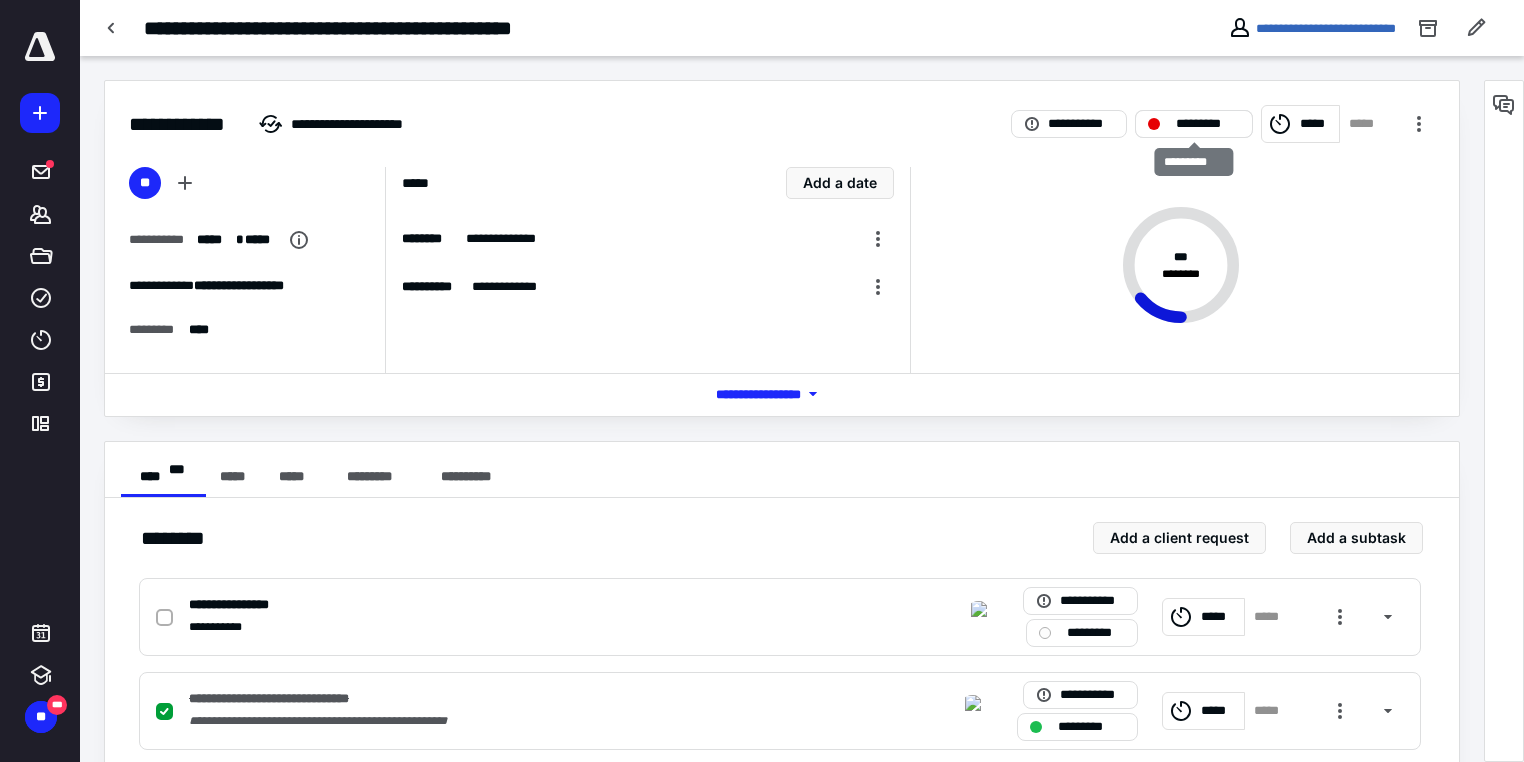 click on "*********" at bounding box center [1208, 124] 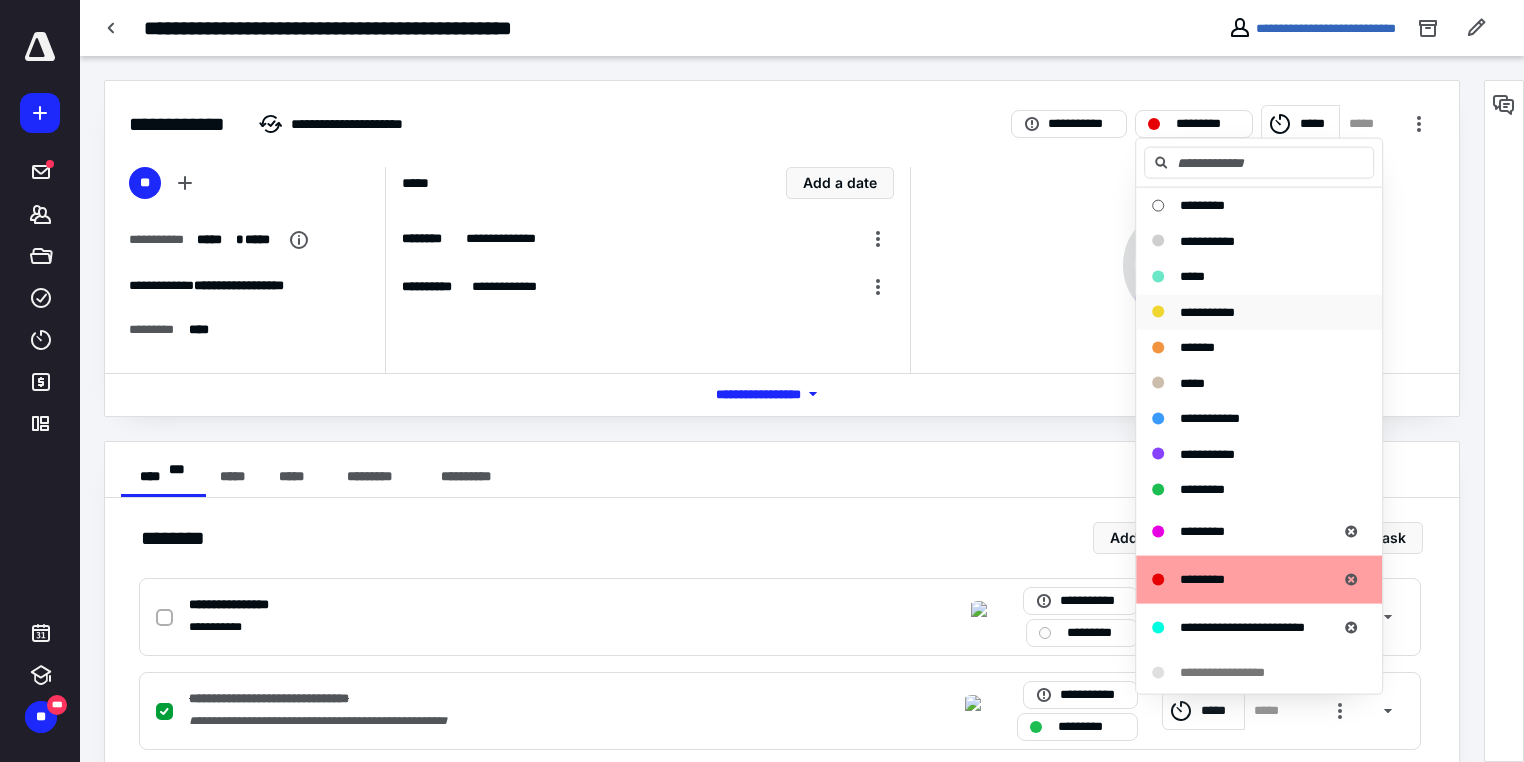 click on "**********" at bounding box center [1207, 311] 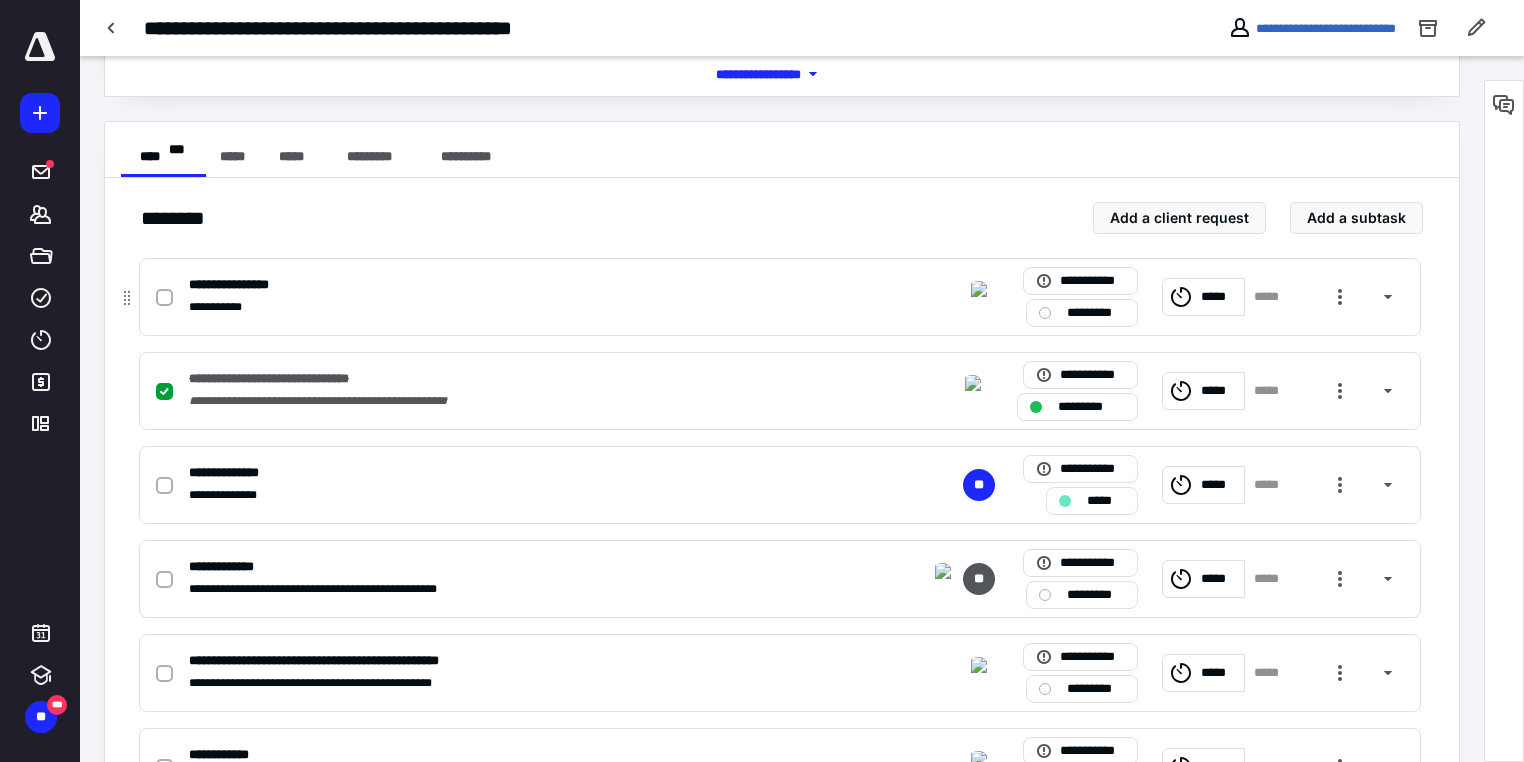 scroll, scrollTop: 480, scrollLeft: 0, axis: vertical 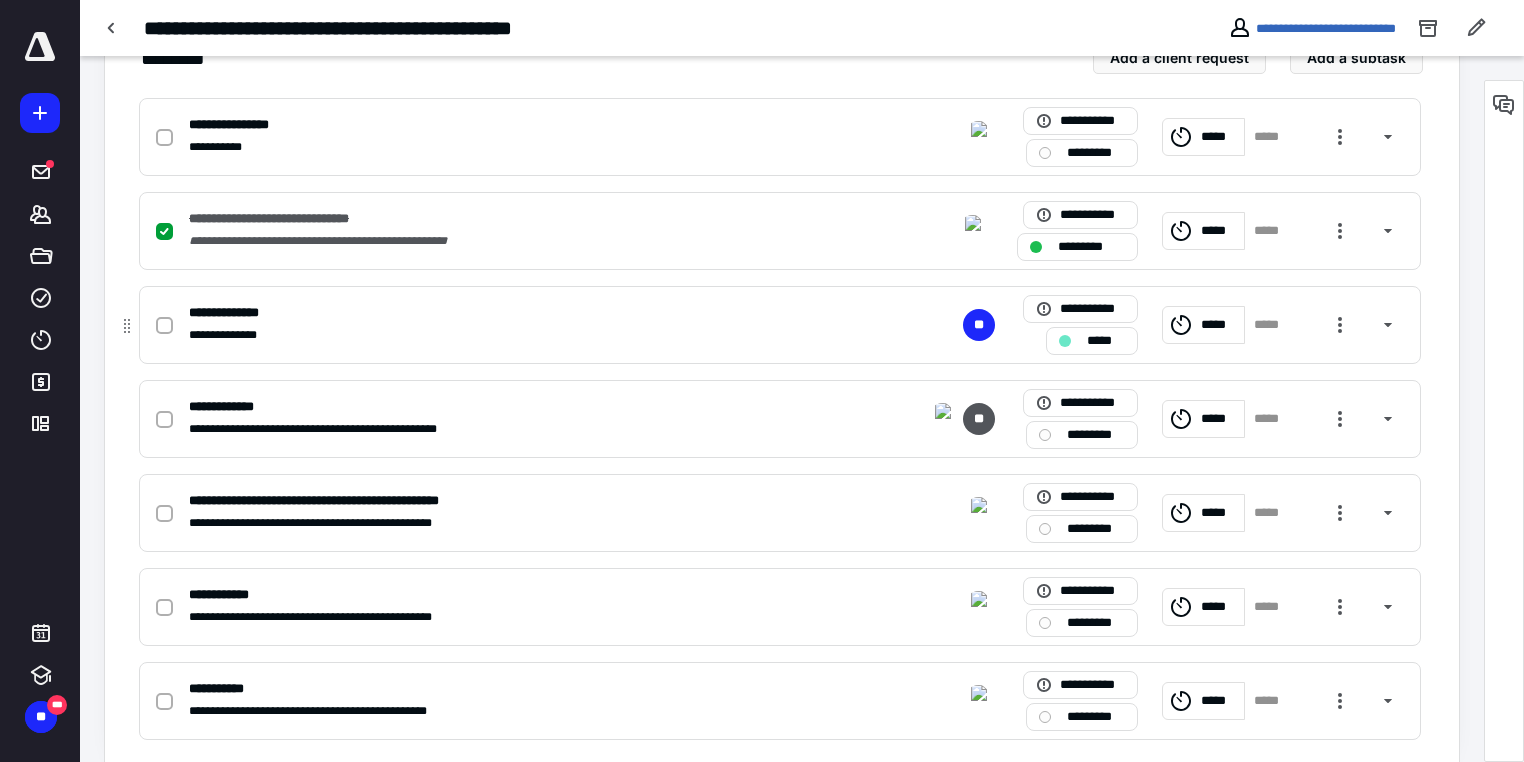 click on "*****" at bounding box center [1092, 341] 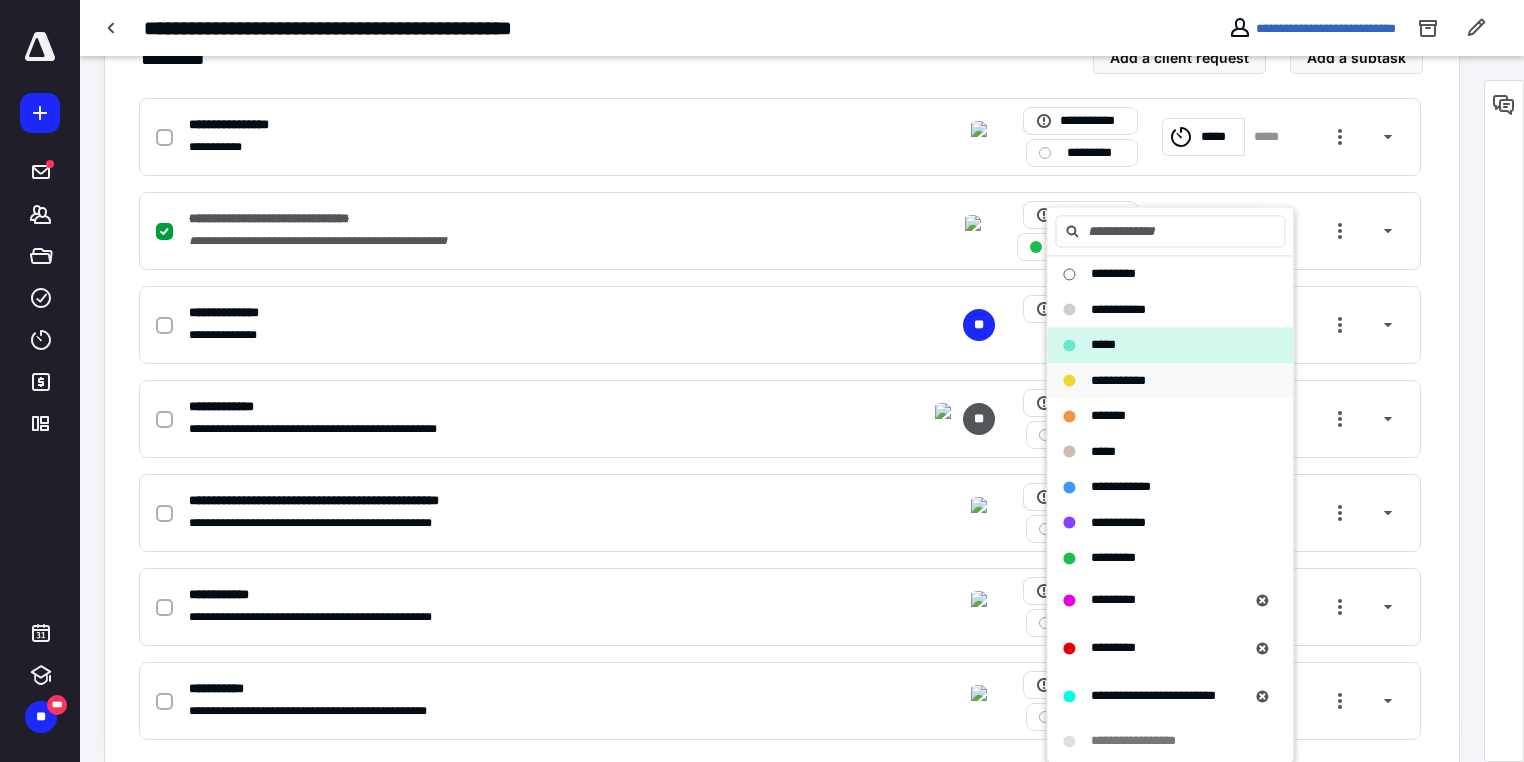 click on "**********" at bounding box center [1118, 380] 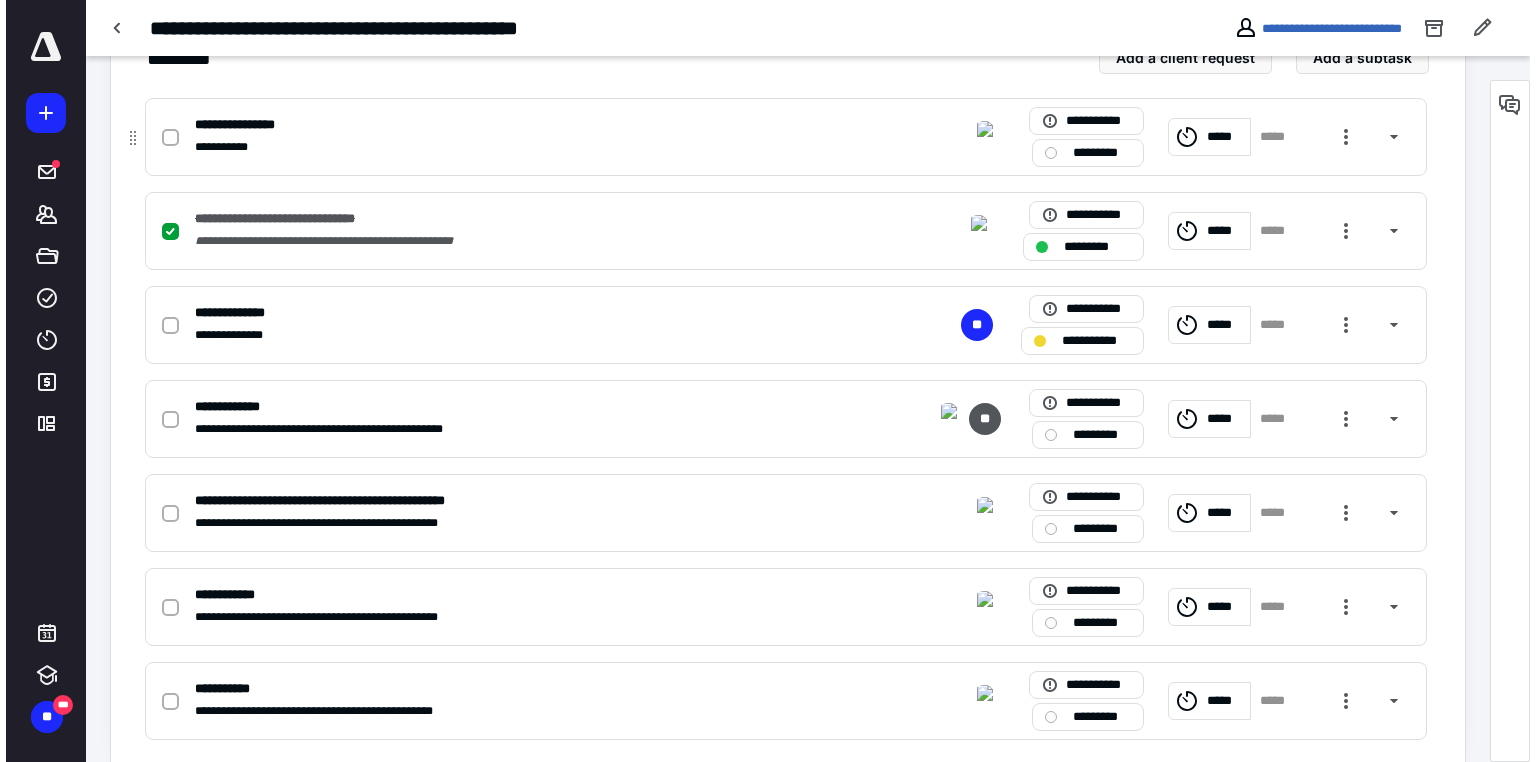 scroll, scrollTop: 0, scrollLeft: 0, axis: both 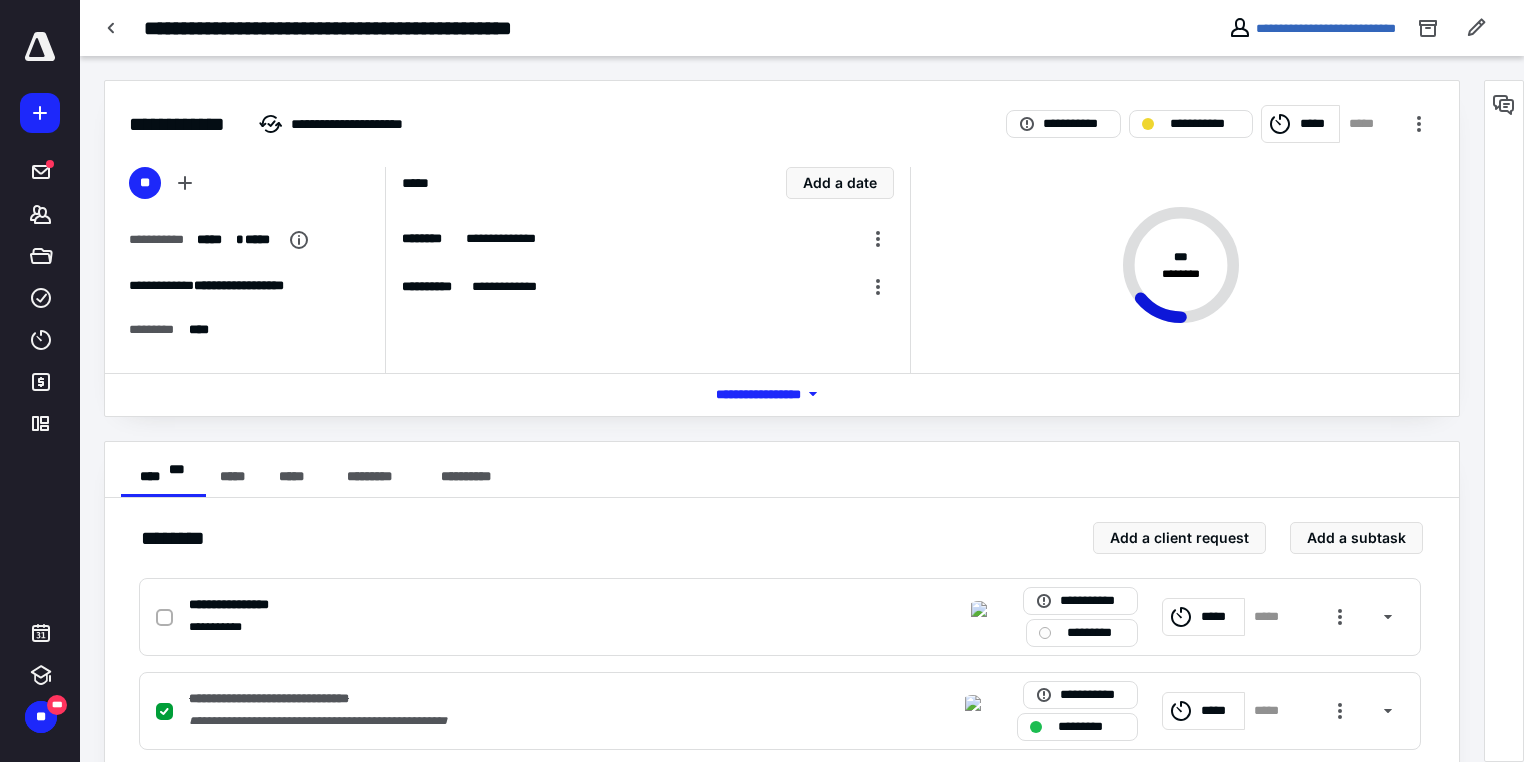 click on "**********" at bounding box center (1312, 28) 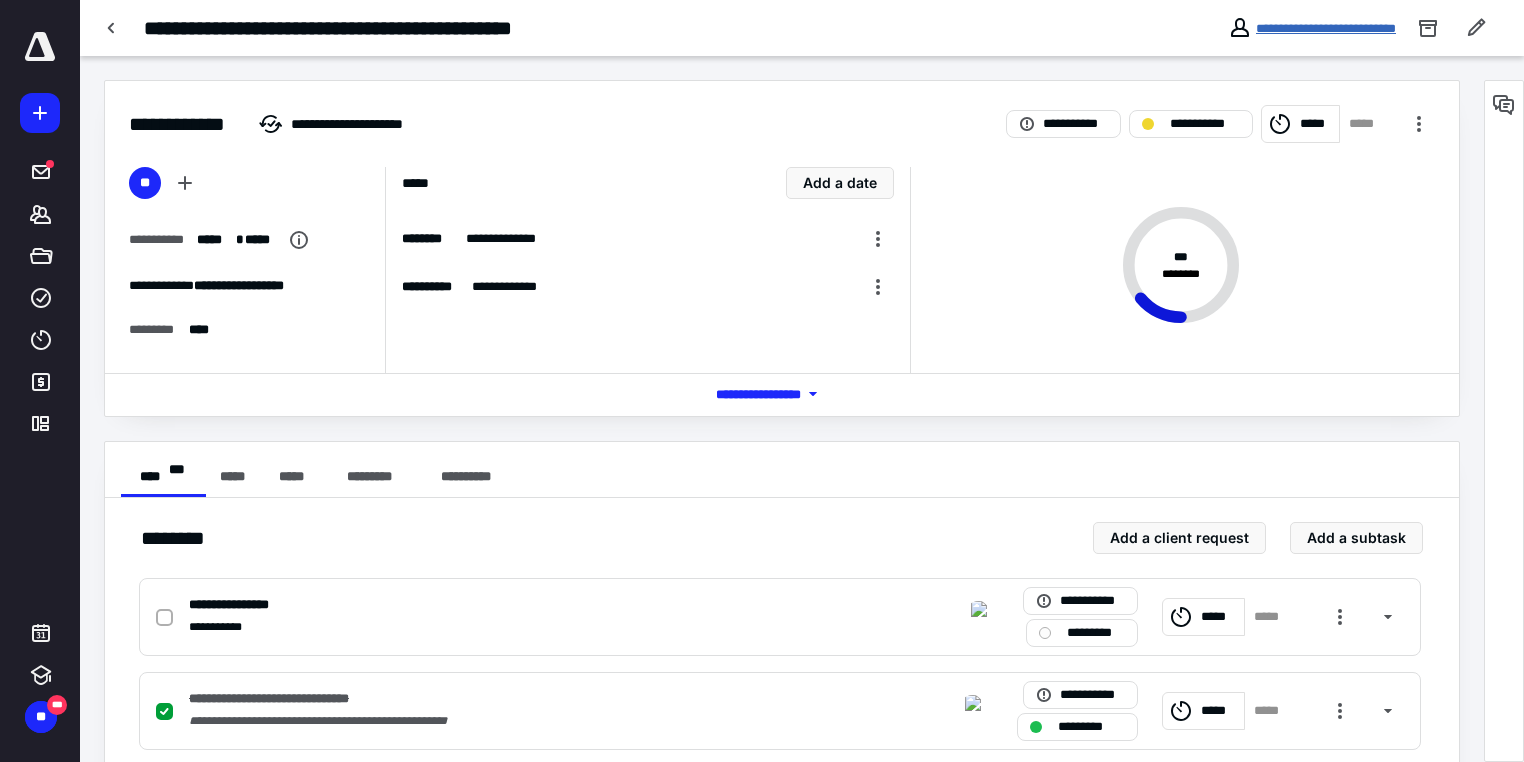 click on "**********" at bounding box center [1326, 28] 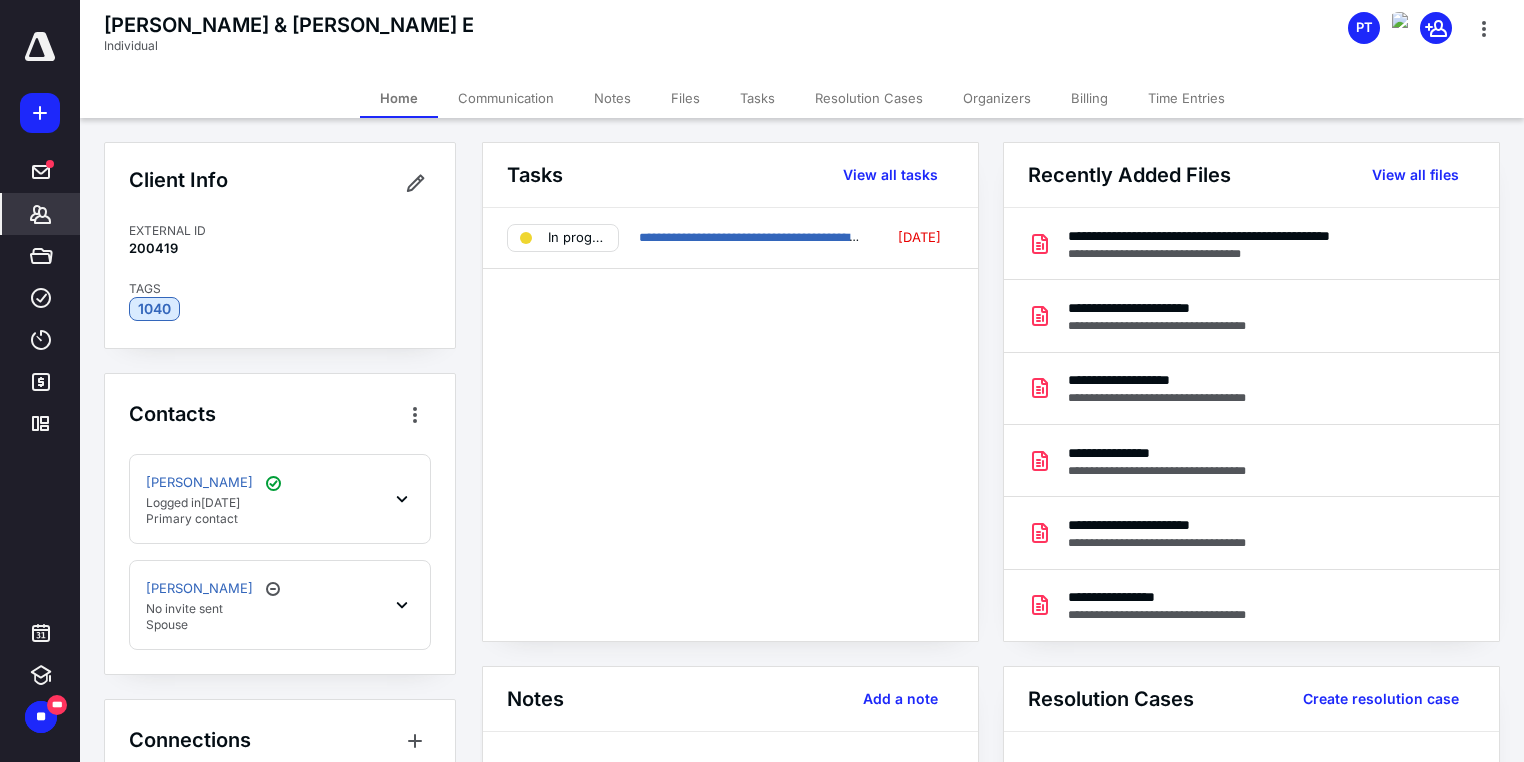 click on "Files" at bounding box center (685, 98) 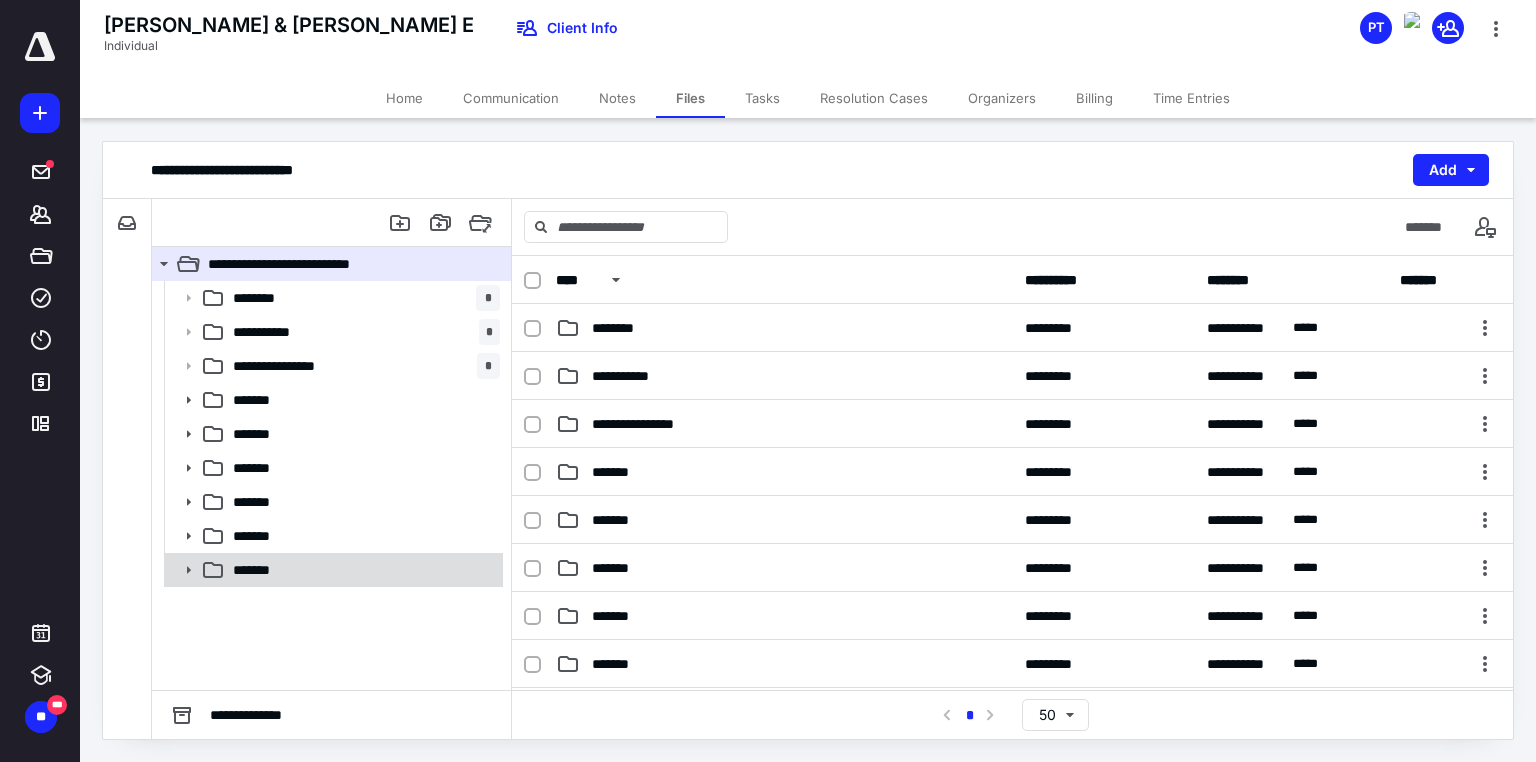 click 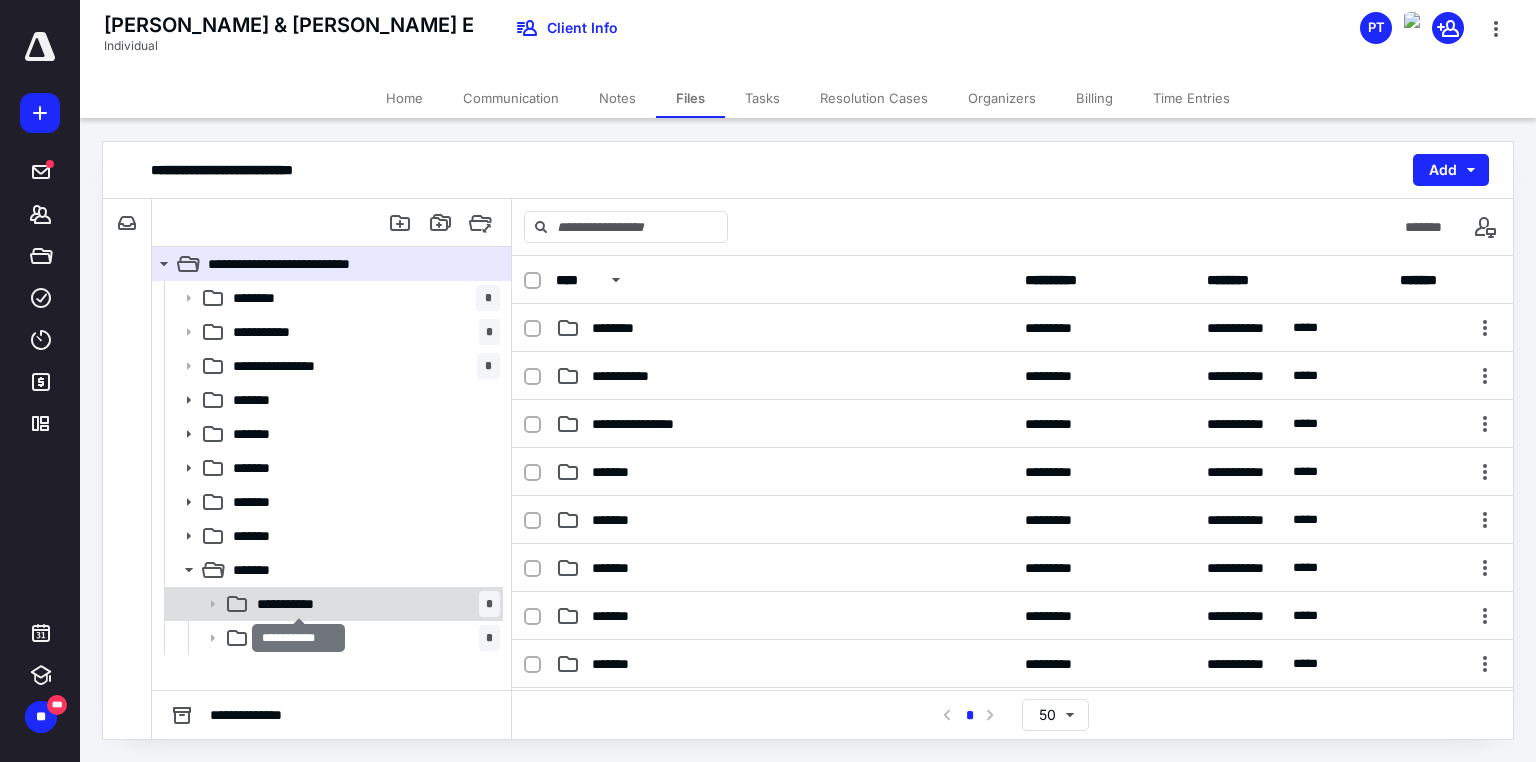 click on "**********" at bounding box center (299, 604) 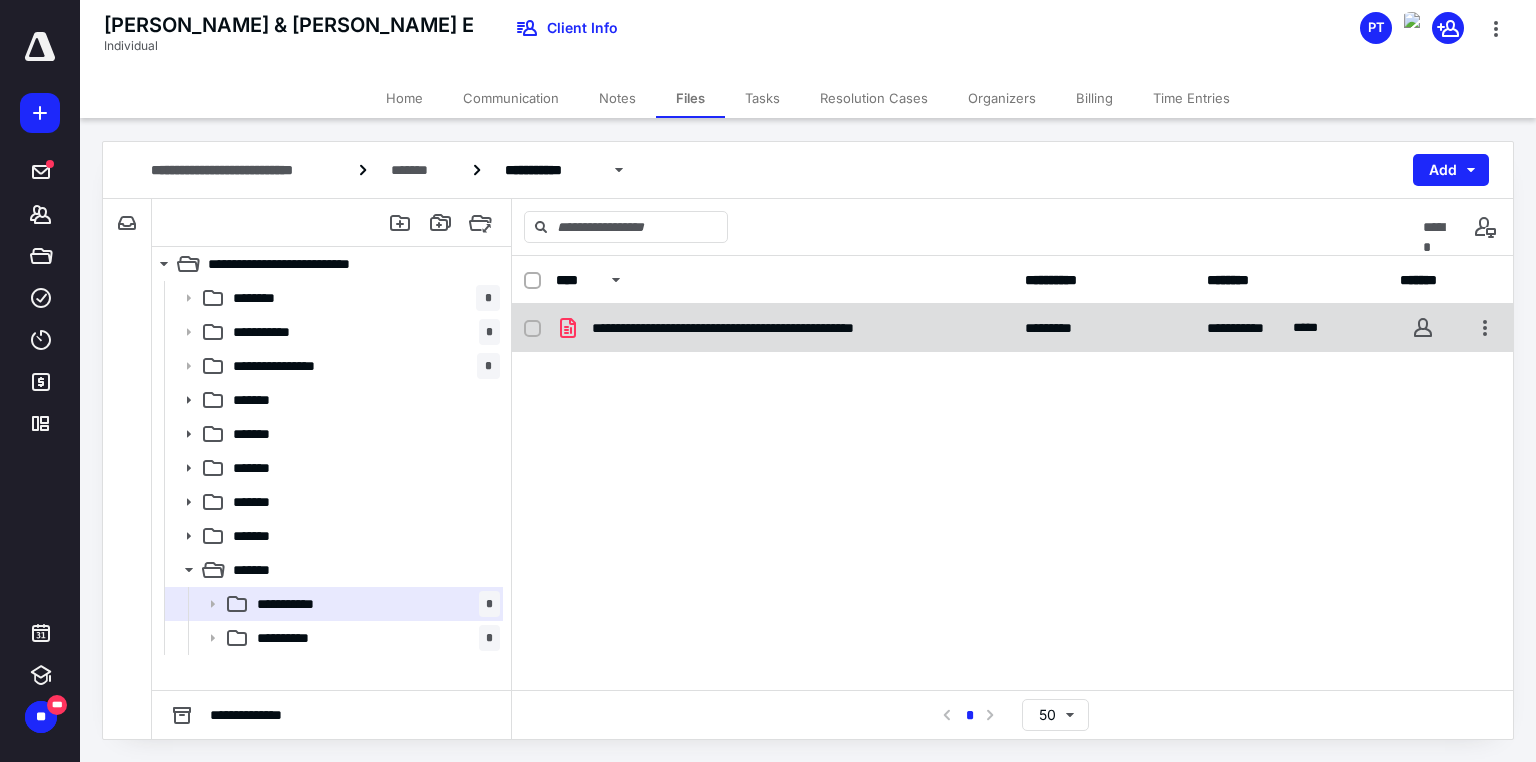 click at bounding box center [532, 329] 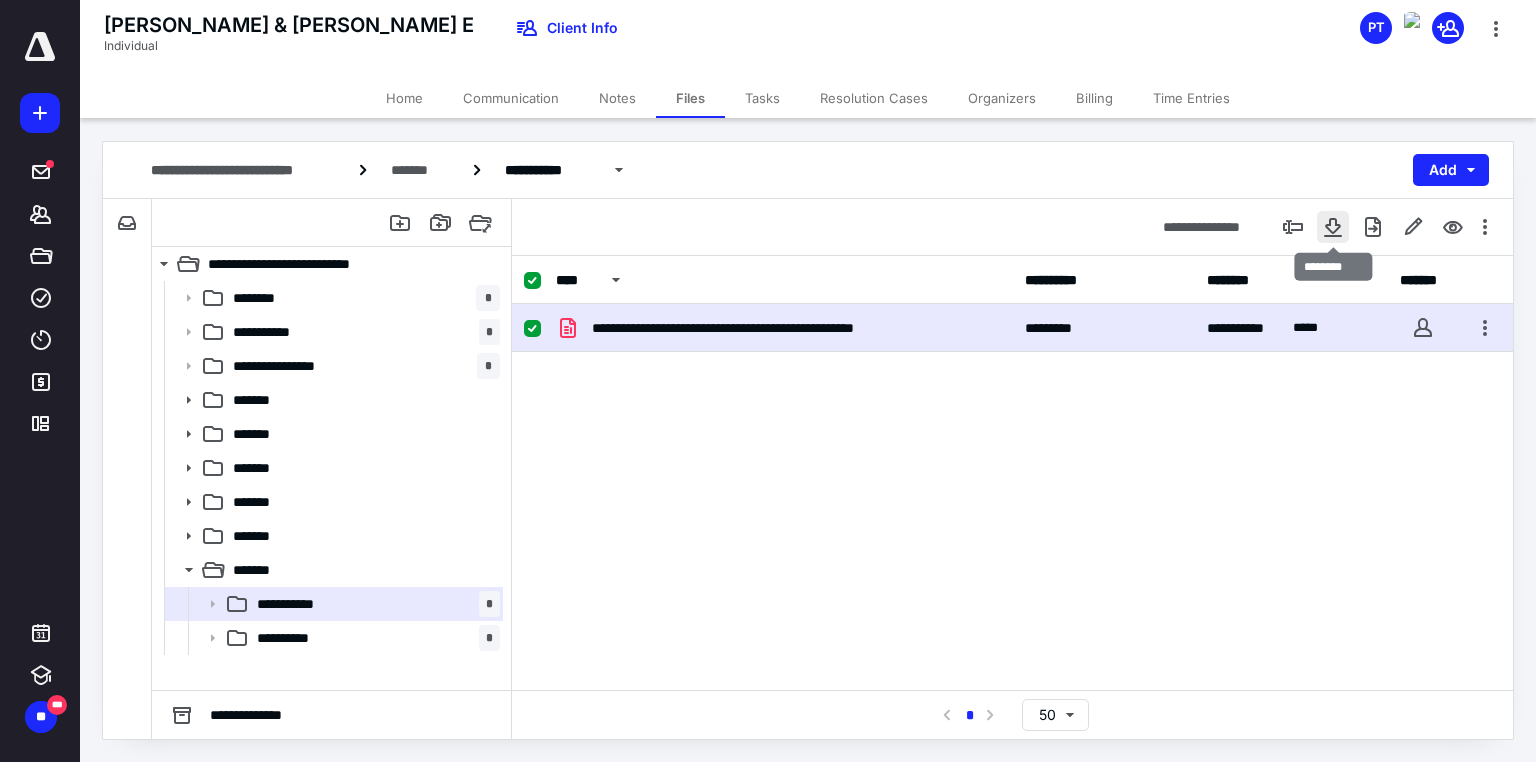 click at bounding box center [1333, 227] 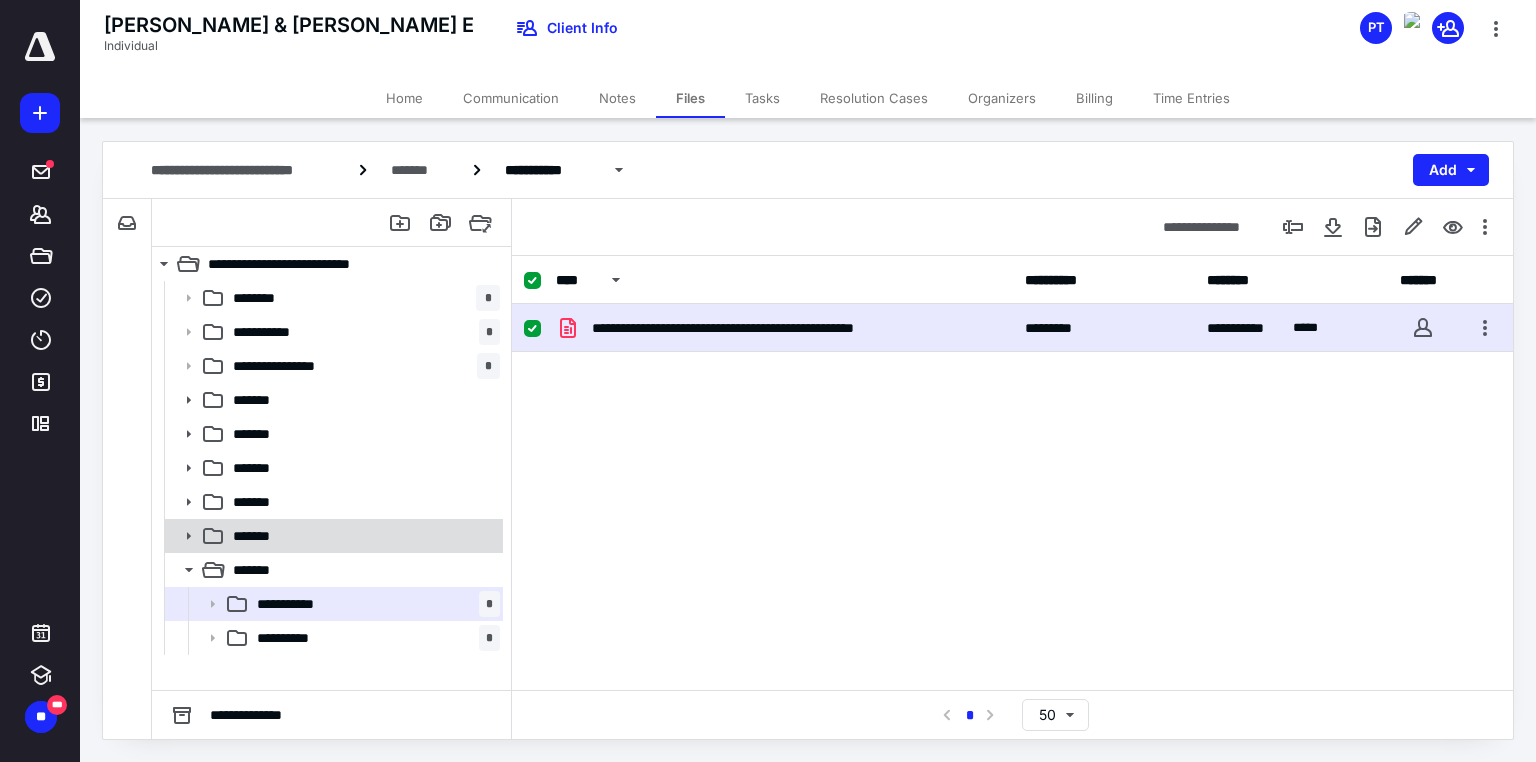 click on "*******" at bounding box center (261, 536) 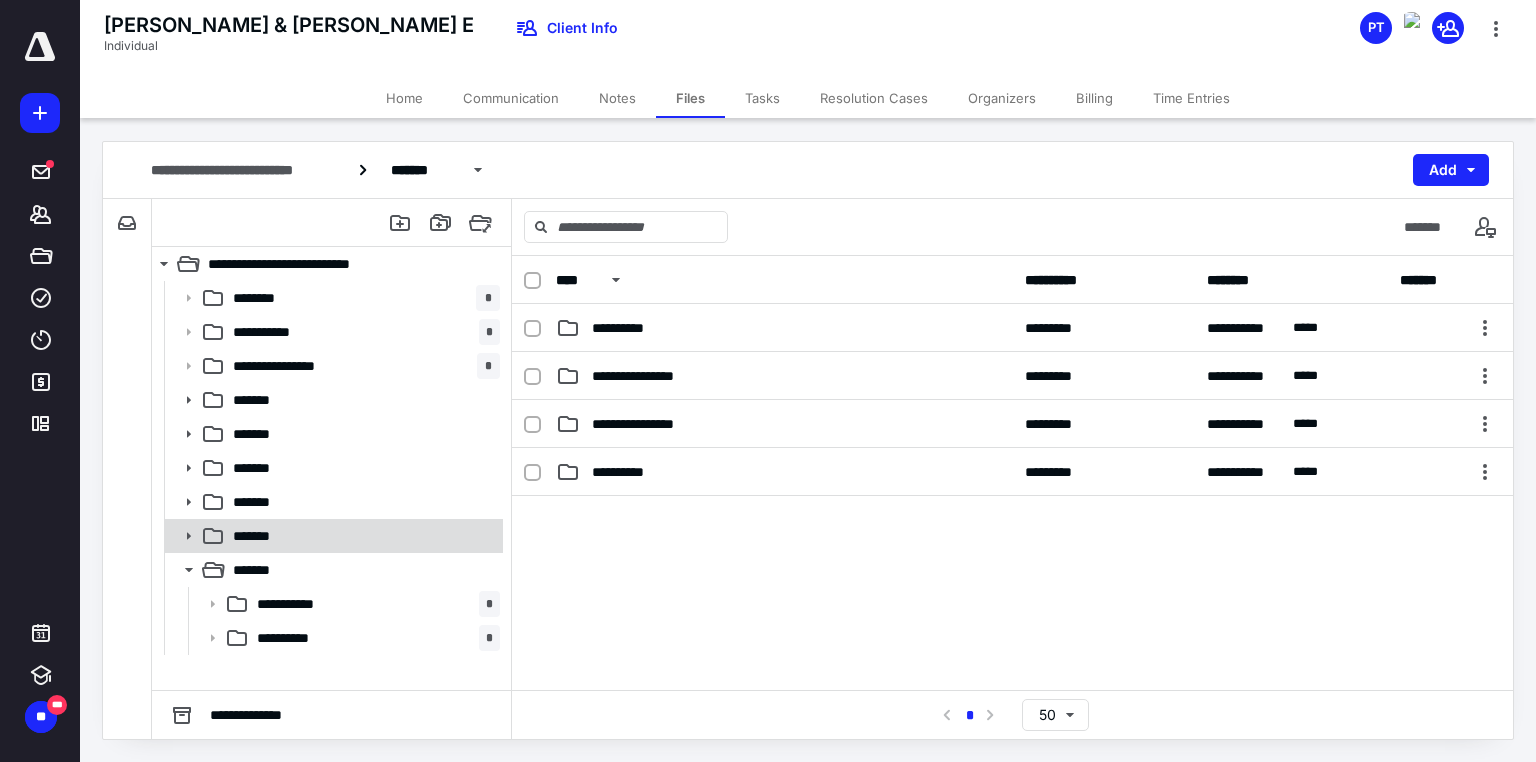 click 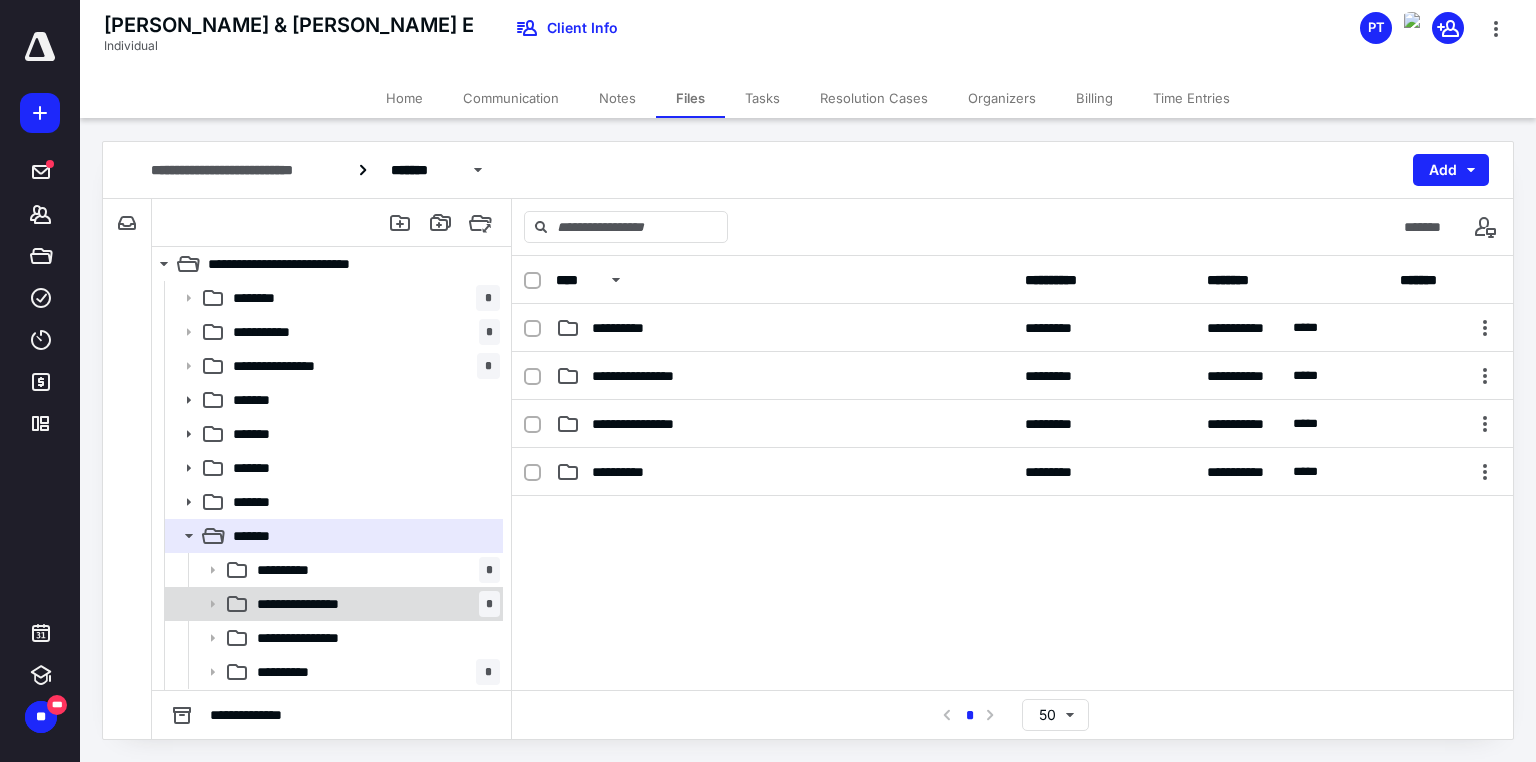 click on "**********" at bounding box center [320, 604] 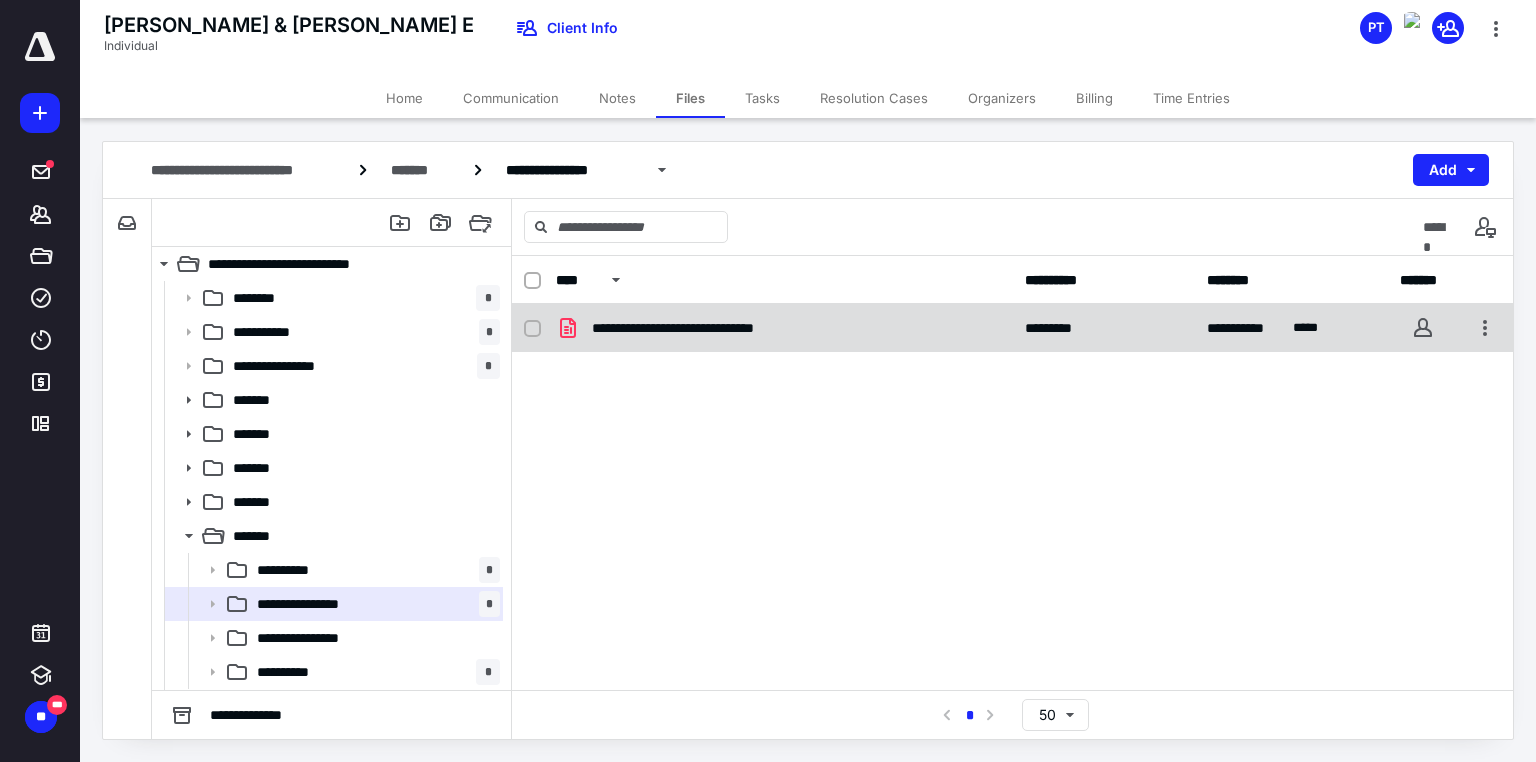 click 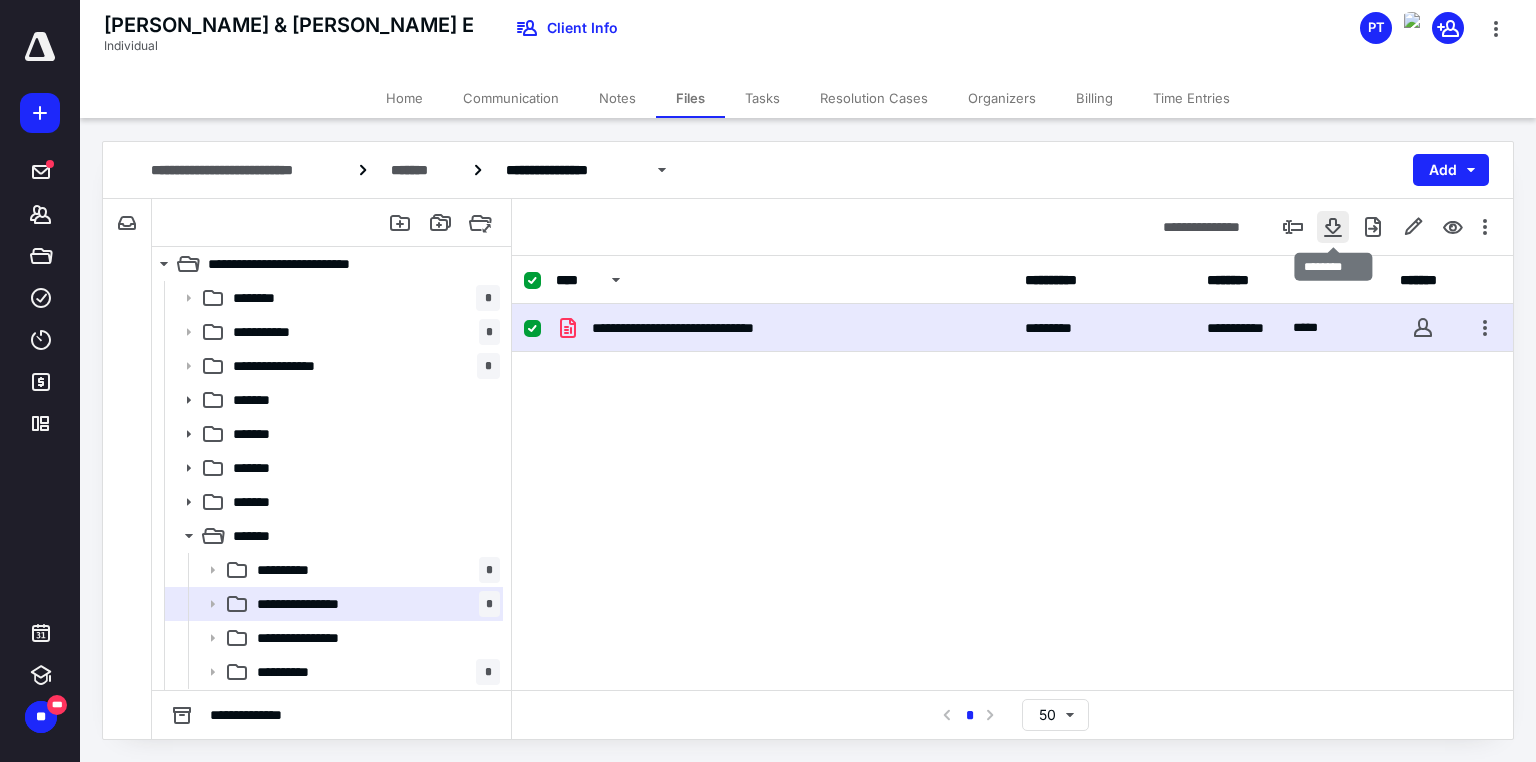 click at bounding box center [1333, 227] 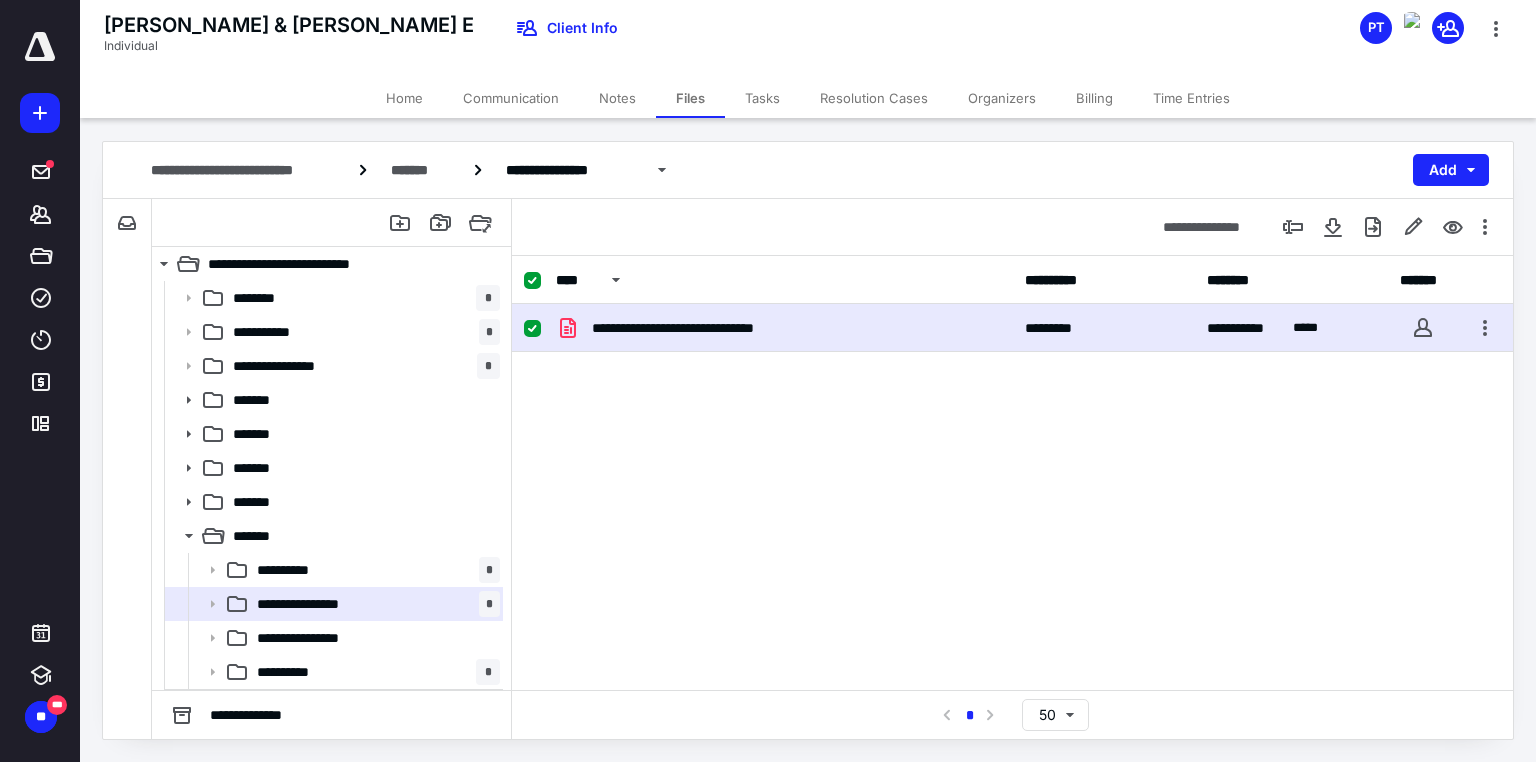 scroll, scrollTop: 99, scrollLeft: 0, axis: vertical 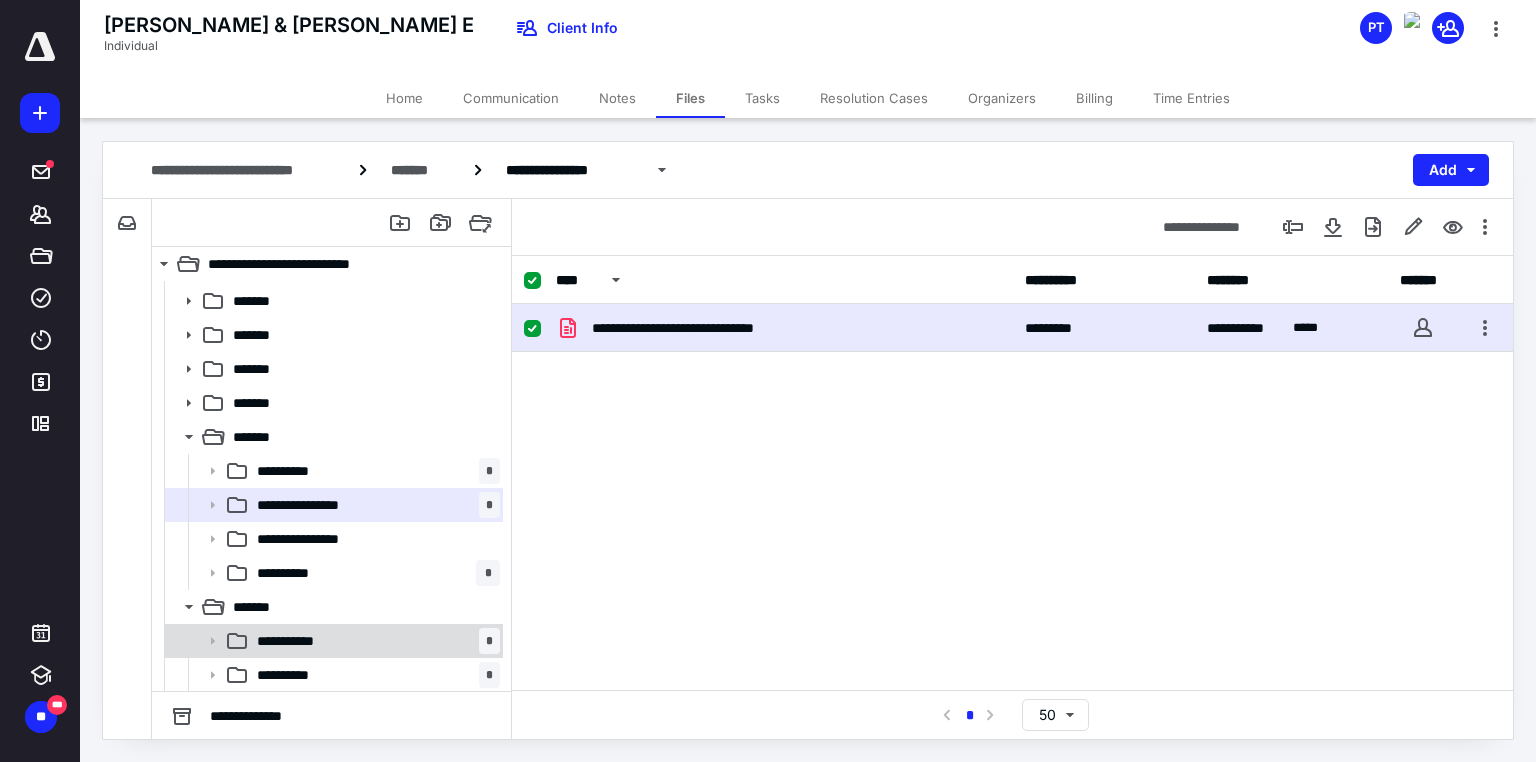 click on "**********" at bounding box center [374, 641] 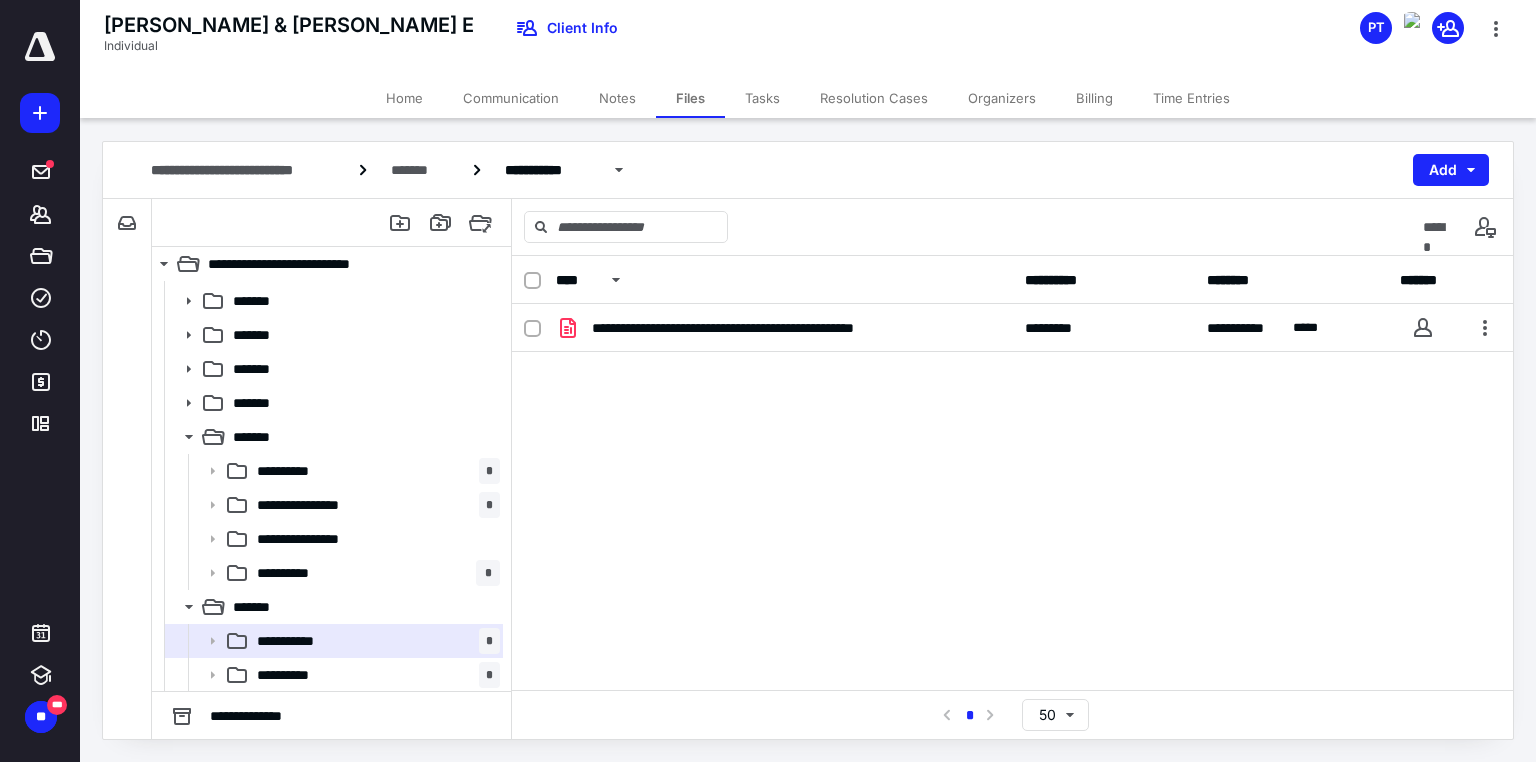 click on "Notes" at bounding box center (617, 98) 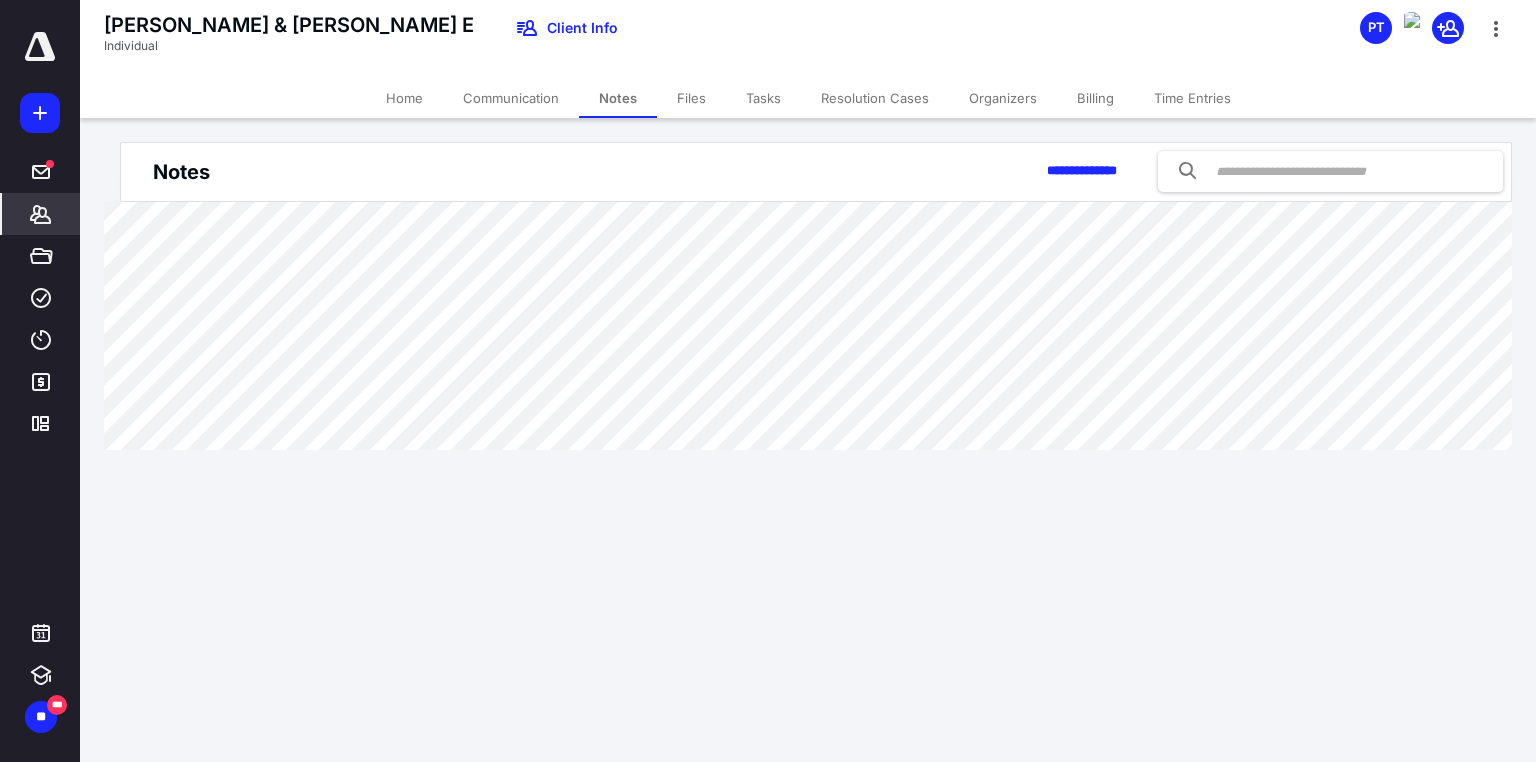 click on "Home" at bounding box center [404, 98] 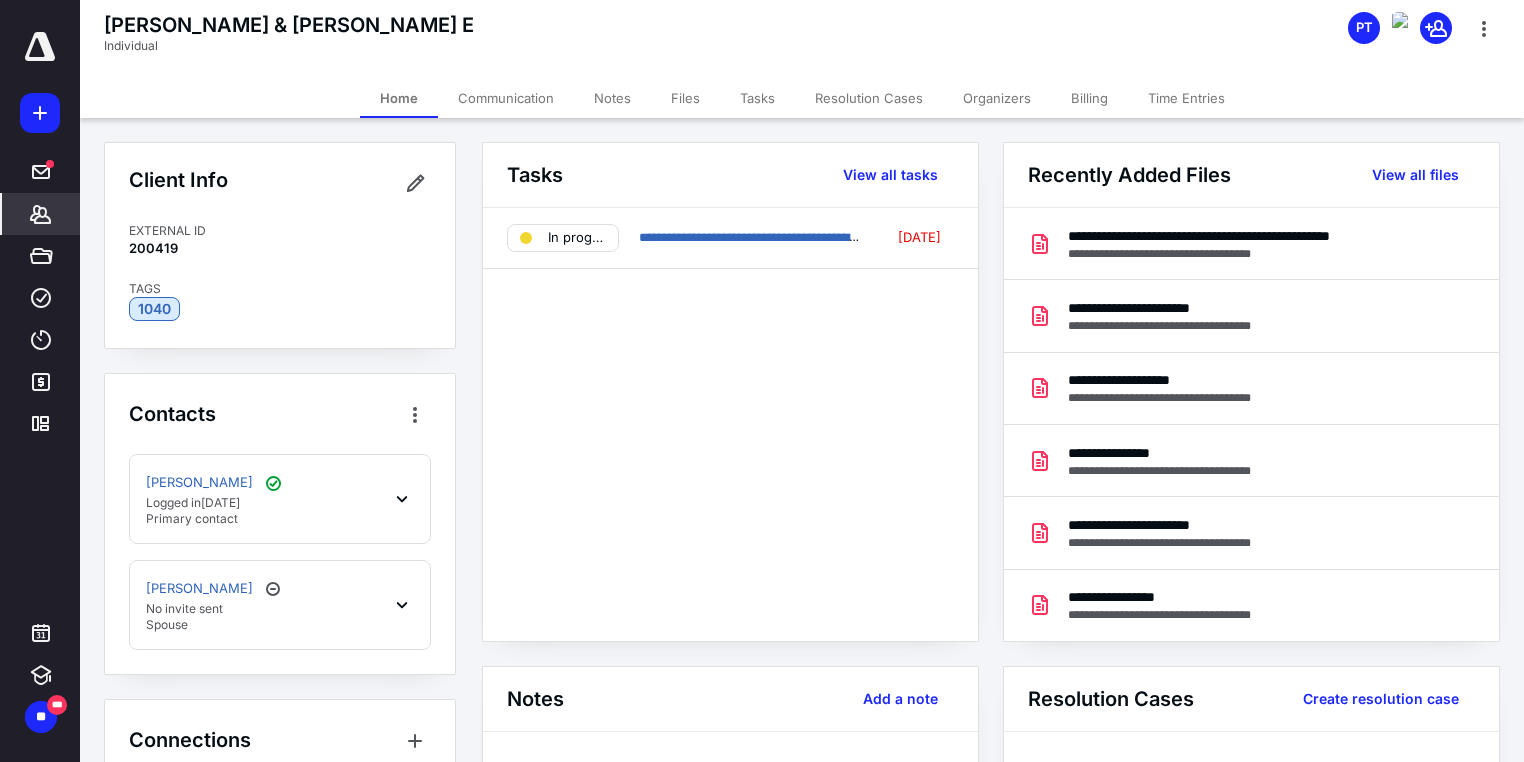click on "Files" at bounding box center (685, 98) 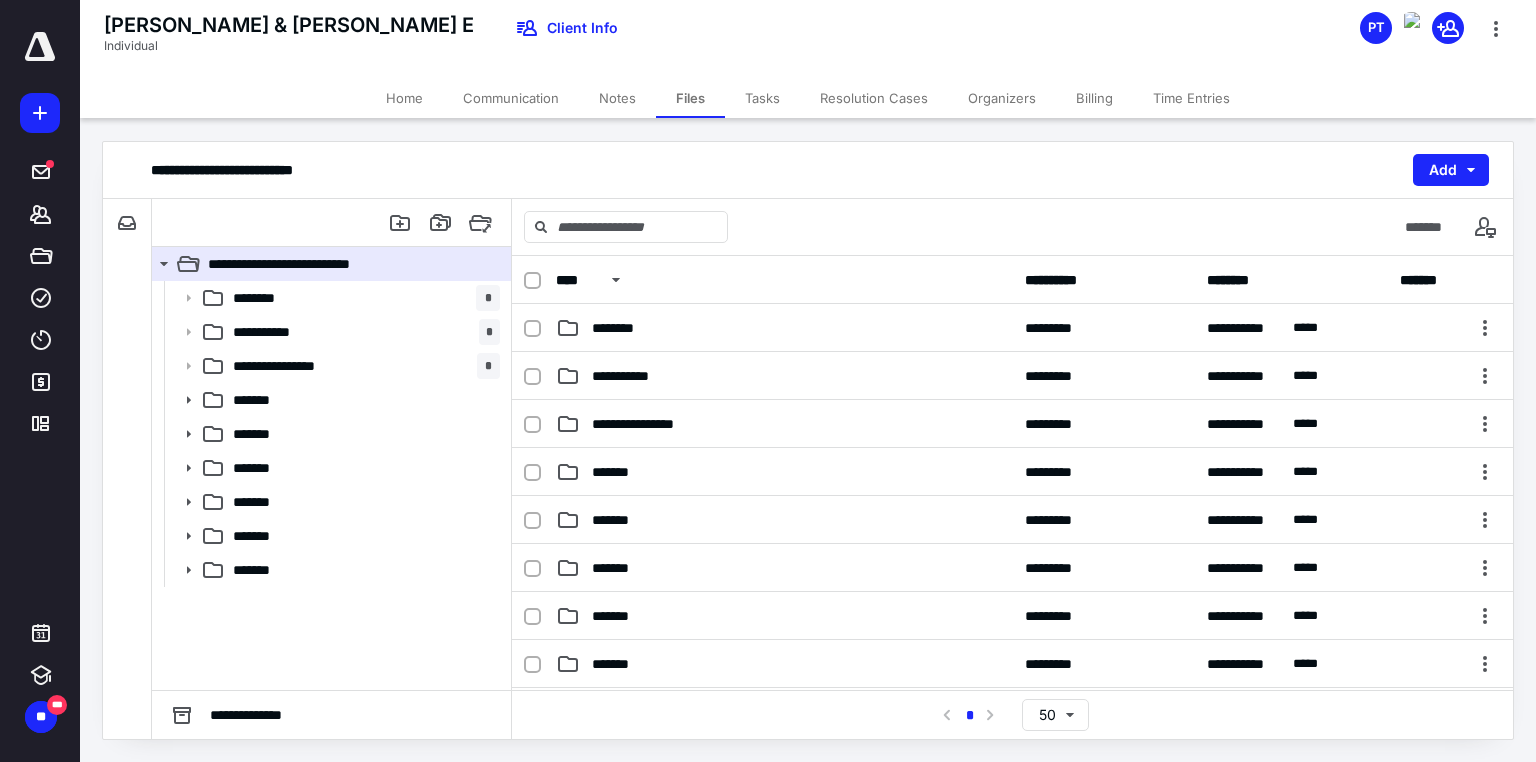 click on "Tasks" at bounding box center (762, 98) 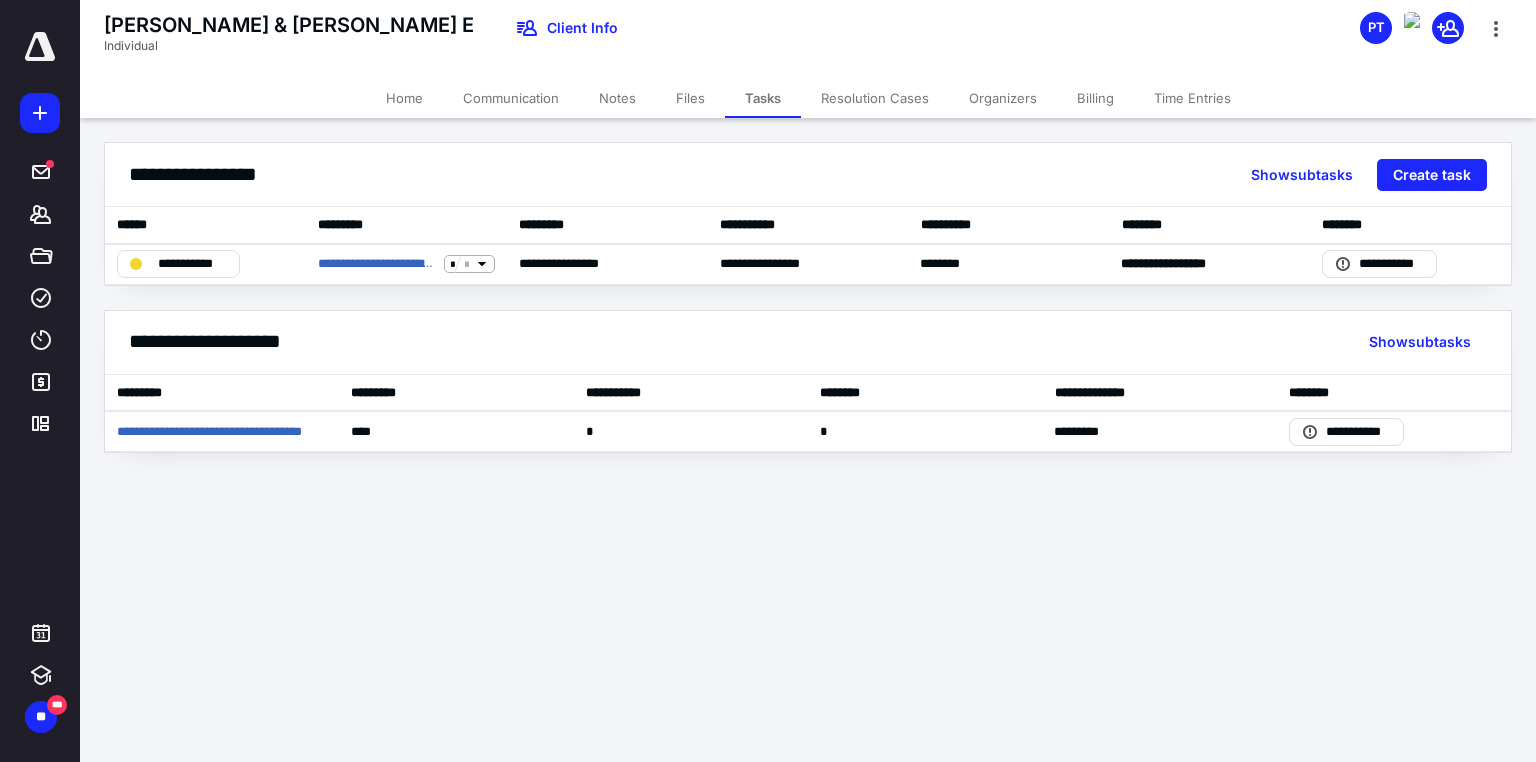 click on "Files" at bounding box center (690, 98) 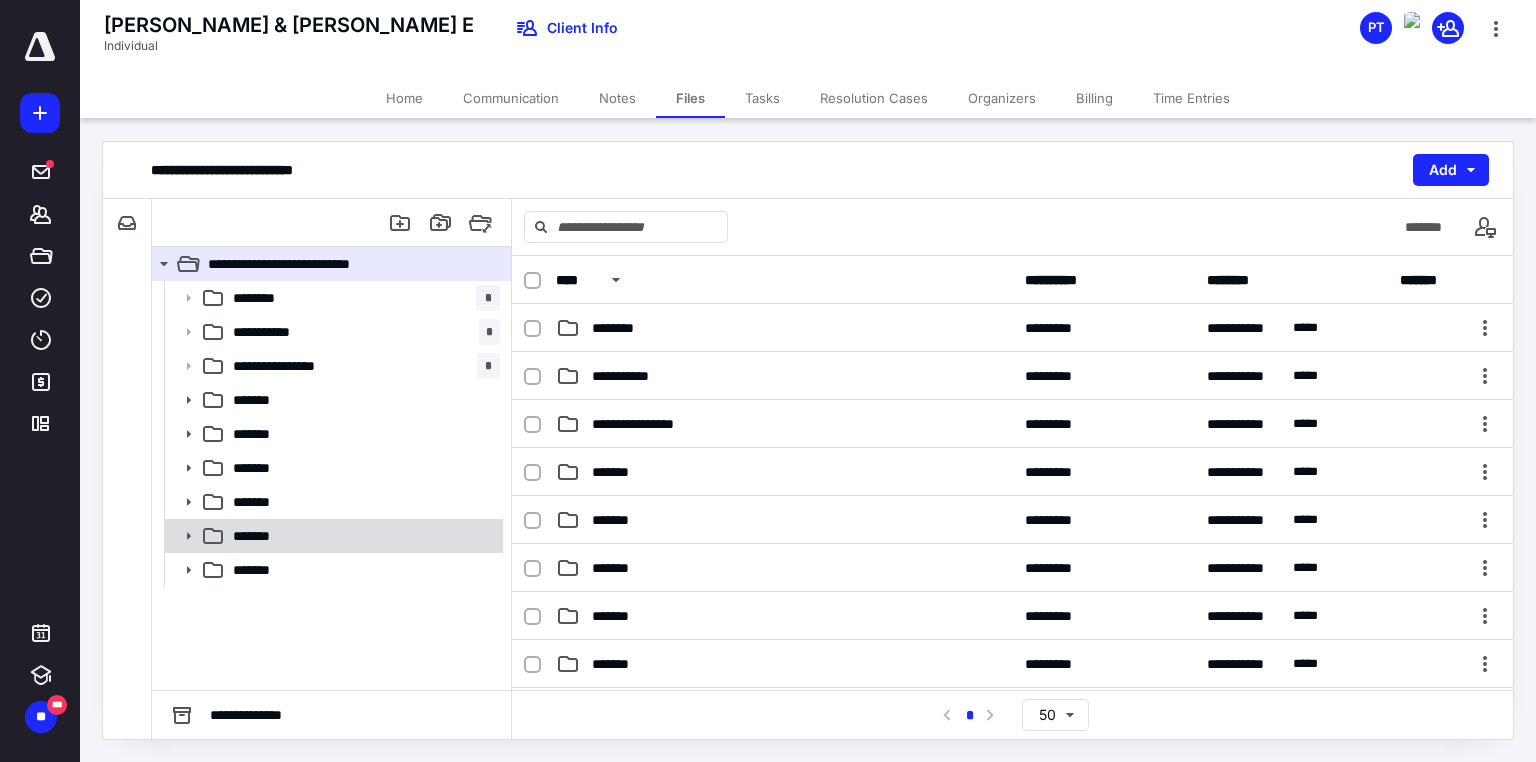 click 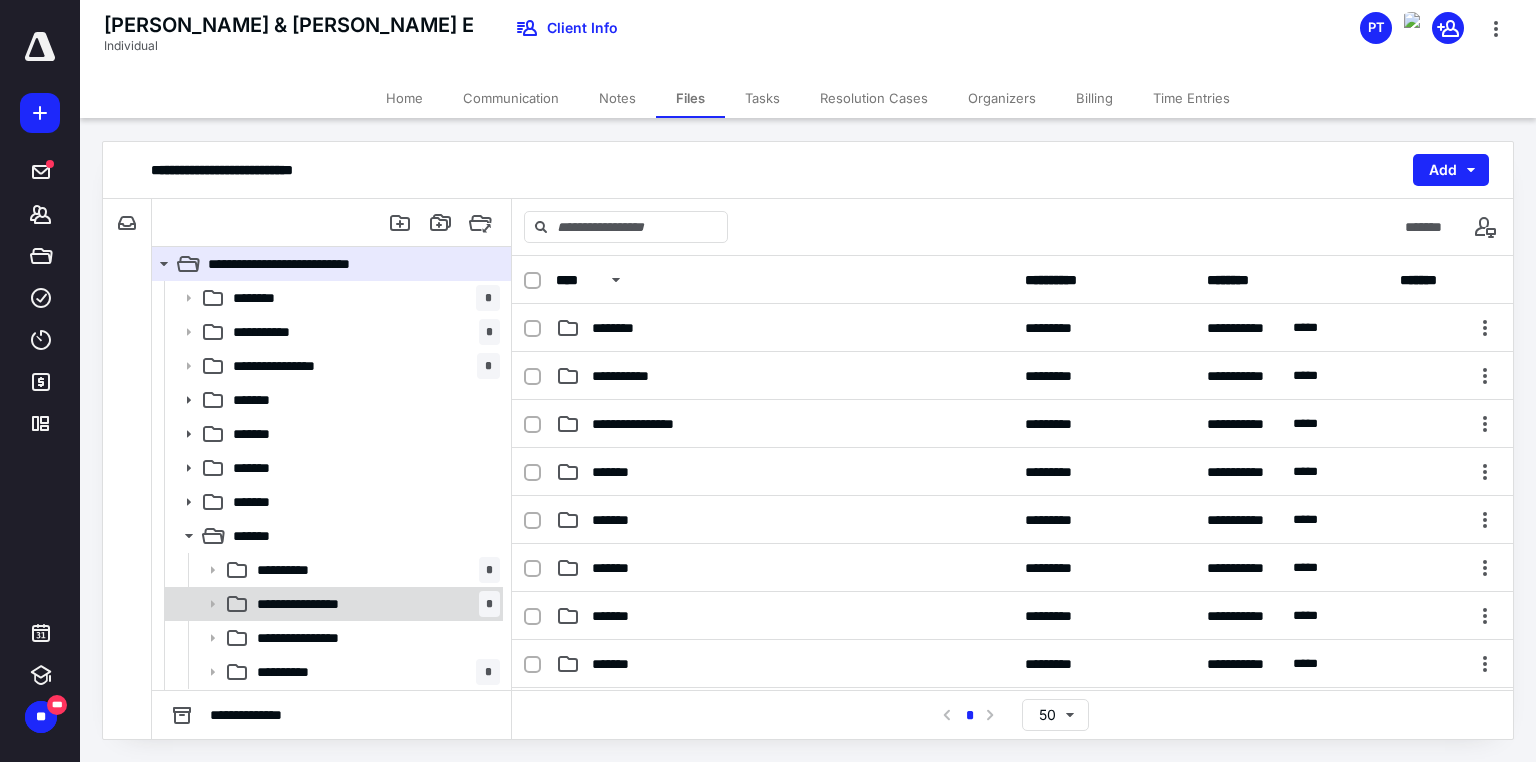 click on "**********" at bounding box center [320, 604] 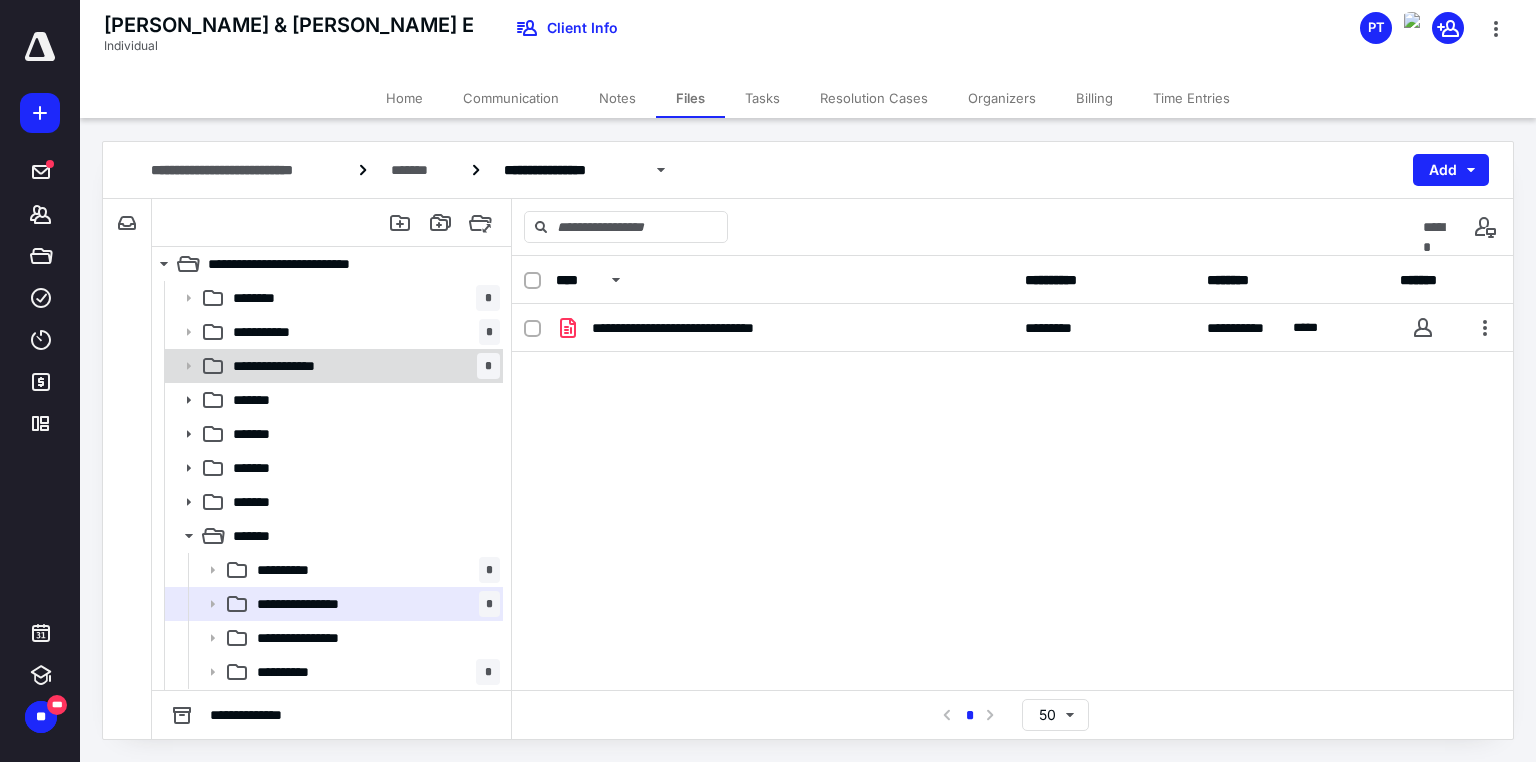 click on "**********" at bounding box center (291, 366) 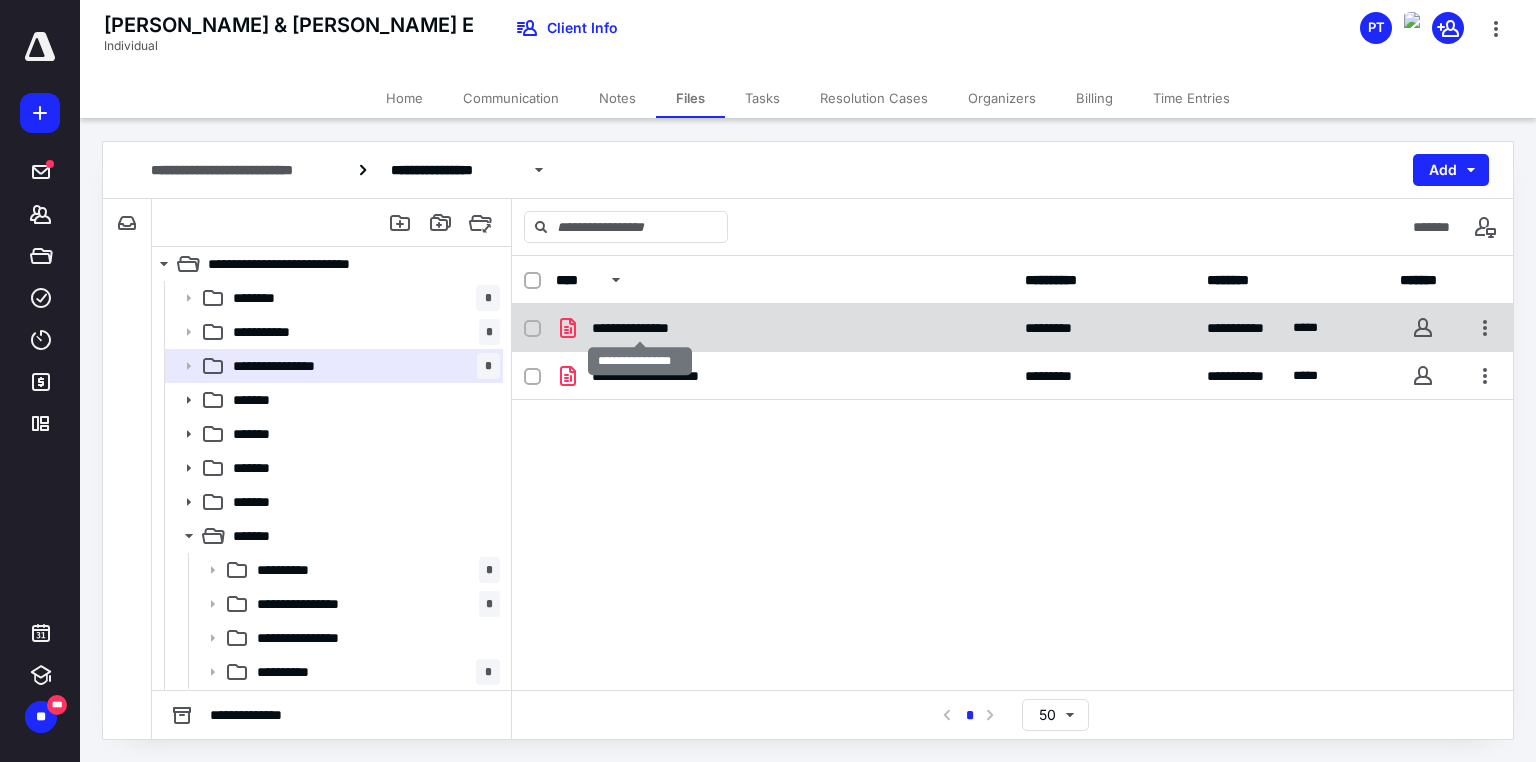 click on "**********" at bounding box center (640, 328) 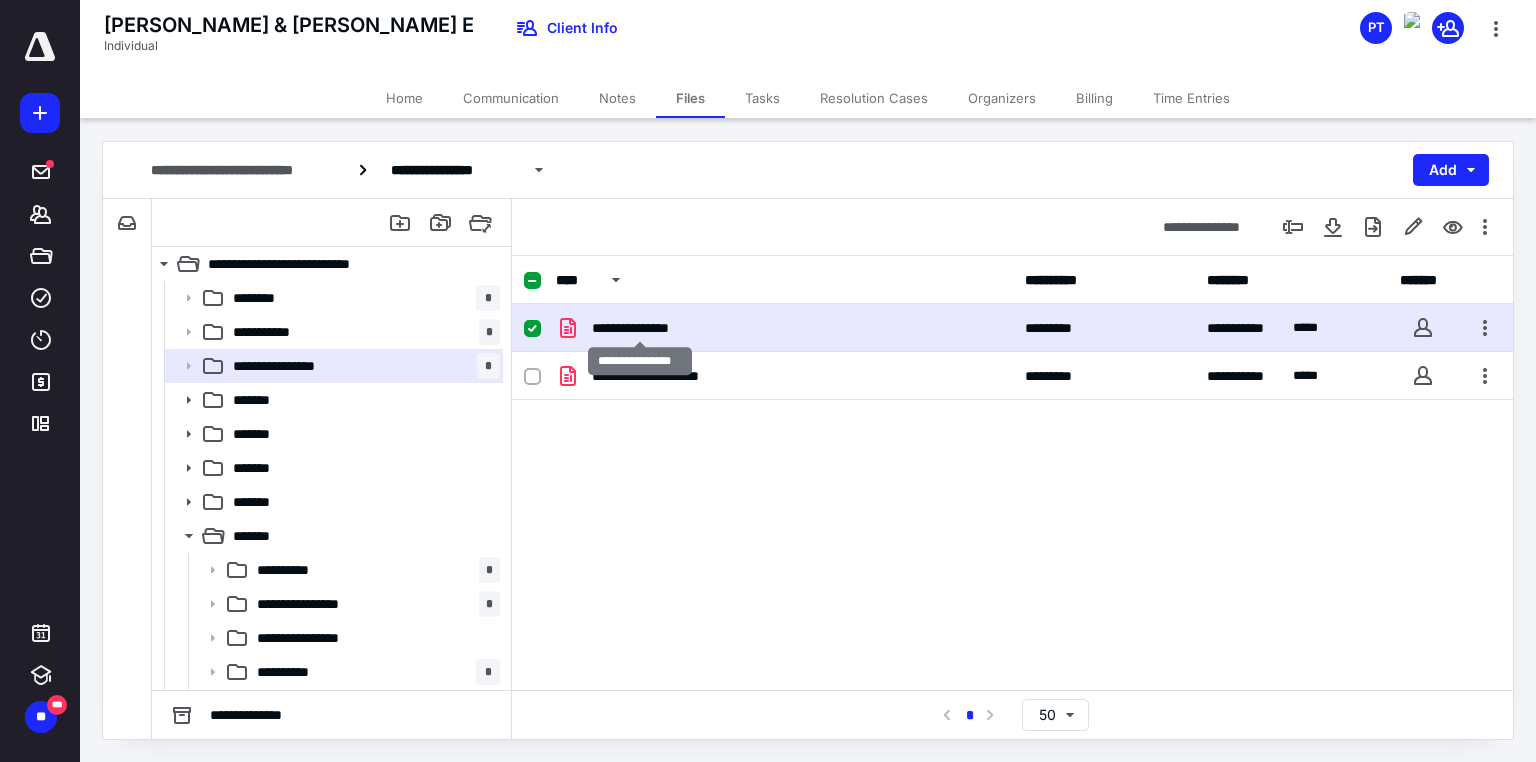 click on "**********" at bounding box center [640, 328] 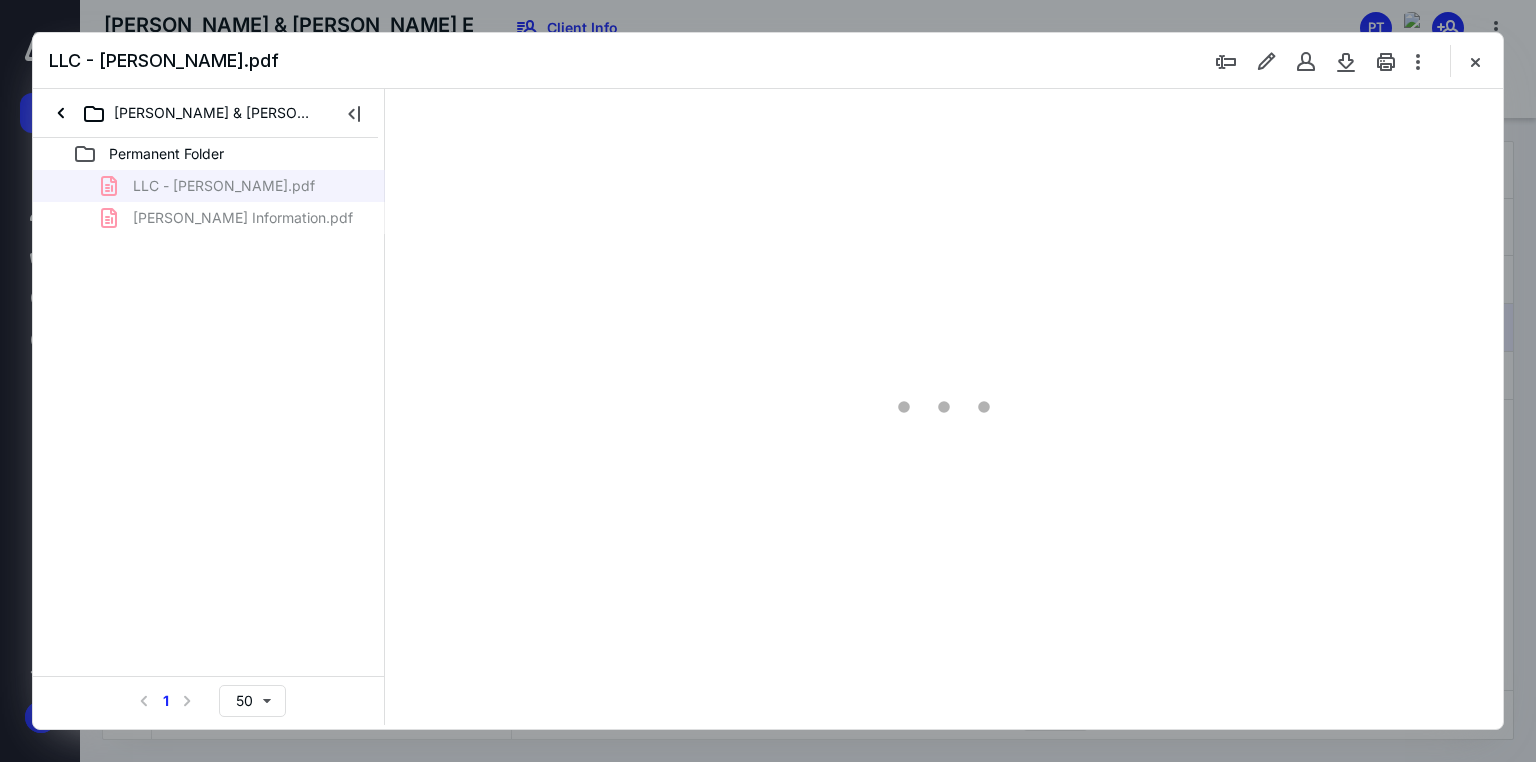 scroll, scrollTop: 0, scrollLeft: 0, axis: both 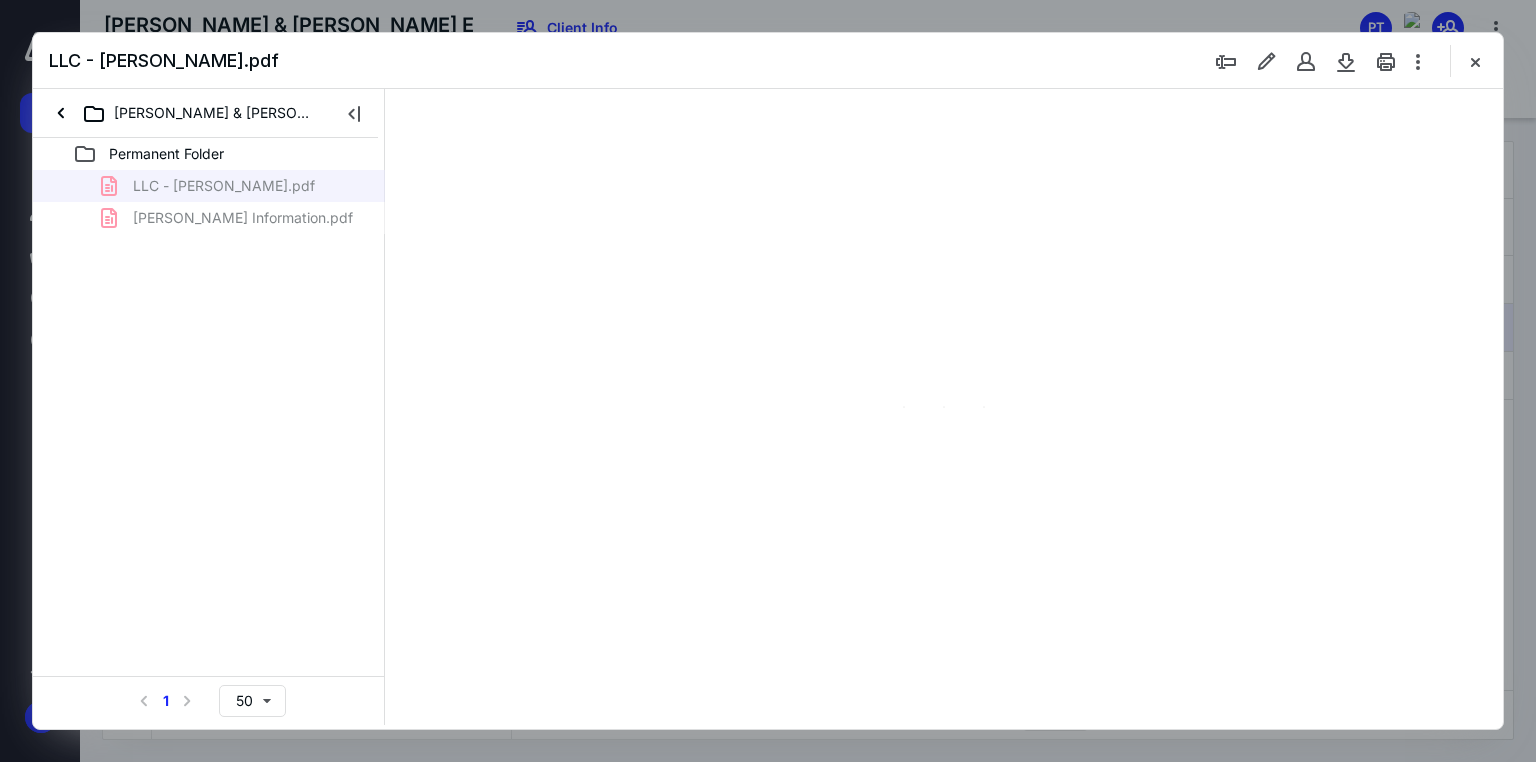 type on "71" 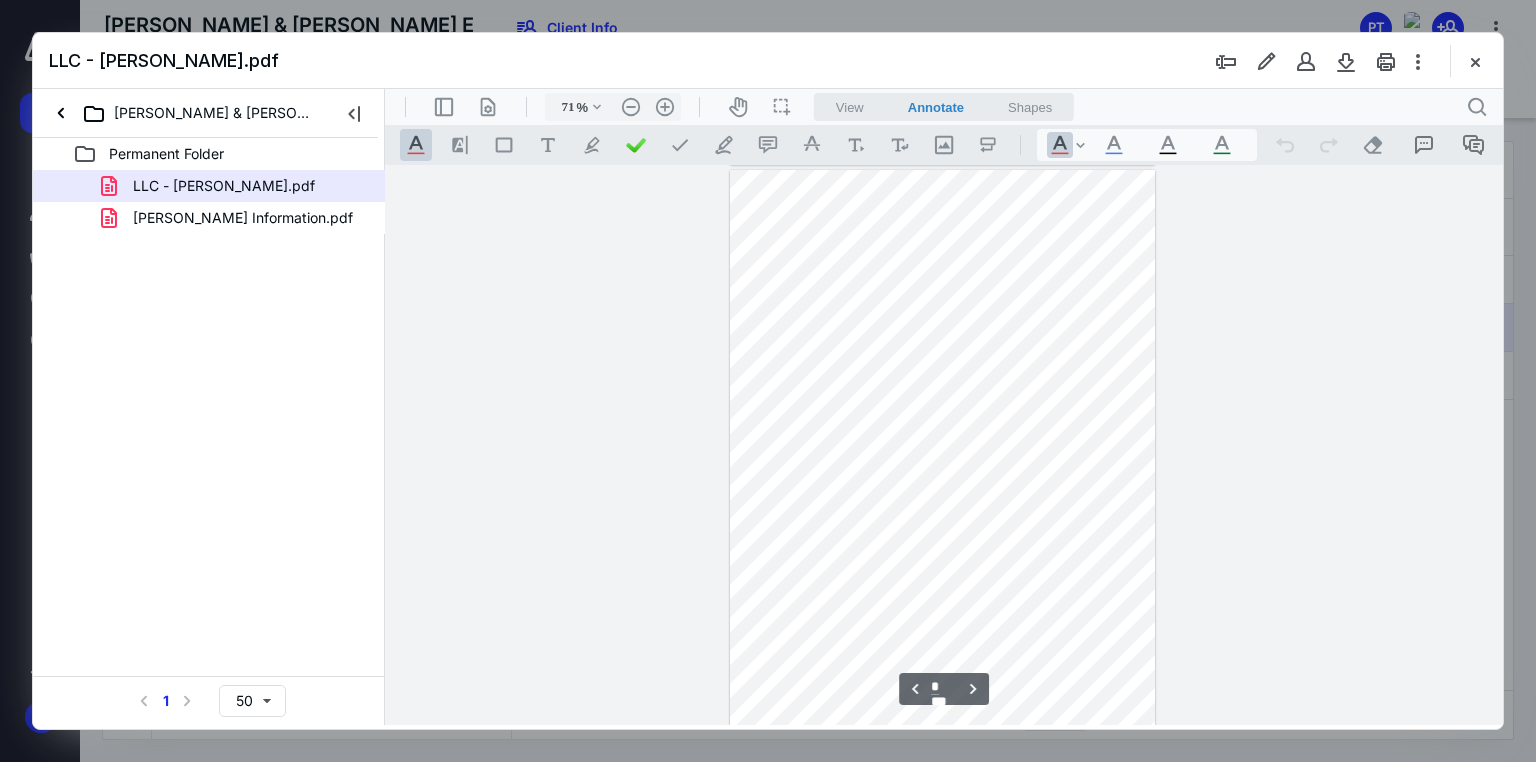 scroll, scrollTop: 639, scrollLeft: 0, axis: vertical 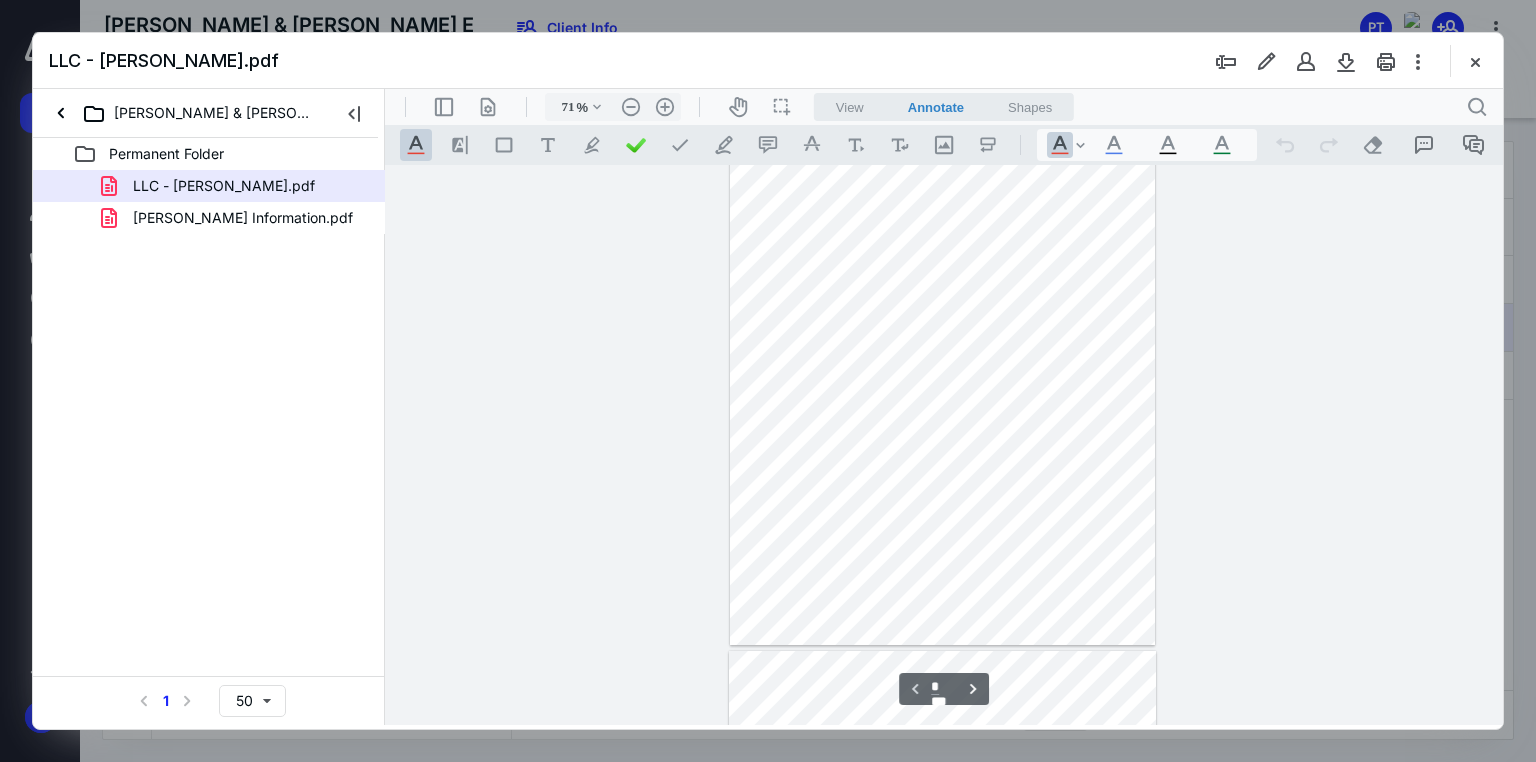 type on "*" 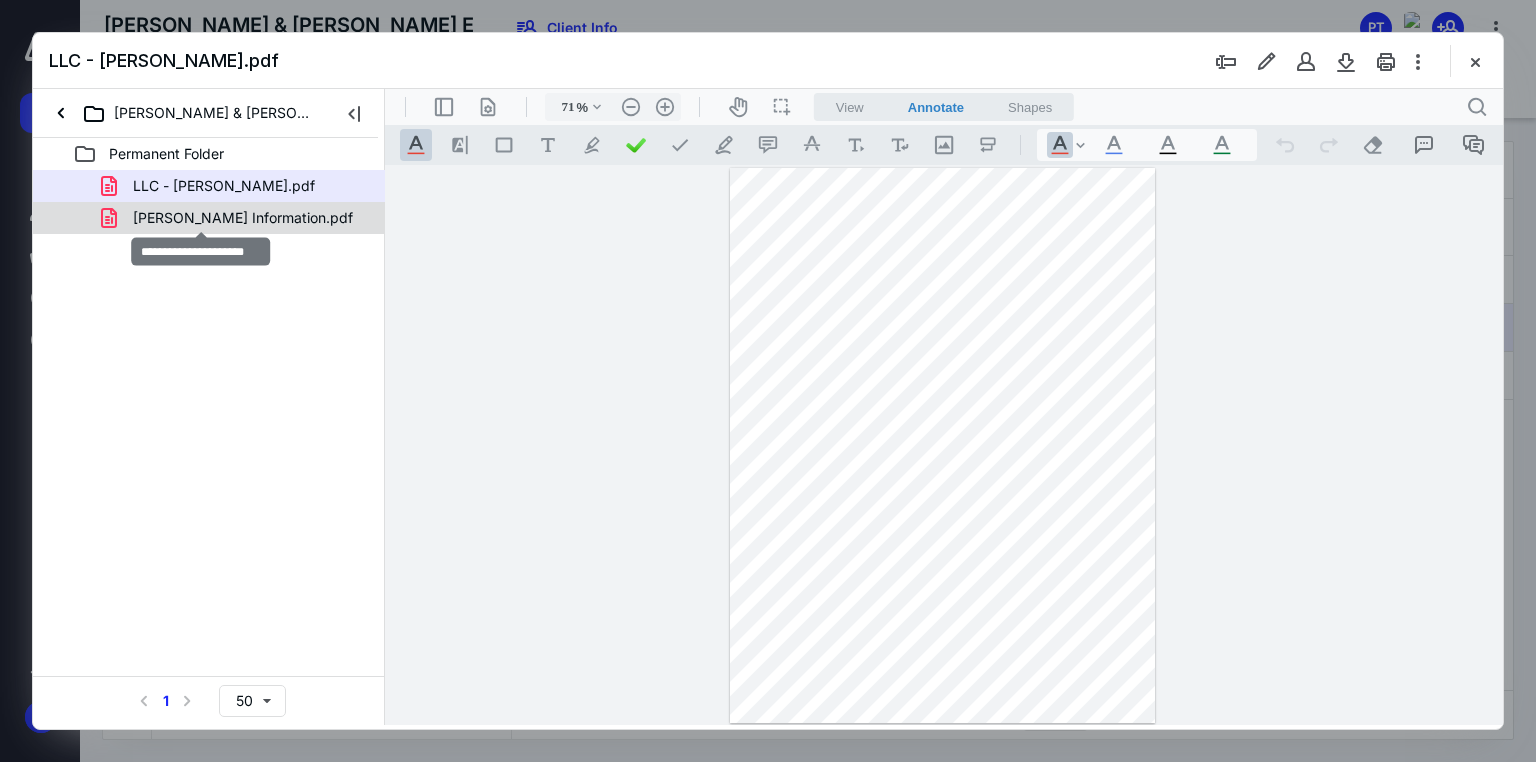 click on "Mills Information.pdf" at bounding box center [243, 218] 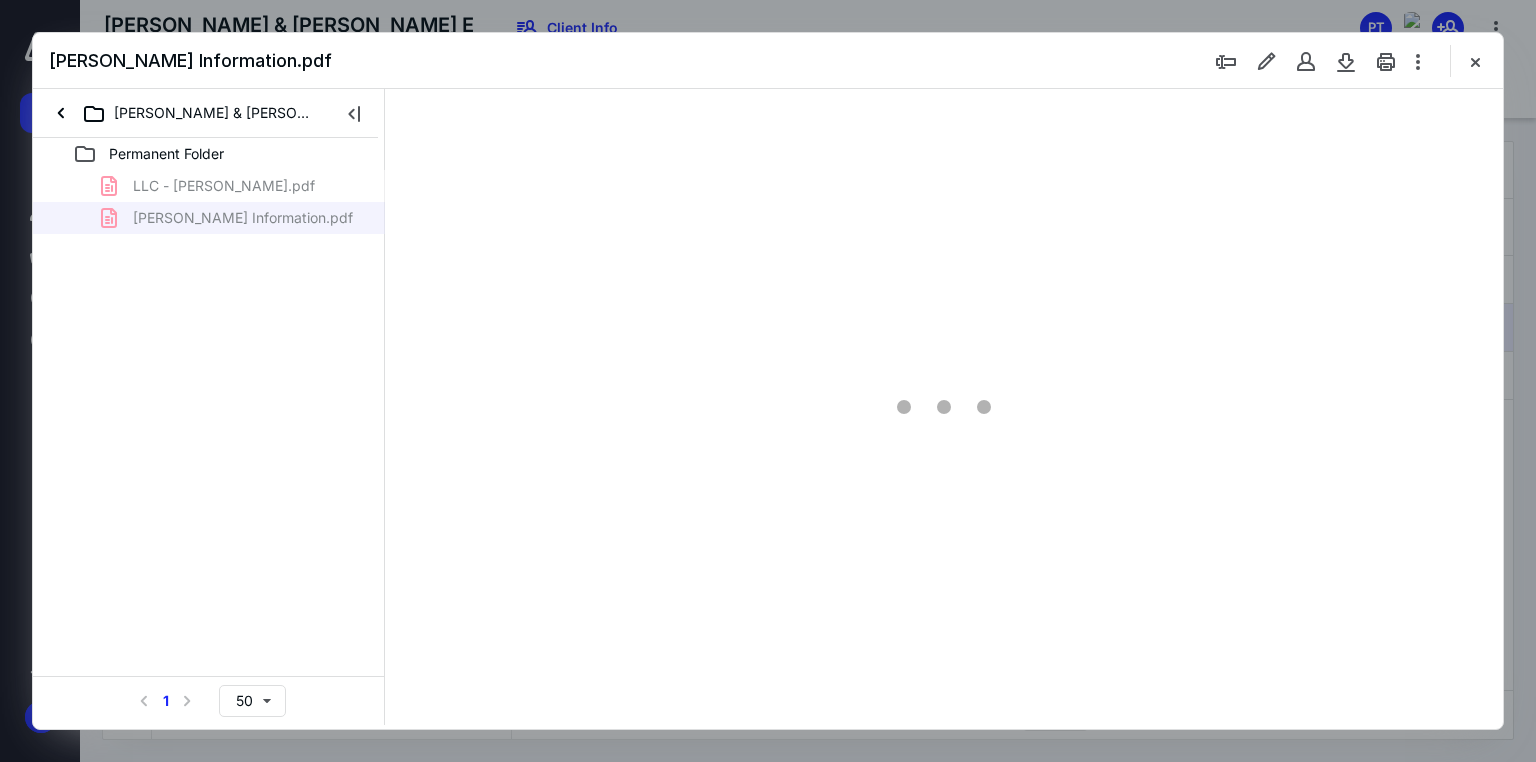 type on "70" 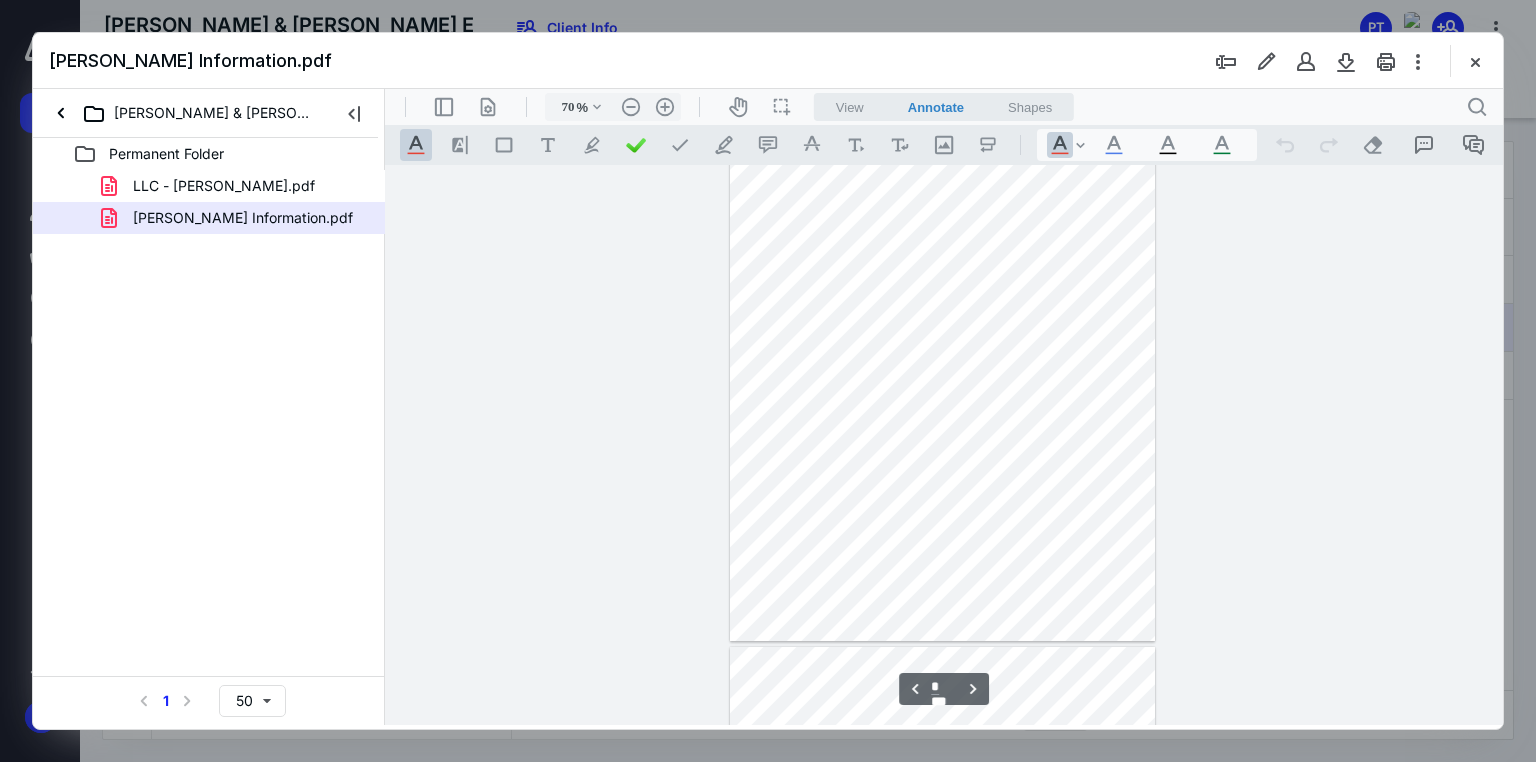scroll, scrollTop: 484, scrollLeft: 0, axis: vertical 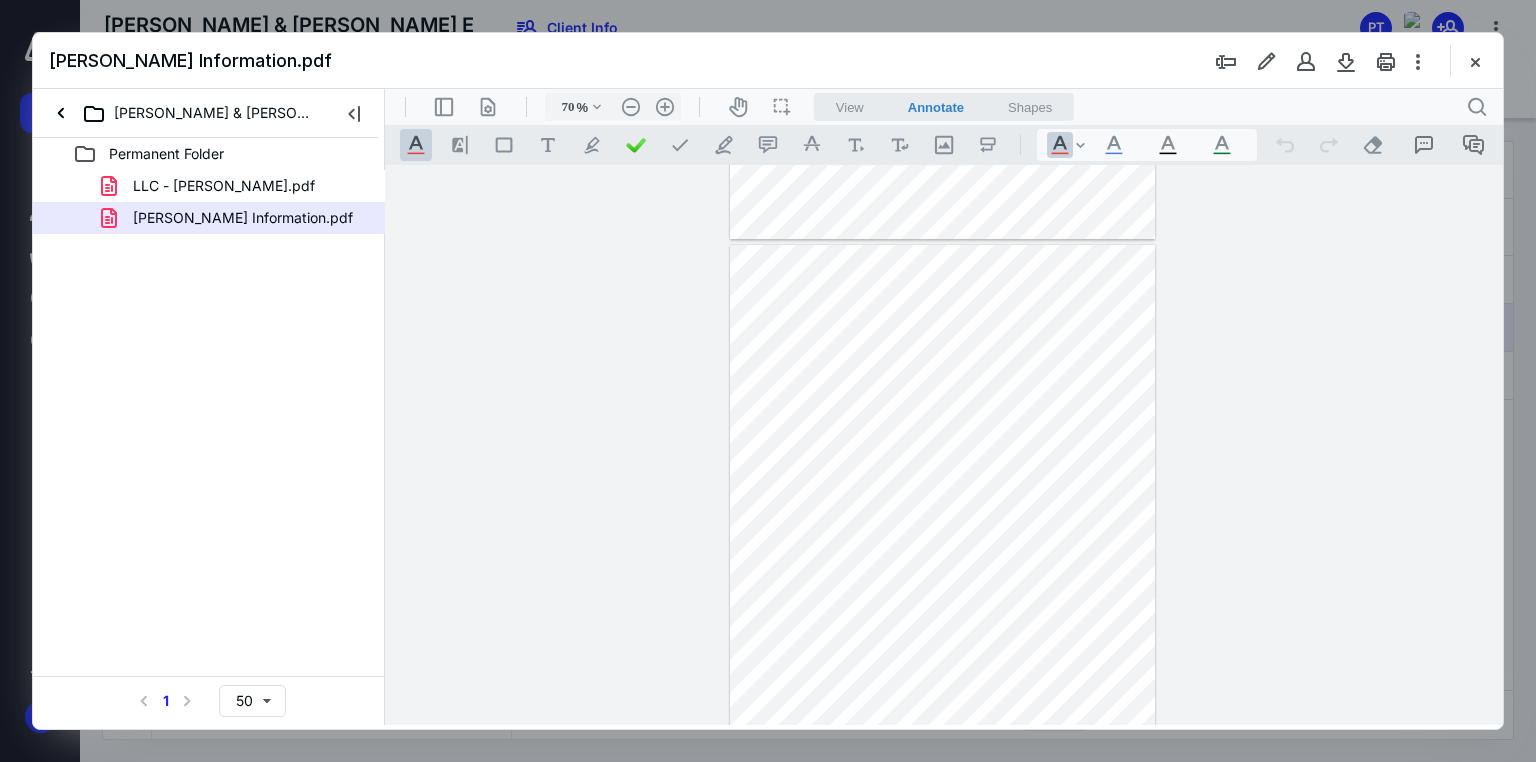 type on "*" 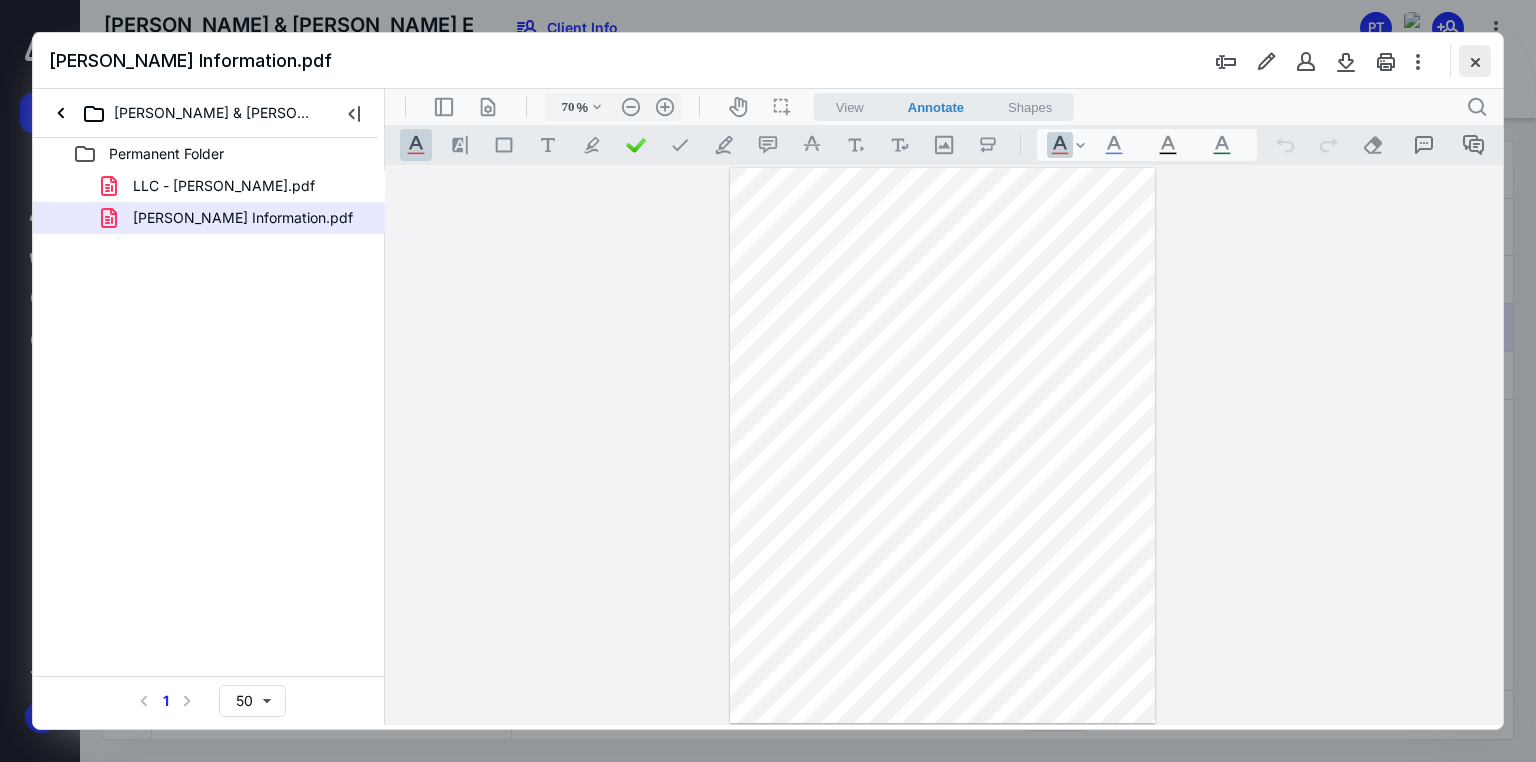 click at bounding box center (1475, 61) 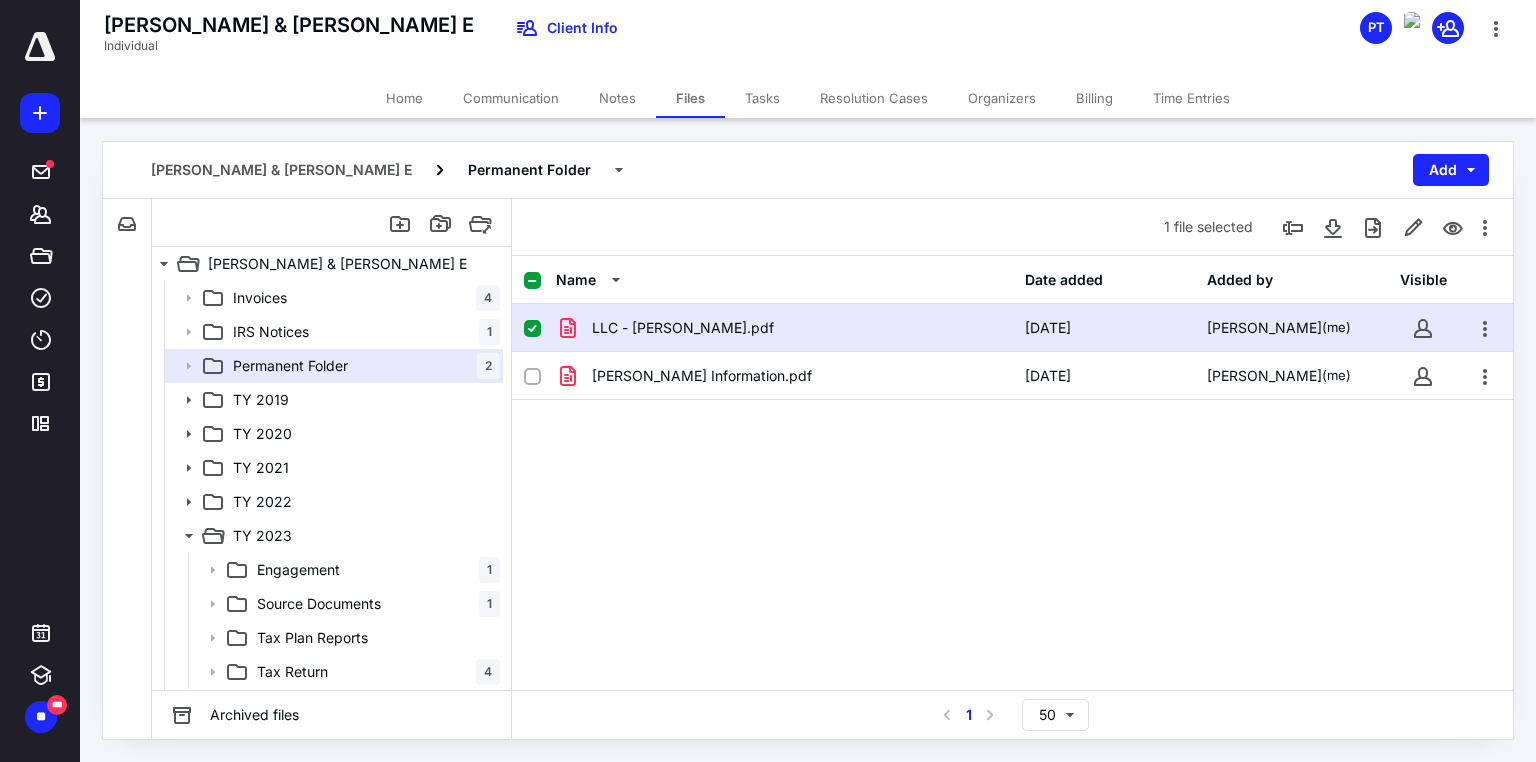 click 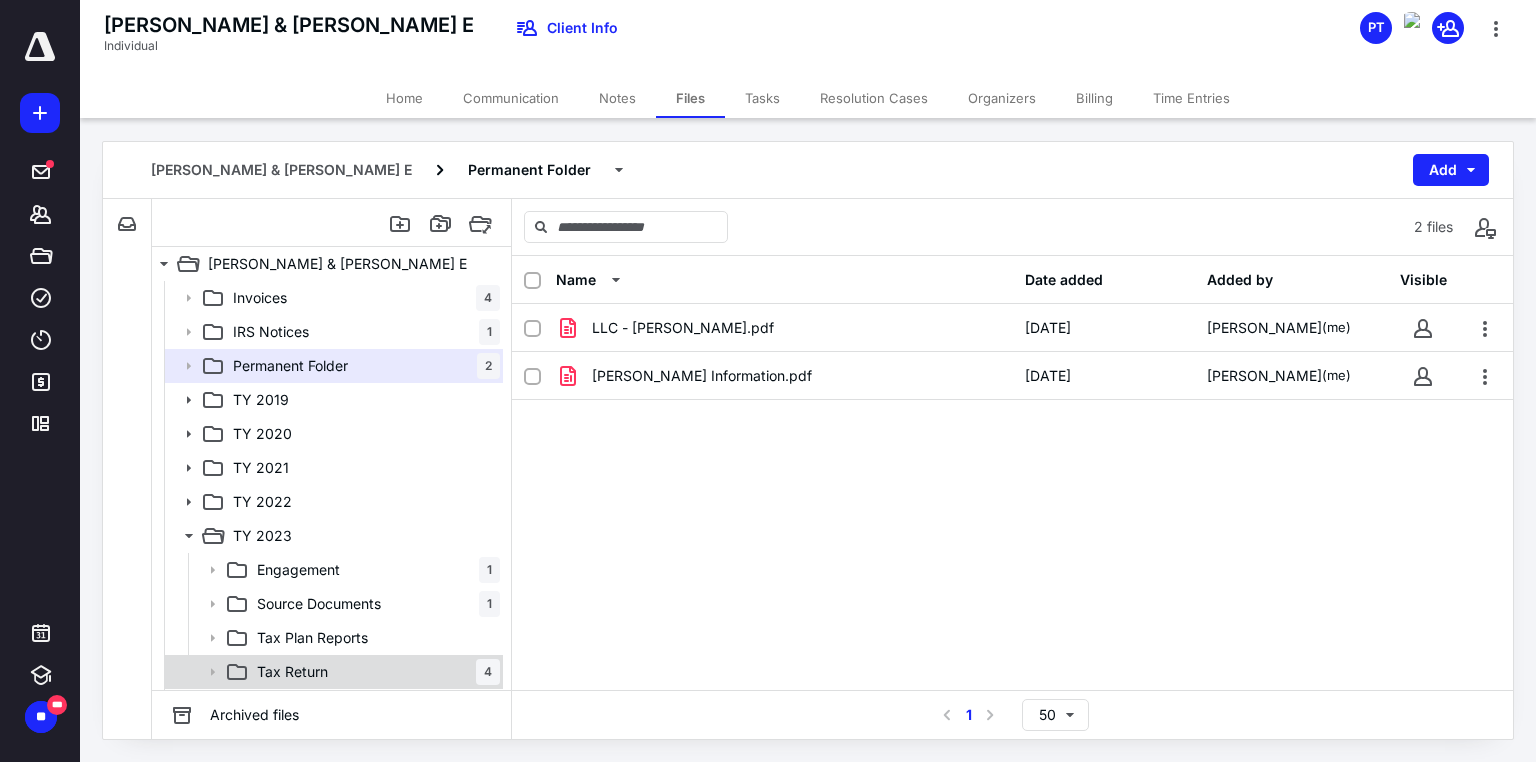 scroll, scrollTop: 31, scrollLeft: 0, axis: vertical 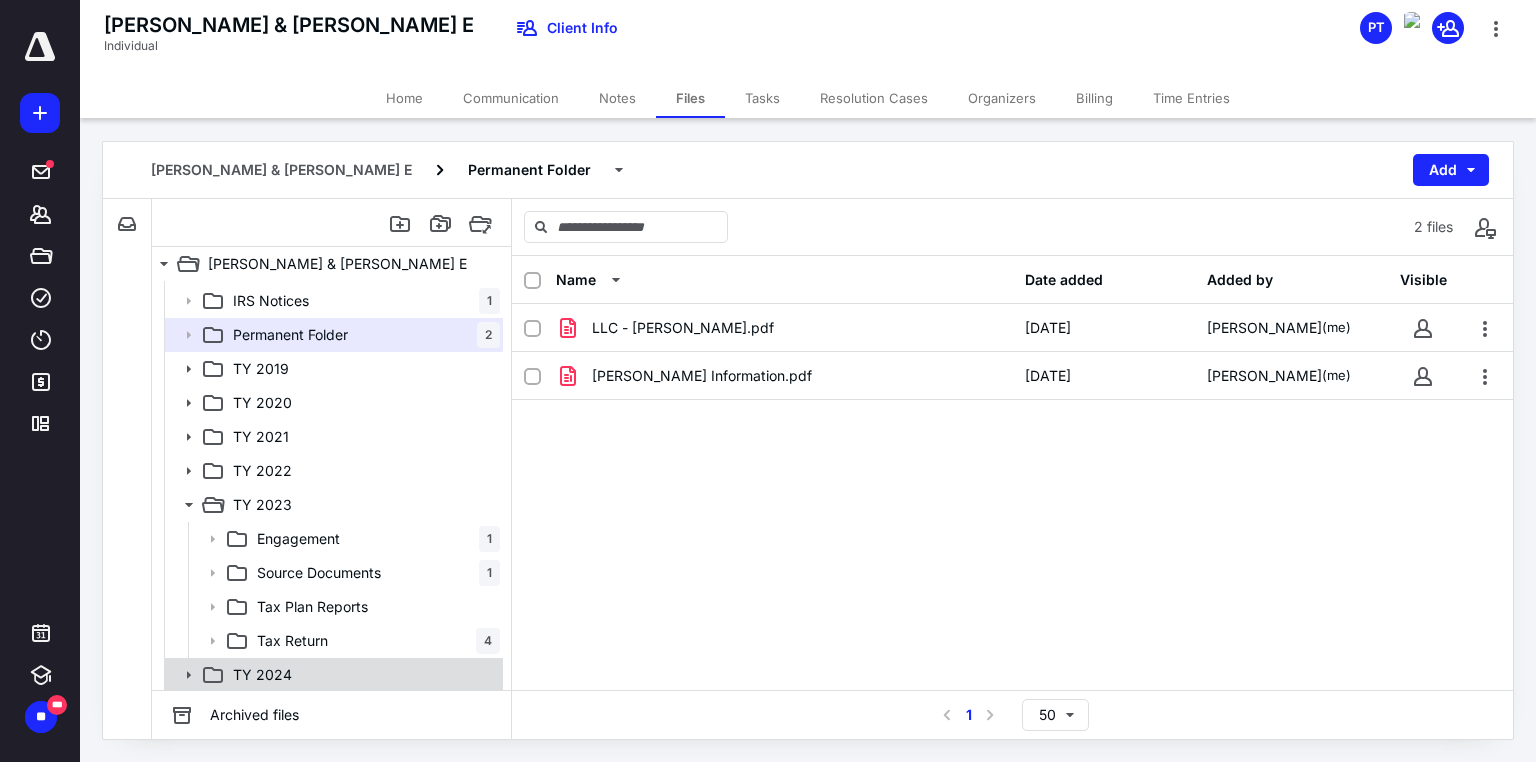 click 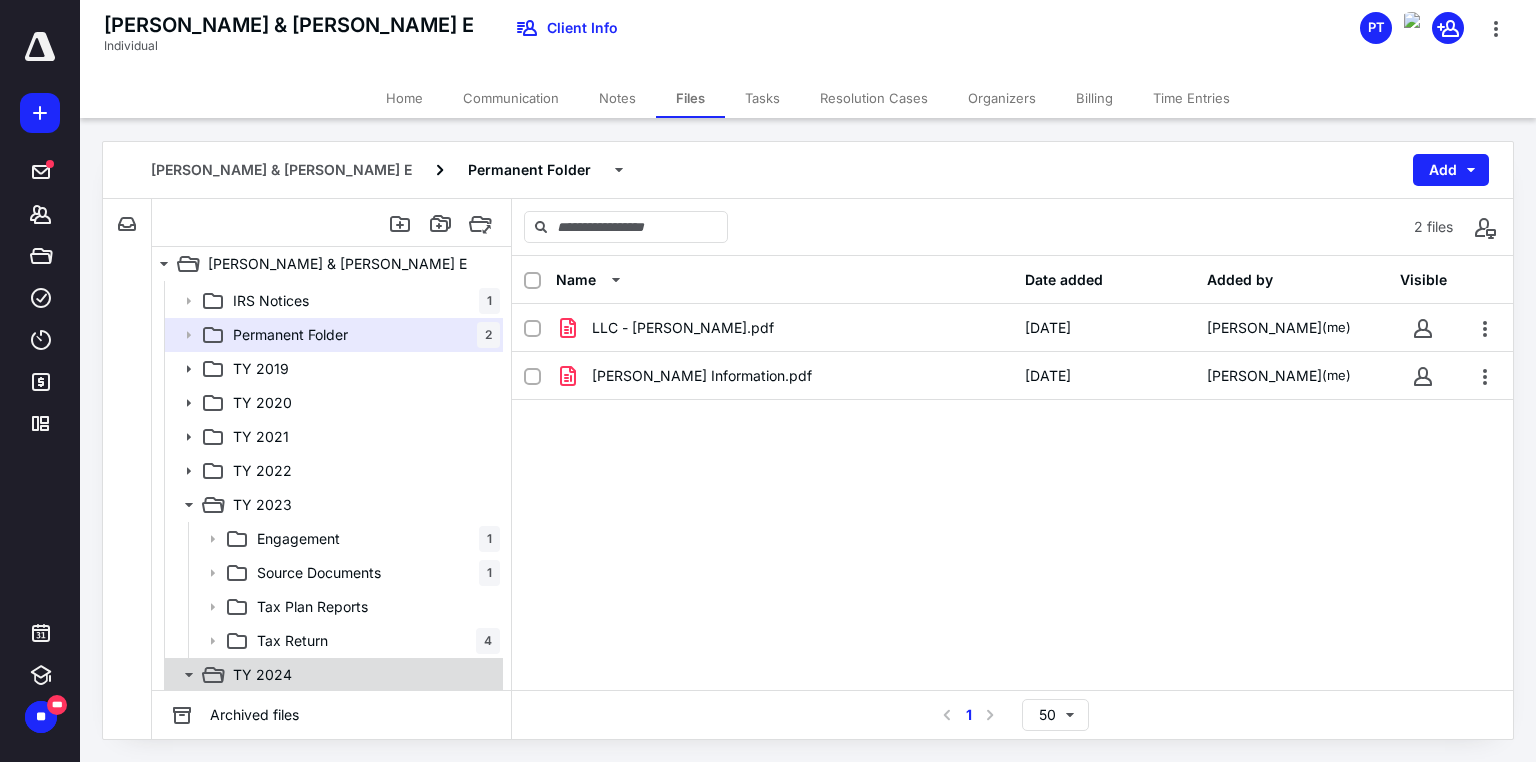 scroll, scrollTop: 99, scrollLeft: 0, axis: vertical 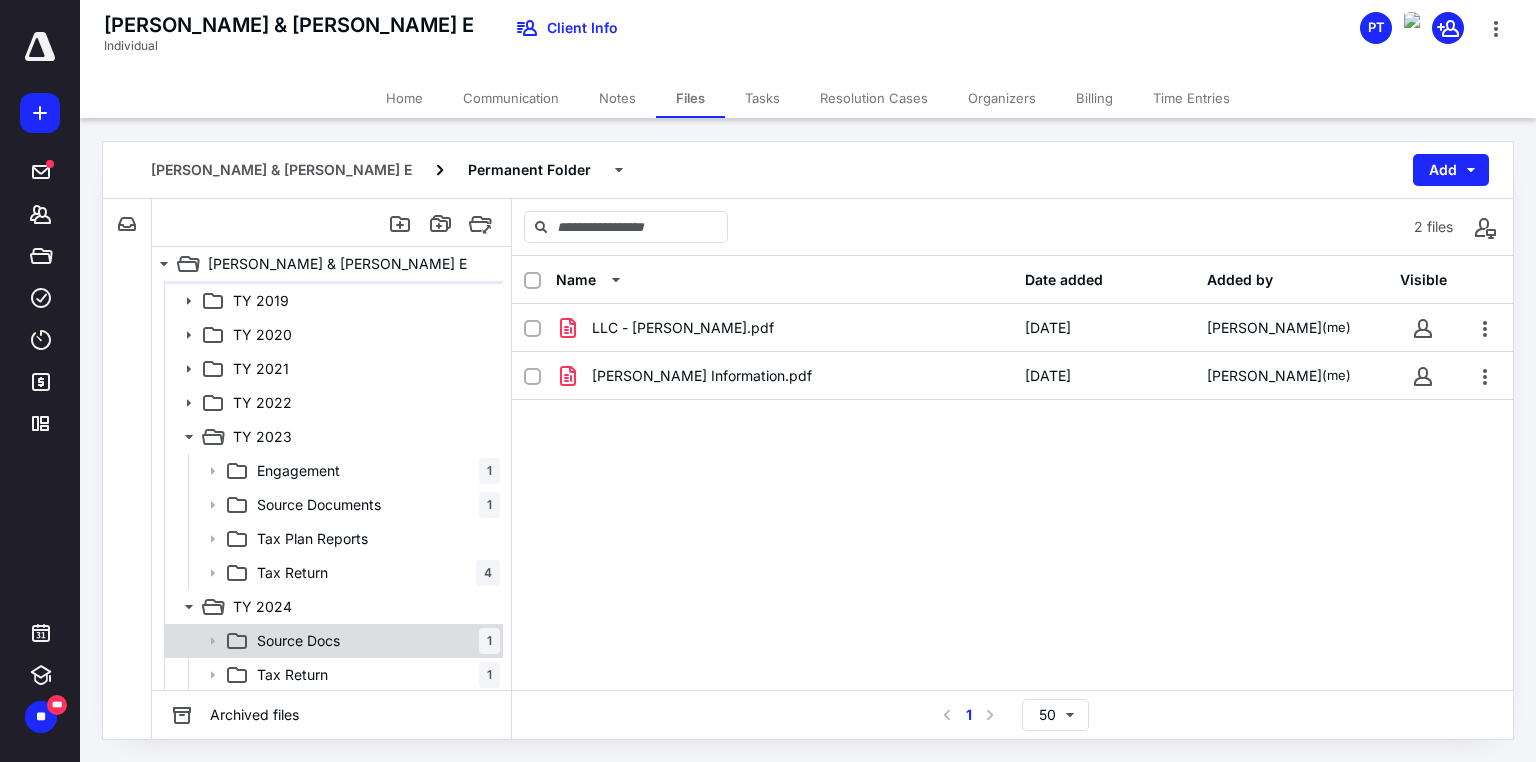 click on "Source Docs 1" at bounding box center (374, 641) 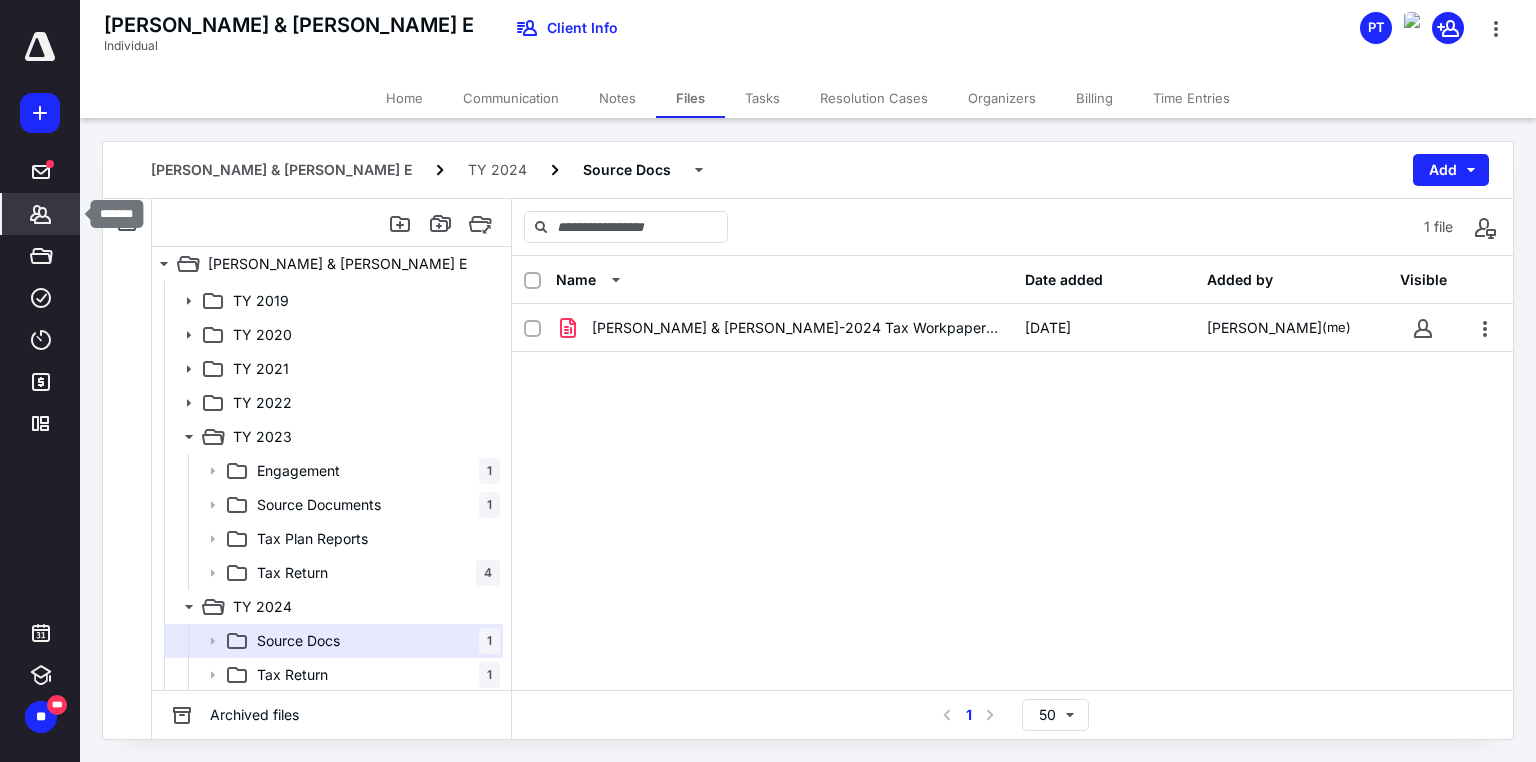 click 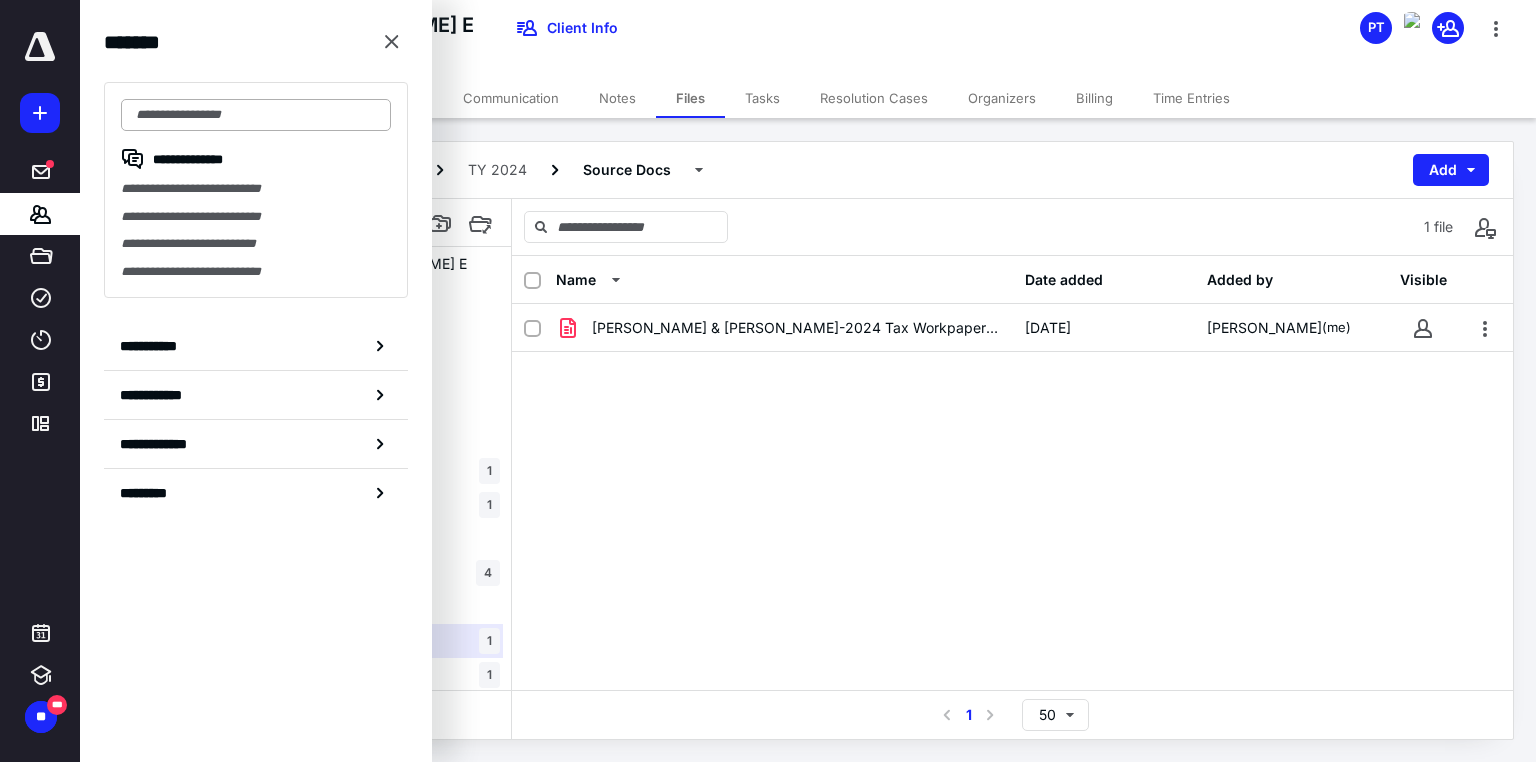 click at bounding box center (256, 115) 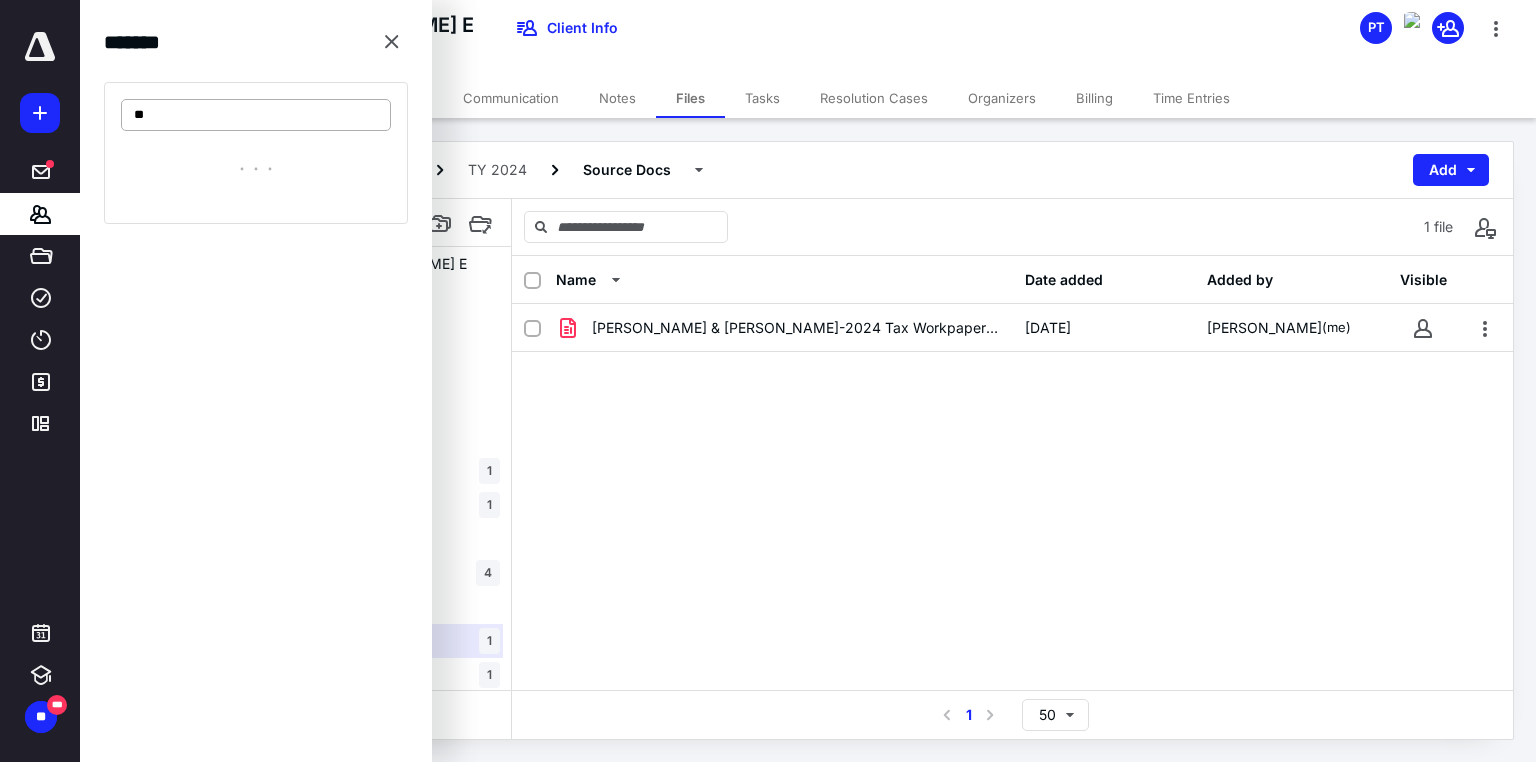 type on "*" 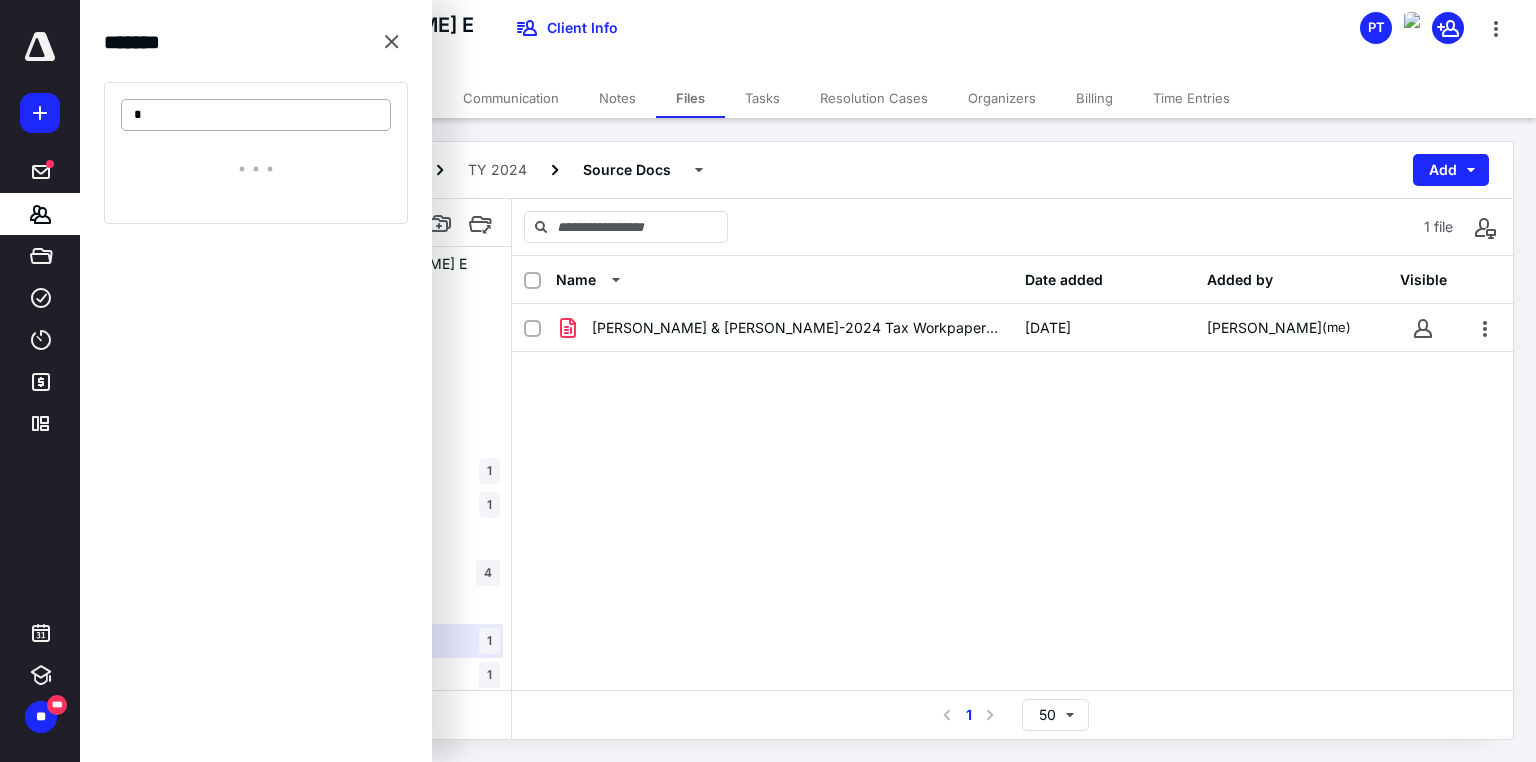 type 